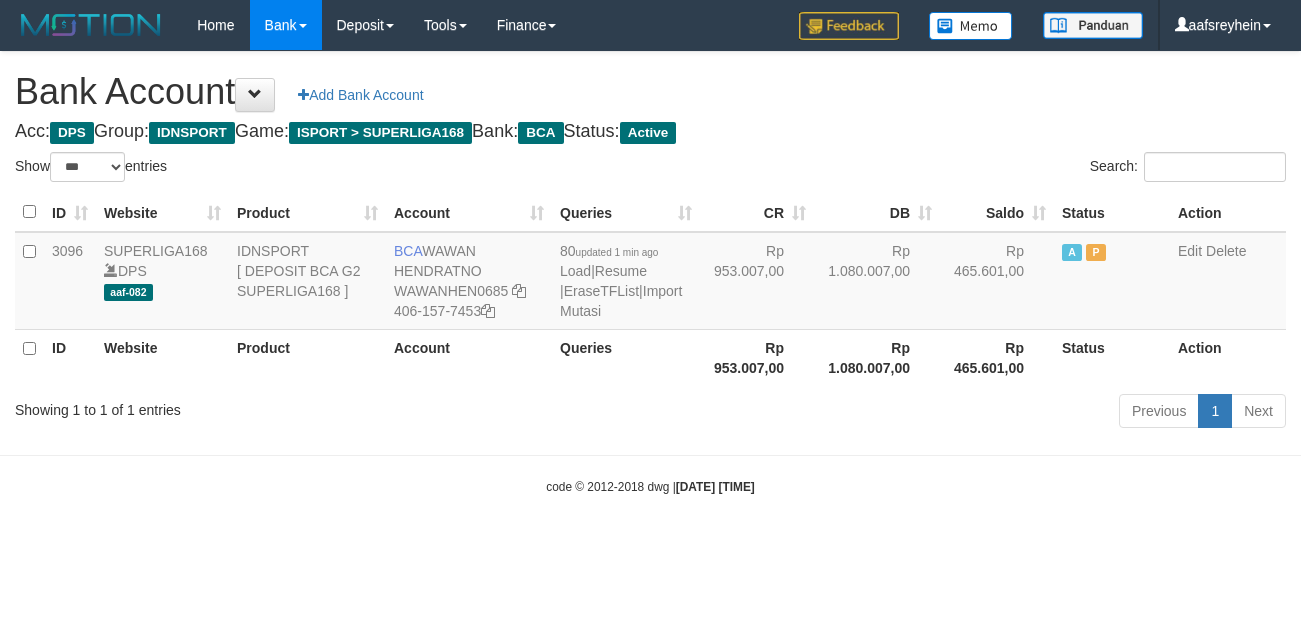 select on "***" 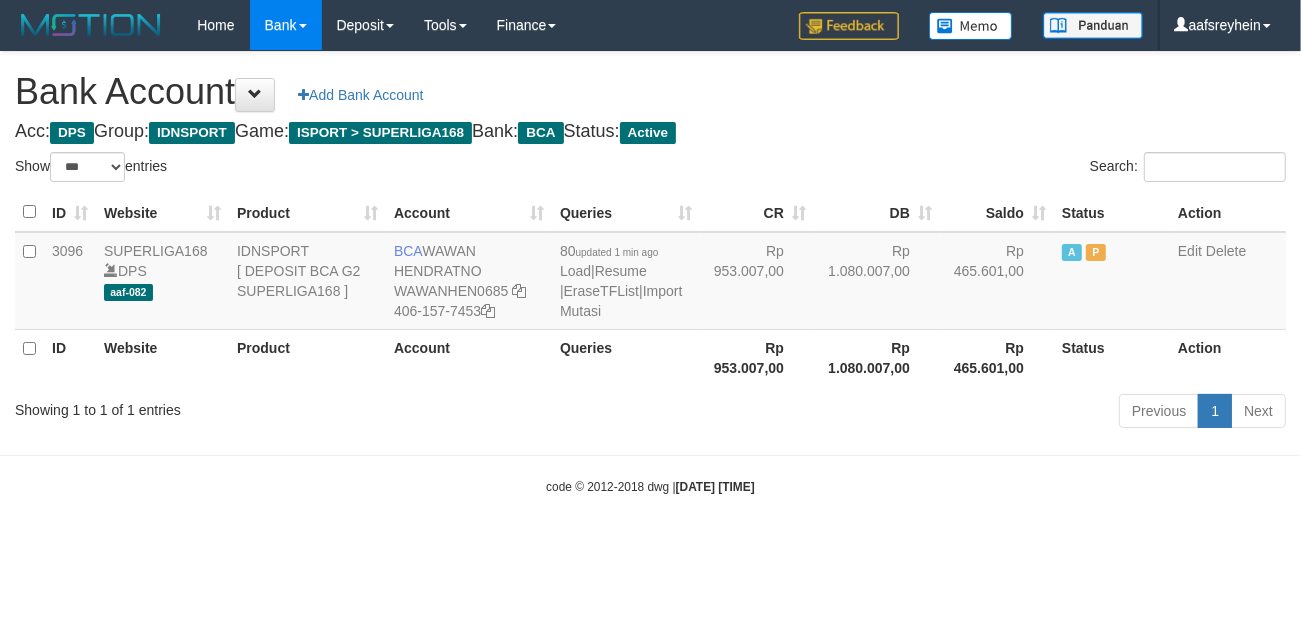 drag, startPoint x: 752, startPoint y: 522, endPoint x: 818, endPoint y: 526, distance: 66.1211 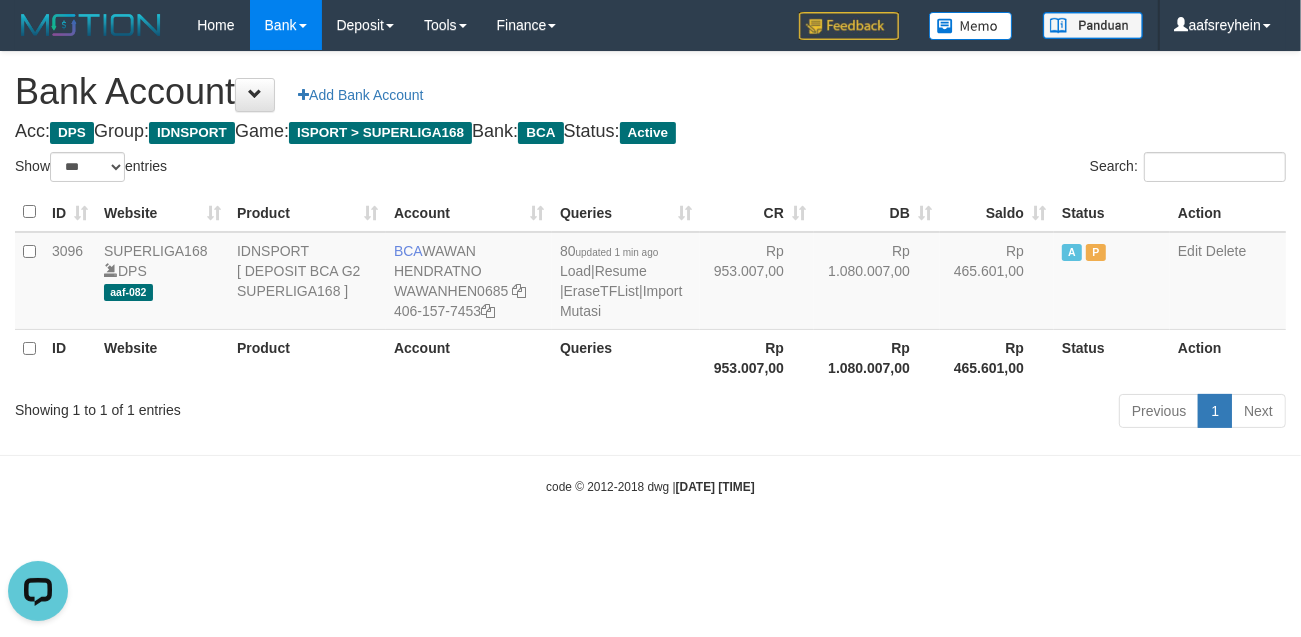 scroll, scrollTop: 0, scrollLeft: 0, axis: both 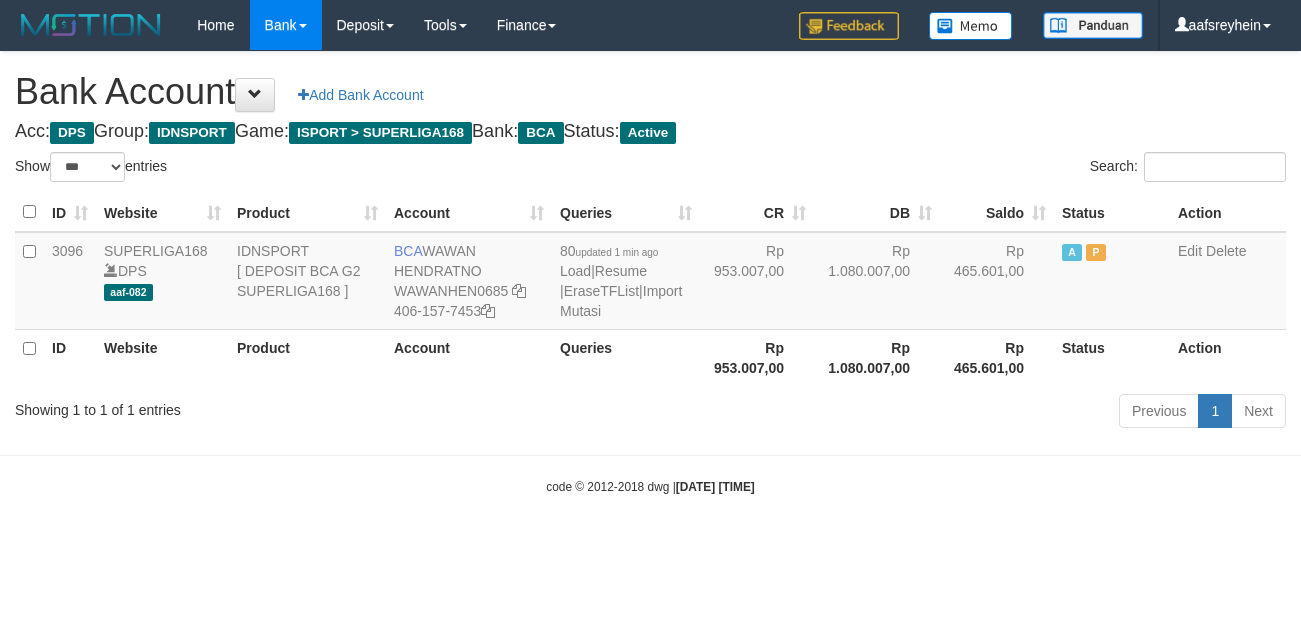 select on "***" 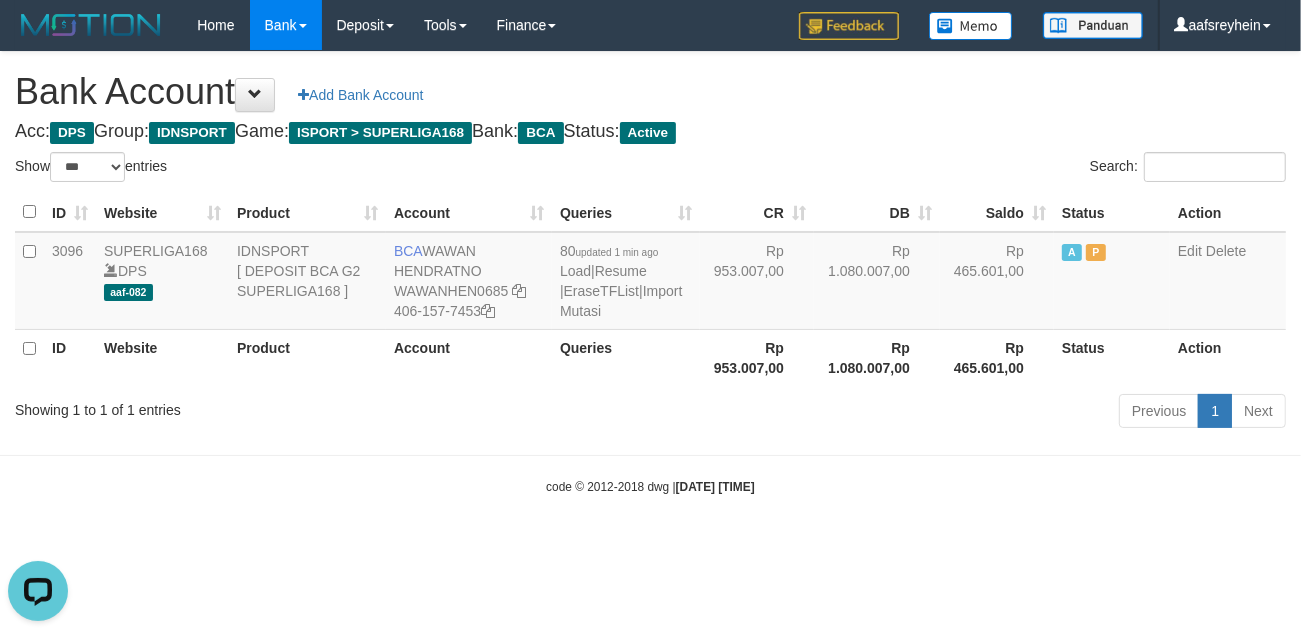 scroll, scrollTop: 0, scrollLeft: 0, axis: both 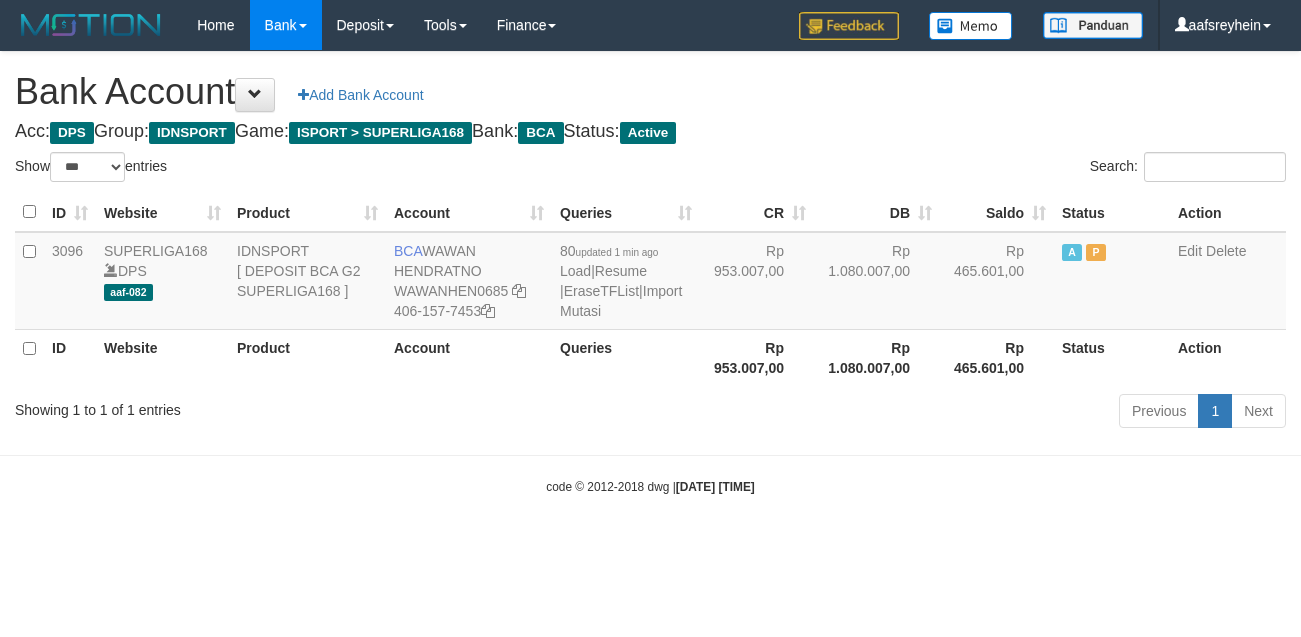 select on "***" 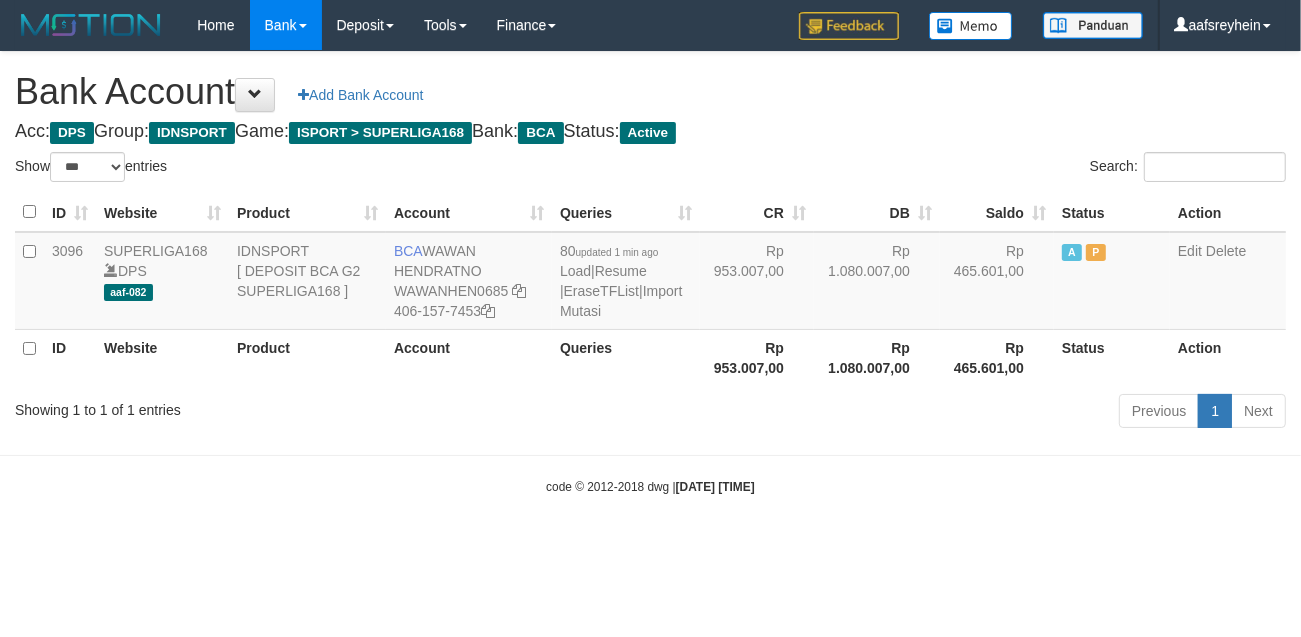 click on "Toggle navigation
Home
Bank
Account List
Load
By Website
Group
[ISPORT]													SUPERLIGA168
By Load Group (DPS)" at bounding box center (650, 273) 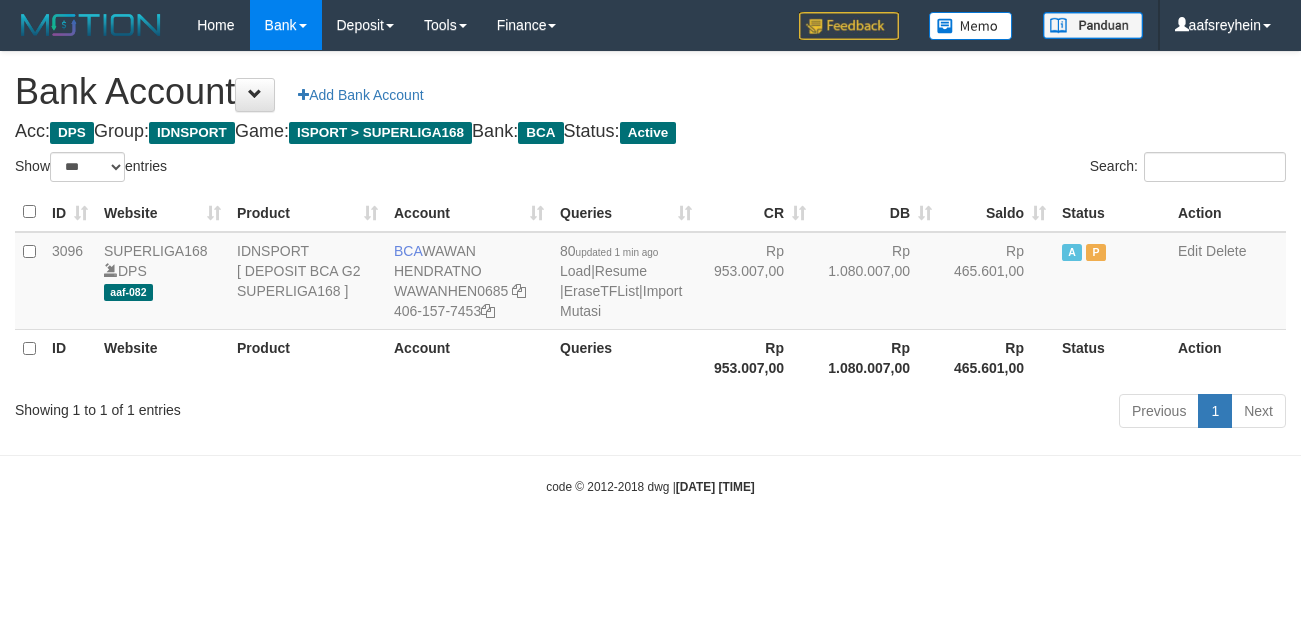 select on "***" 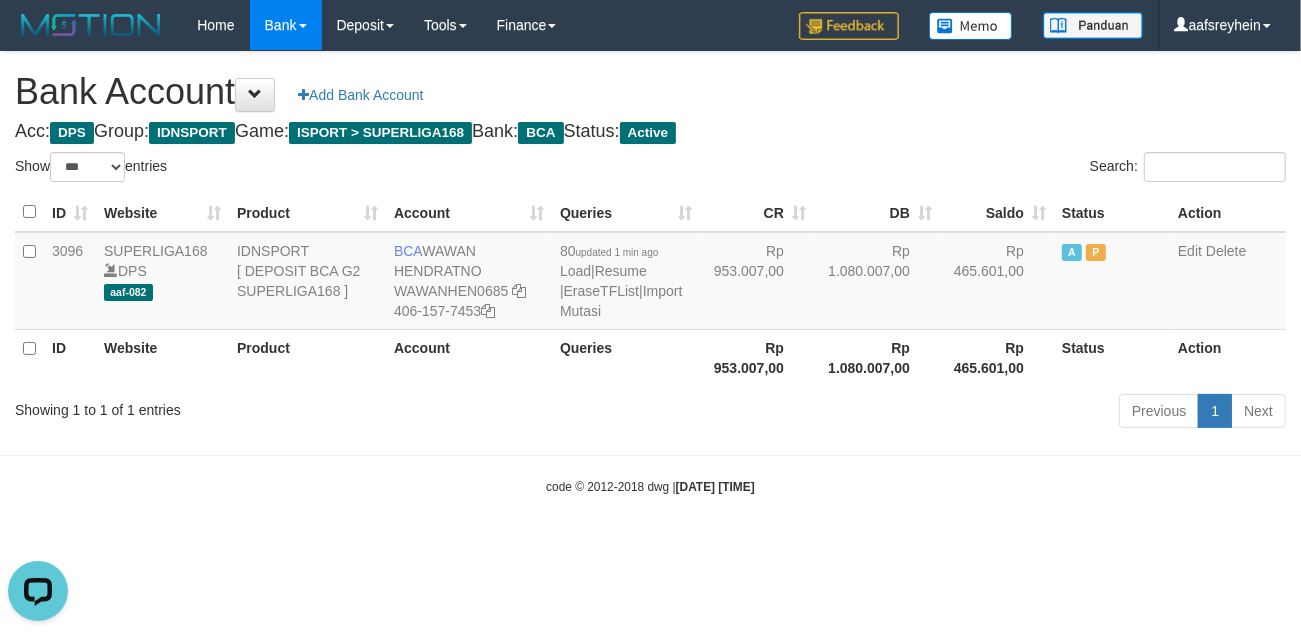 scroll, scrollTop: 0, scrollLeft: 0, axis: both 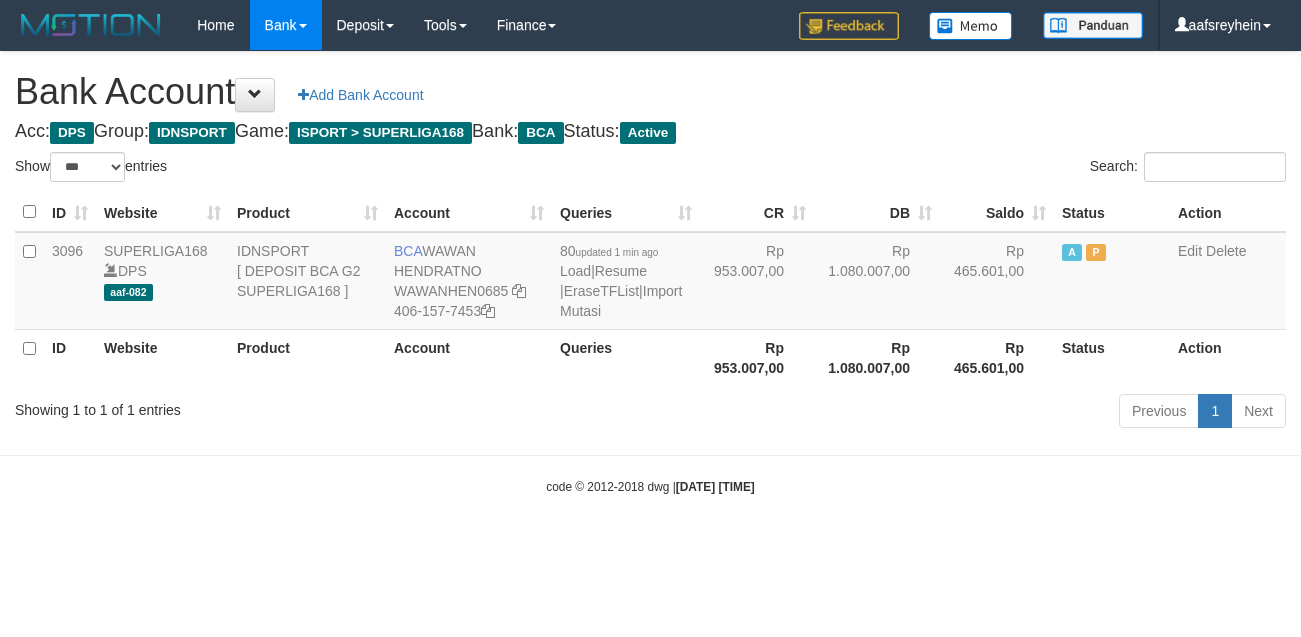 select on "***" 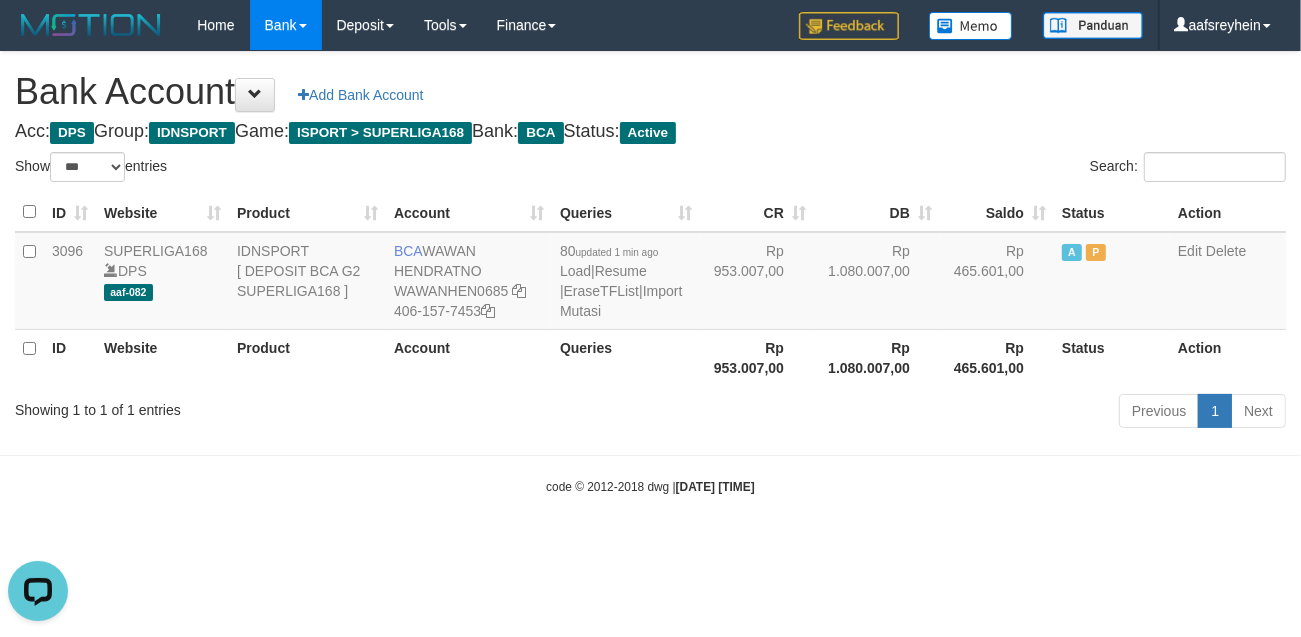scroll, scrollTop: 0, scrollLeft: 0, axis: both 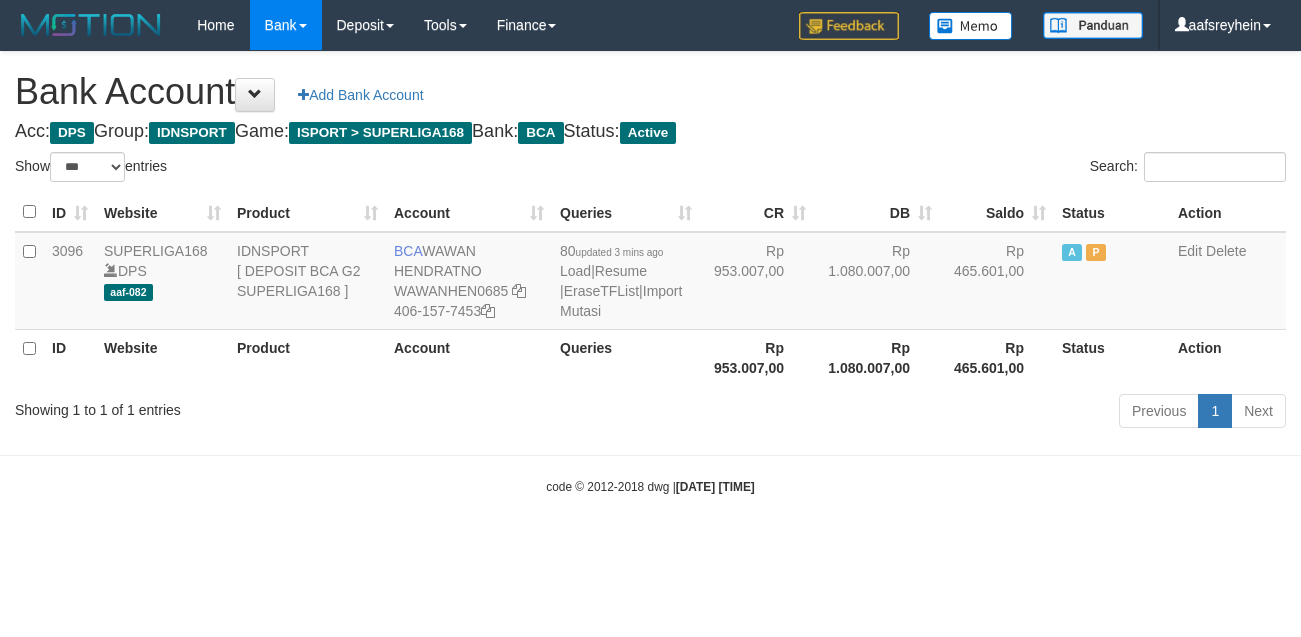select on "***" 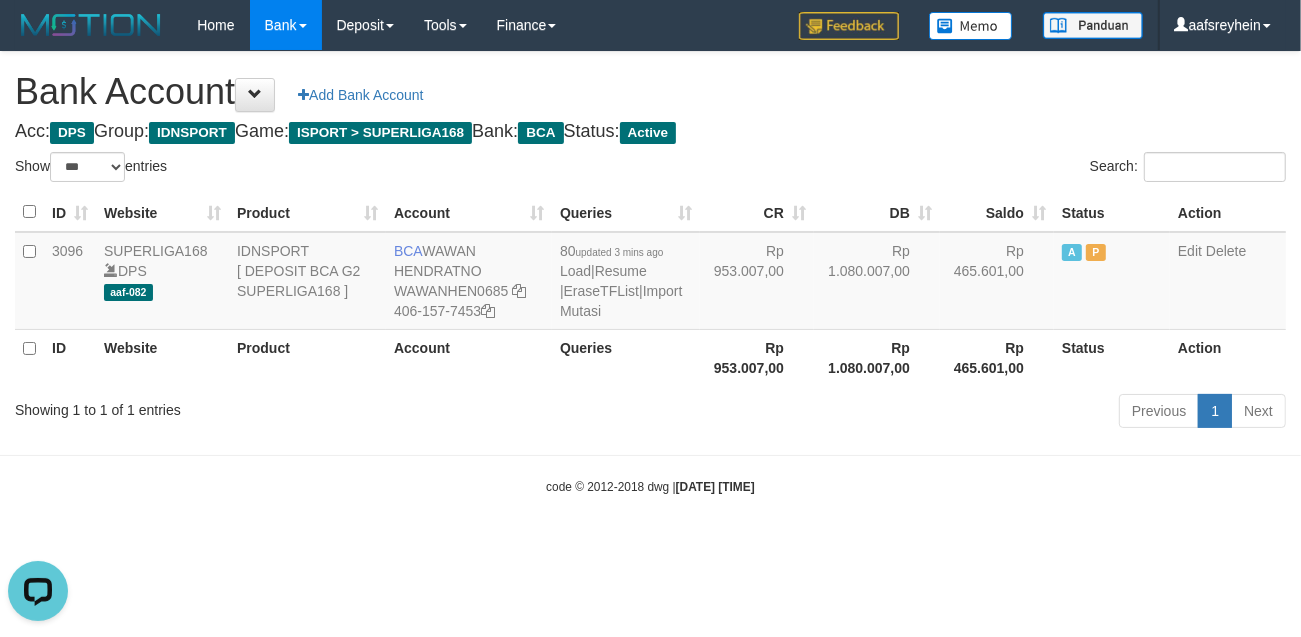 scroll, scrollTop: 0, scrollLeft: 0, axis: both 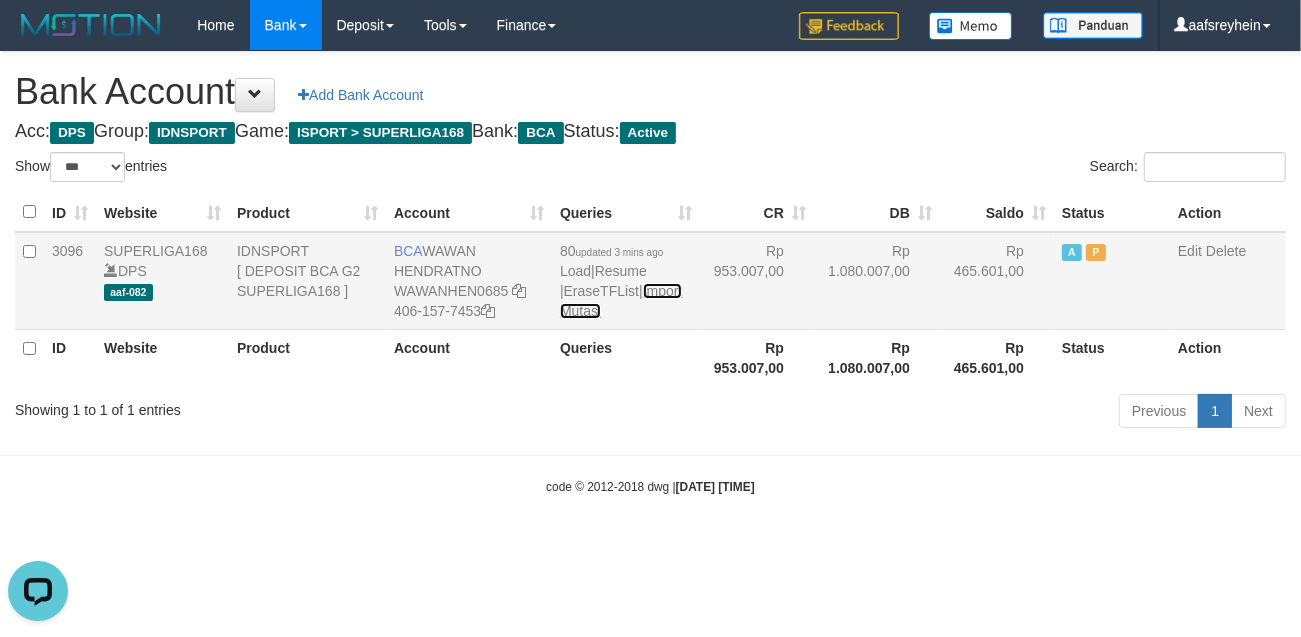 click on "Import Mutasi" at bounding box center (621, 301) 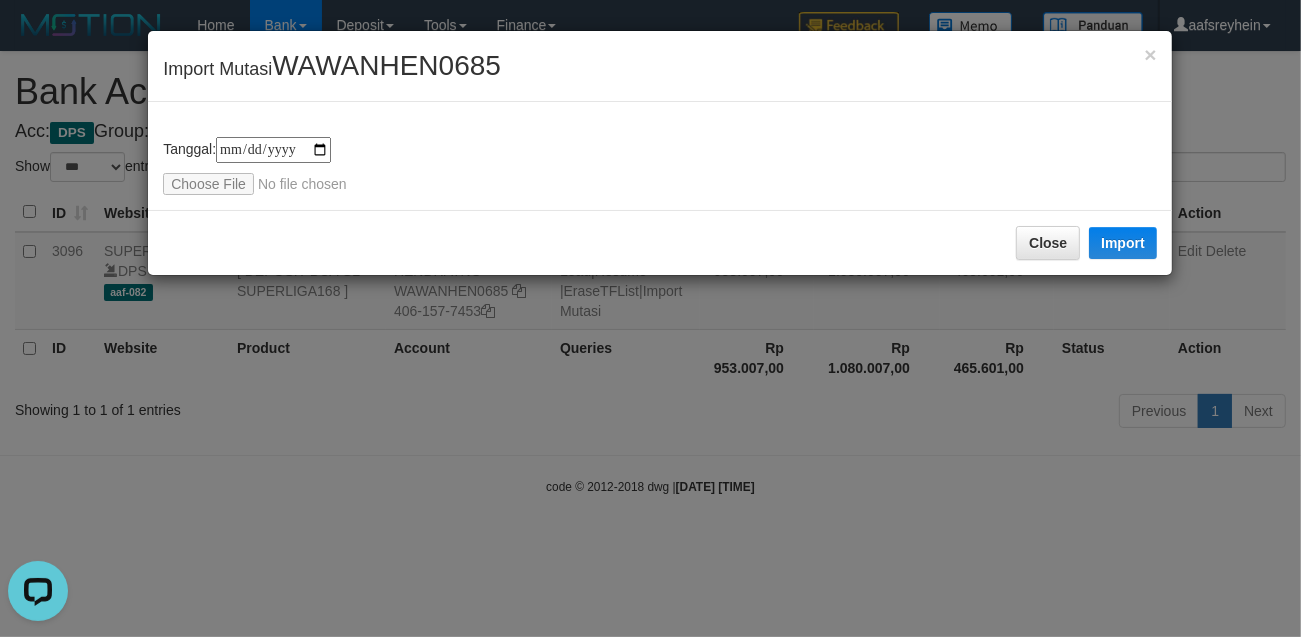 type on "**********" 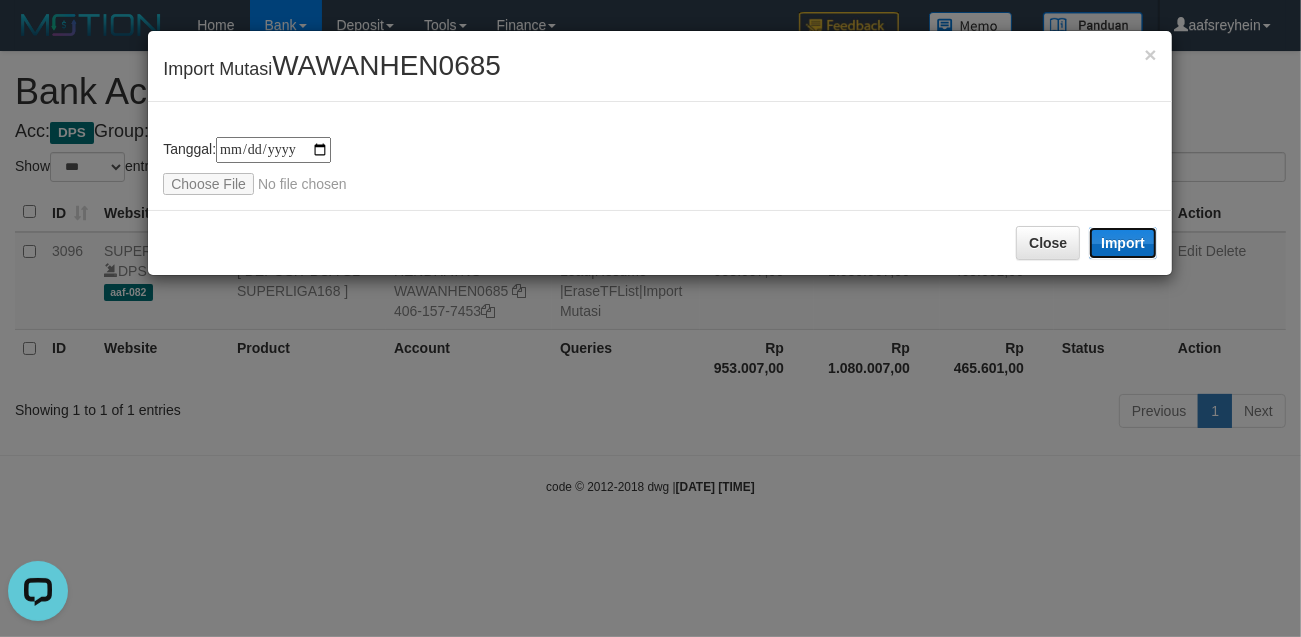 click on "Import" at bounding box center (1123, 243) 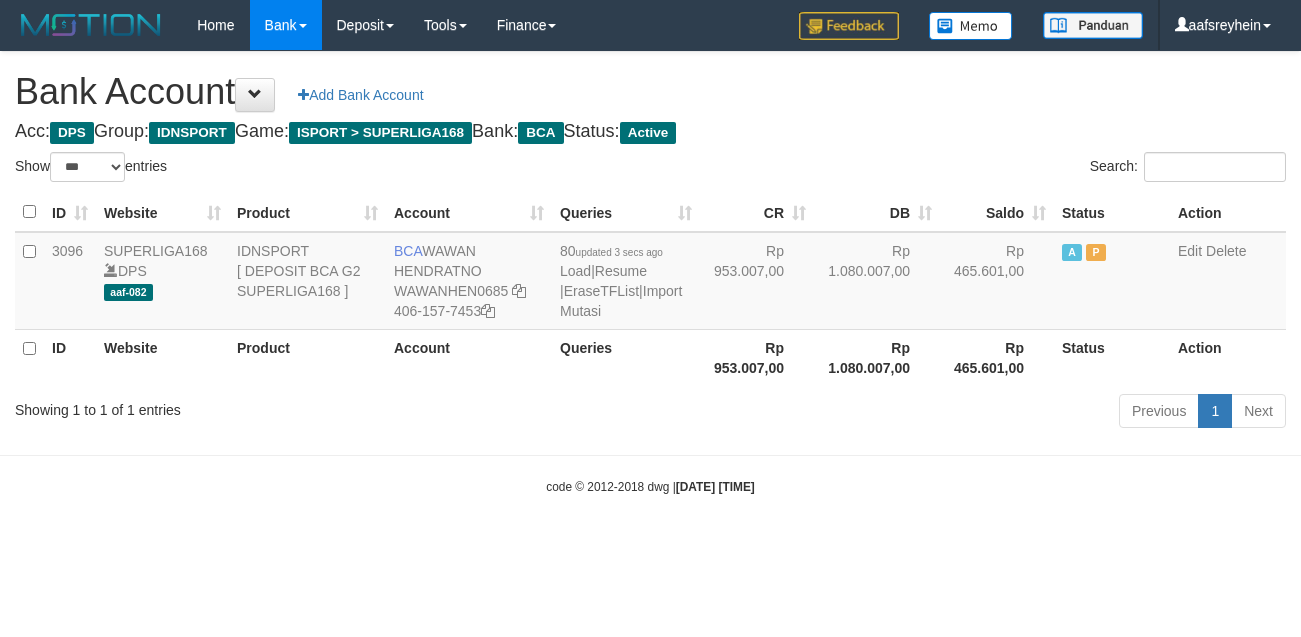 select on "***" 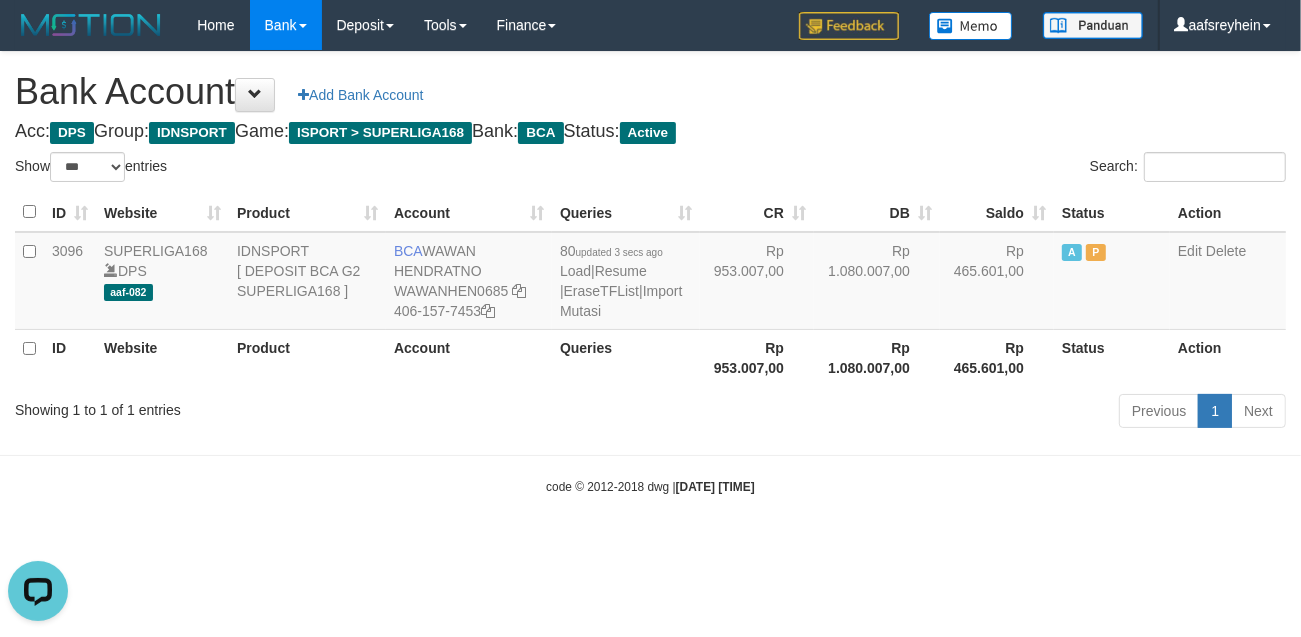 scroll, scrollTop: 0, scrollLeft: 0, axis: both 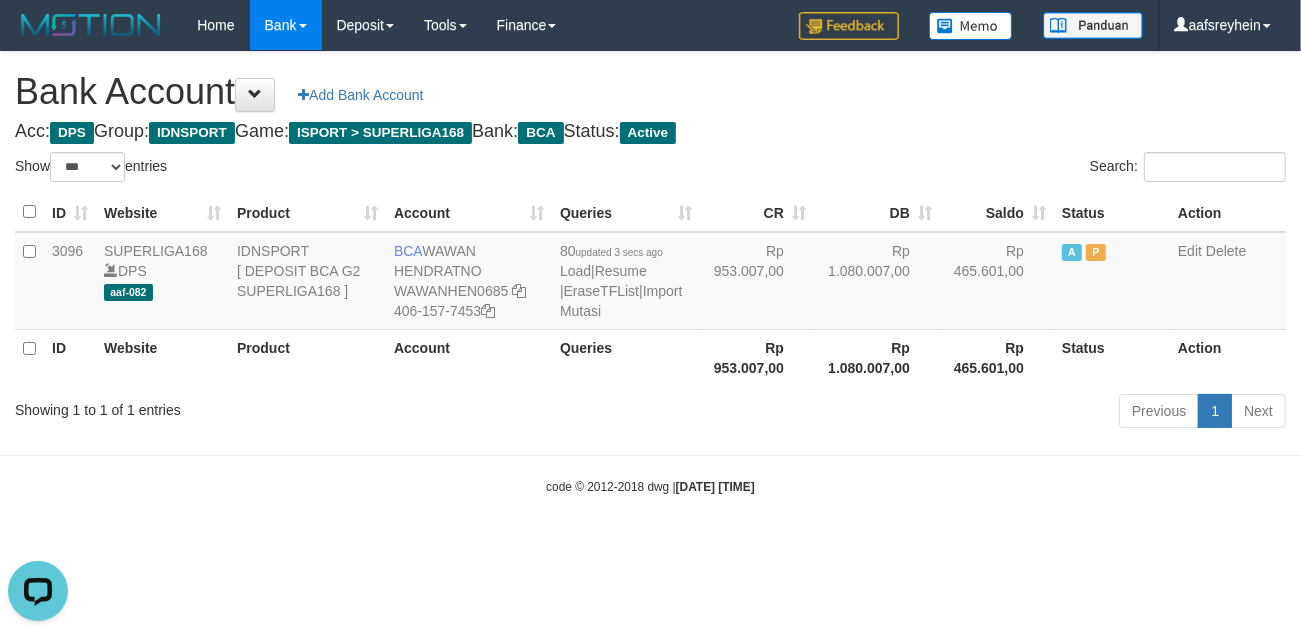 click on "code © 2012-2018 dwg |  2025/07/12 04:57:35" at bounding box center [650, 486] 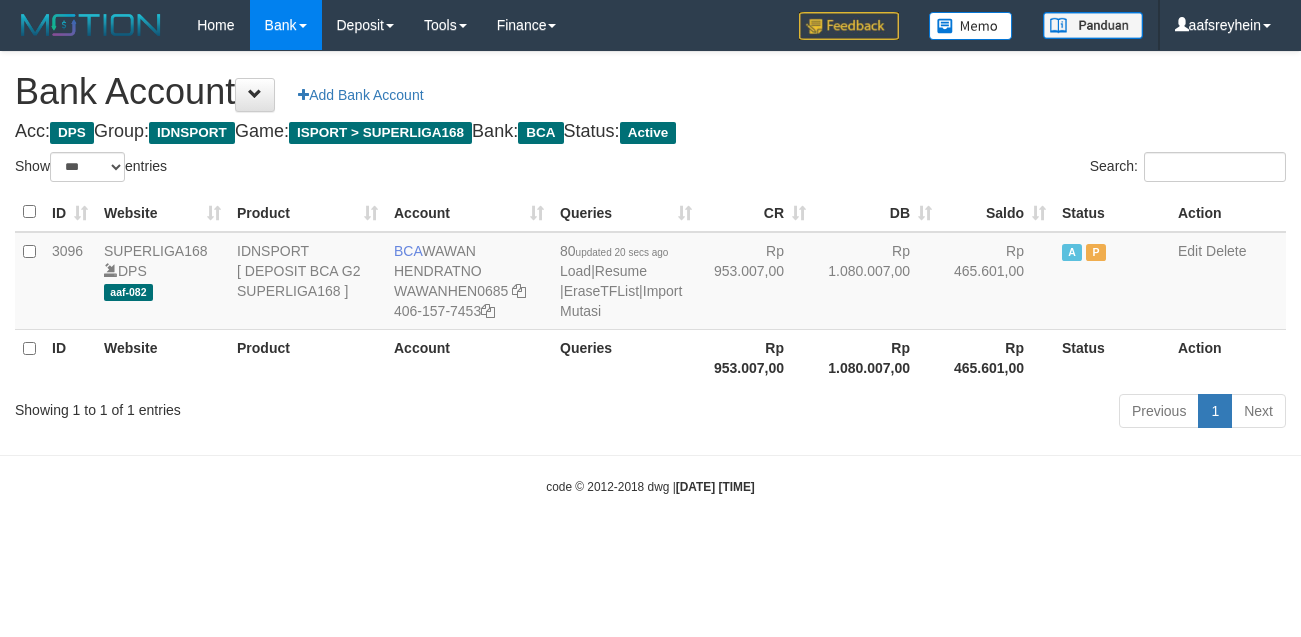 select on "***" 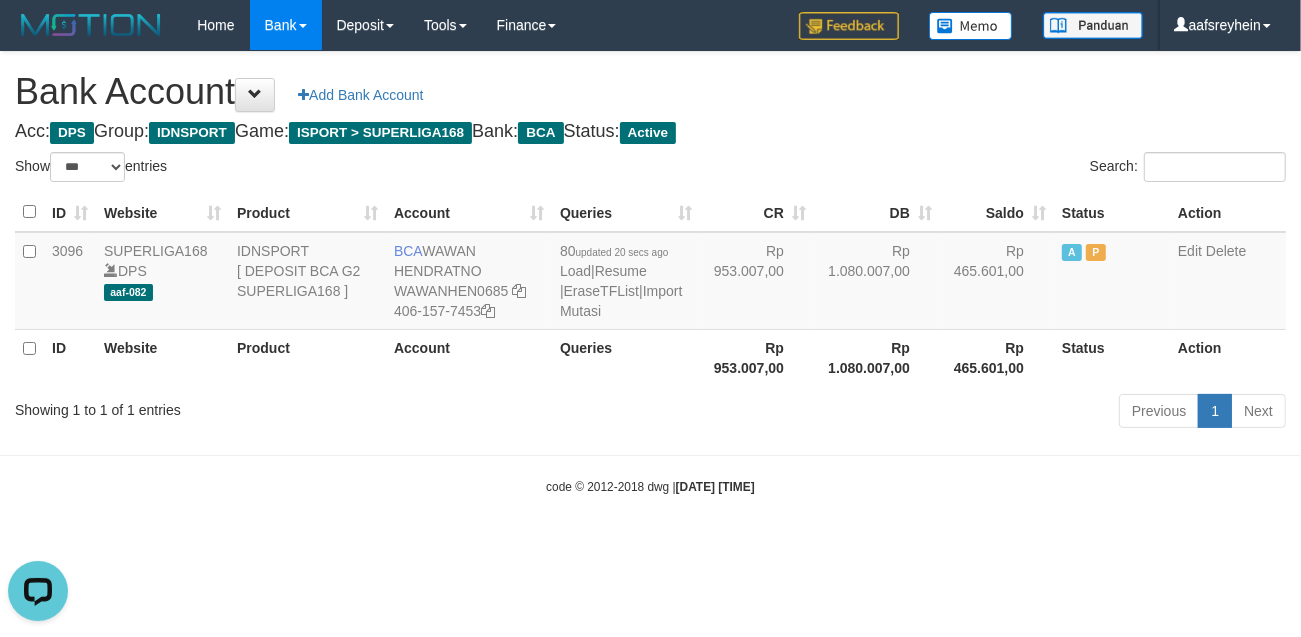 scroll, scrollTop: 0, scrollLeft: 0, axis: both 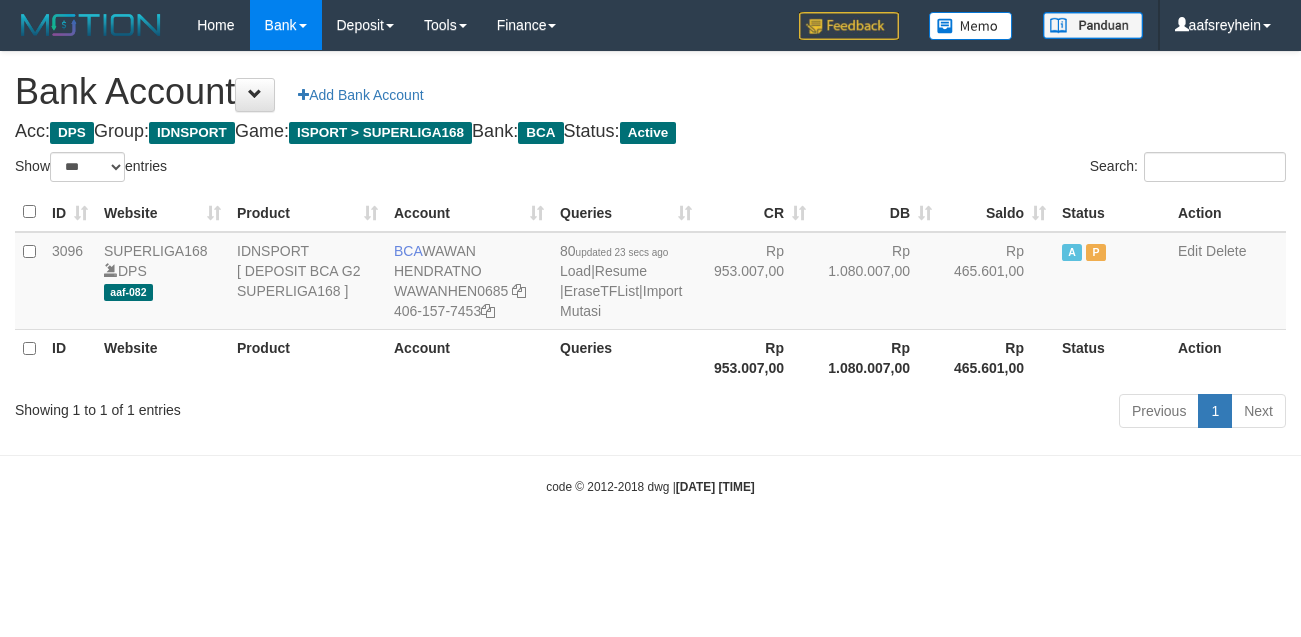 select on "***" 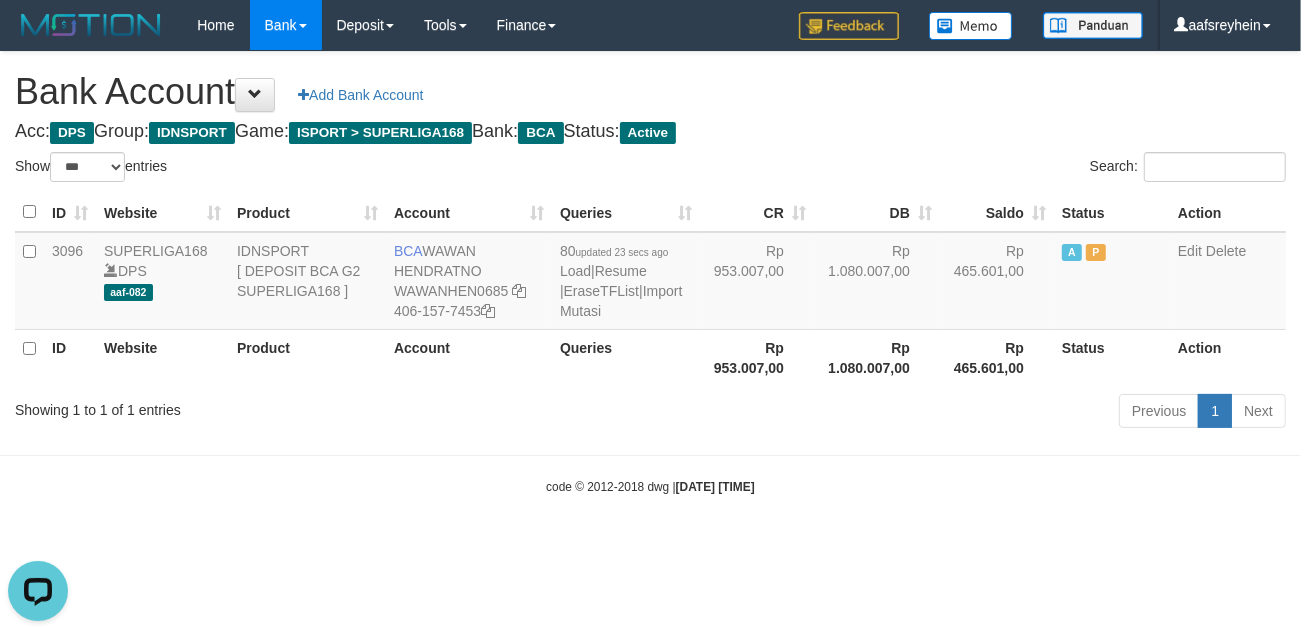 scroll, scrollTop: 0, scrollLeft: 0, axis: both 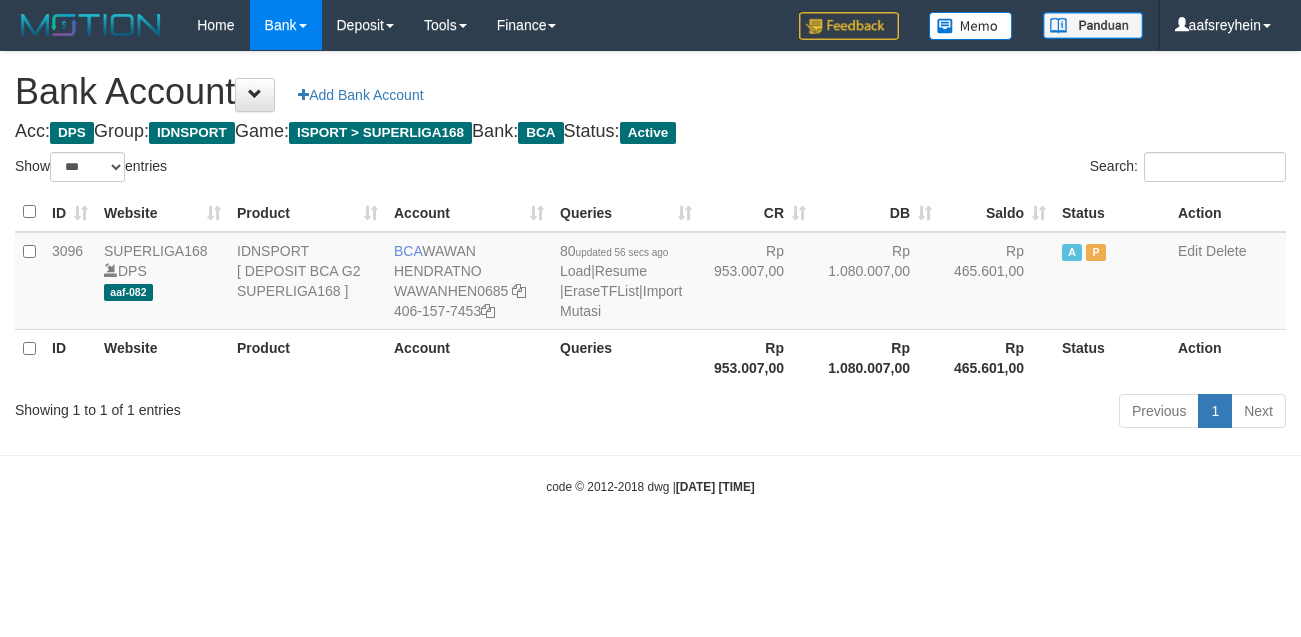 select on "***" 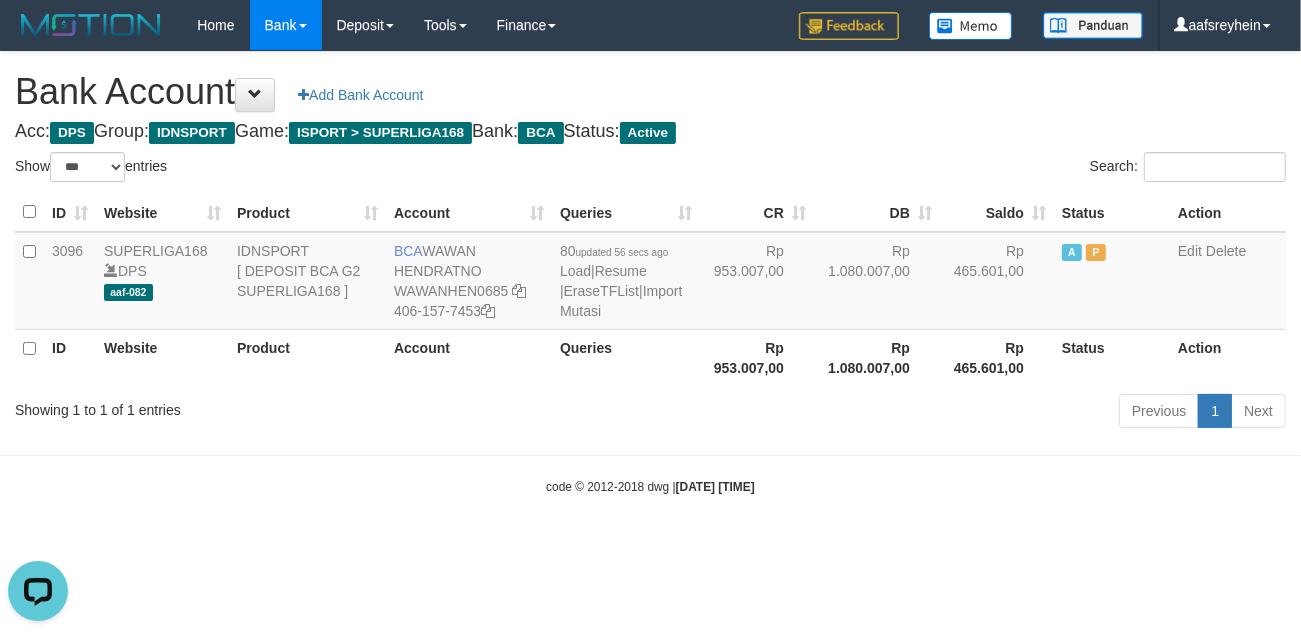 scroll, scrollTop: 0, scrollLeft: 0, axis: both 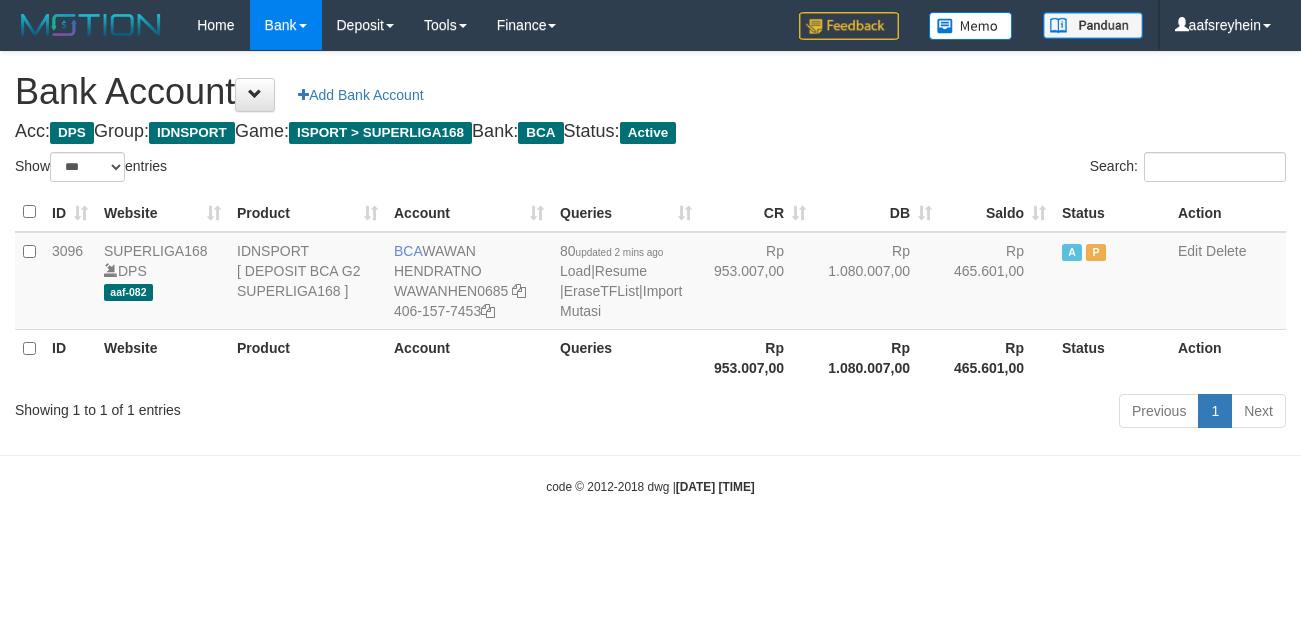 select on "***" 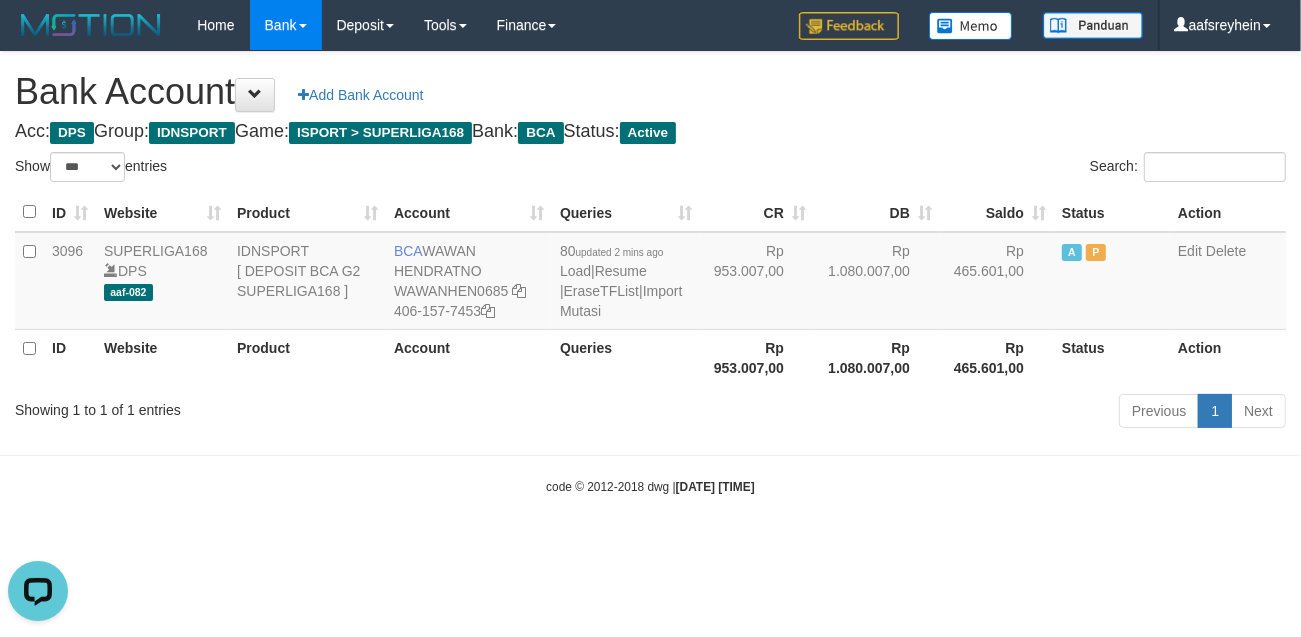 scroll, scrollTop: 0, scrollLeft: 0, axis: both 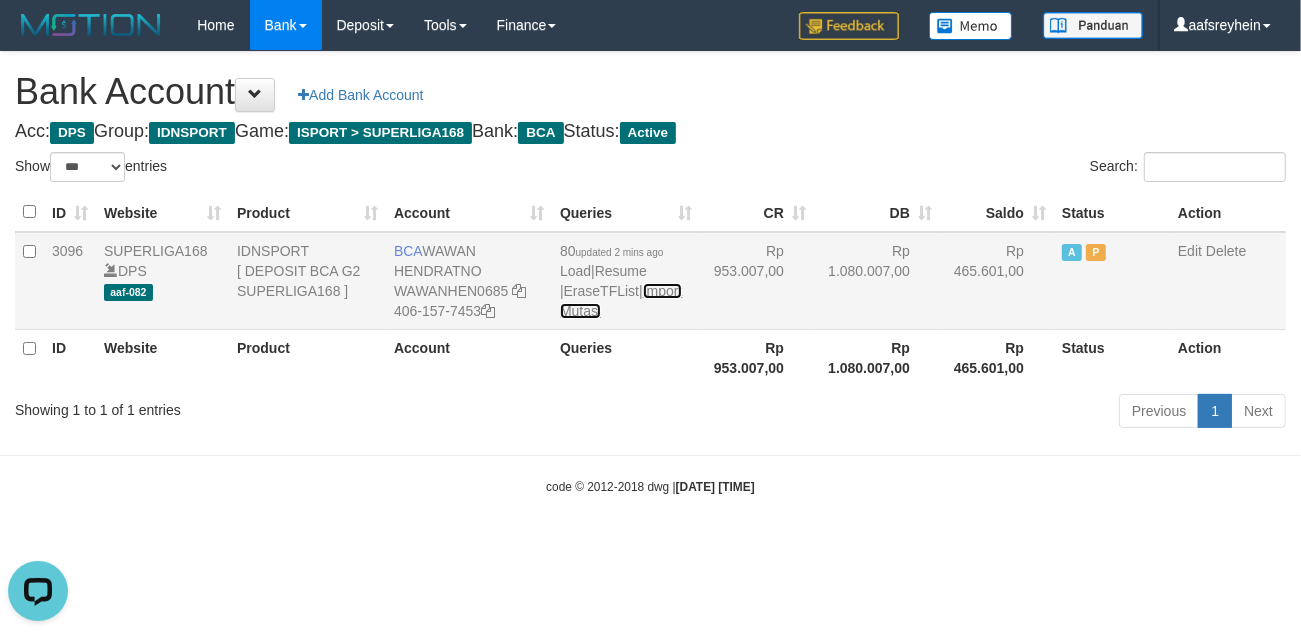 click on "Import Mutasi" at bounding box center [621, 301] 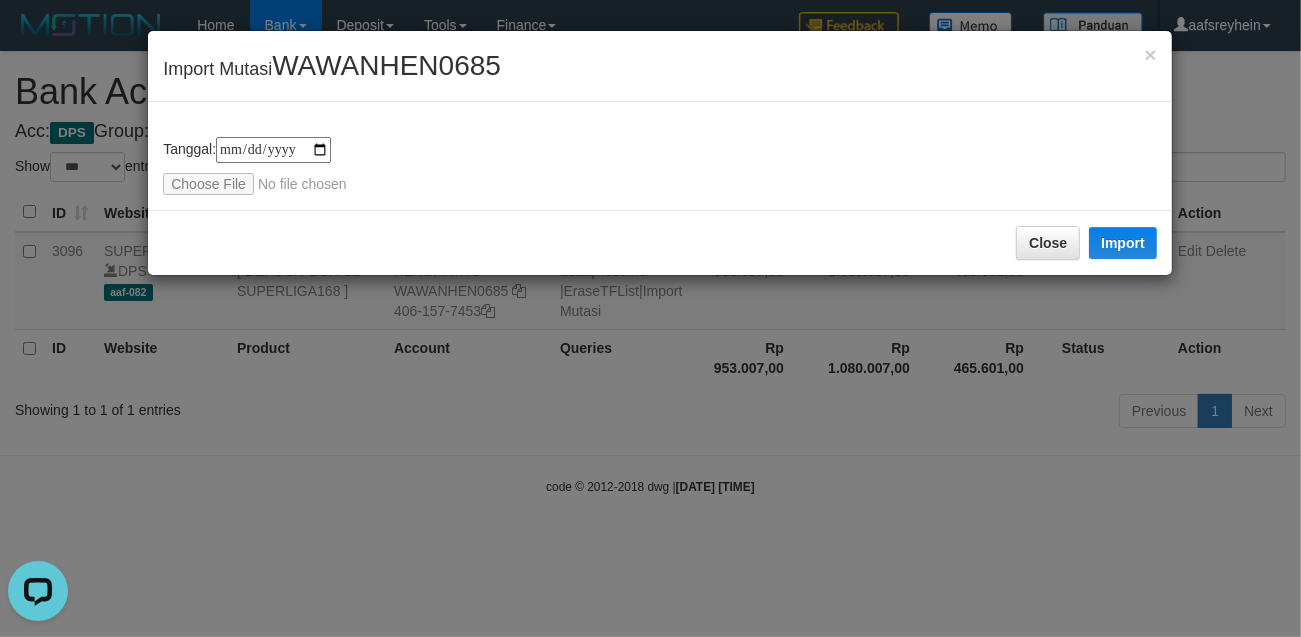 type on "**********" 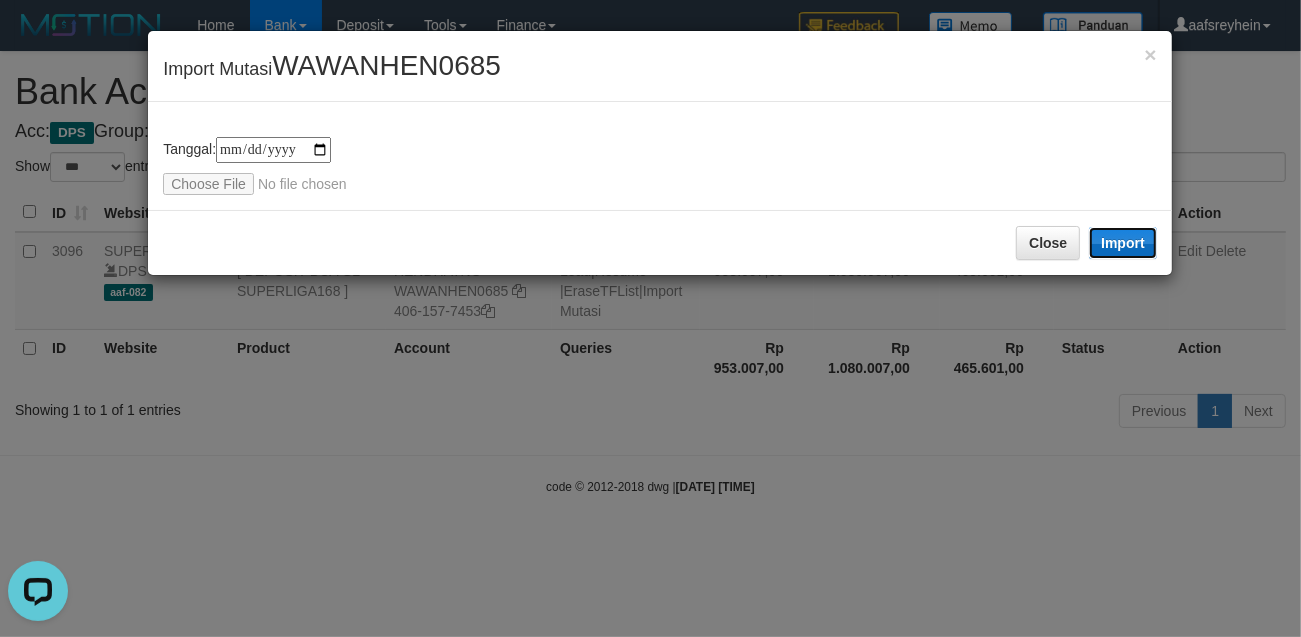 click on "Import" at bounding box center [1123, 243] 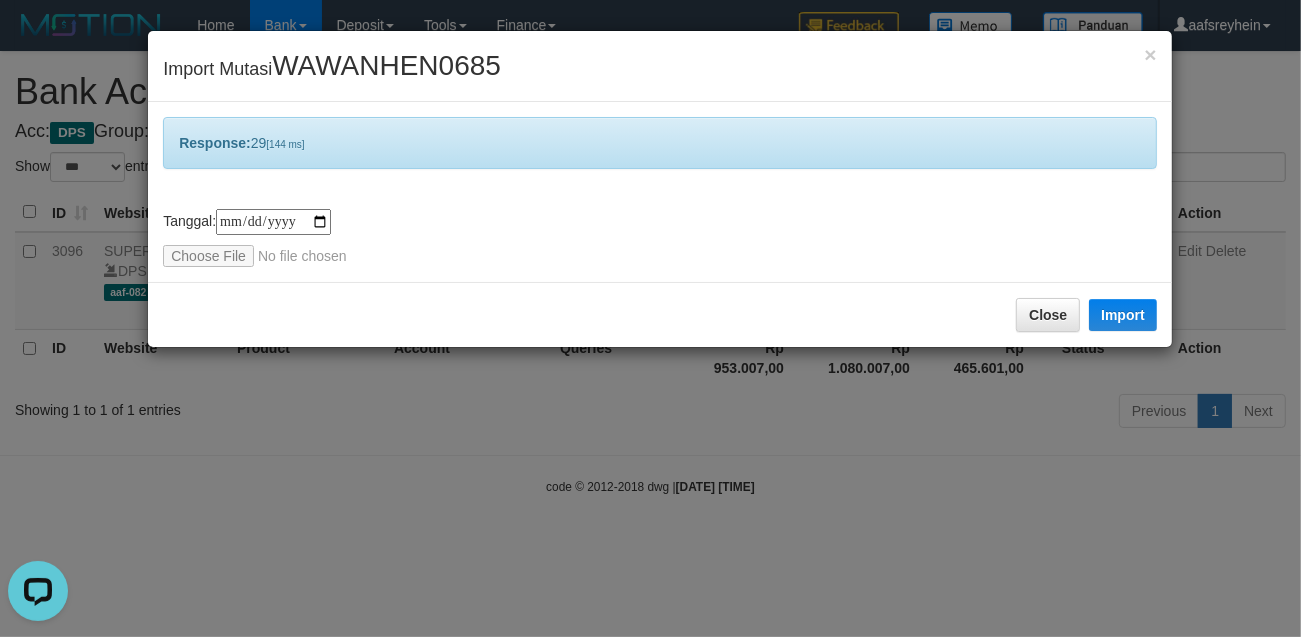 click on "**********" at bounding box center (650, 318) 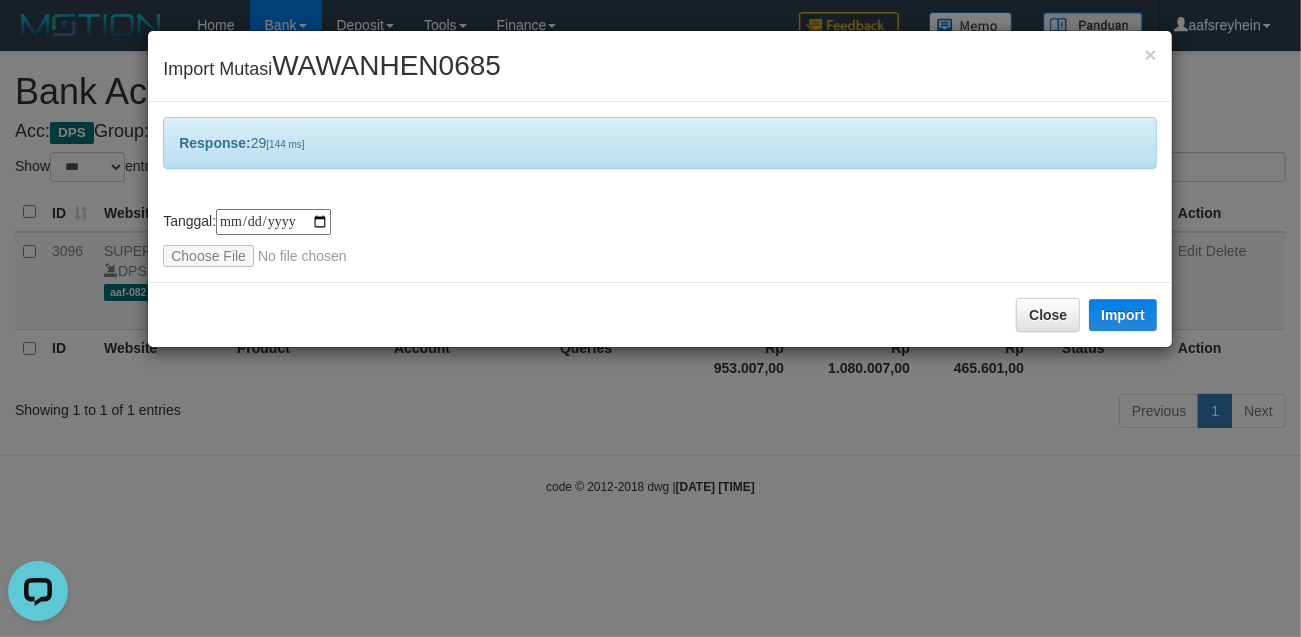 click on "**********" at bounding box center (650, 318) 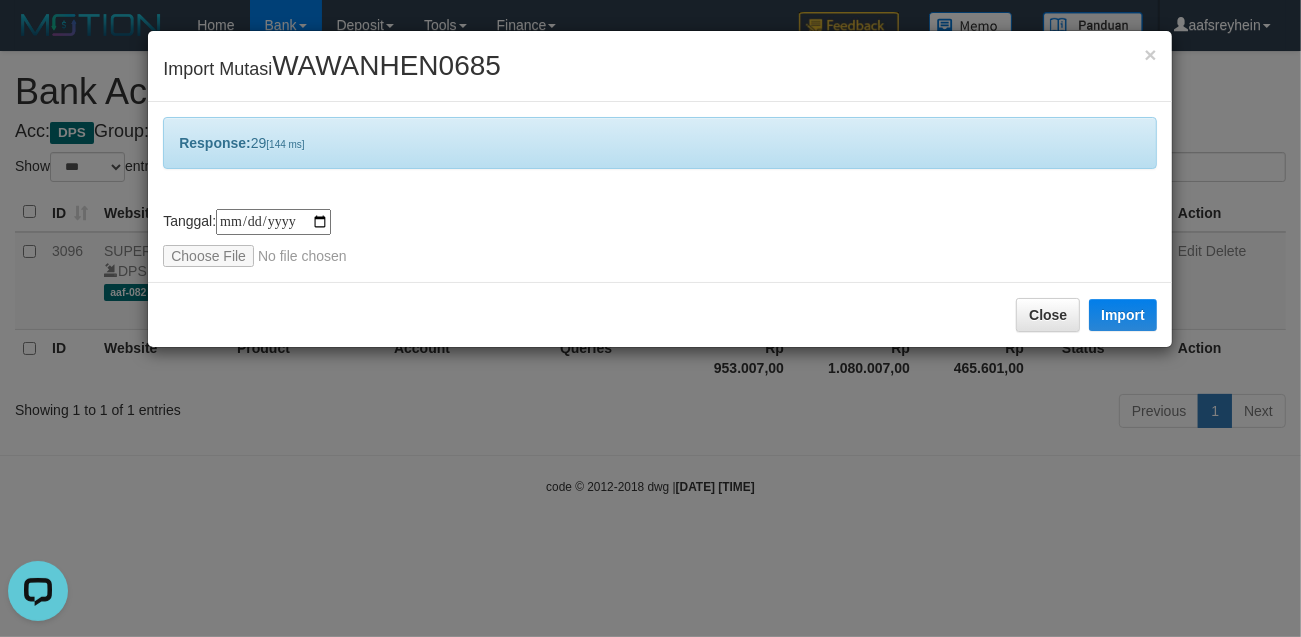 click on "**********" at bounding box center (650, 318) 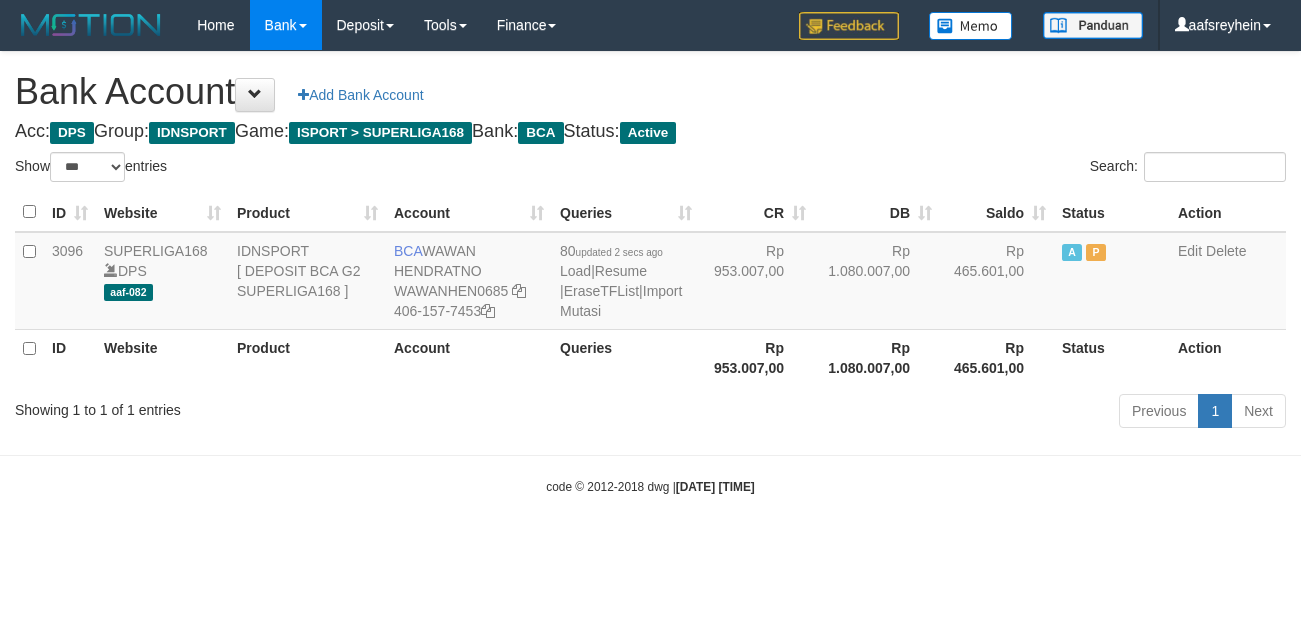 select on "***" 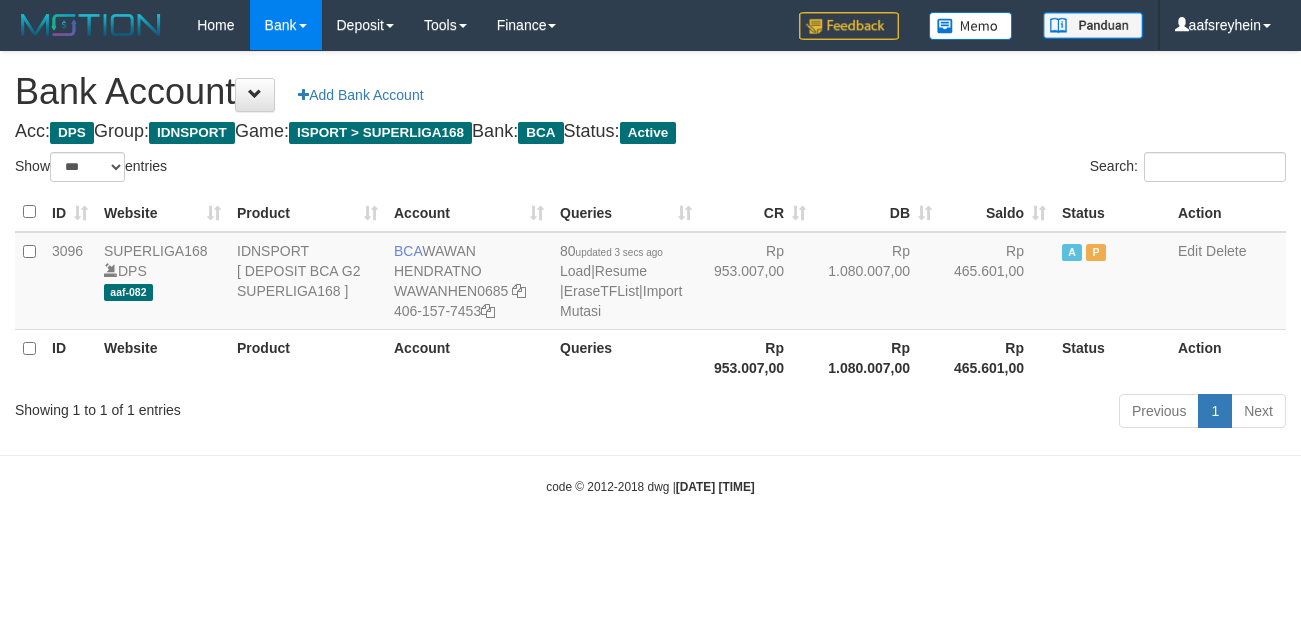 select on "***" 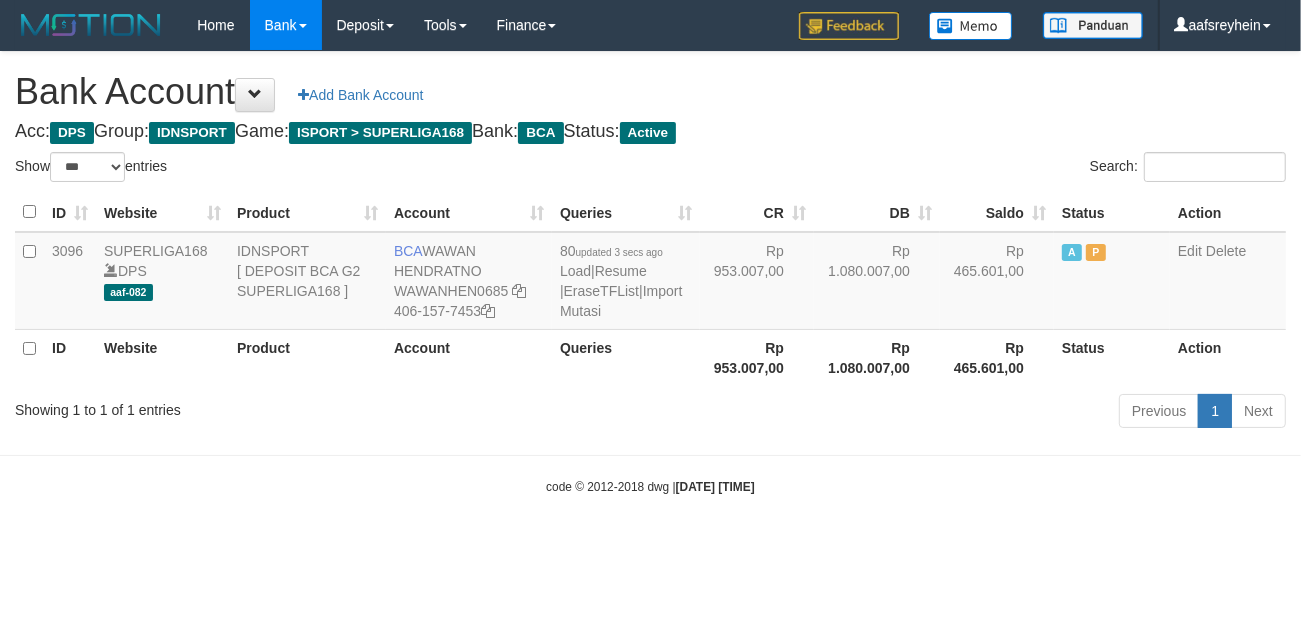 click on "Toggle navigation
Home
Bank
Account List
Load
By Website
Group
[ISPORT]													SUPERLIGA168
By Load Group (DPS)
-" at bounding box center [650, 273] 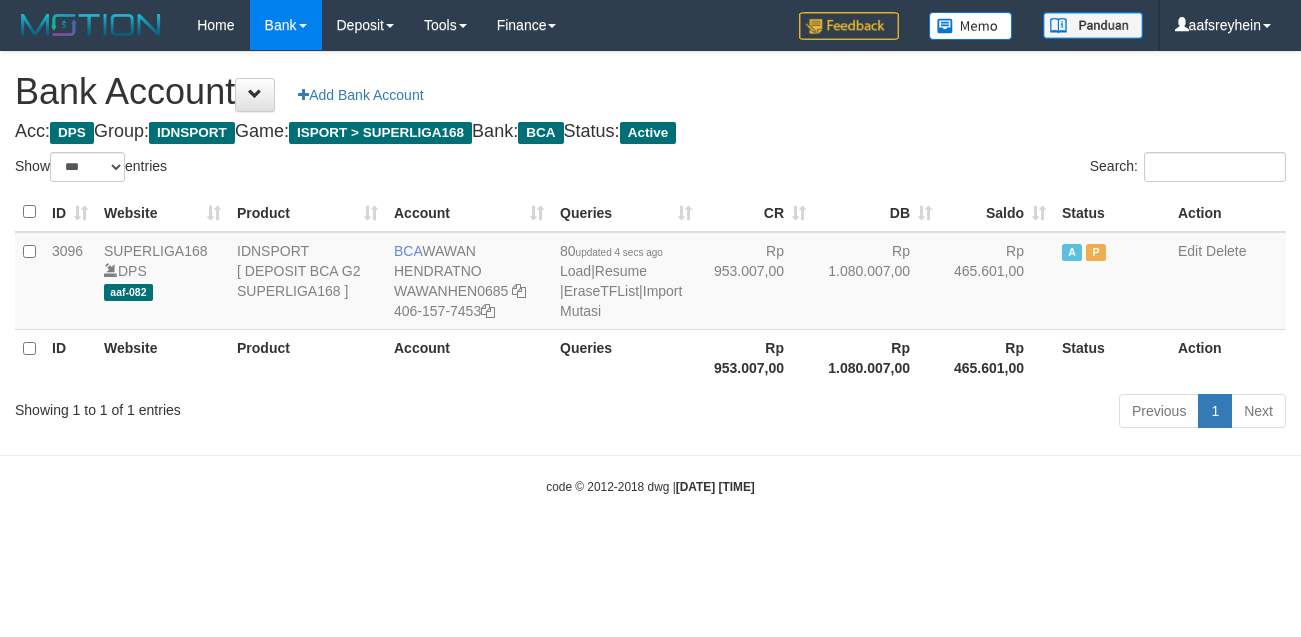 select on "***" 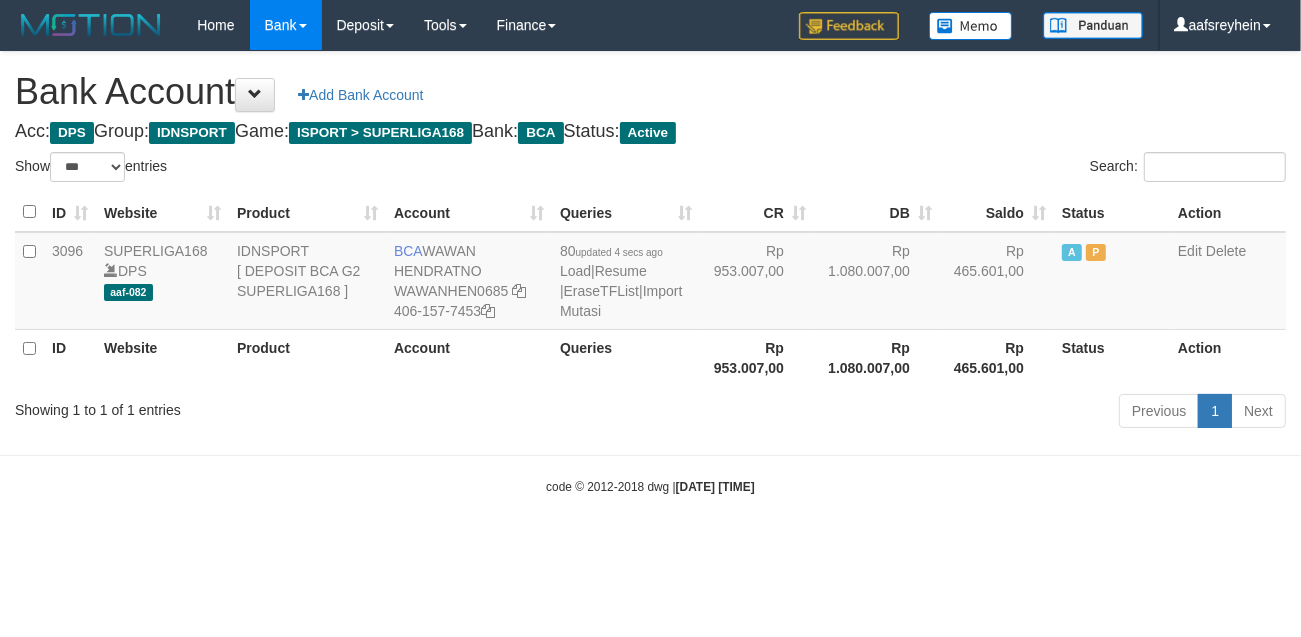 click on "Bank Account
Add Bank Account
Acc: 										 DPS
Group:   IDNSPORT    		Game:   ISPORT > SUPERLIGA168    		Bank:   BCA    		Status:  Active
Filter Account Type
*******
***
**
***
DPS
SELECT ALL  SELECT TYPE  - ALL -
DPS
WD
TMP
Filter Product
*******
******
********
********
*******
********
IDNSPORT
SELECT ALL  SELECT GROUP  - ALL -
BETHUB
IDNPOKER
IDNSPORT
IDNTOTO
LOADONLY
Filter Website
*******" at bounding box center [650, 243] 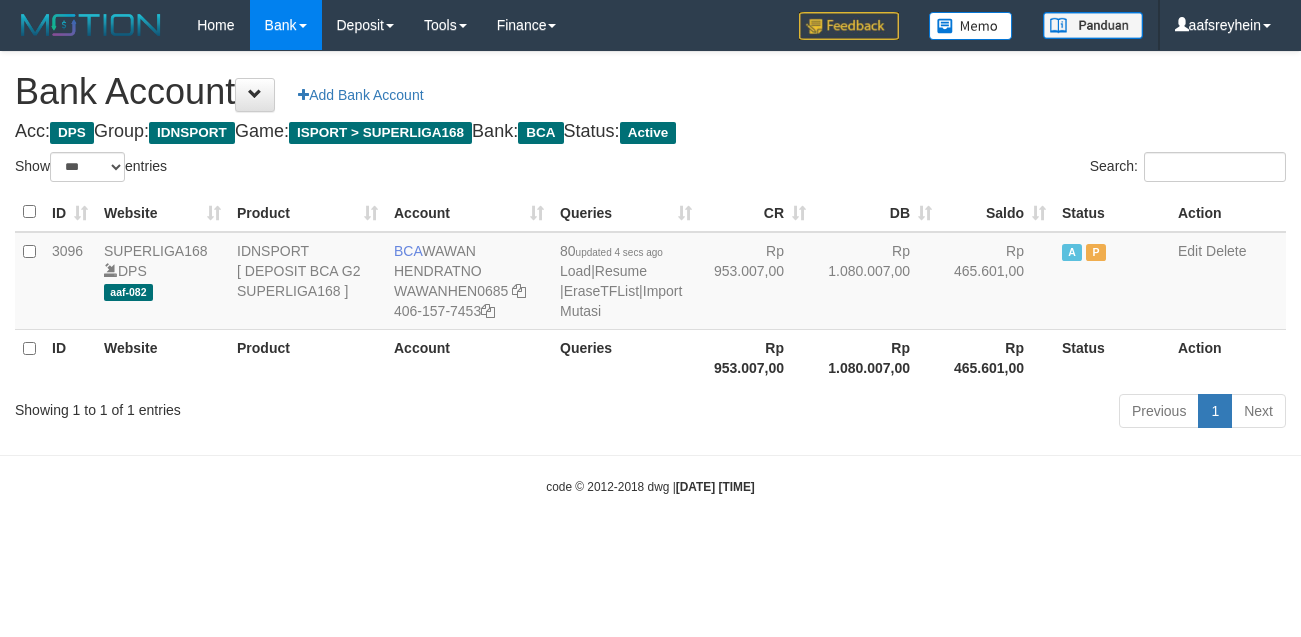 select on "***" 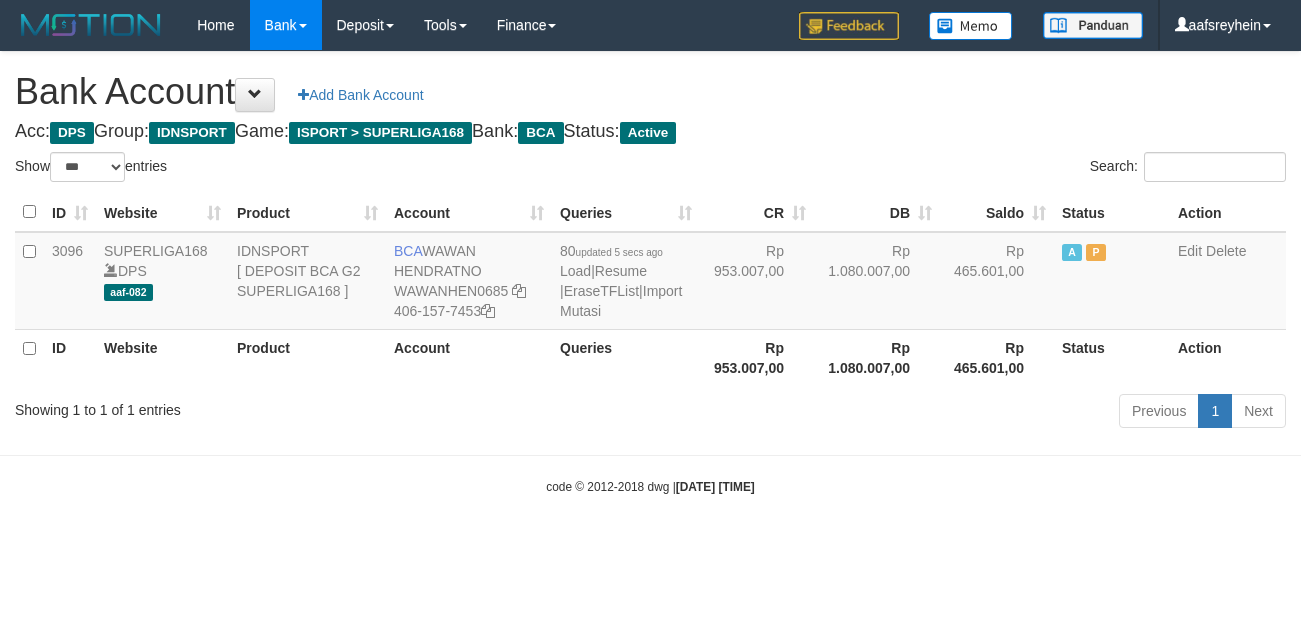 select on "***" 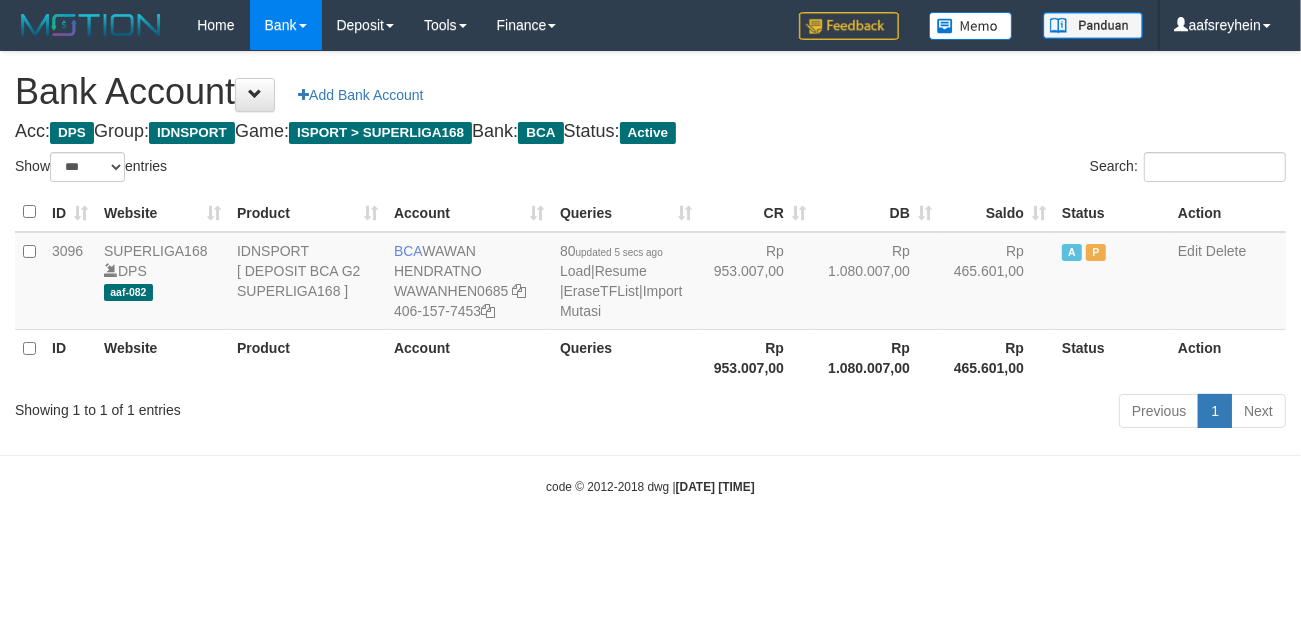 scroll, scrollTop: 0, scrollLeft: 0, axis: both 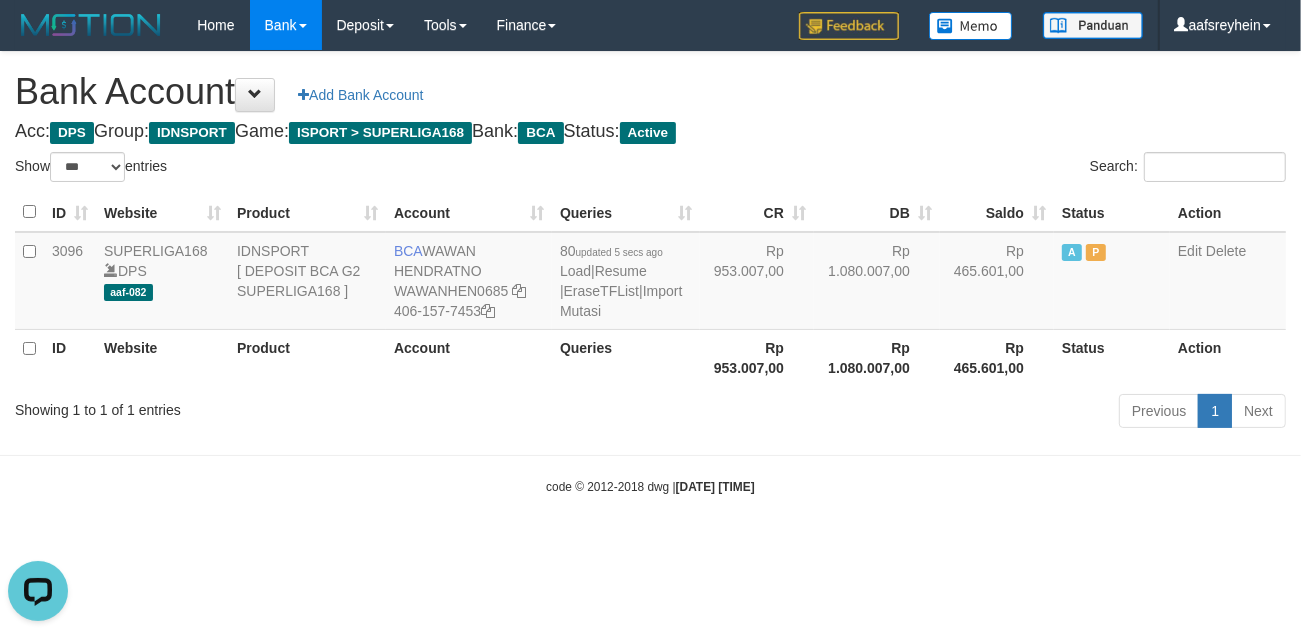 click on "Toggle navigation
Home
Bank
Account List
Load
By Website
Group
[ISPORT]													SUPERLIGA168
By Load Group (DPS)
-" at bounding box center [650, 273] 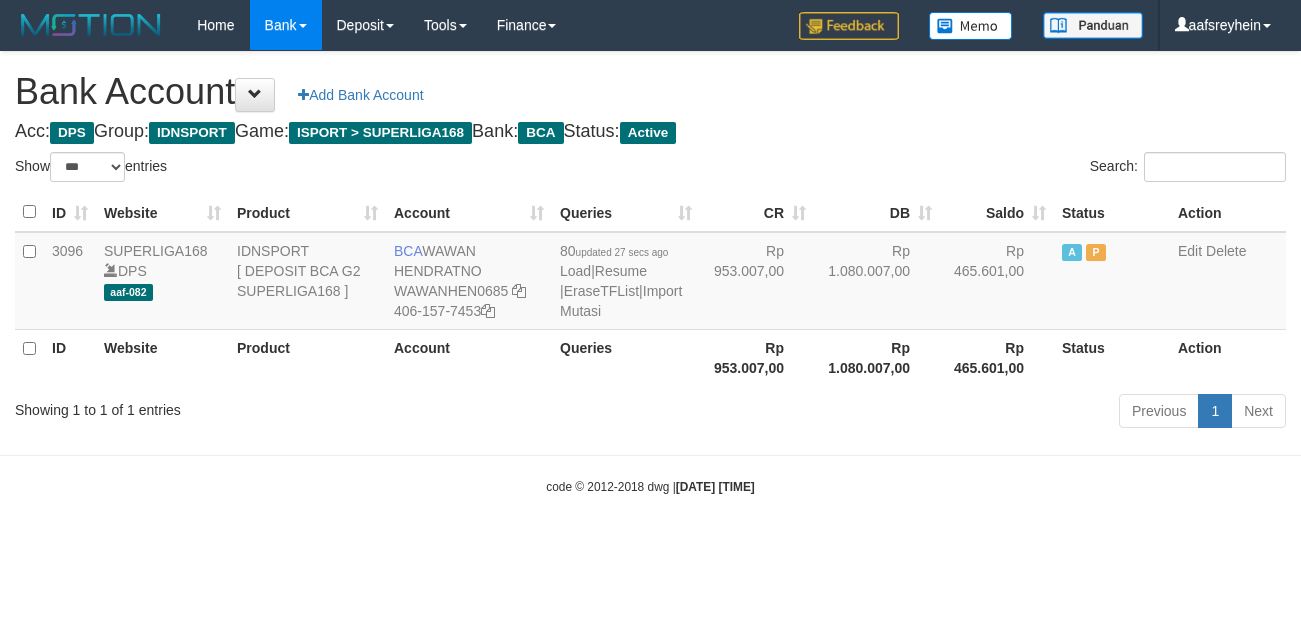 select on "***" 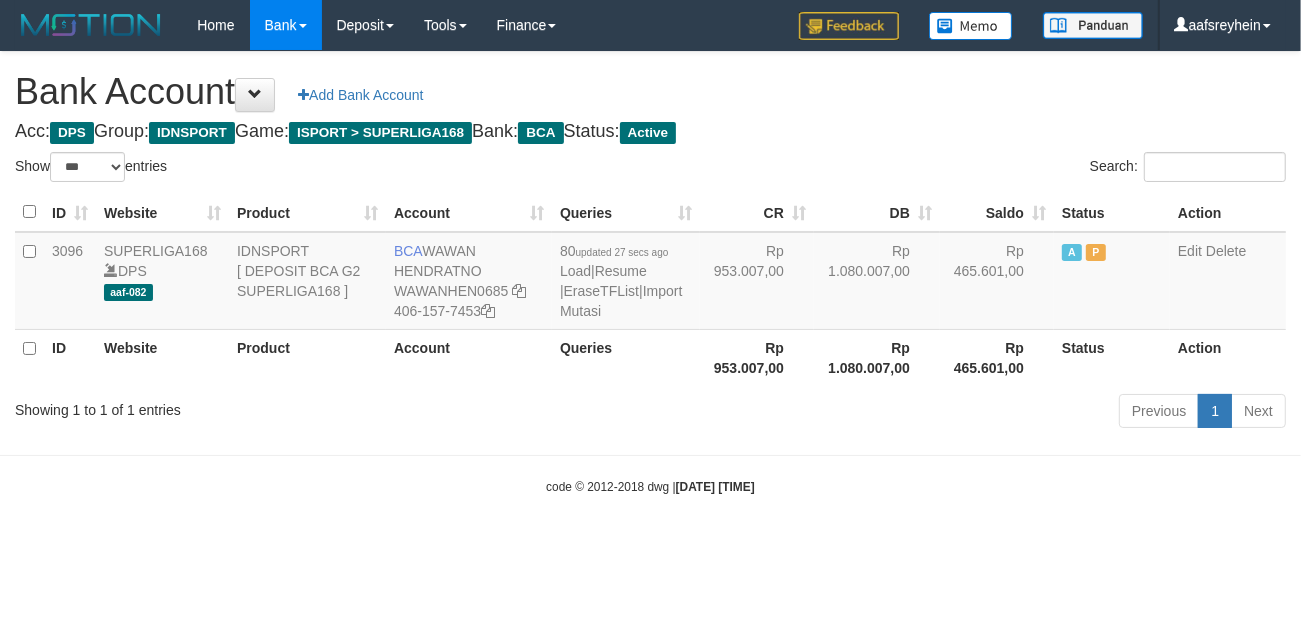 click on "Toggle navigation
Home
Bank
Account List
Load
By Website
Group
[ISPORT]													SUPERLIGA168
By Load Group (DPS)
-" at bounding box center (650, 273) 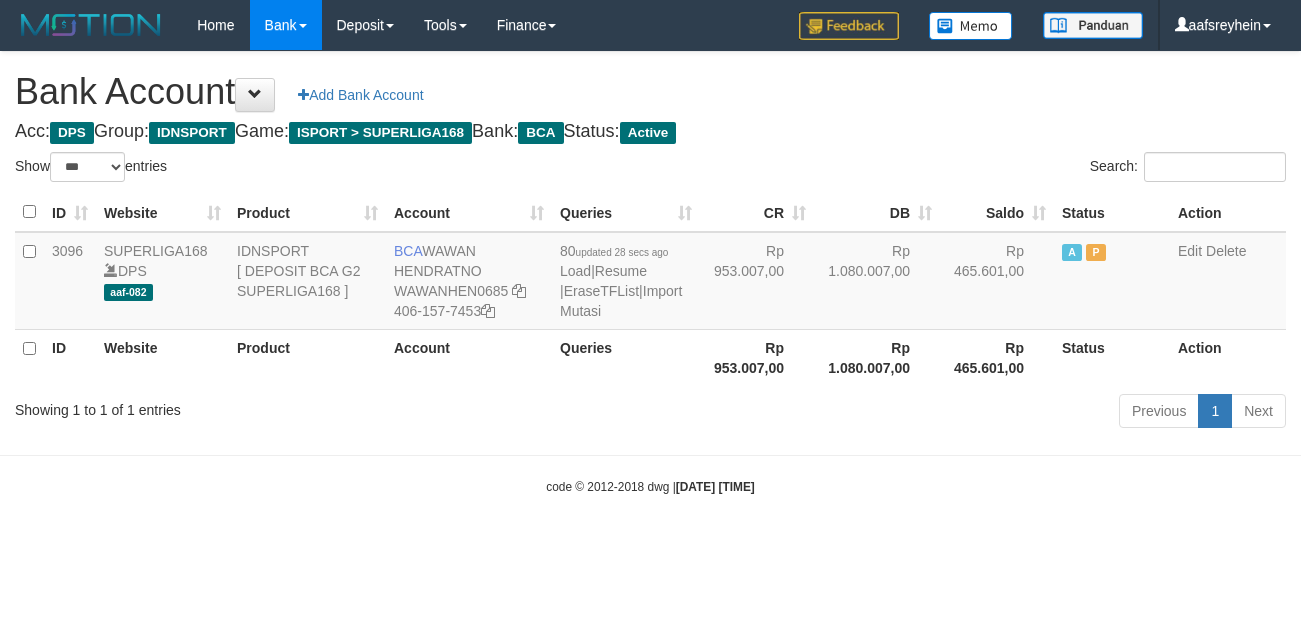 select on "***" 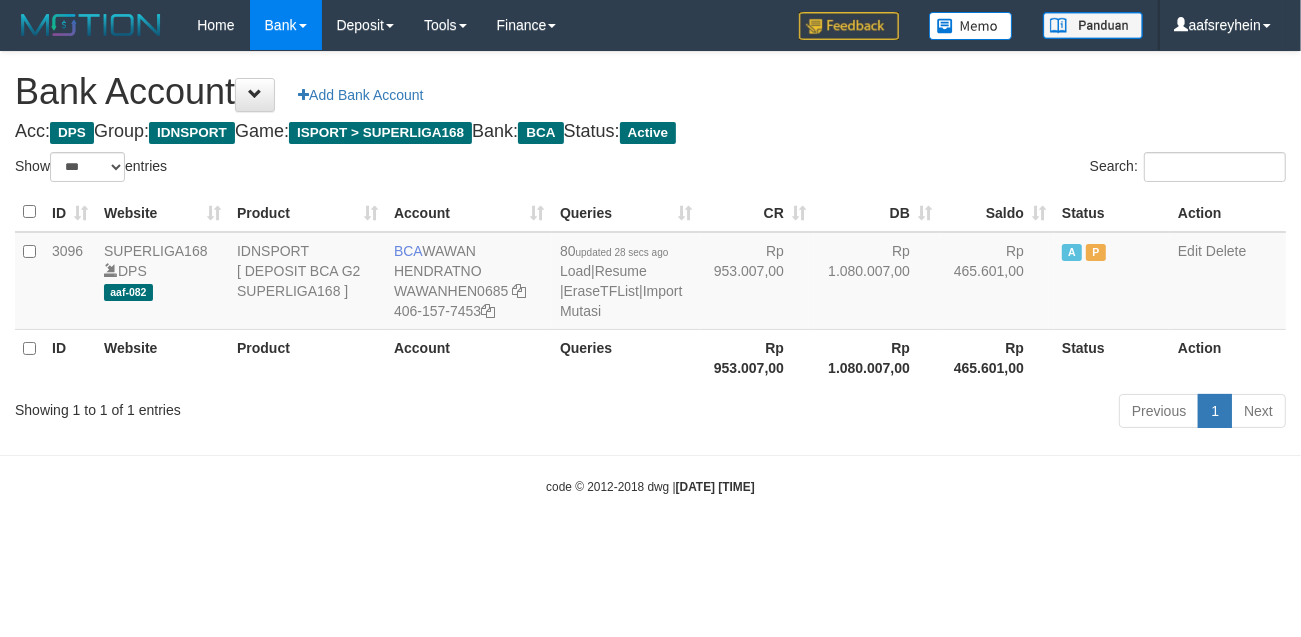 click on "Toggle navigation
Home
Bank
Account List
Load
By Website
Group
[ISPORT]													SUPERLIGA168
By Load Group (DPS)
-" at bounding box center [650, 273] 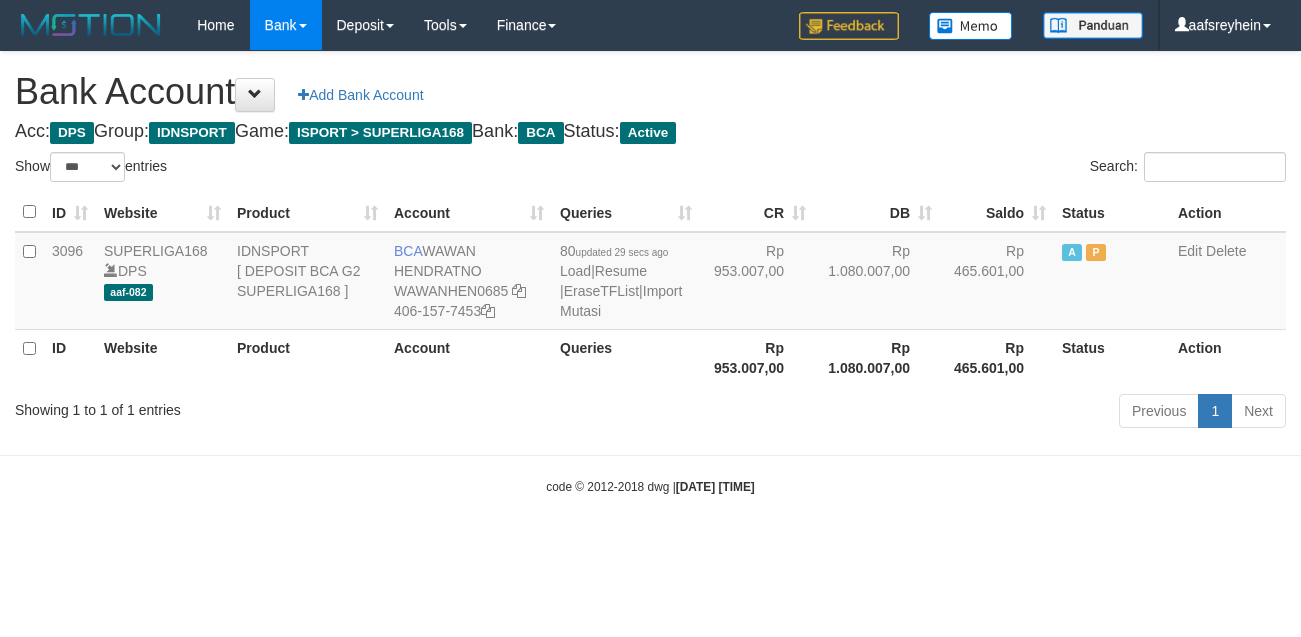 select on "***" 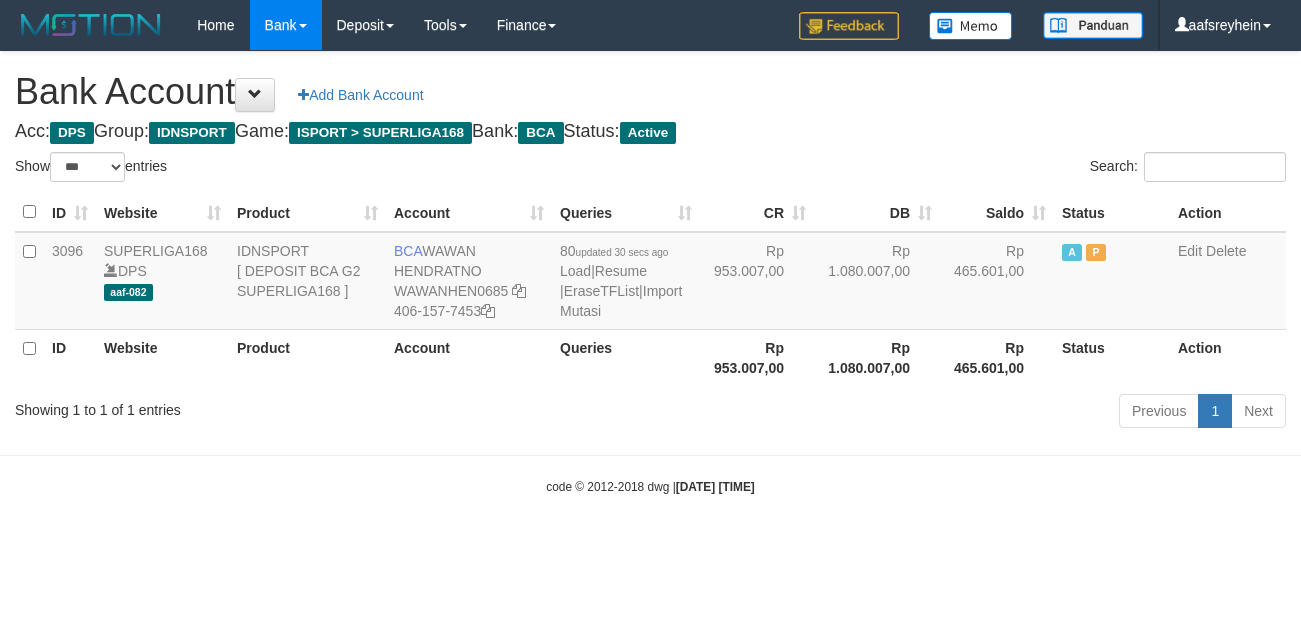 select on "***" 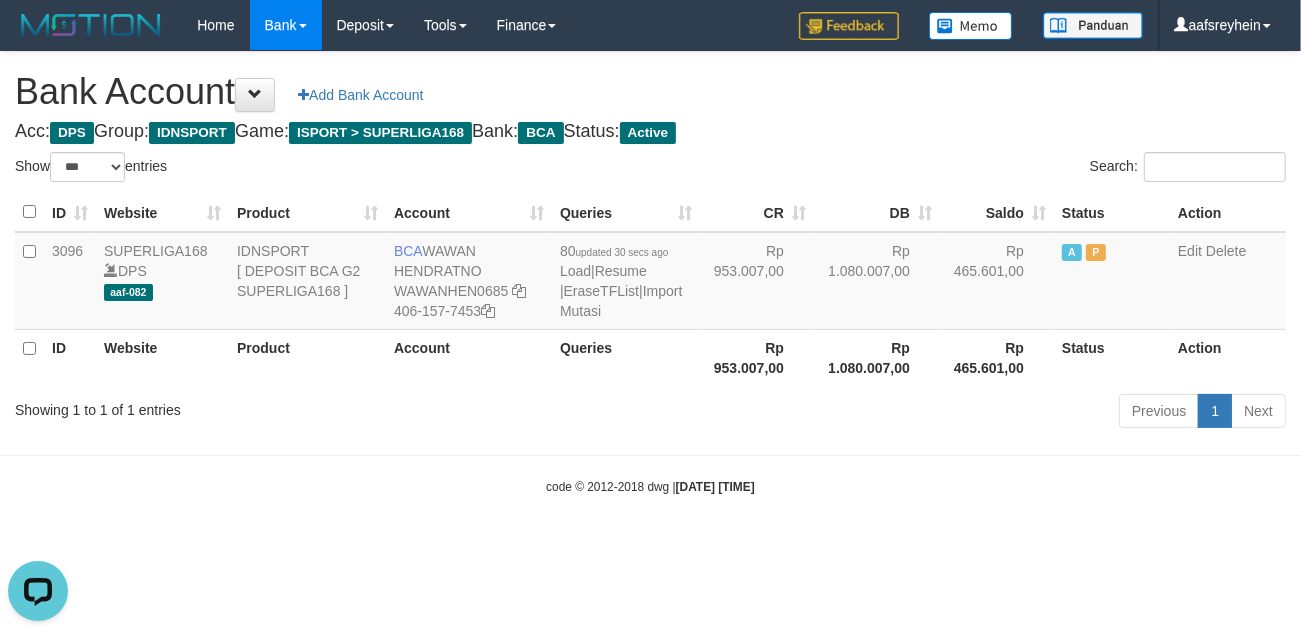 scroll, scrollTop: 0, scrollLeft: 0, axis: both 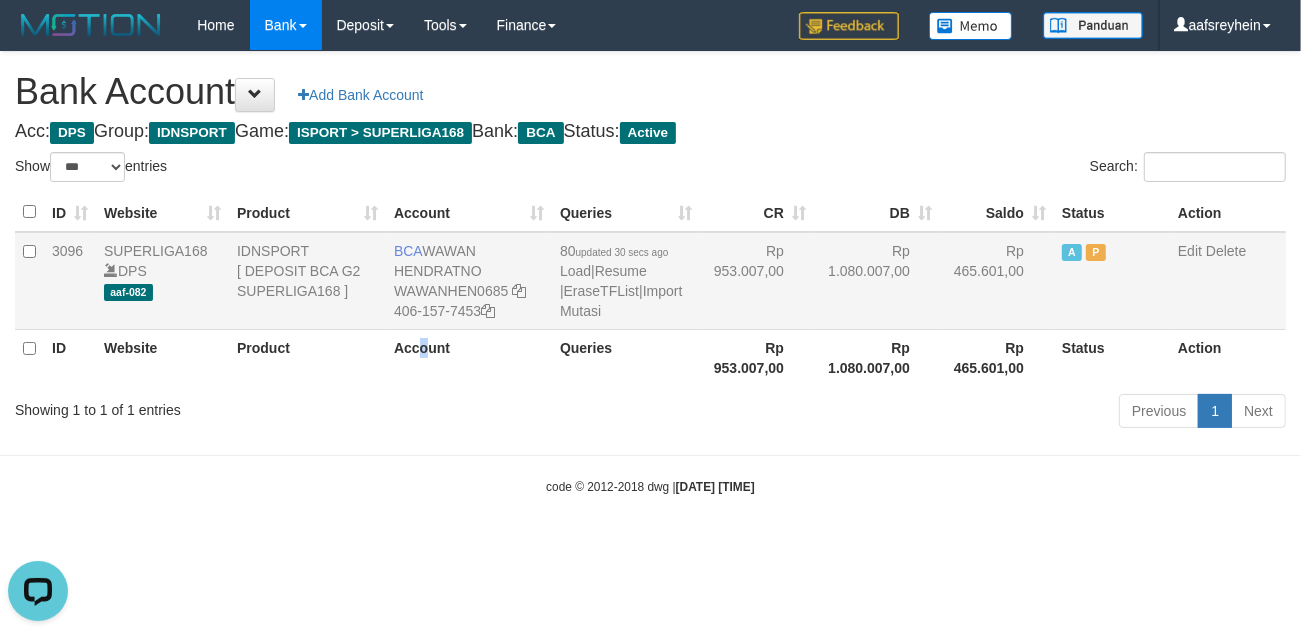 click on "ID Website Product Account Queries CR DB Saldo Status Action
3096
SUPERLIGA168
DPS
aaf-082
IDNSPORT
[ DEPOSIT BCA G2 SUPERLIGA168 ]
BCA
[FIRST] [LAST]
WAWANHEN0685
406-157-7453
80 updated 30 secs ago
Load
|
Resume
|
EraseTFList
|
Import Mutasi
Rp 953.007,00
Rp 1.080.007,00
Rp 465.601,00
A
P
Edit
Delete
ID Website Product Account Queries Rp 953.007,00 Rp 1.080.007,00 Status" at bounding box center [650, 289] 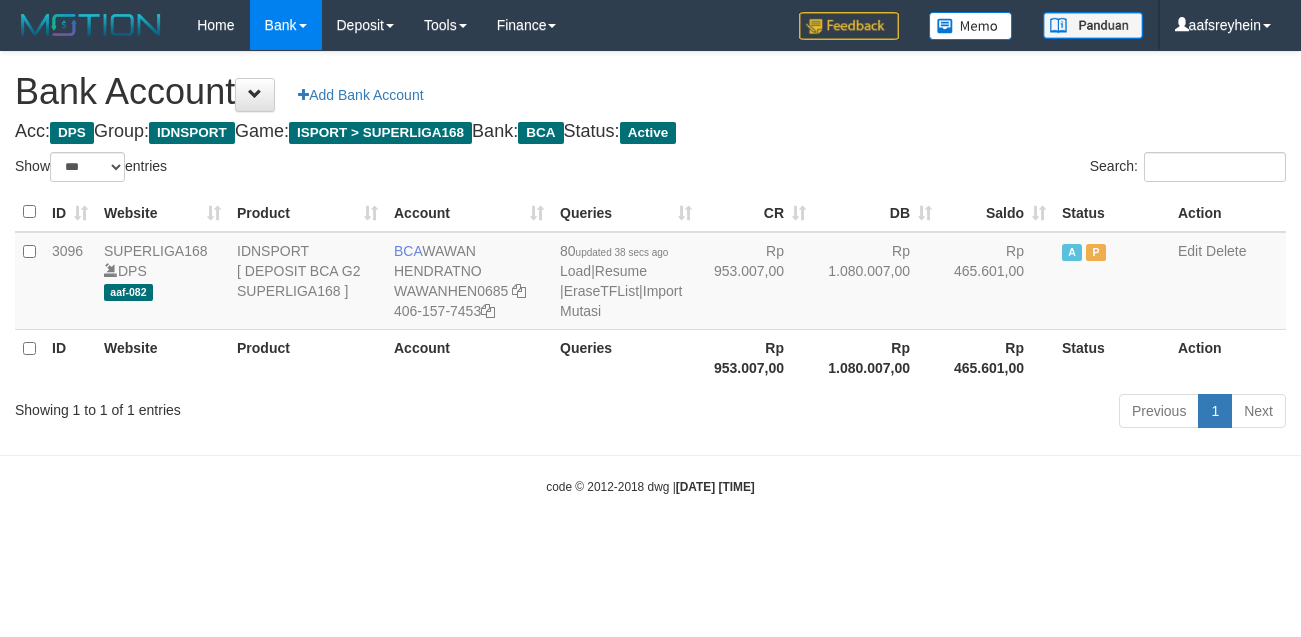select on "***" 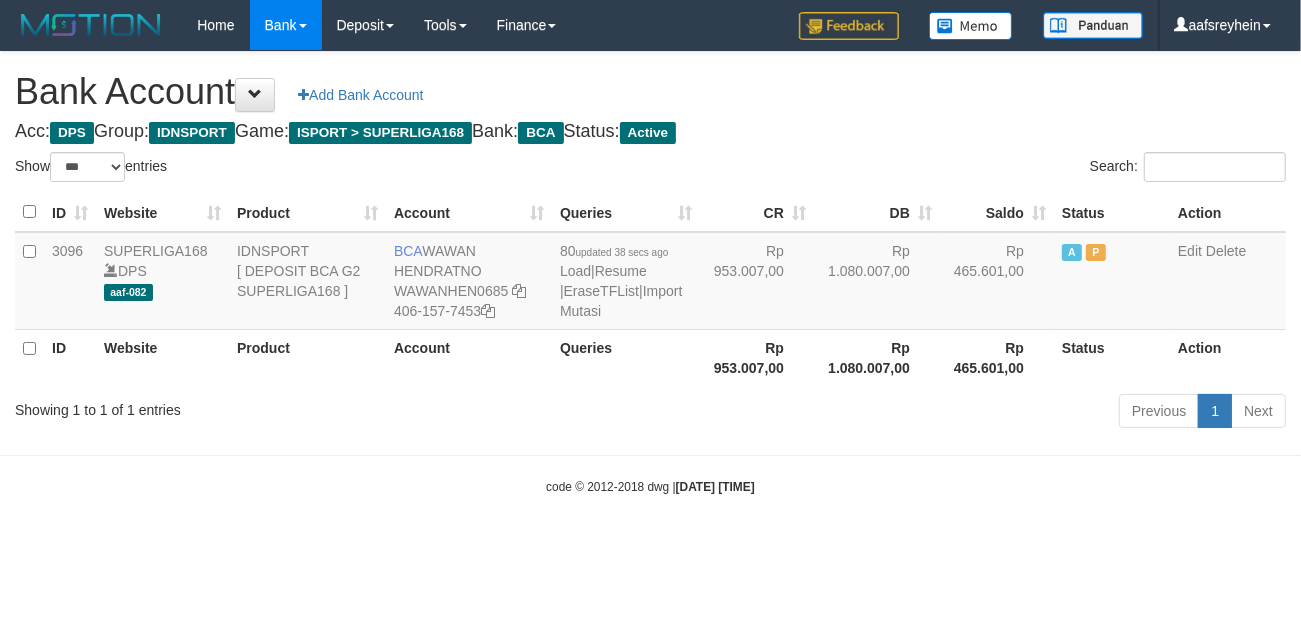 drag, startPoint x: 936, startPoint y: 435, endPoint x: 1295, endPoint y: 360, distance: 366.7506 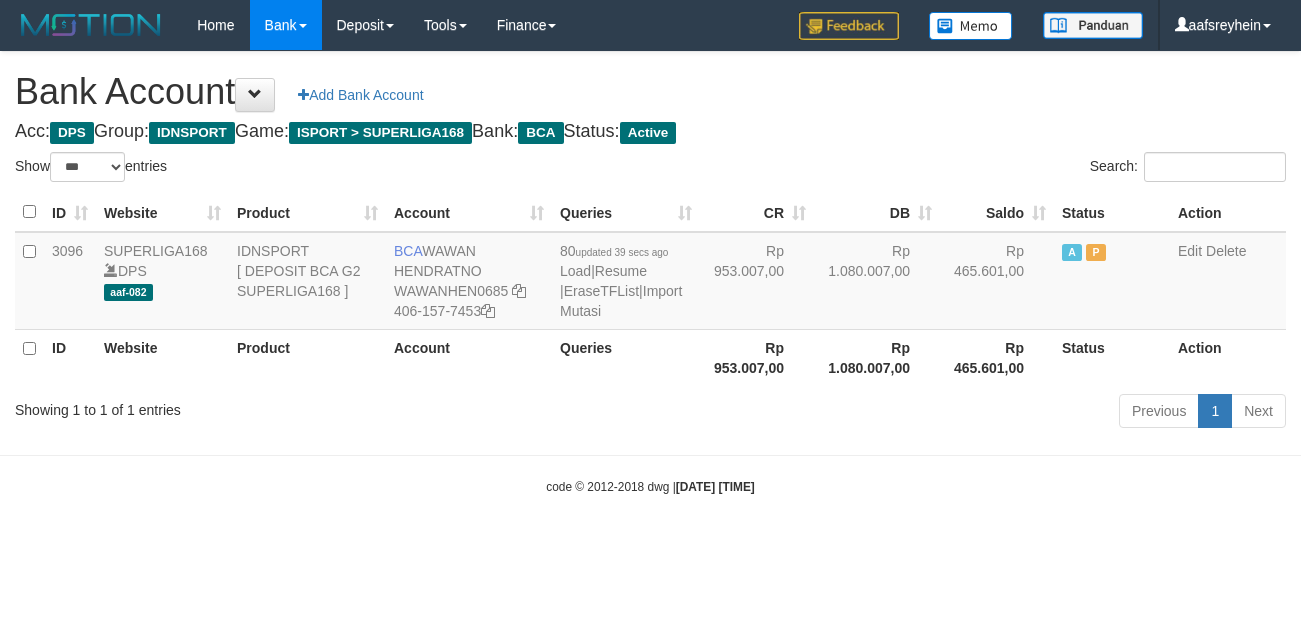 select on "***" 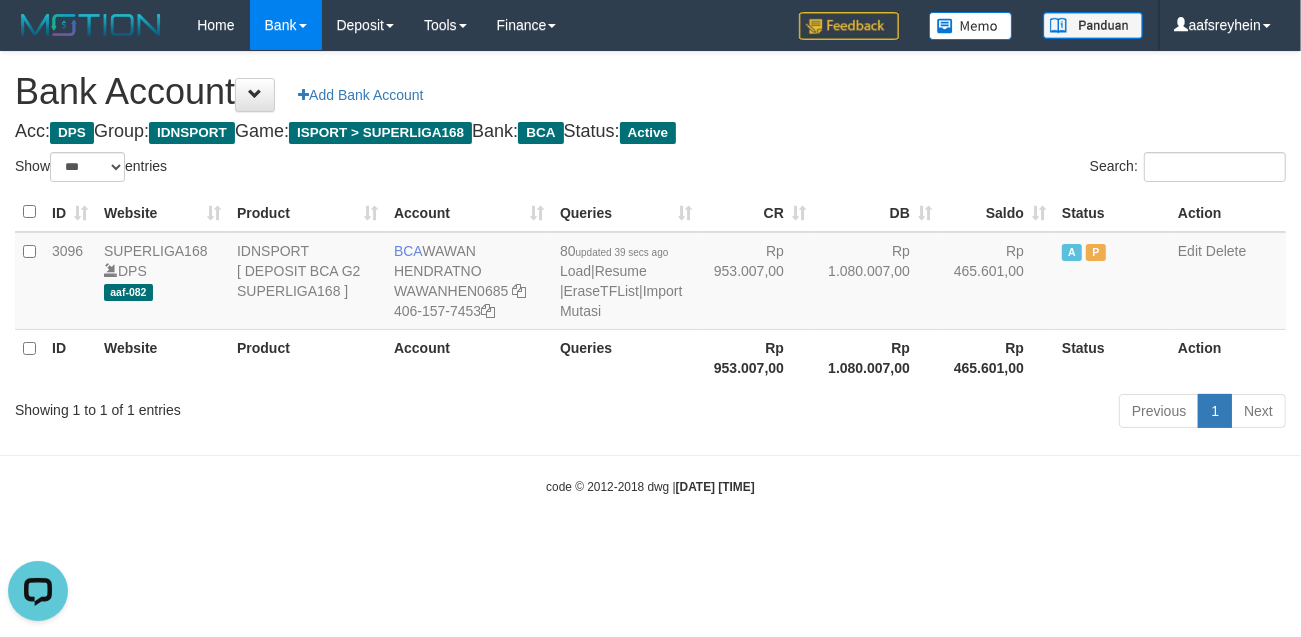 scroll, scrollTop: 0, scrollLeft: 0, axis: both 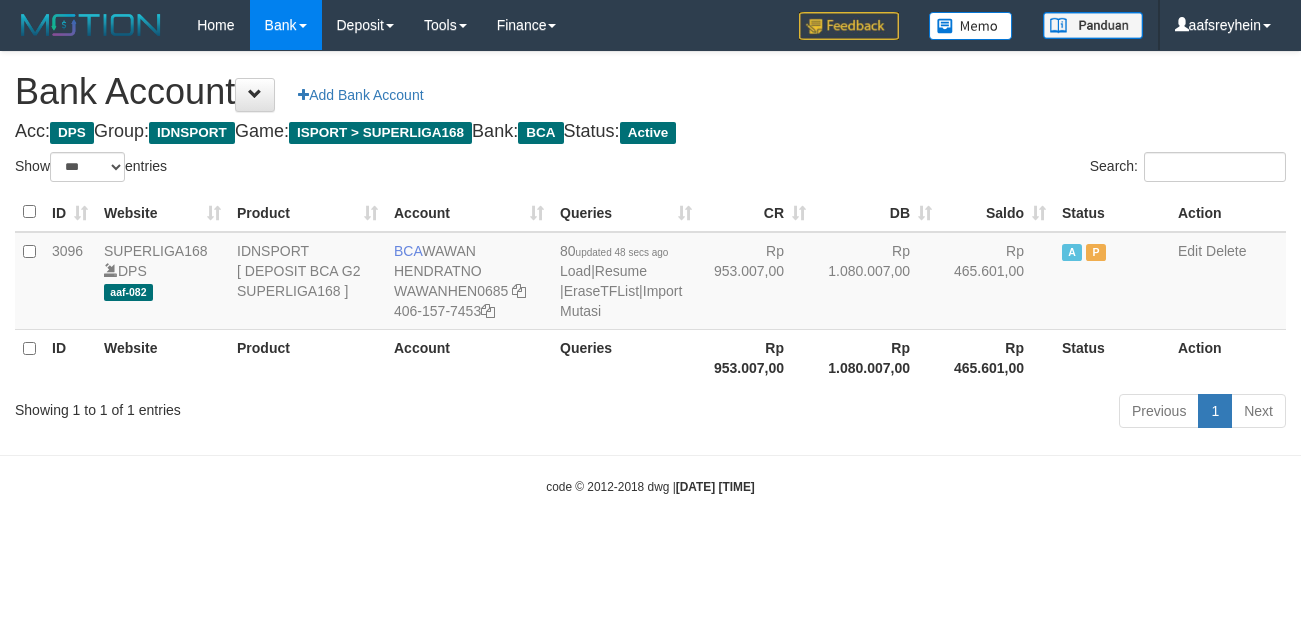 select on "***" 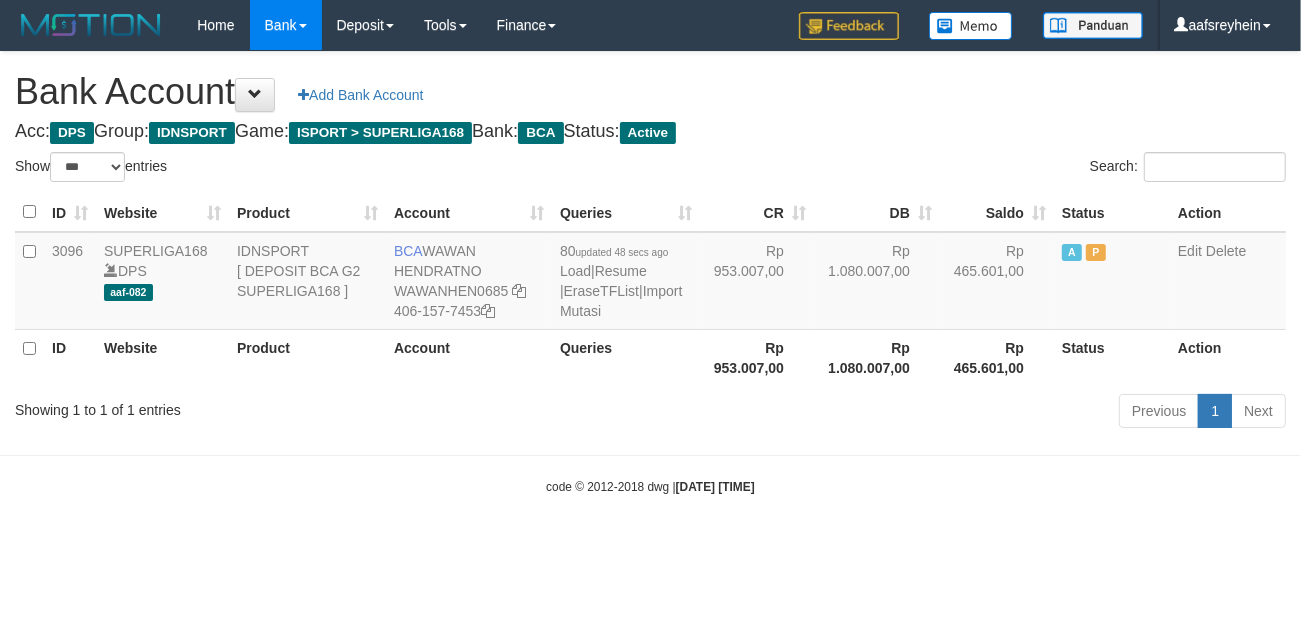 click on "Toggle navigation
Home
Bank
Account List
Load
By Website
Group
[ISPORT]													SUPERLIGA168
By Load Group (DPS)
-" at bounding box center (650, 273) 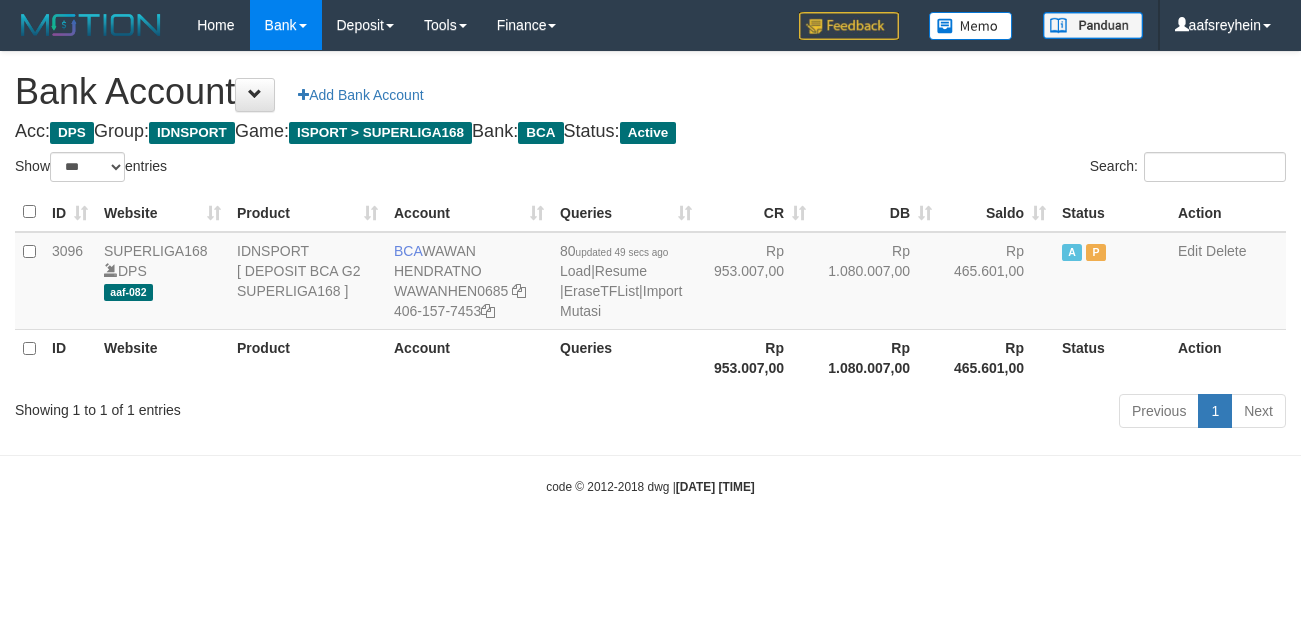 select on "***" 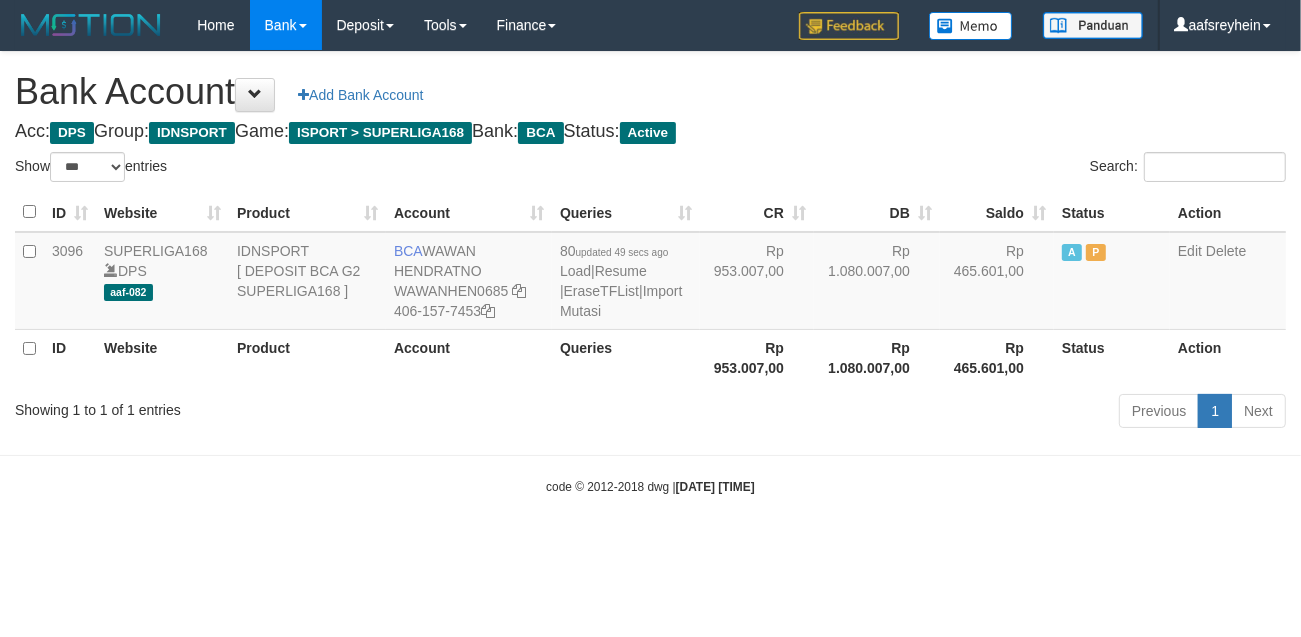 click on "Toggle navigation
Home
Bank
Account List
Load
By Website
Group
[ISPORT]													SUPERLIGA168
By Load Group (DPS)
-" at bounding box center [650, 273] 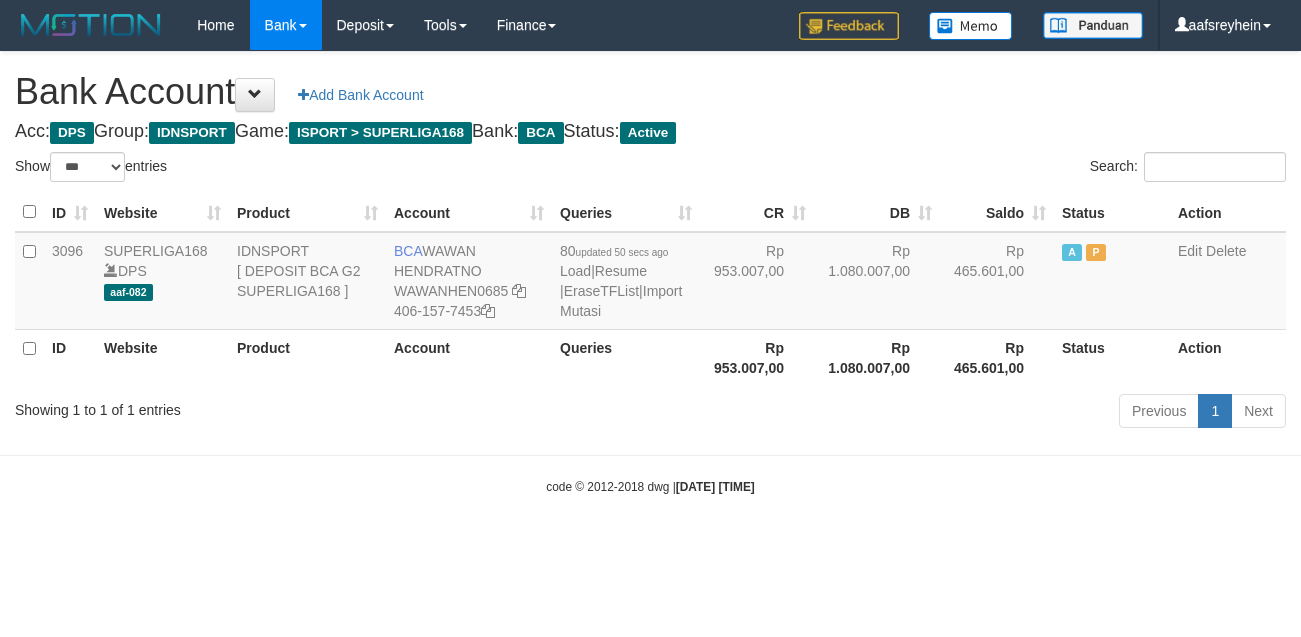 select on "***" 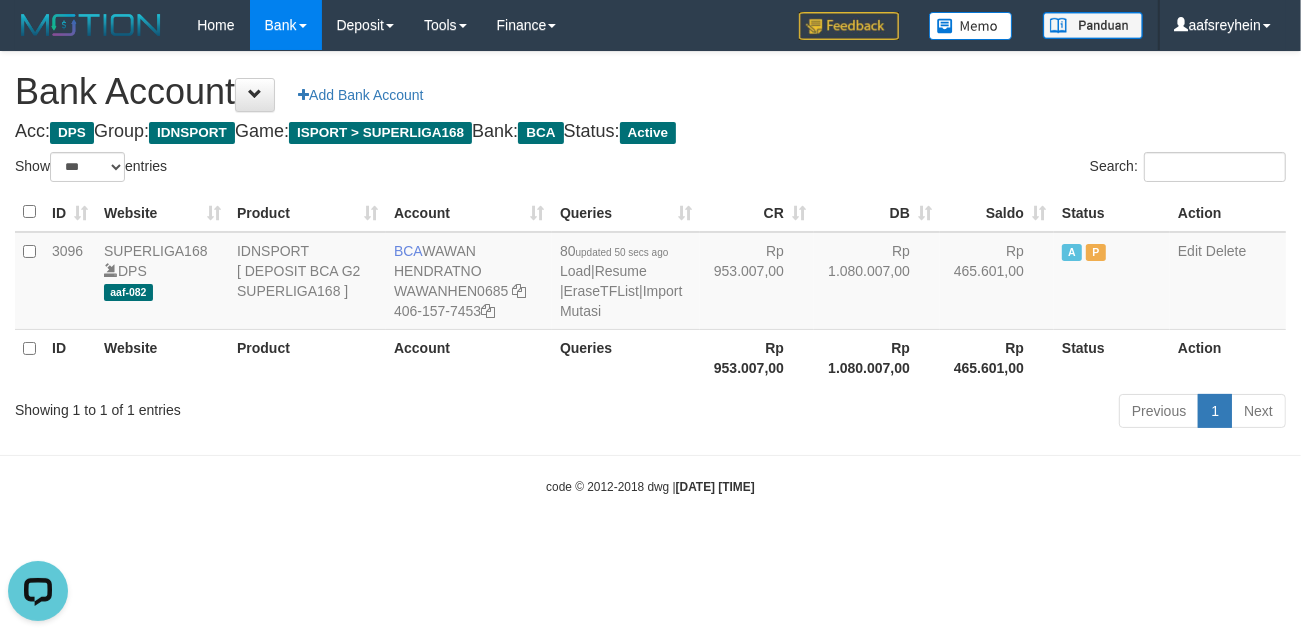 scroll, scrollTop: 0, scrollLeft: 0, axis: both 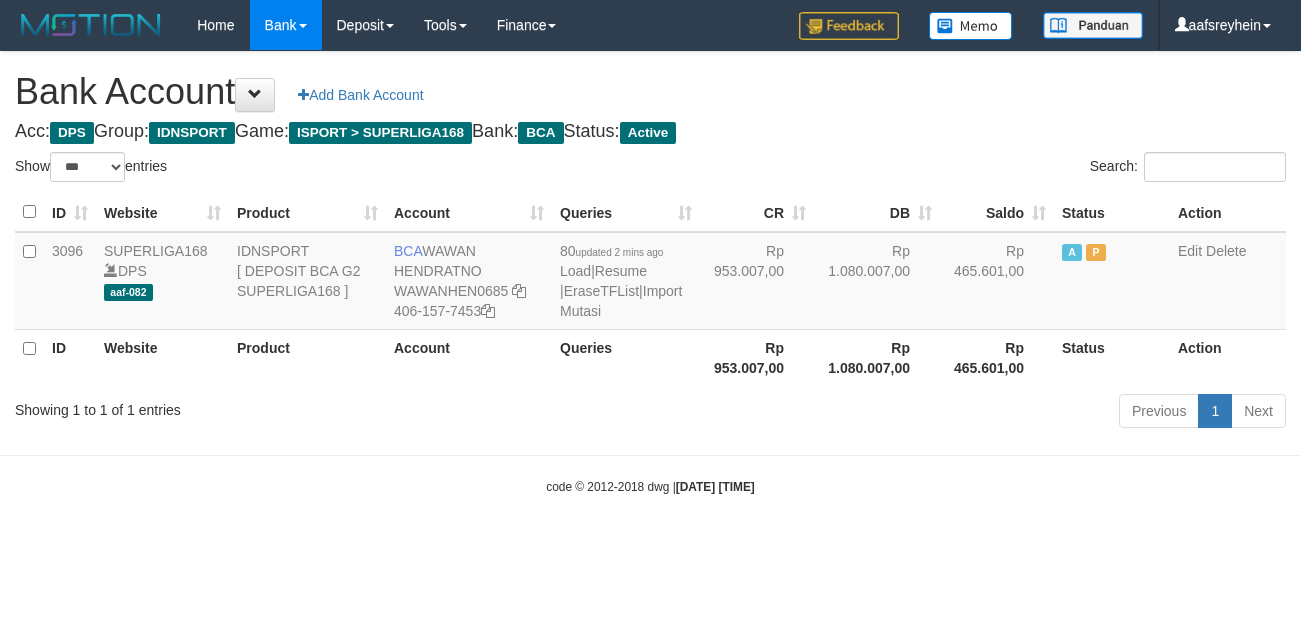 select on "***" 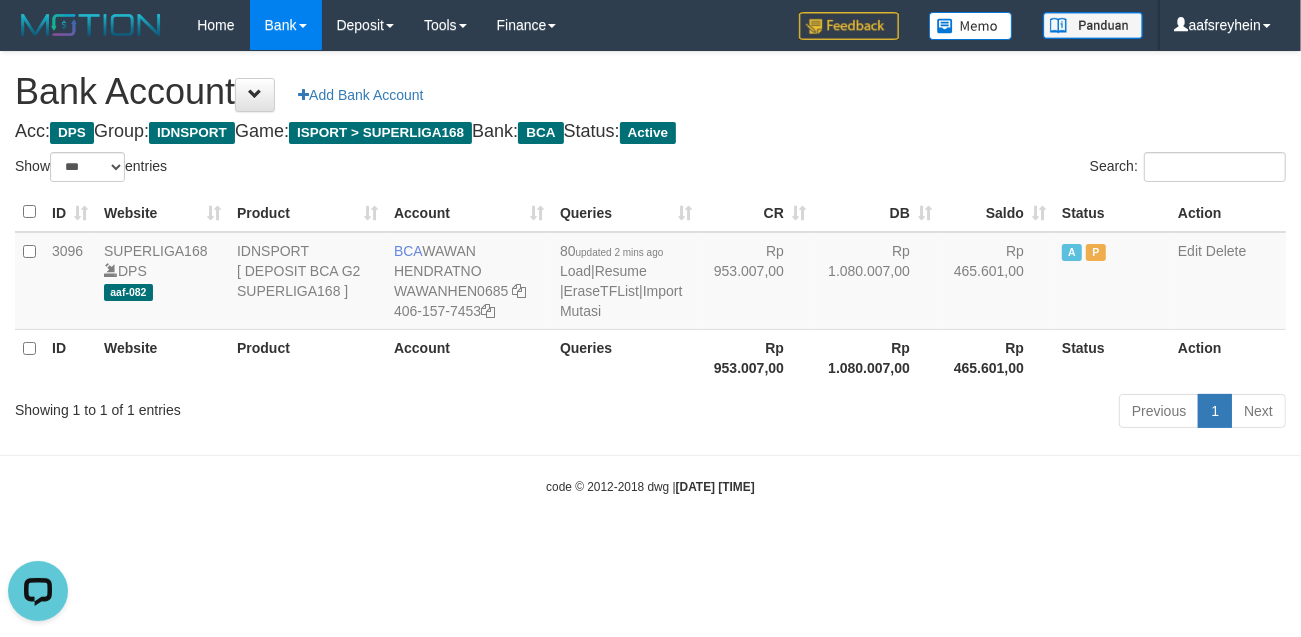 scroll, scrollTop: 0, scrollLeft: 0, axis: both 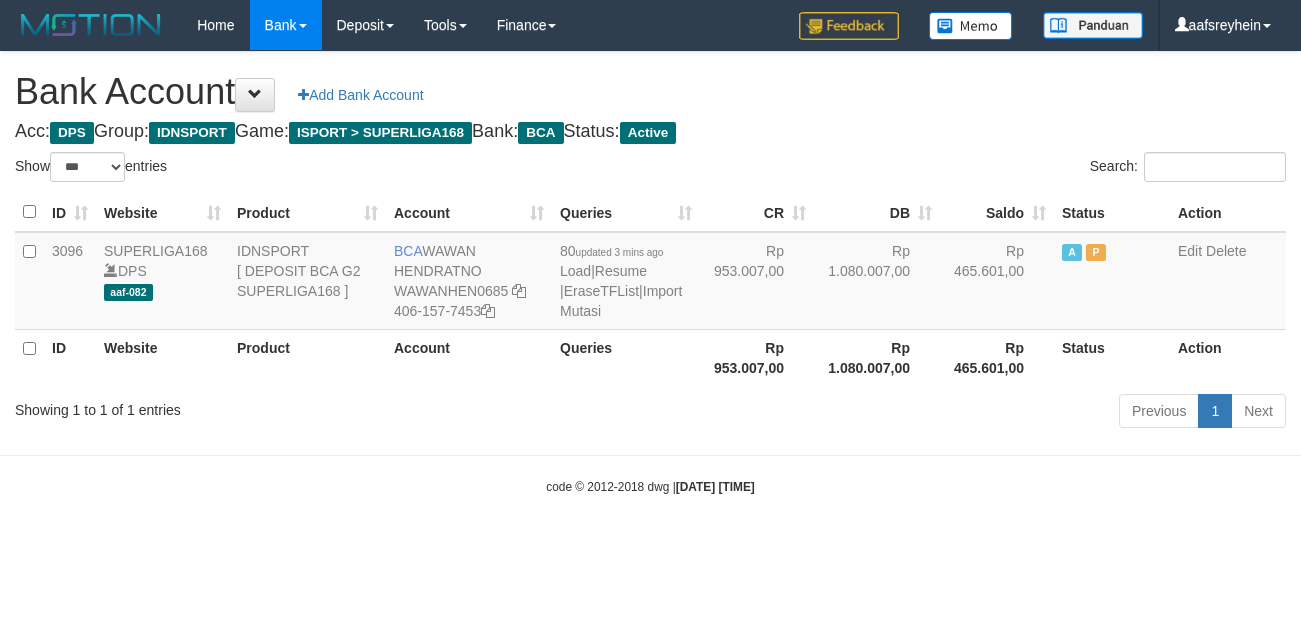 select on "***" 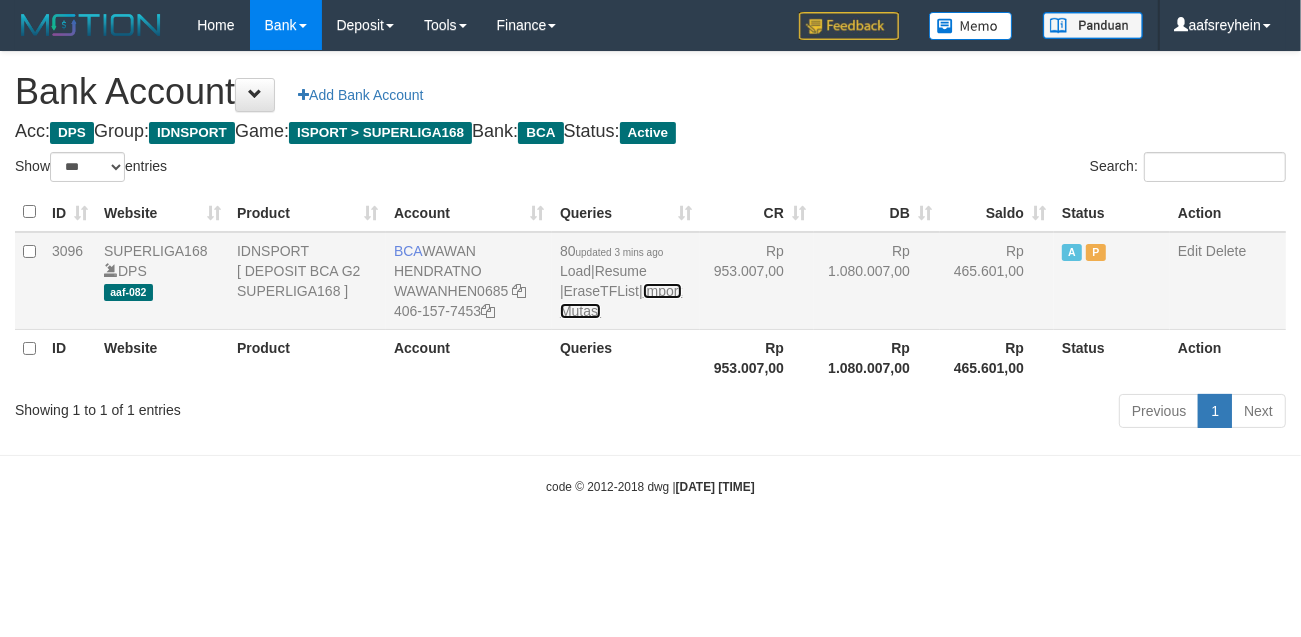 click on "Import Mutasi" at bounding box center [621, 301] 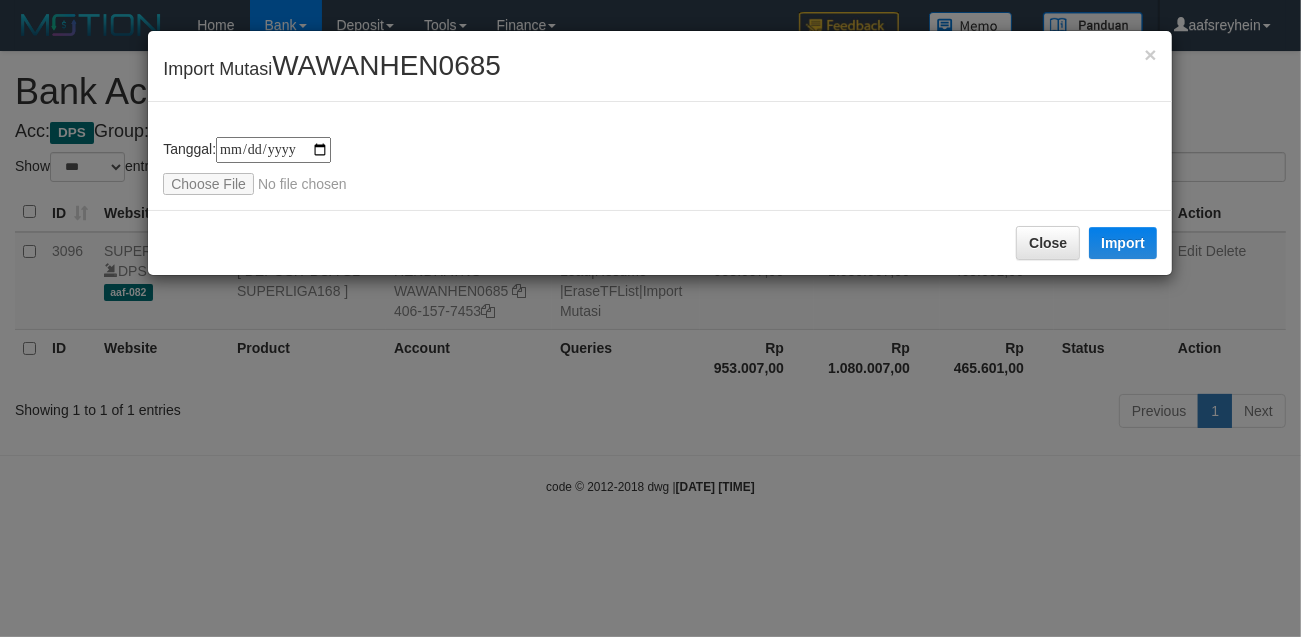 type on "**********" 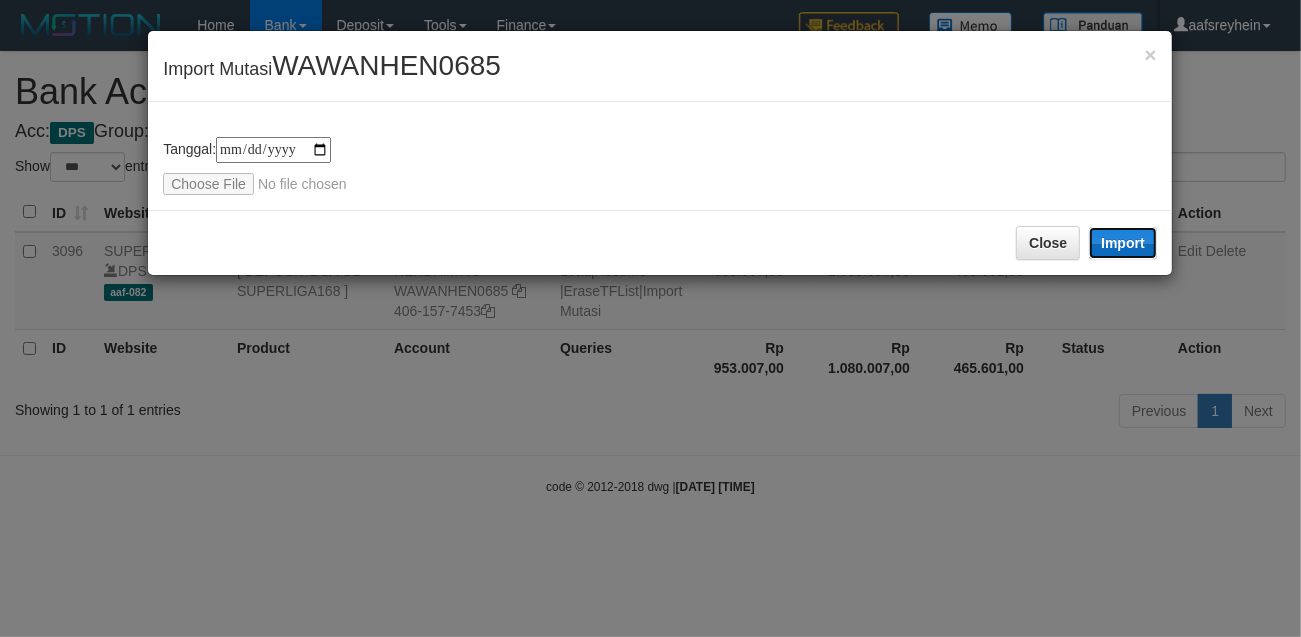 click on "Import" at bounding box center [1123, 243] 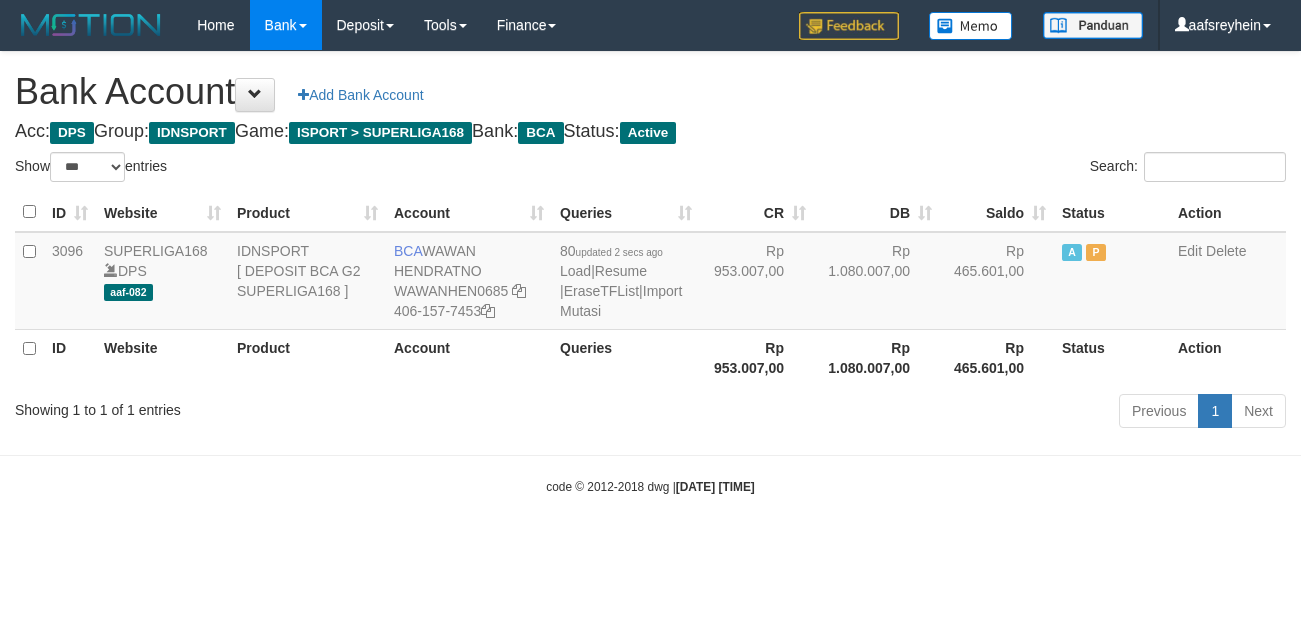 select on "***" 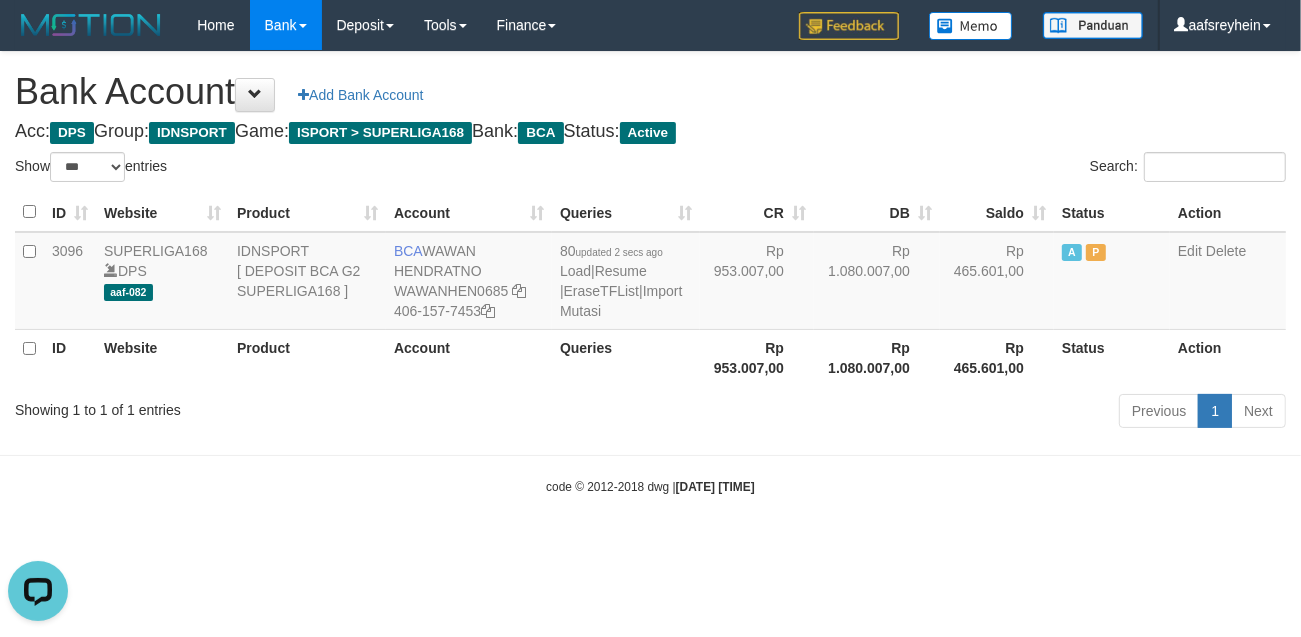 scroll, scrollTop: 0, scrollLeft: 0, axis: both 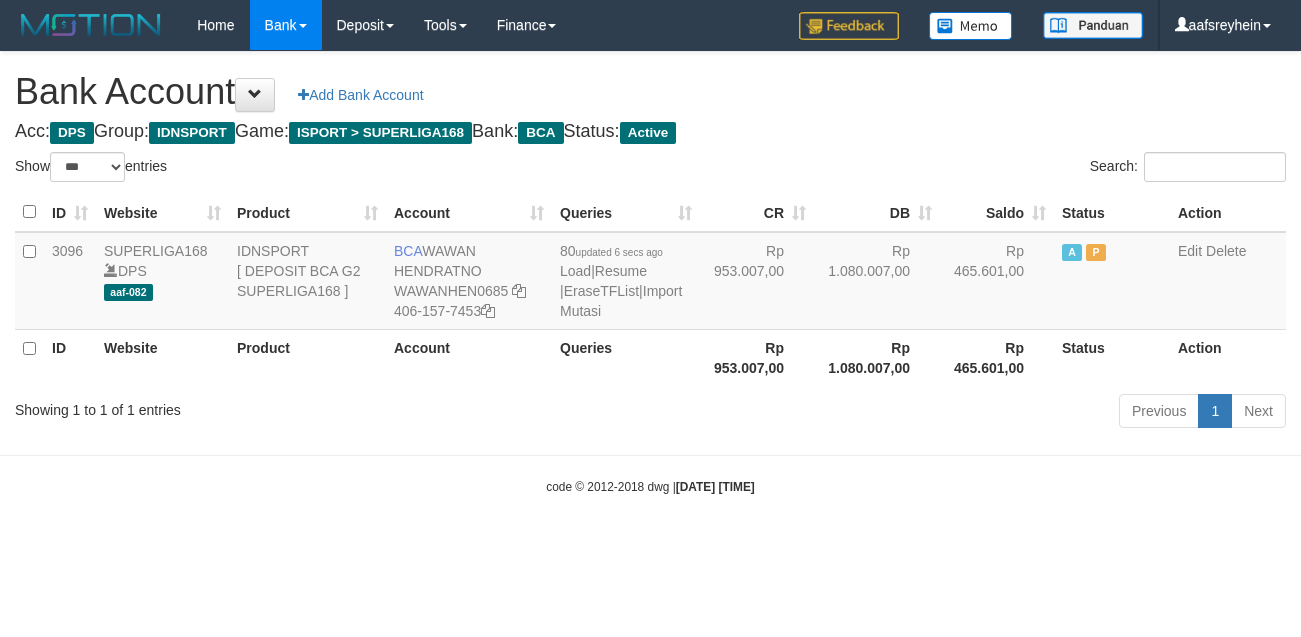 select on "***" 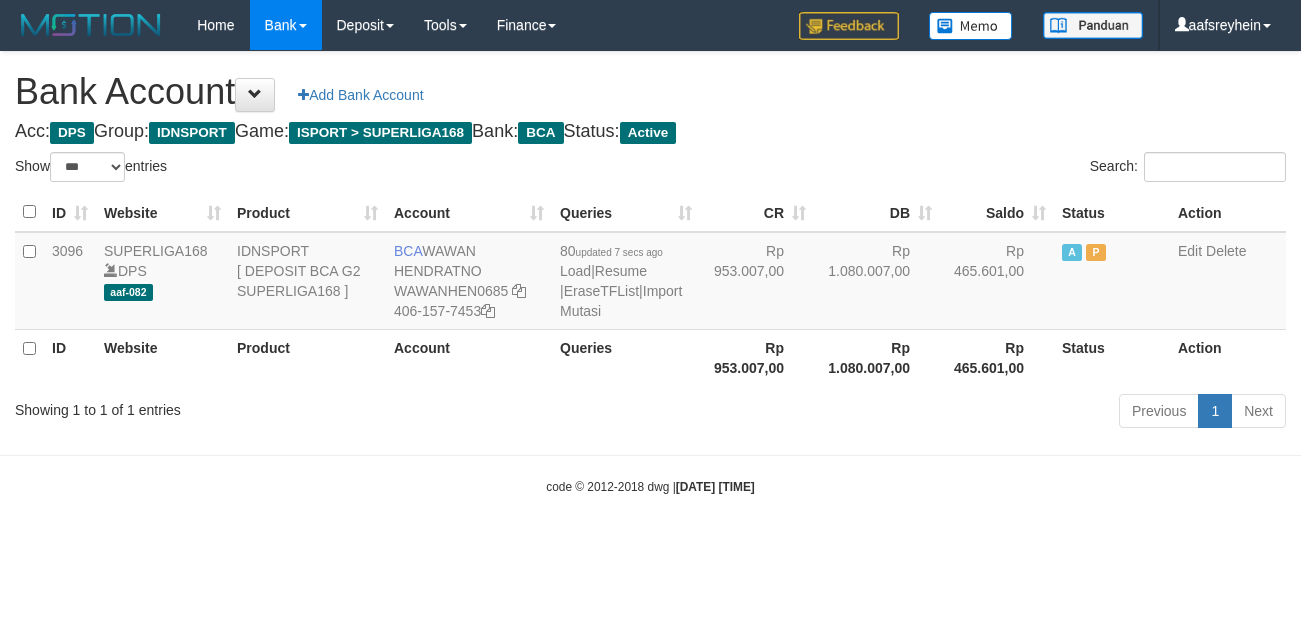 select on "***" 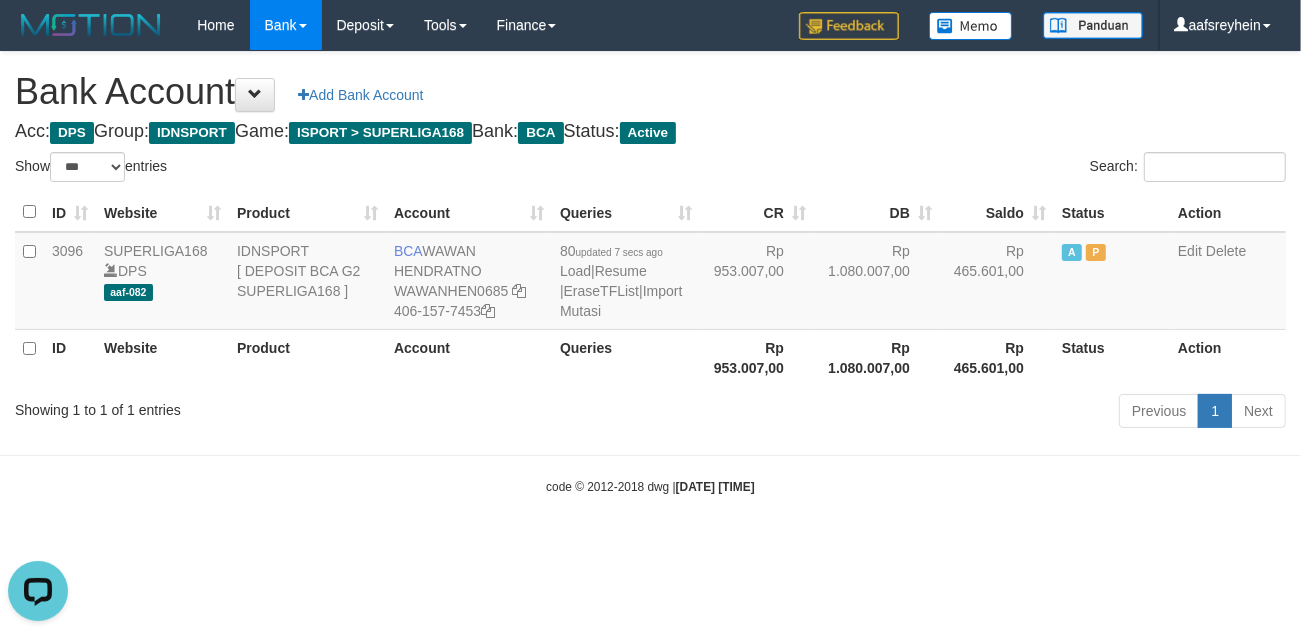 scroll, scrollTop: 0, scrollLeft: 0, axis: both 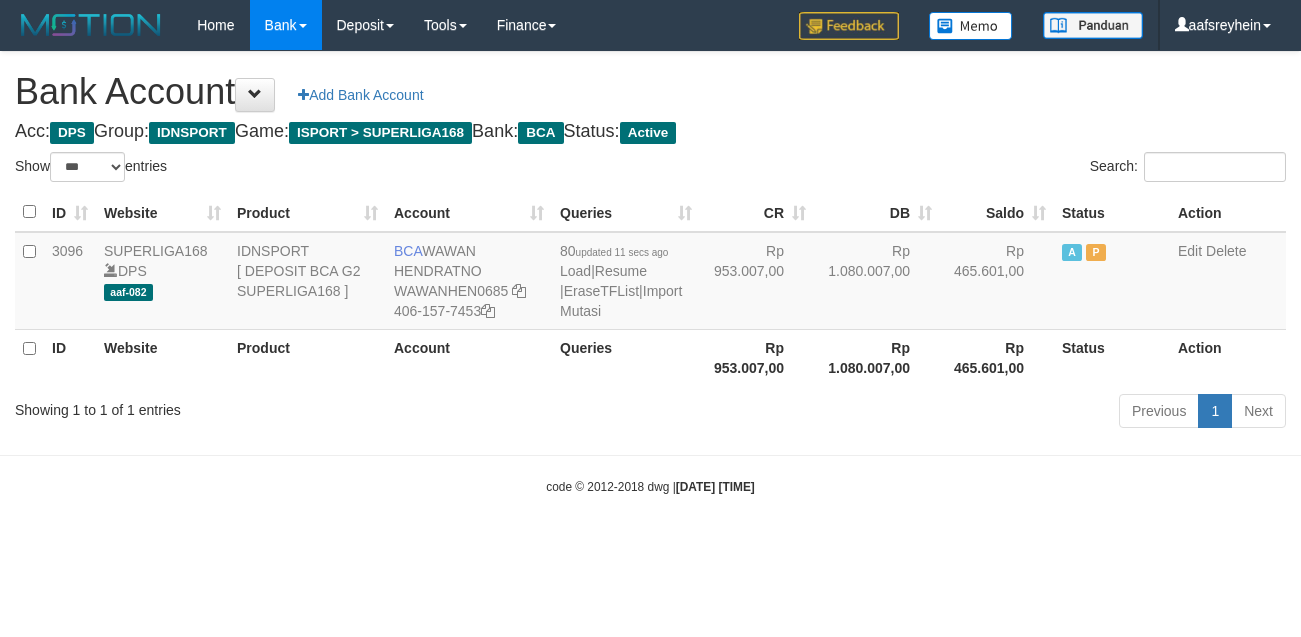 select on "***" 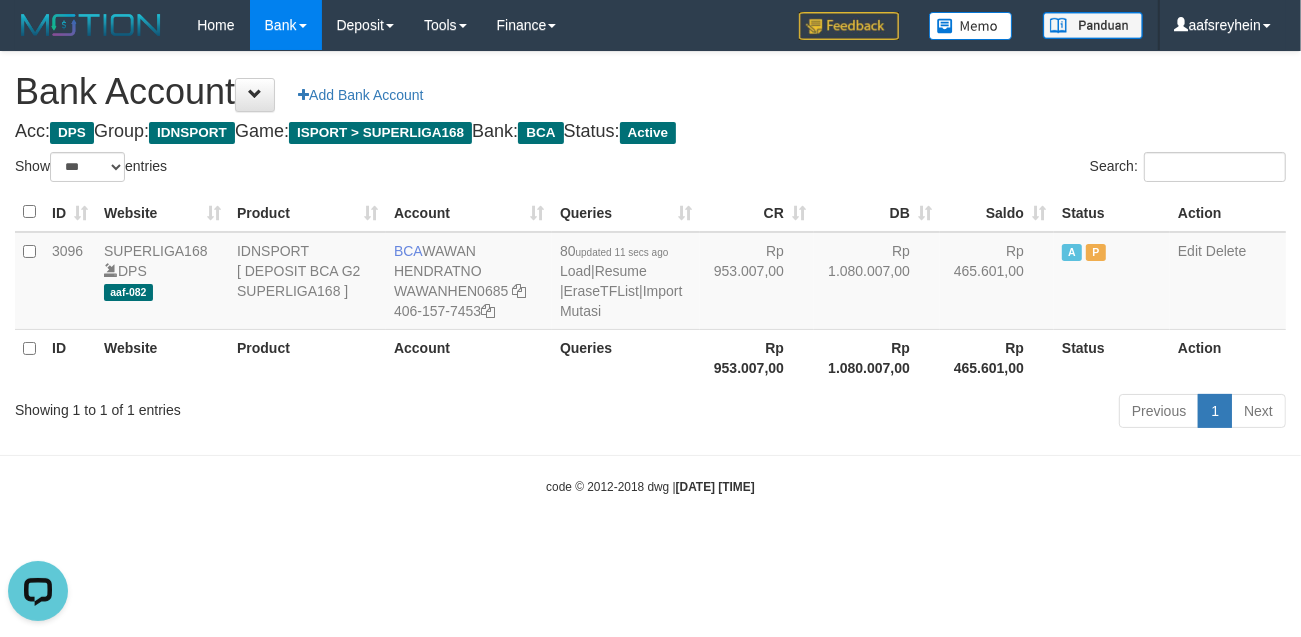 scroll, scrollTop: 0, scrollLeft: 0, axis: both 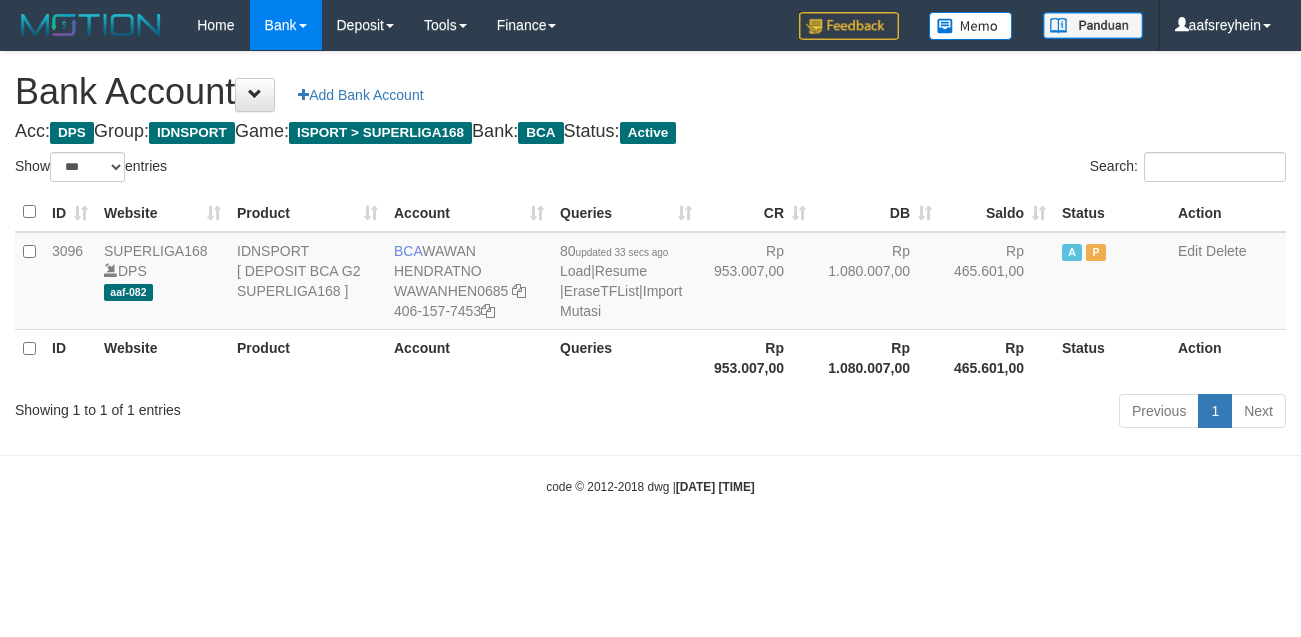 select on "***" 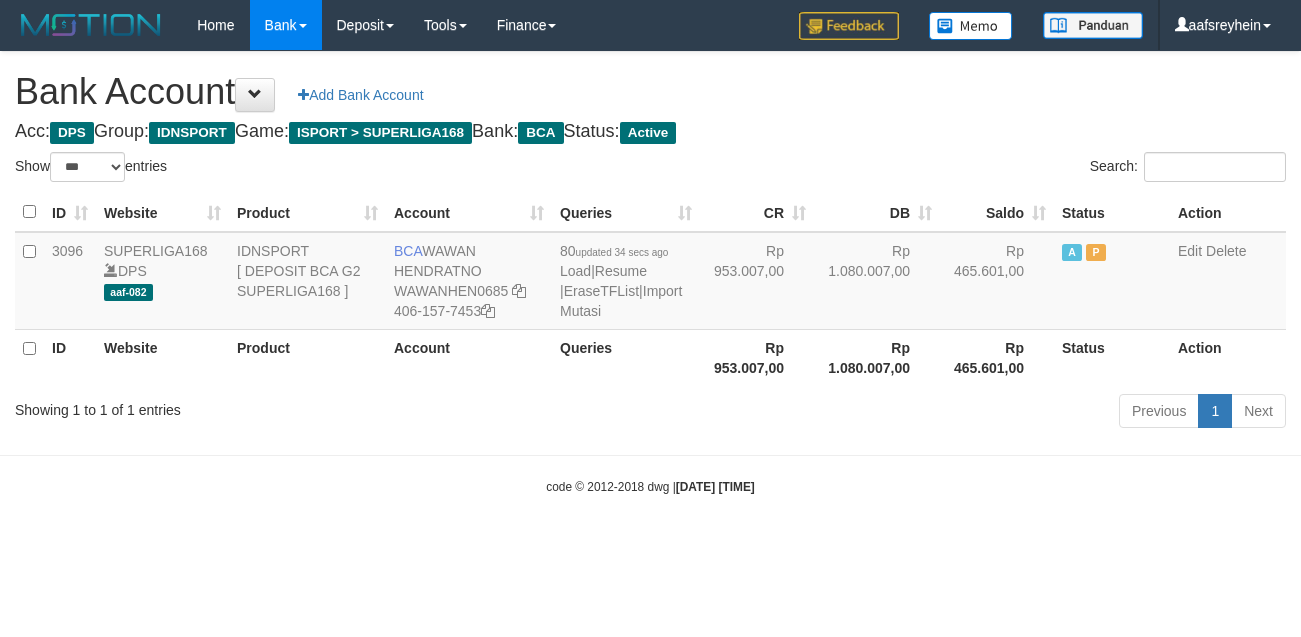 select on "***" 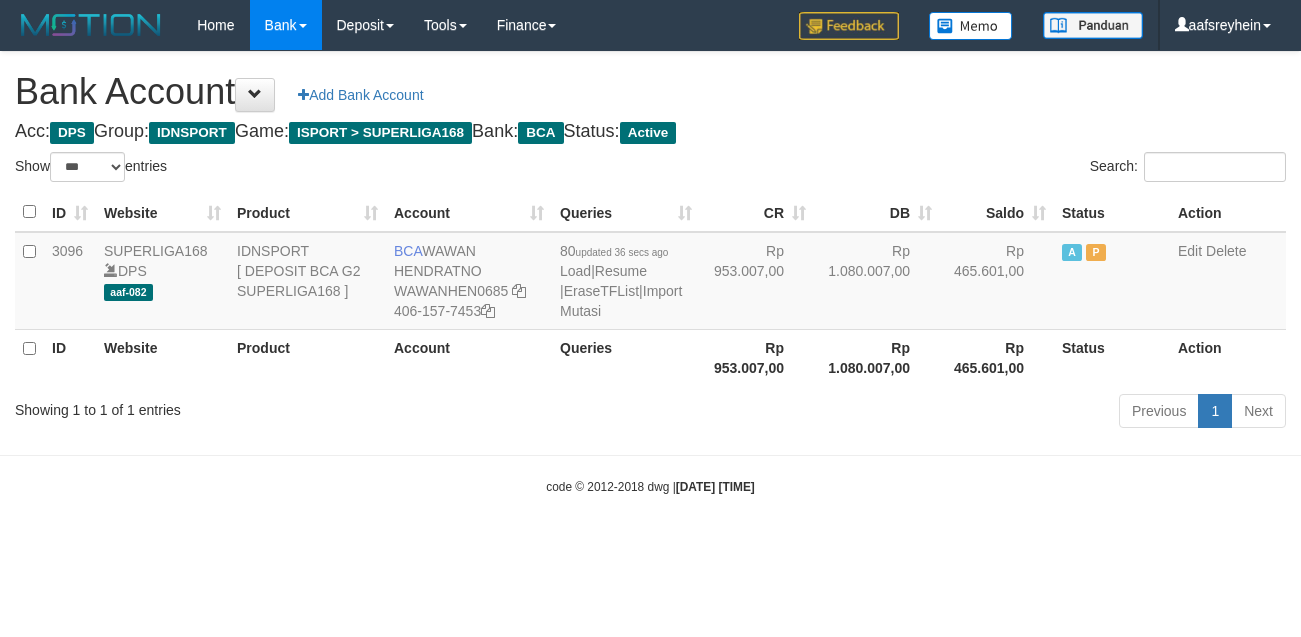 select on "***" 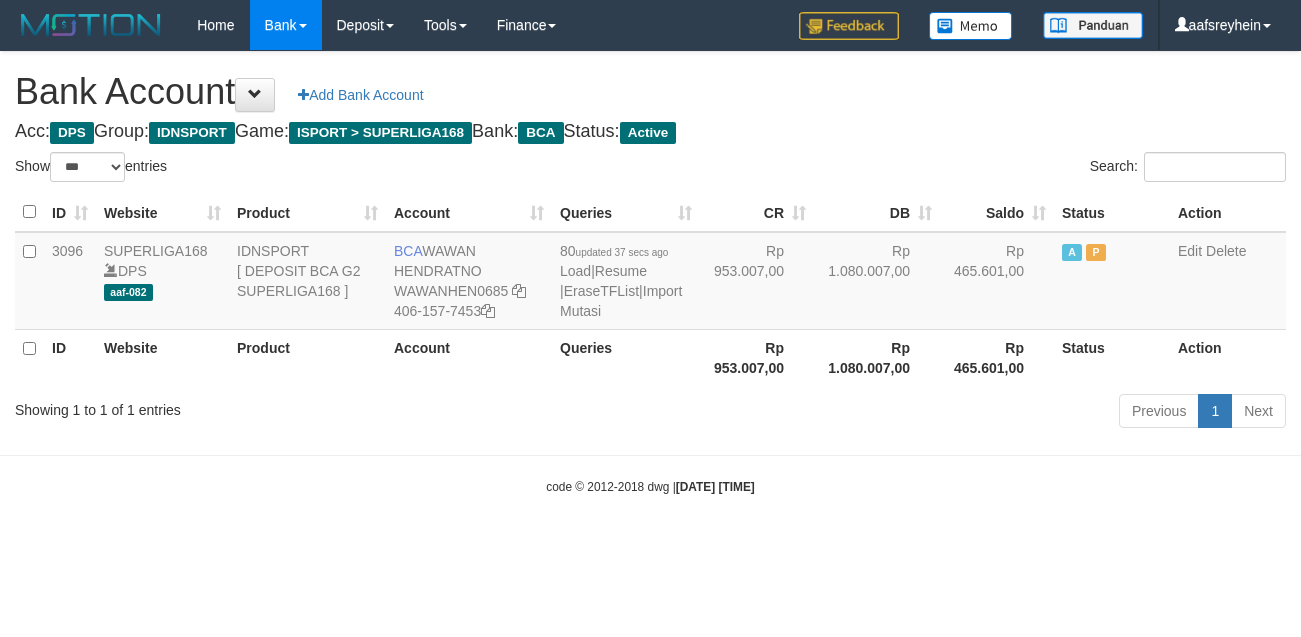 select on "***" 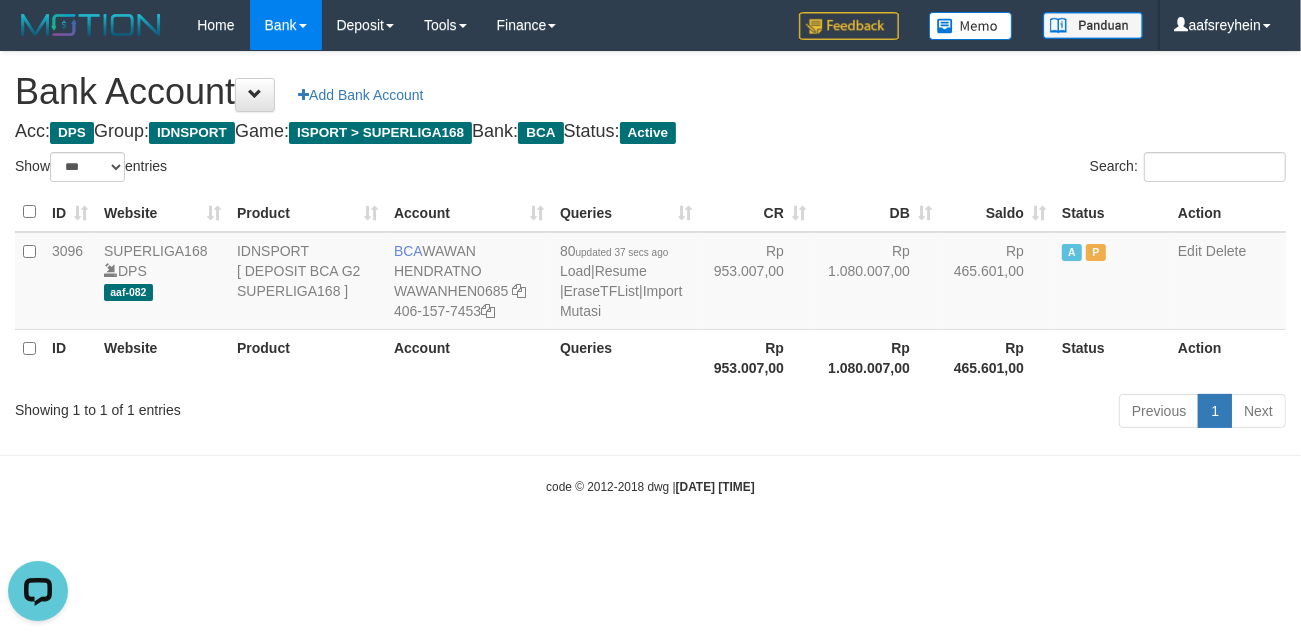 scroll, scrollTop: 0, scrollLeft: 0, axis: both 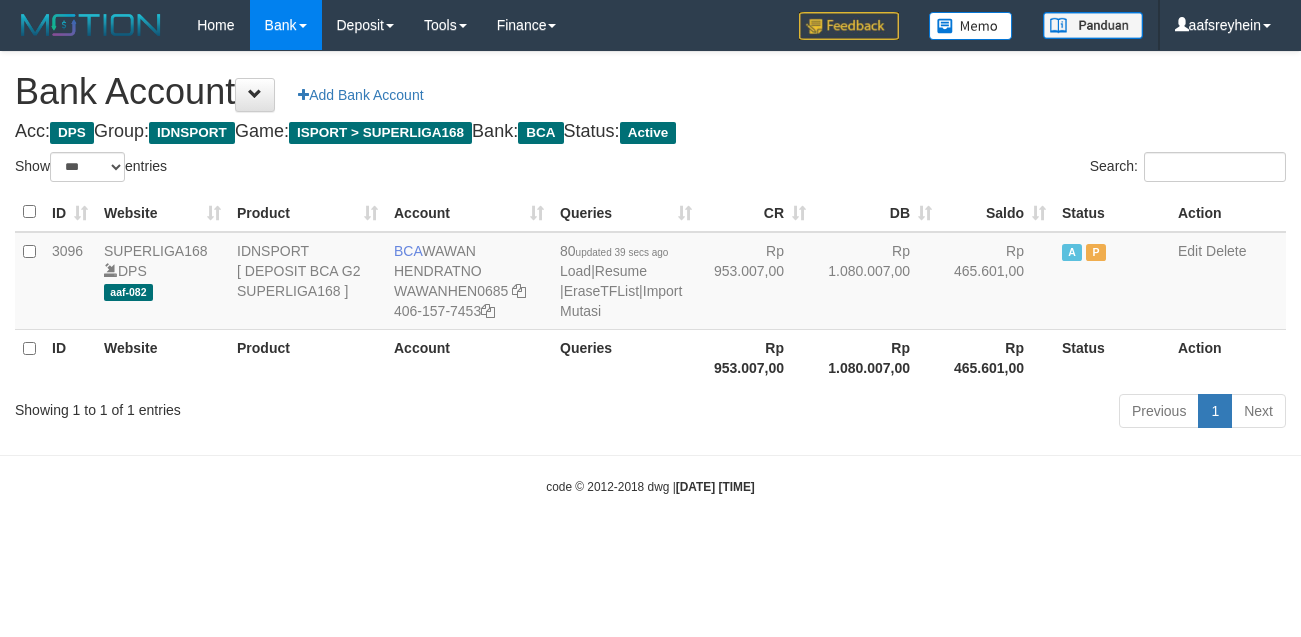 select on "***" 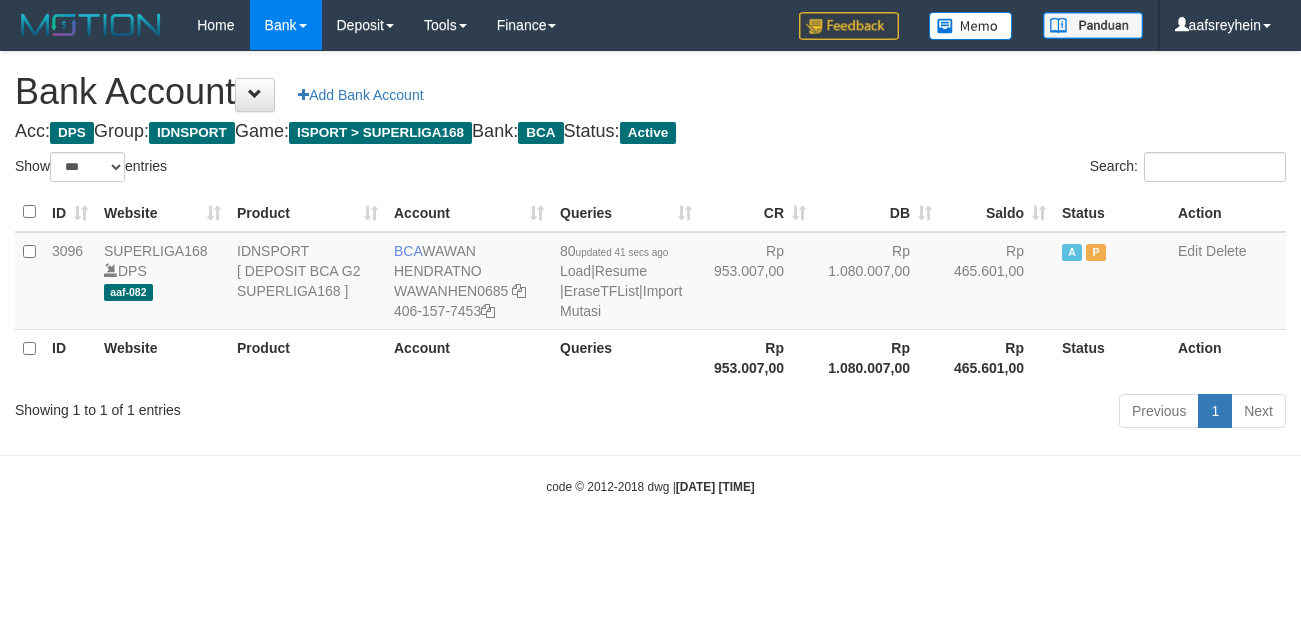 select on "***" 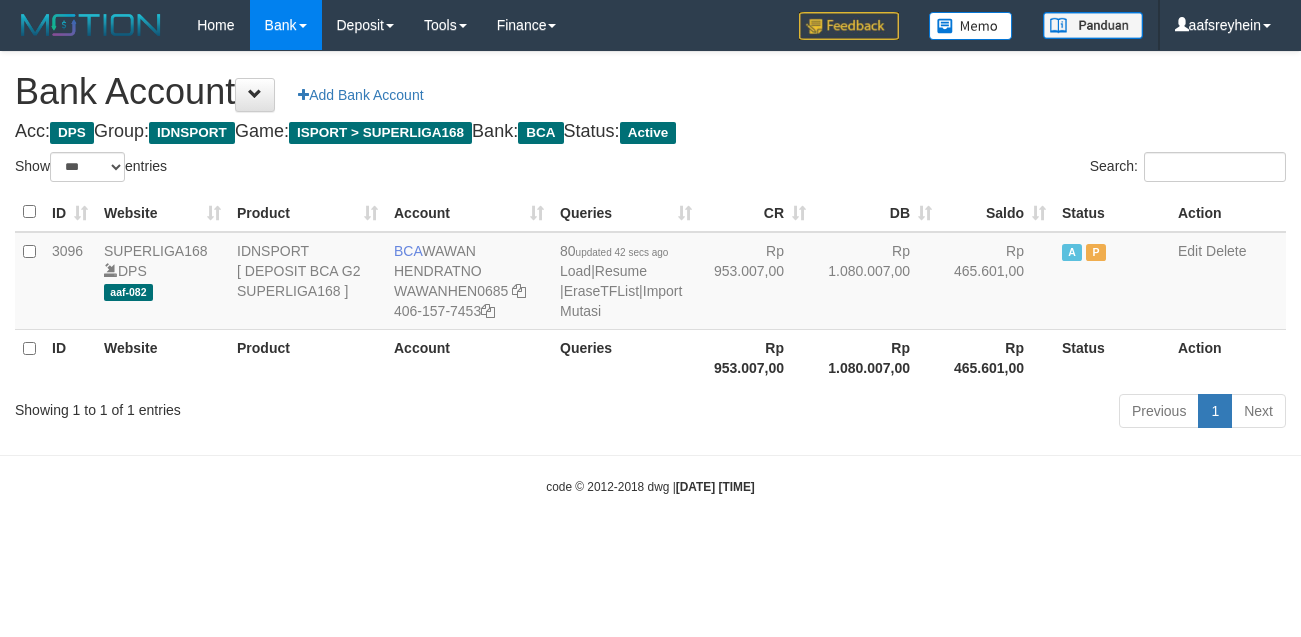 select on "***" 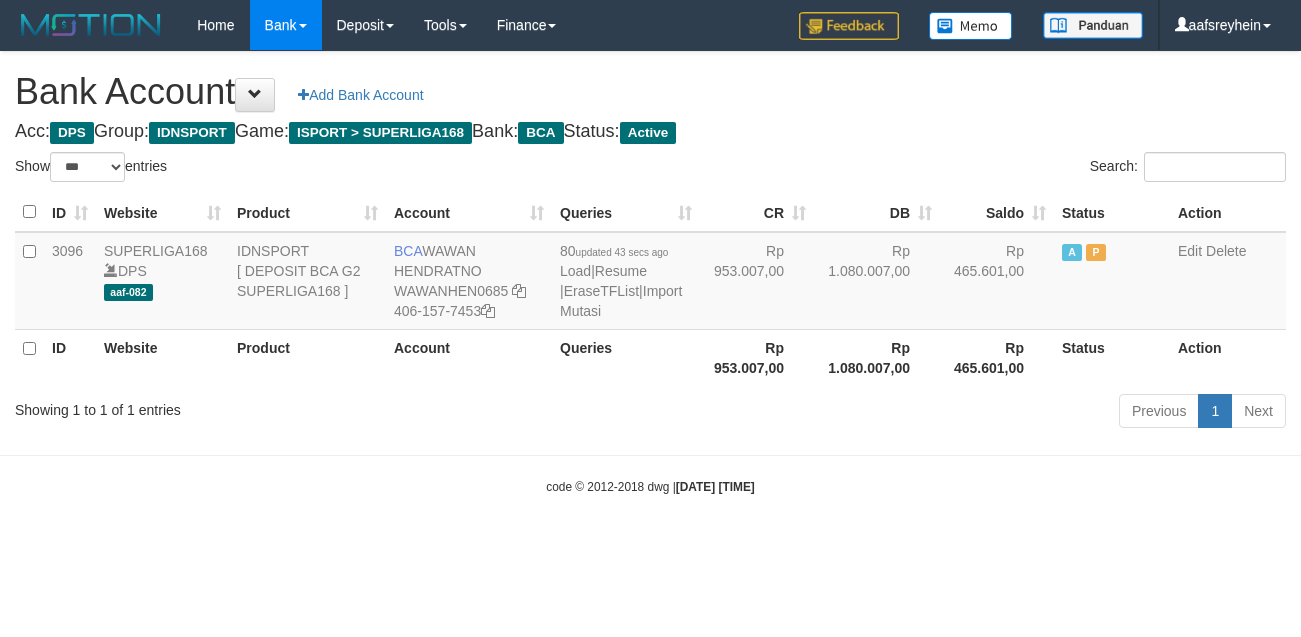 select on "***" 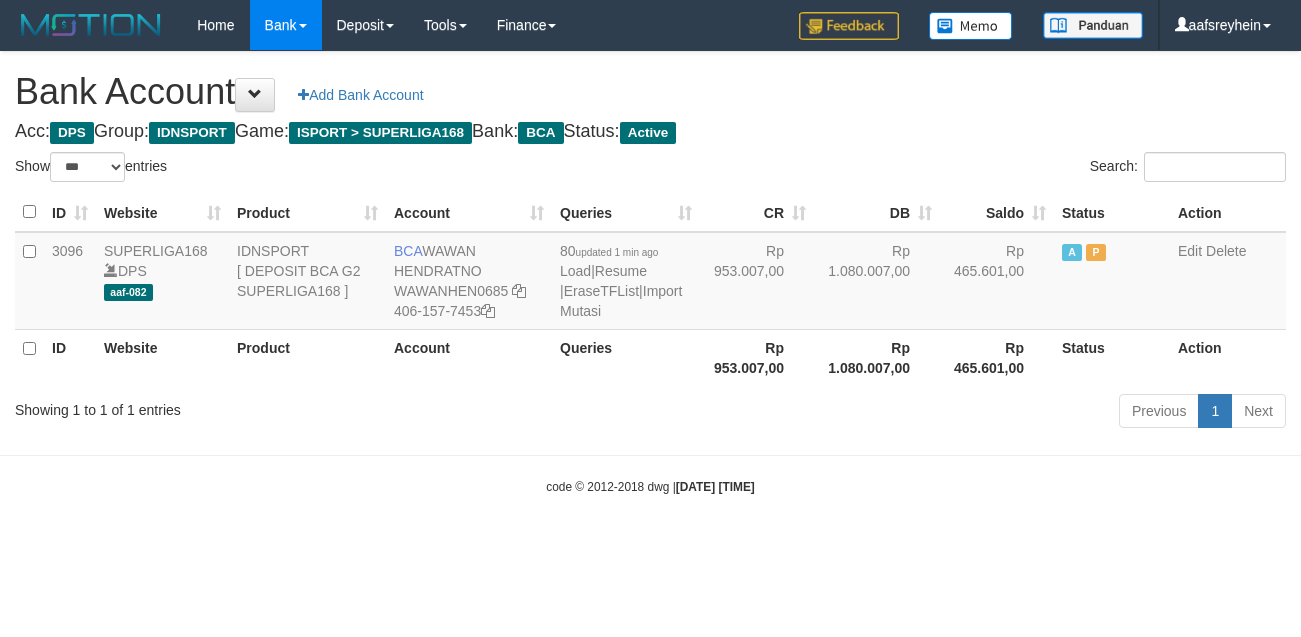 select on "***" 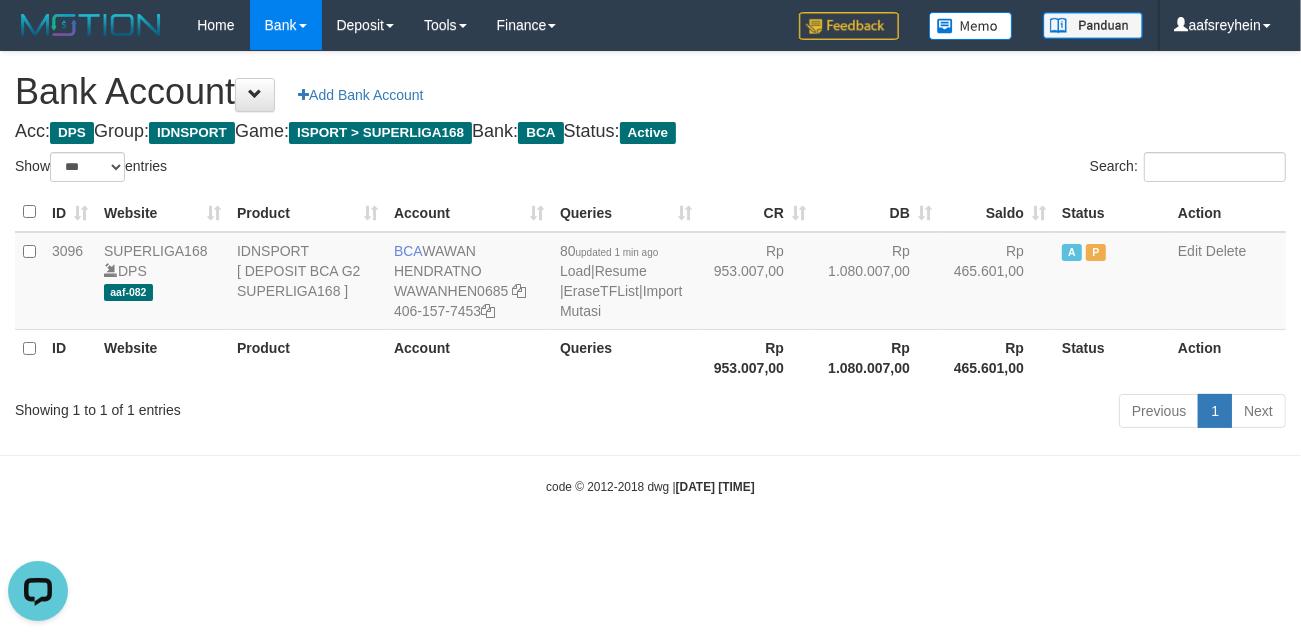 scroll, scrollTop: 0, scrollLeft: 0, axis: both 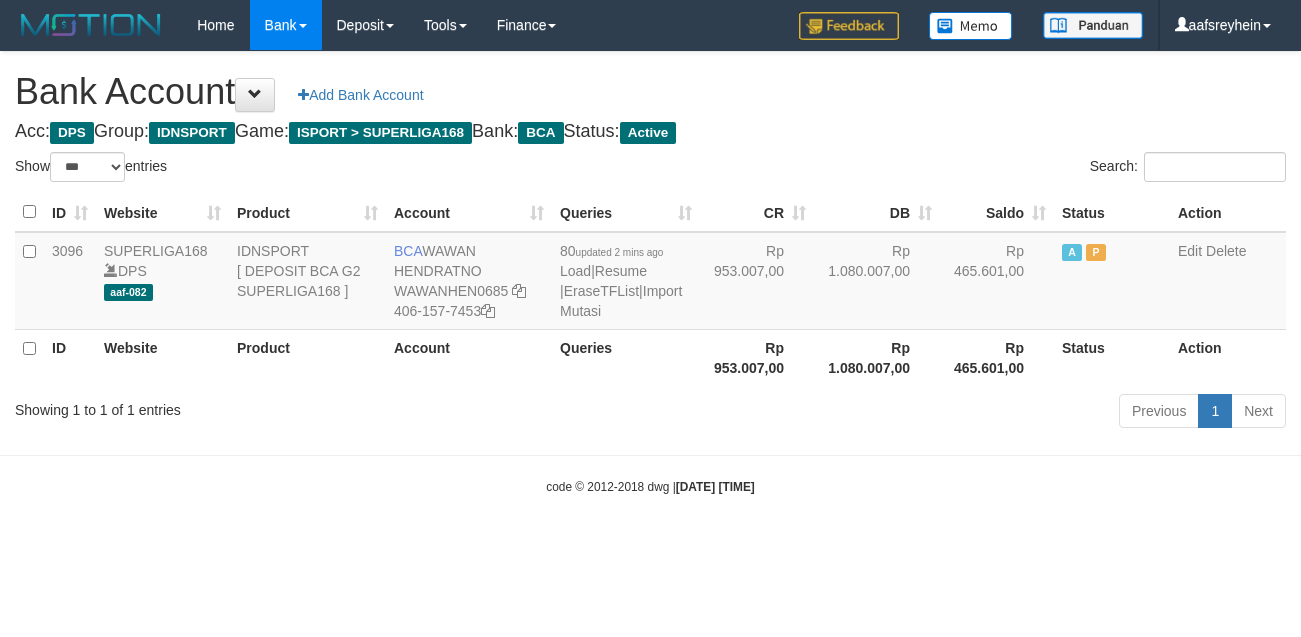 select on "***" 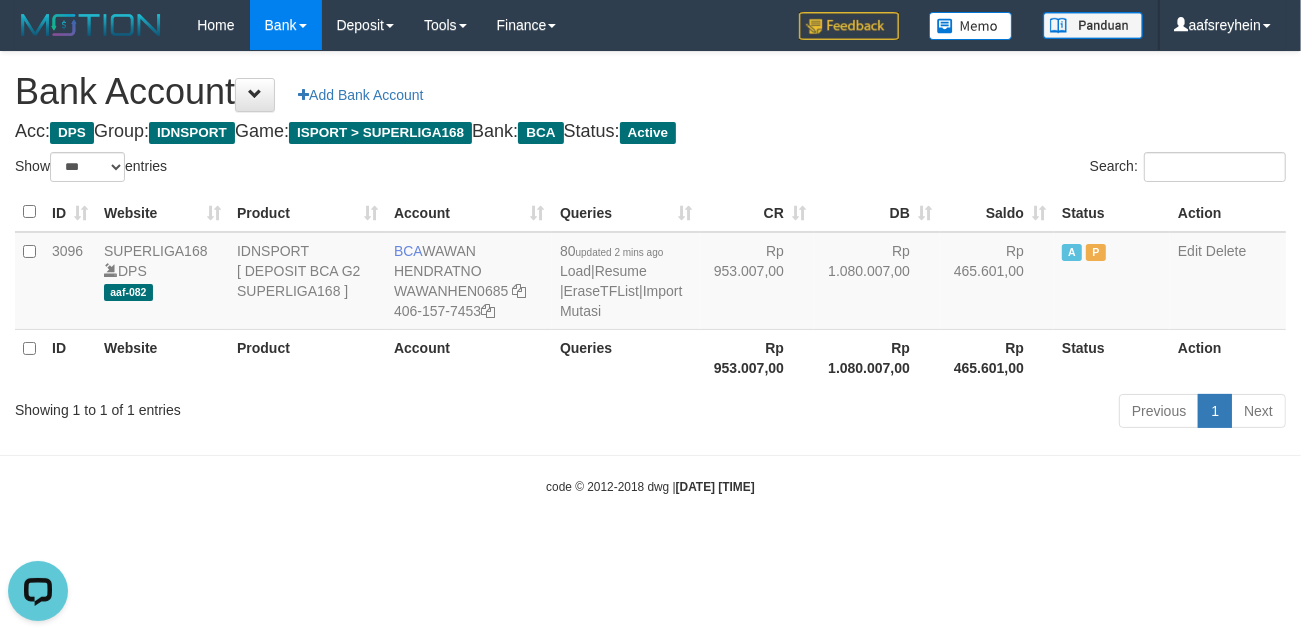 scroll, scrollTop: 0, scrollLeft: 0, axis: both 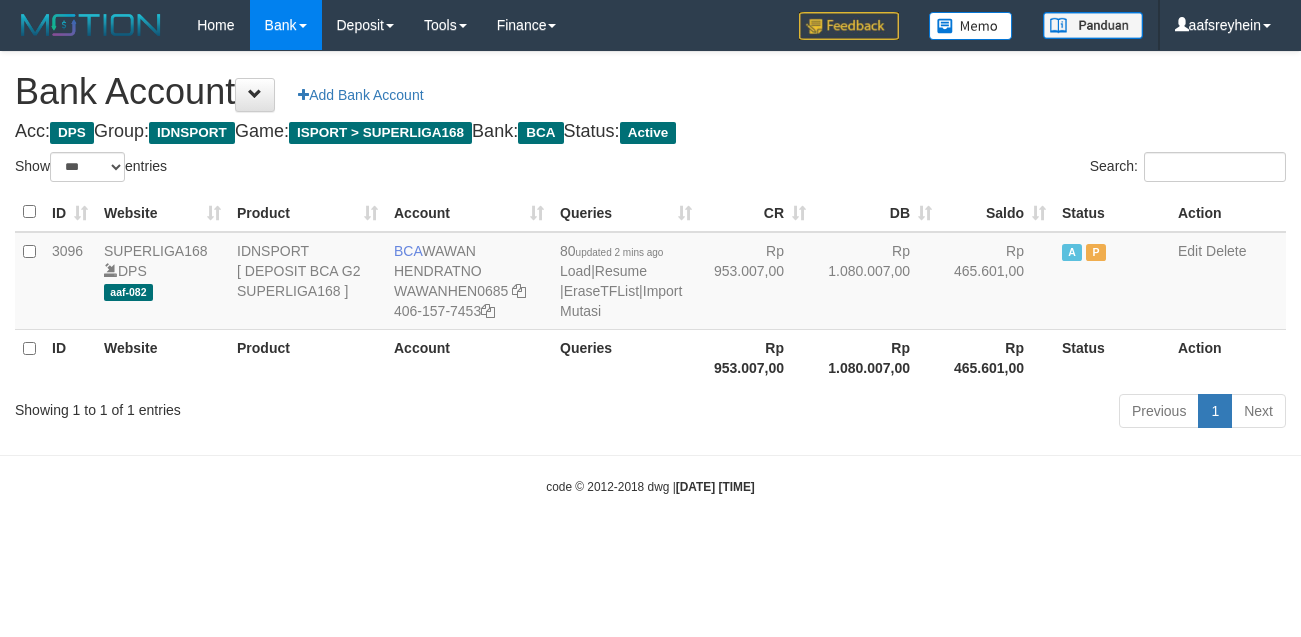 select on "***" 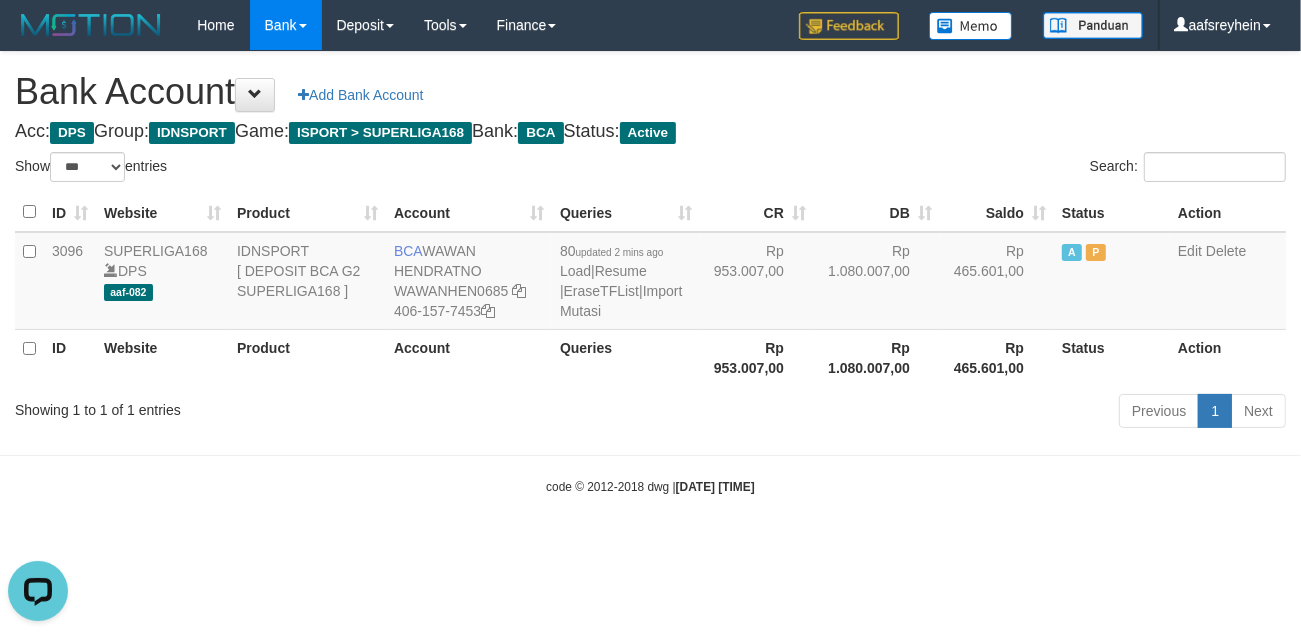 scroll, scrollTop: 0, scrollLeft: 0, axis: both 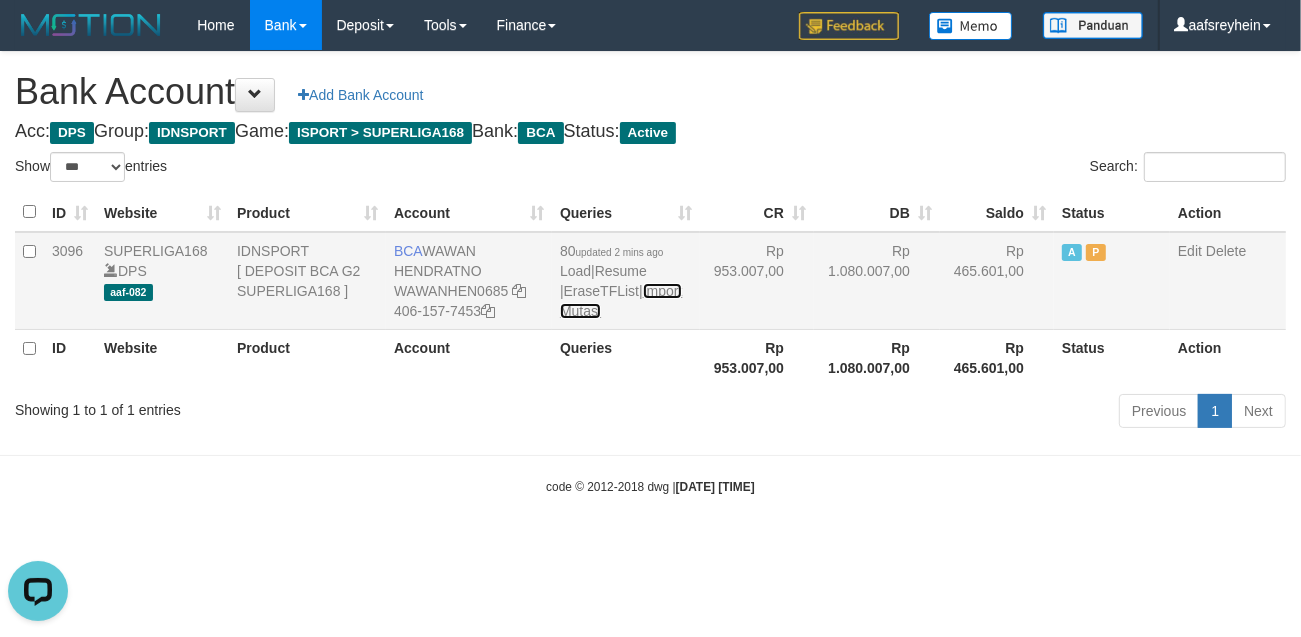 click on "Import Mutasi" at bounding box center (621, 301) 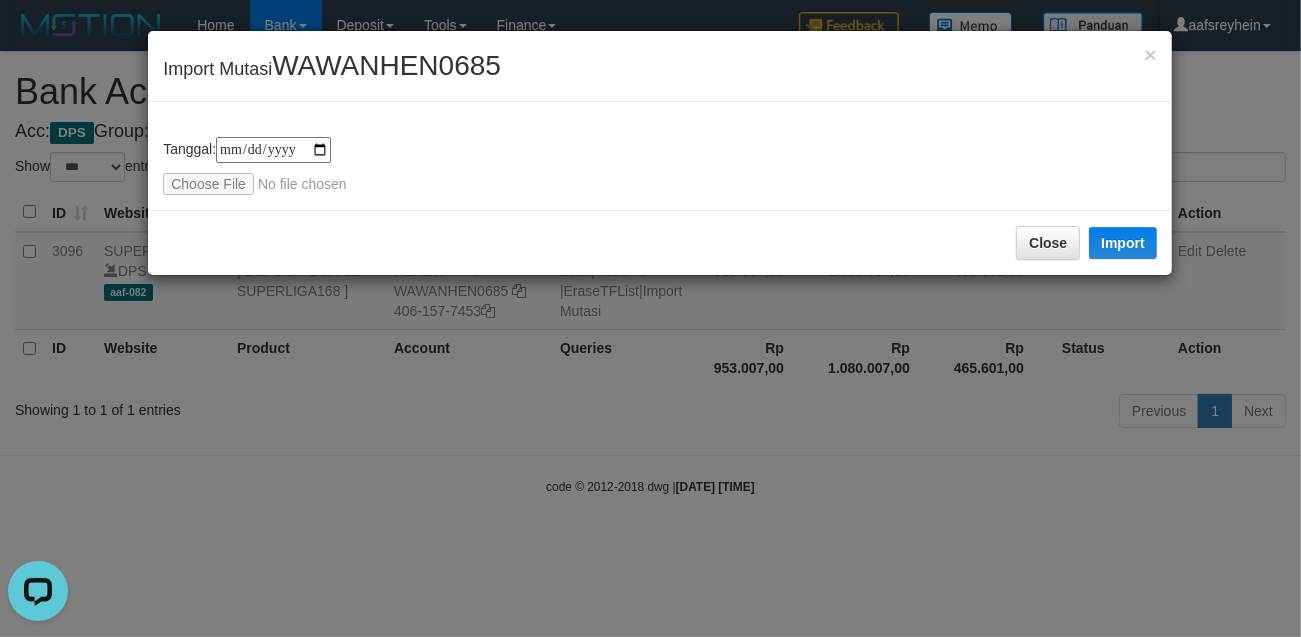 type on "**********" 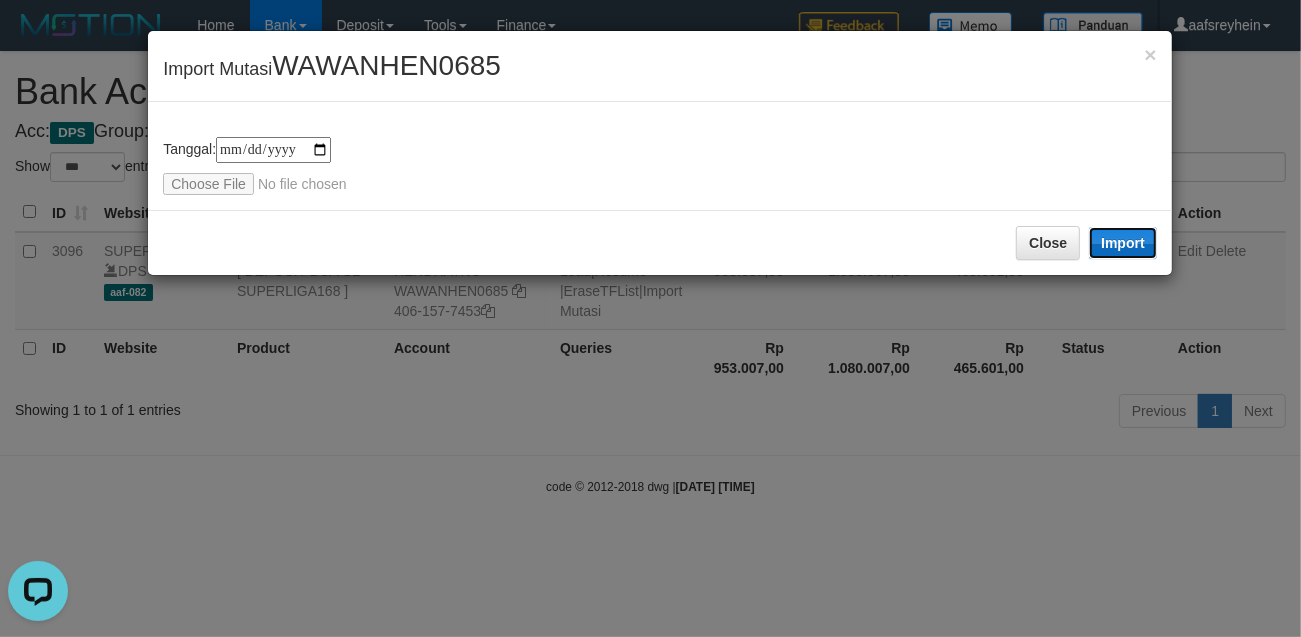 click on "Import" at bounding box center (1123, 243) 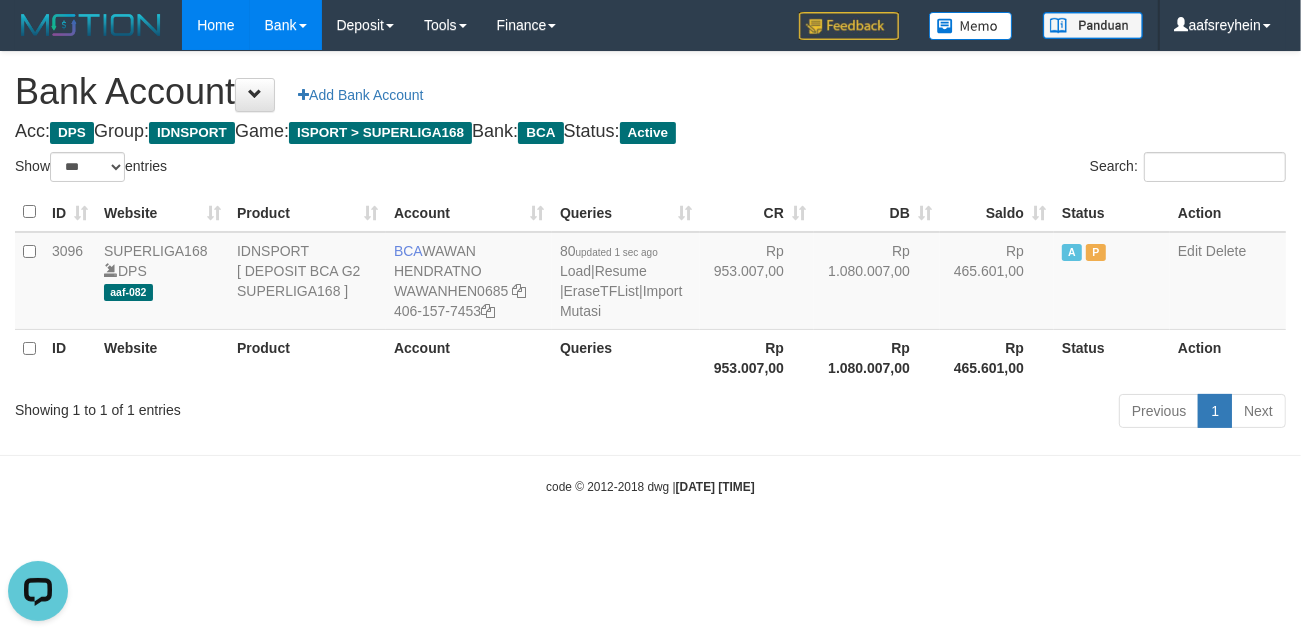 scroll, scrollTop: 0, scrollLeft: 0, axis: both 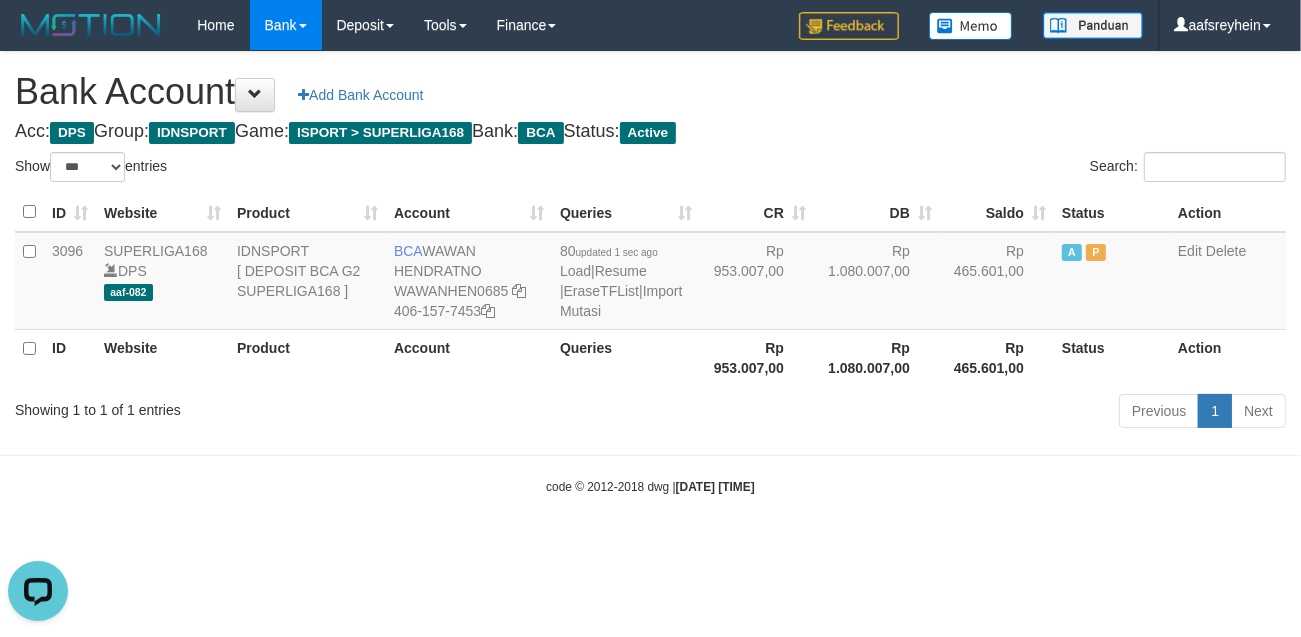 click on "Previous 1 Next" at bounding box center (921, 413) 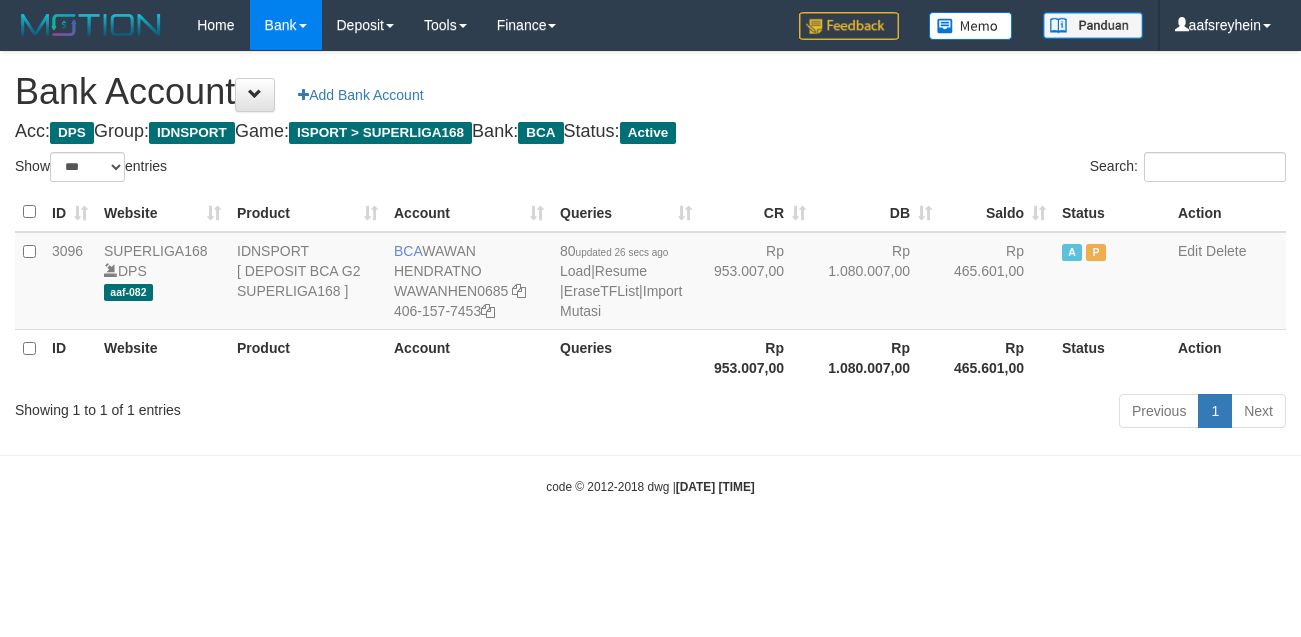 select on "***" 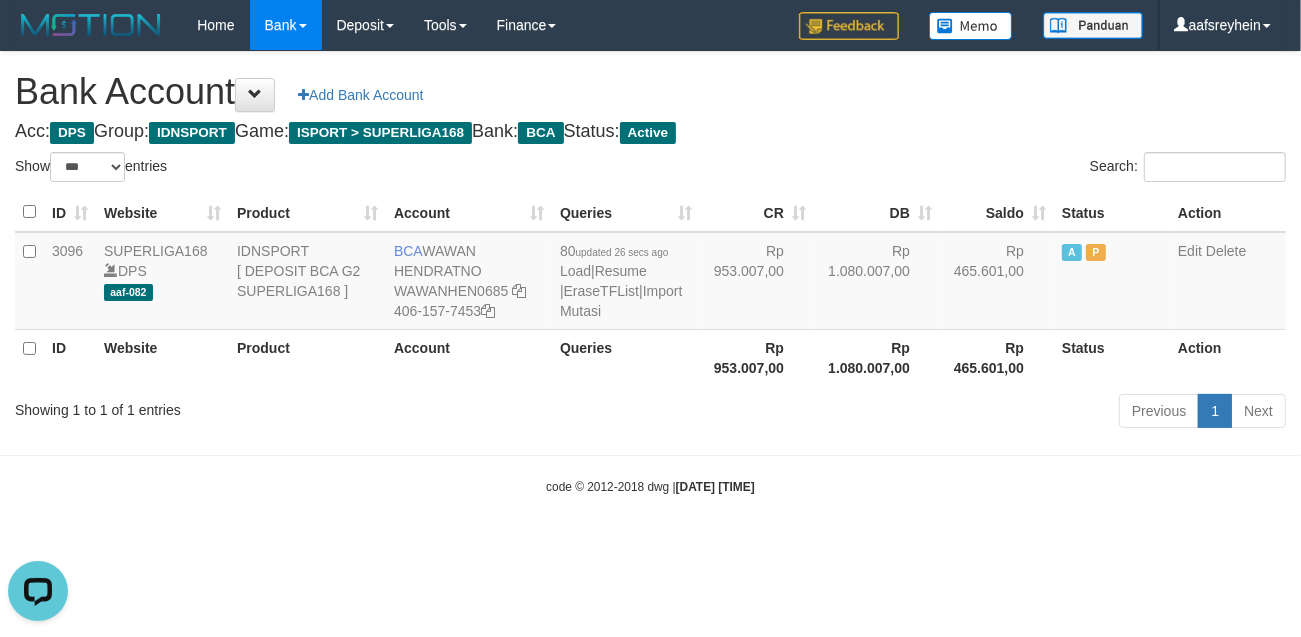 scroll, scrollTop: 0, scrollLeft: 0, axis: both 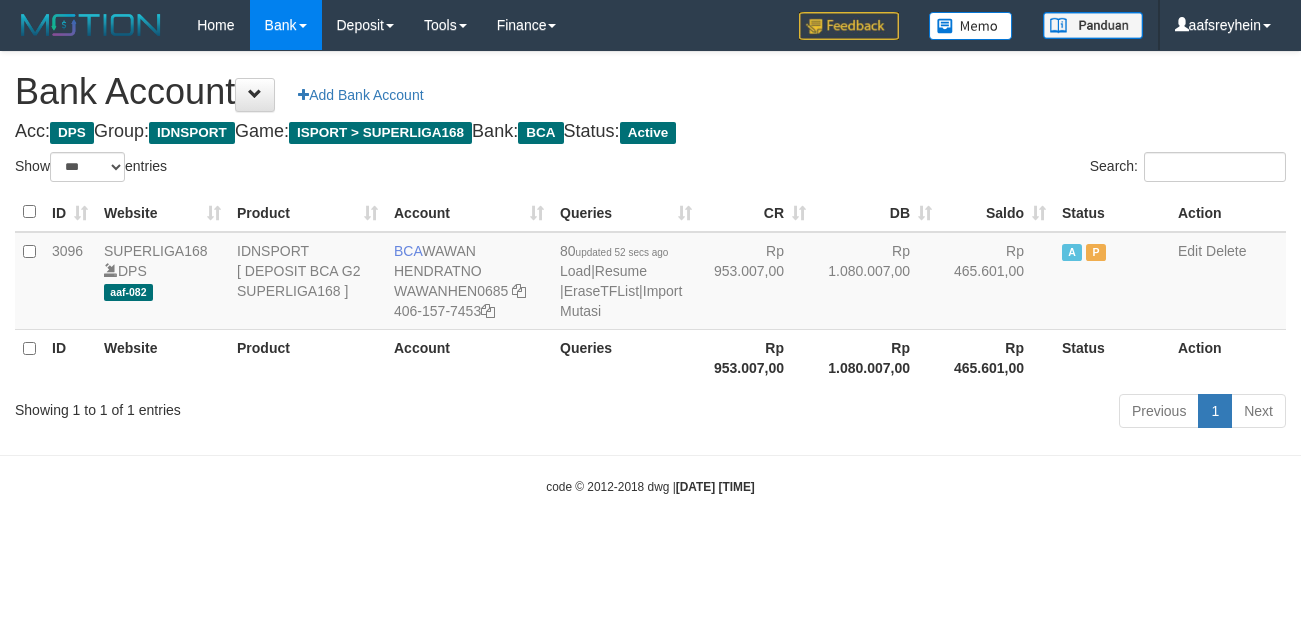 select on "***" 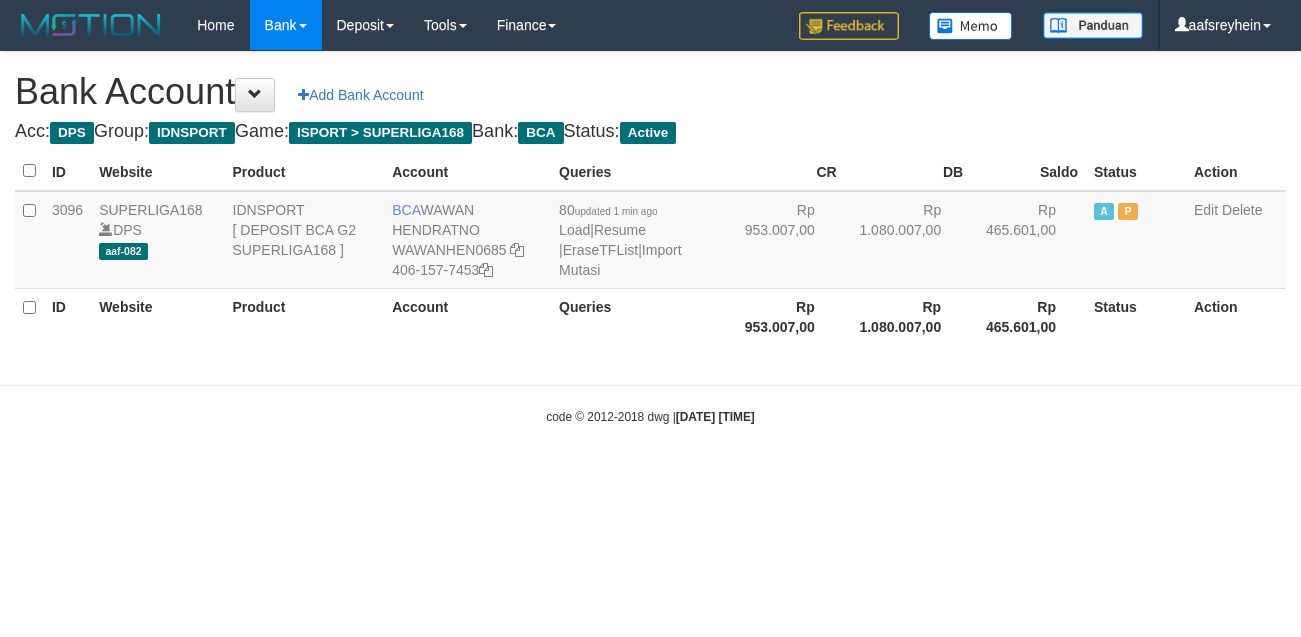 scroll, scrollTop: 0, scrollLeft: 0, axis: both 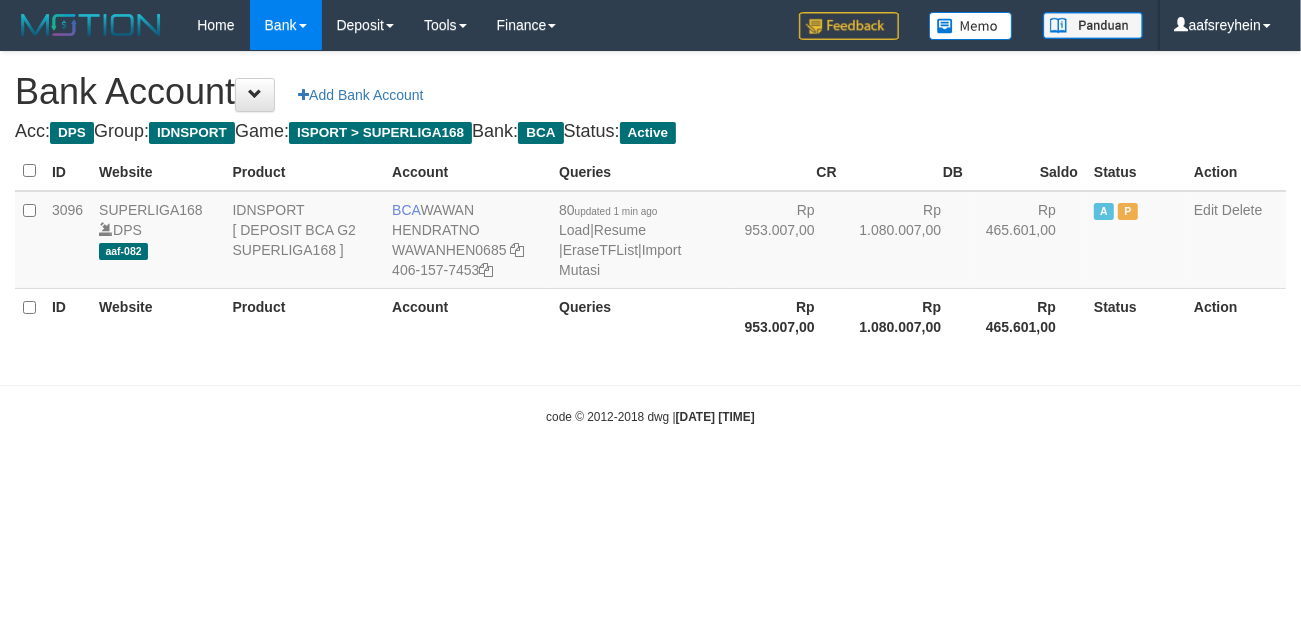 select on "***" 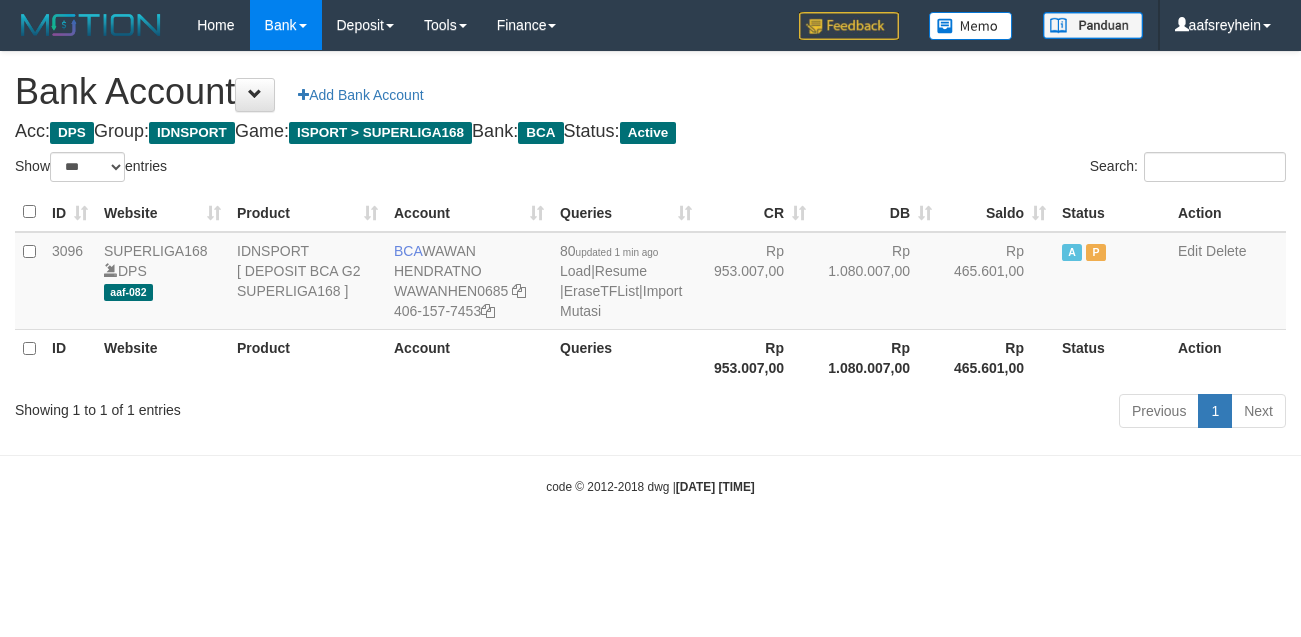 select on "***" 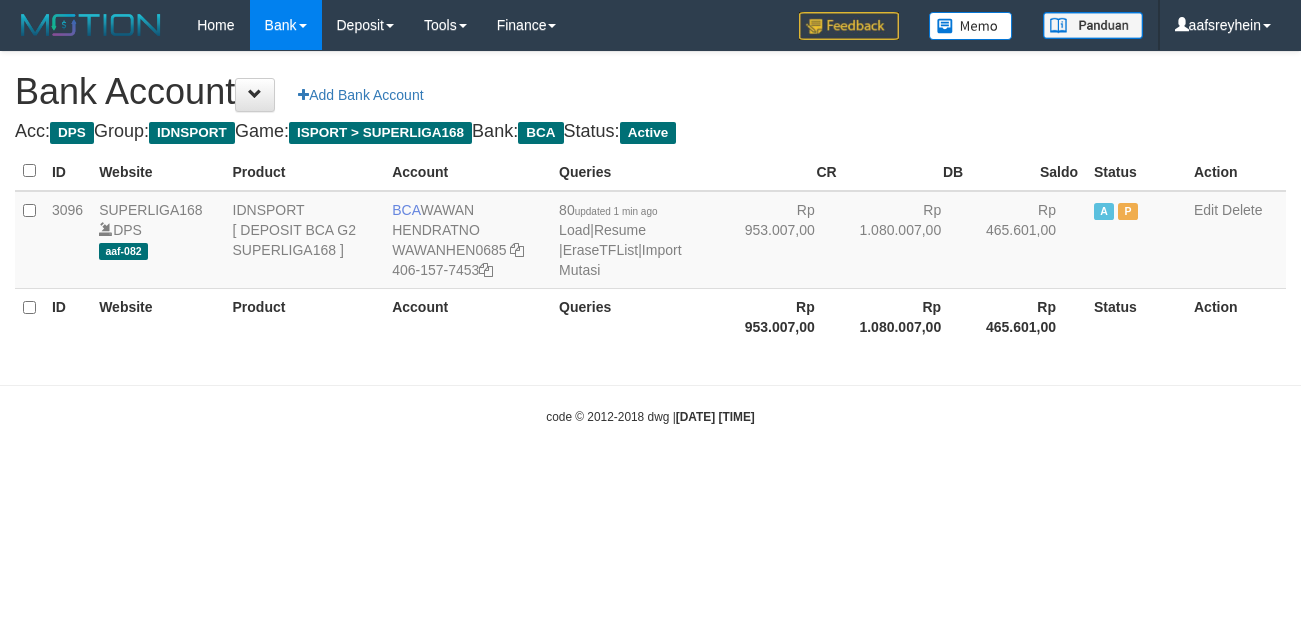 scroll, scrollTop: 0, scrollLeft: 0, axis: both 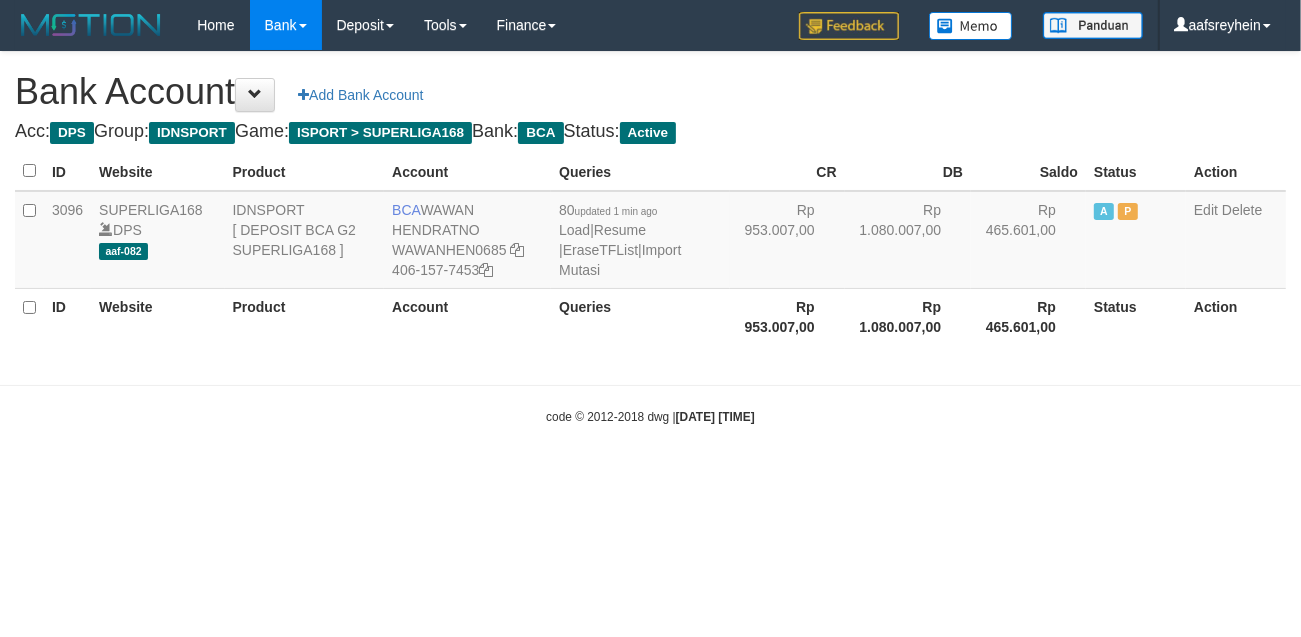 select on "***" 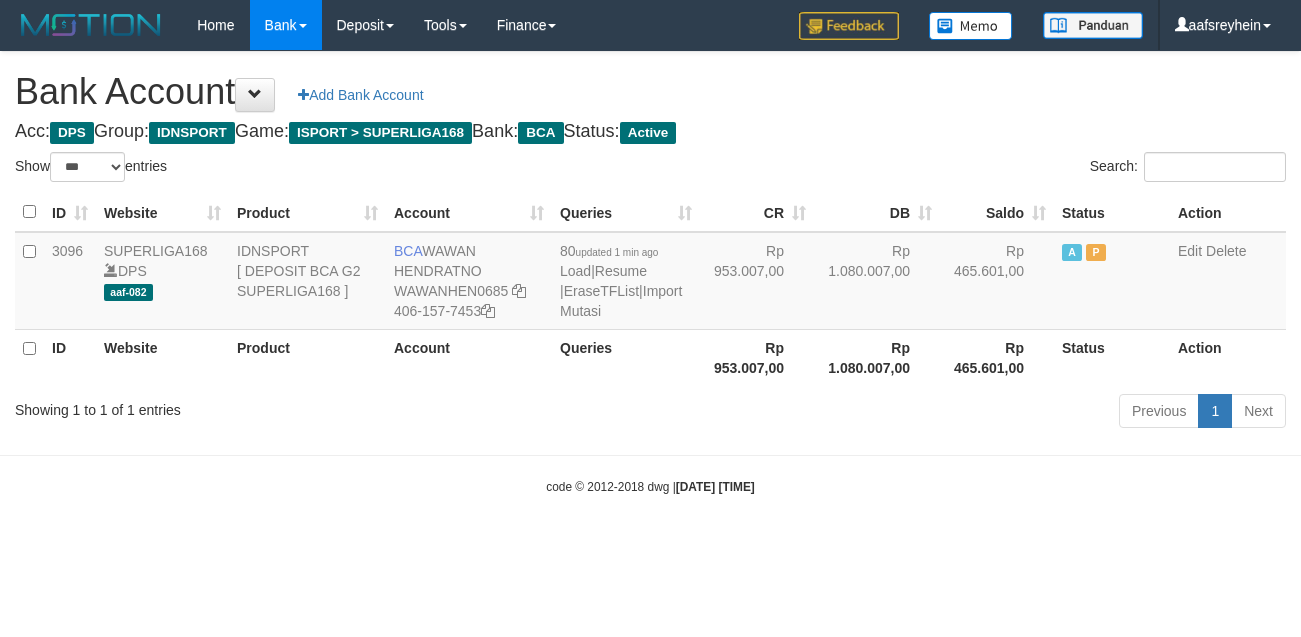 select on "***" 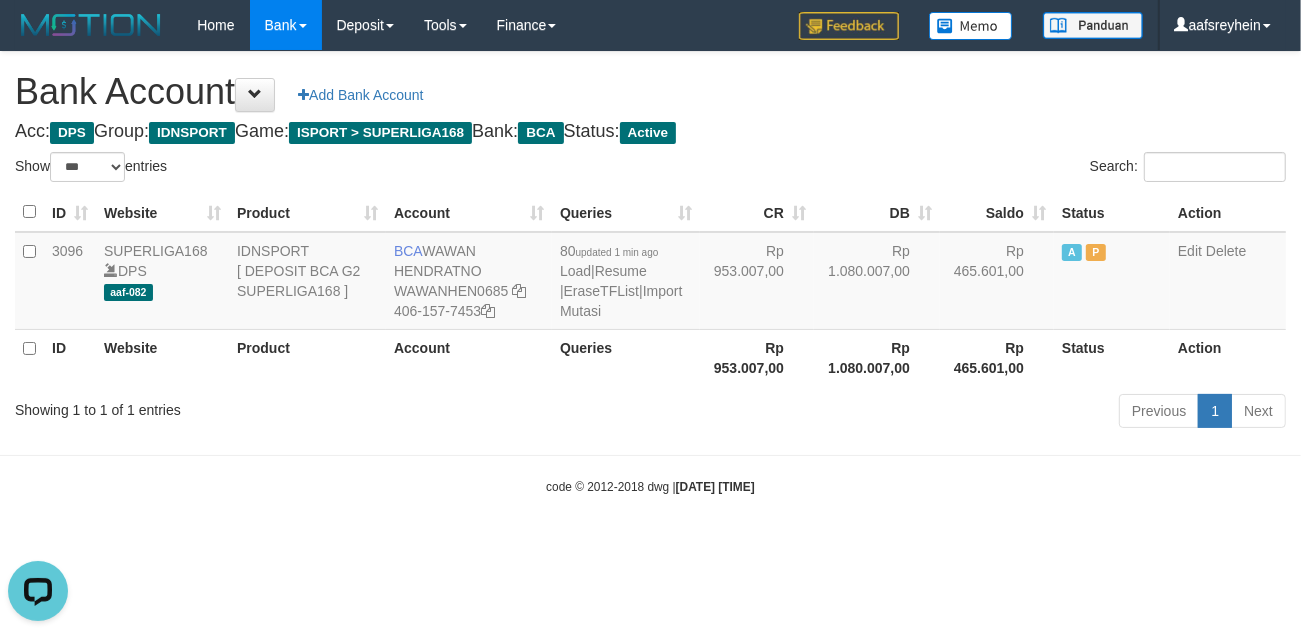 scroll, scrollTop: 0, scrollLeft: 0, axis: both 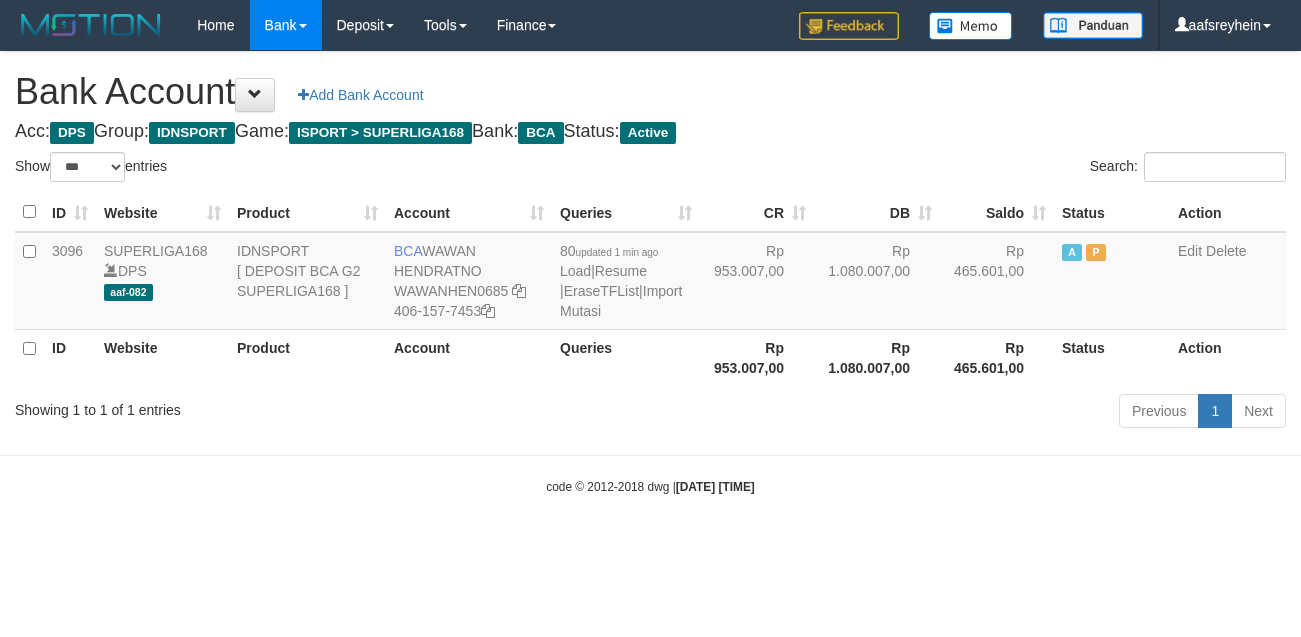 select on "***" 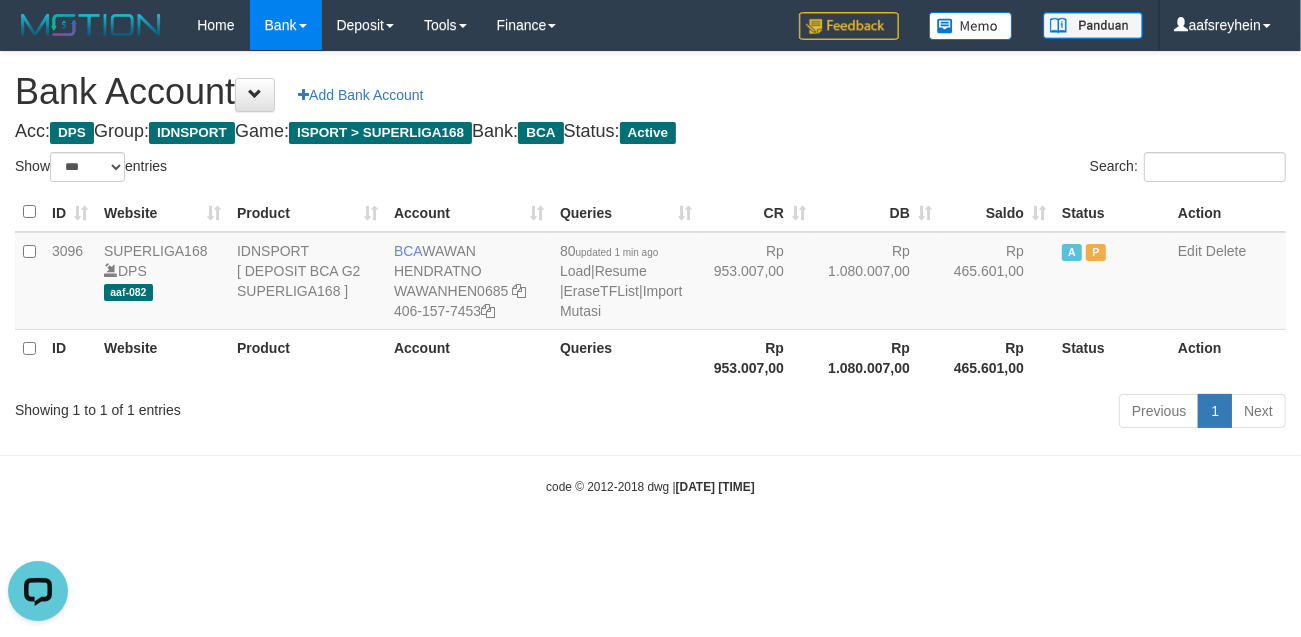scroll, scrollTop: 0, scrollLeft: 0, axis: both 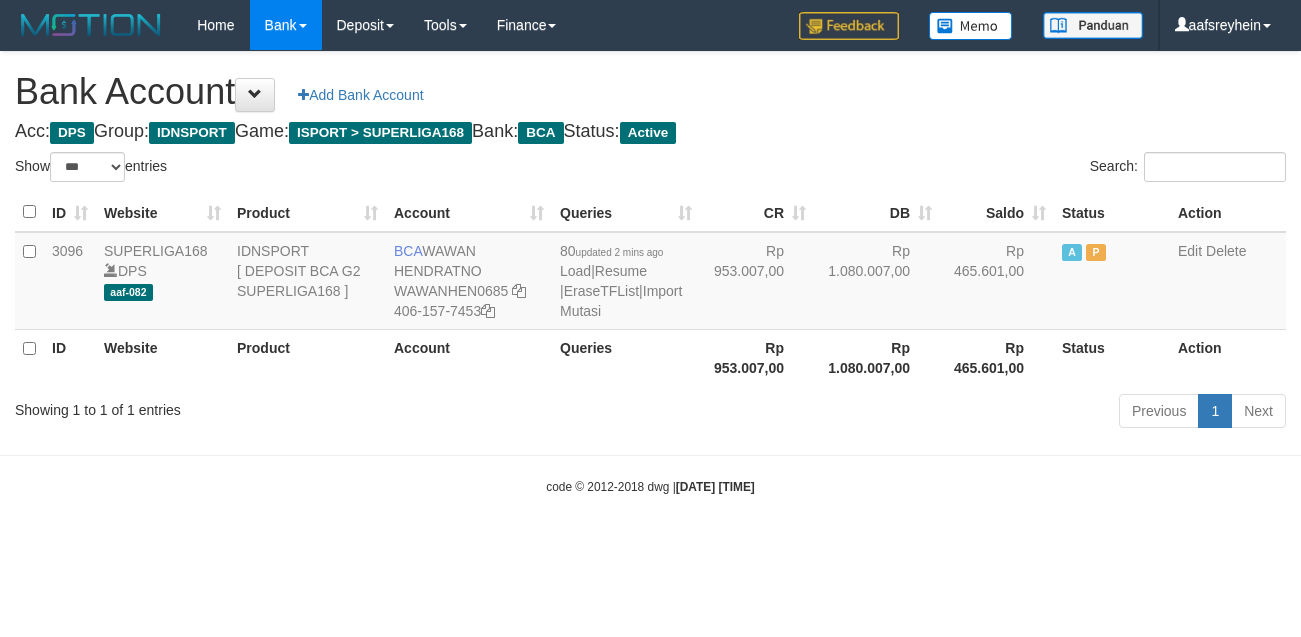 select on "***" 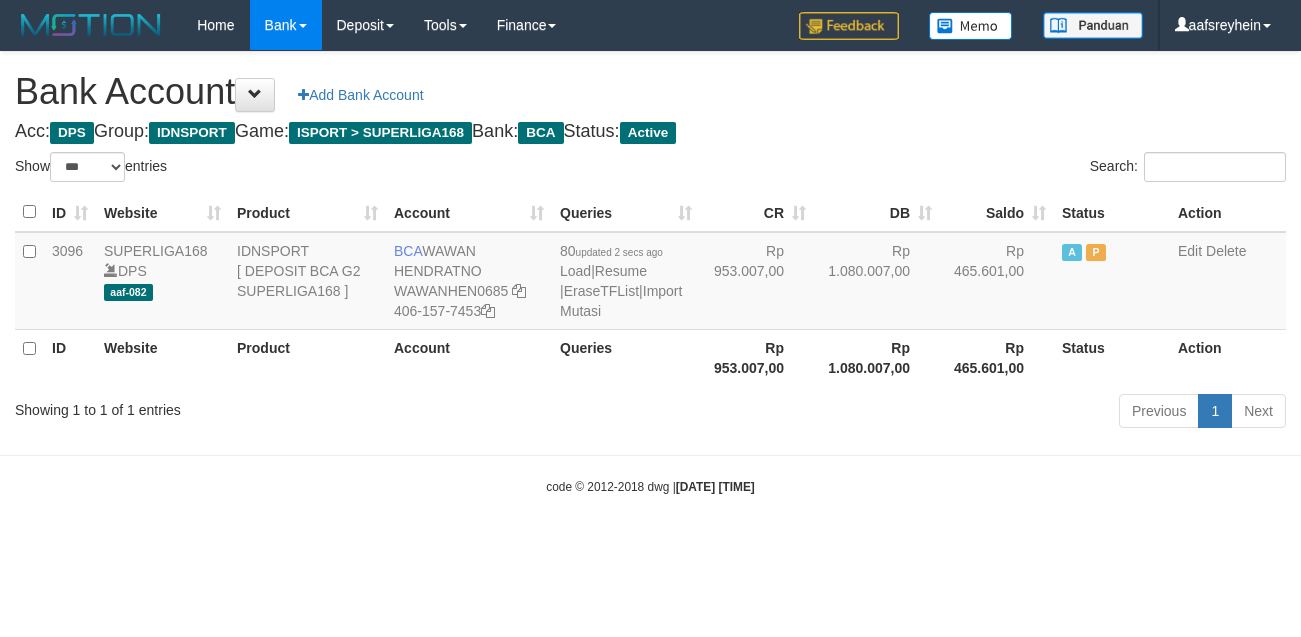 select on "***" 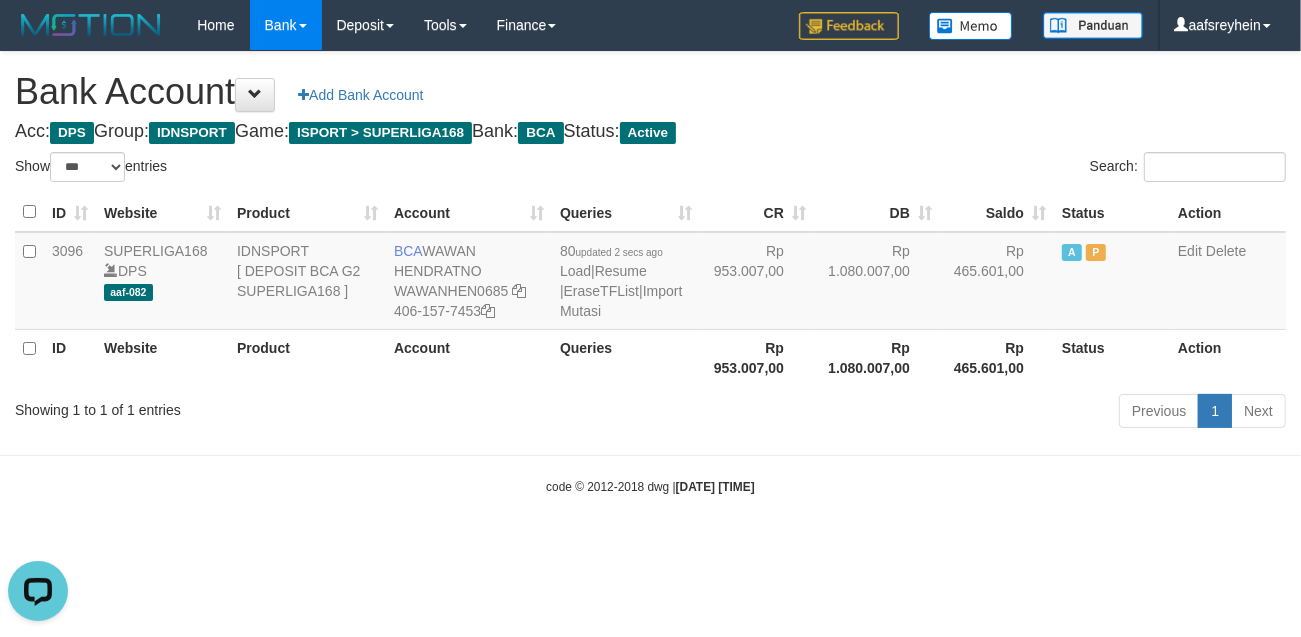 scroll, scrollTop: 0, scrollLeft: 0, axis: both 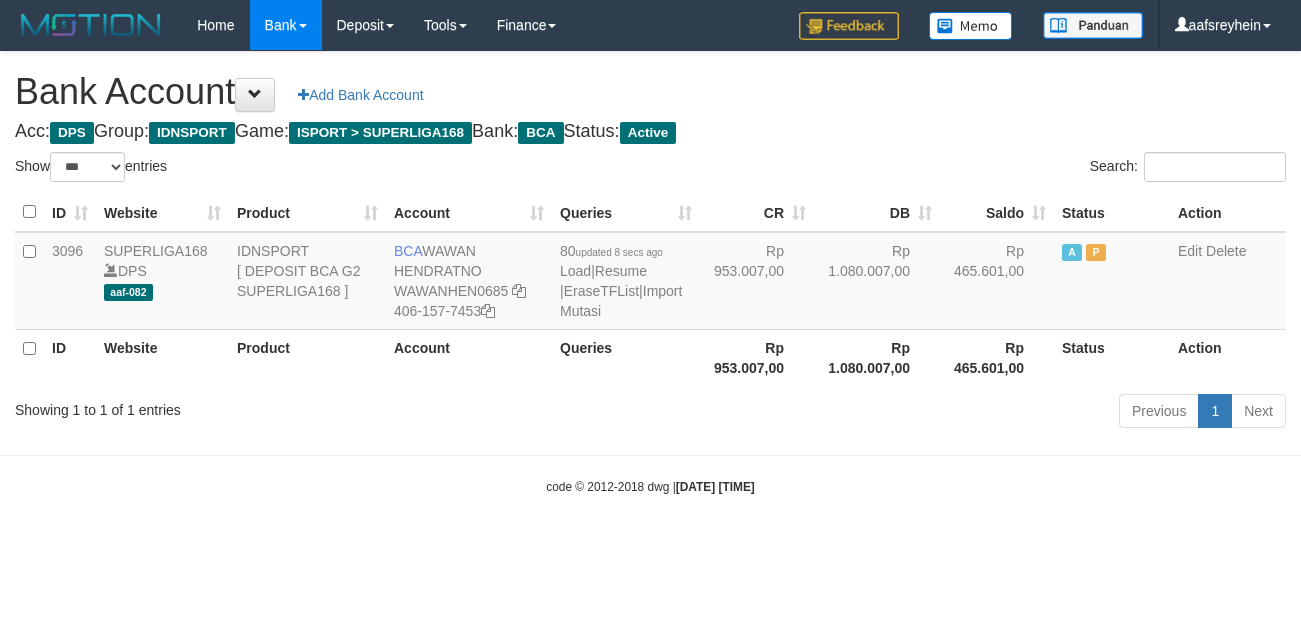 select on "***" 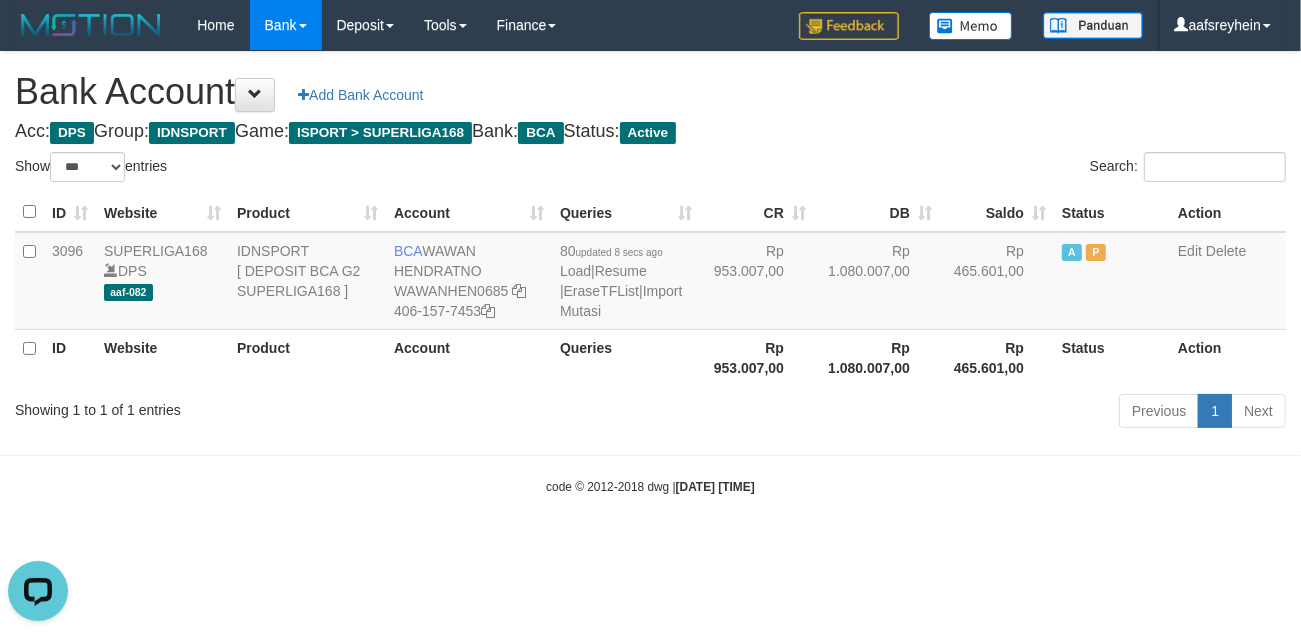 scroll, scrollTop: 0, scrollLeft: 0, axis: both 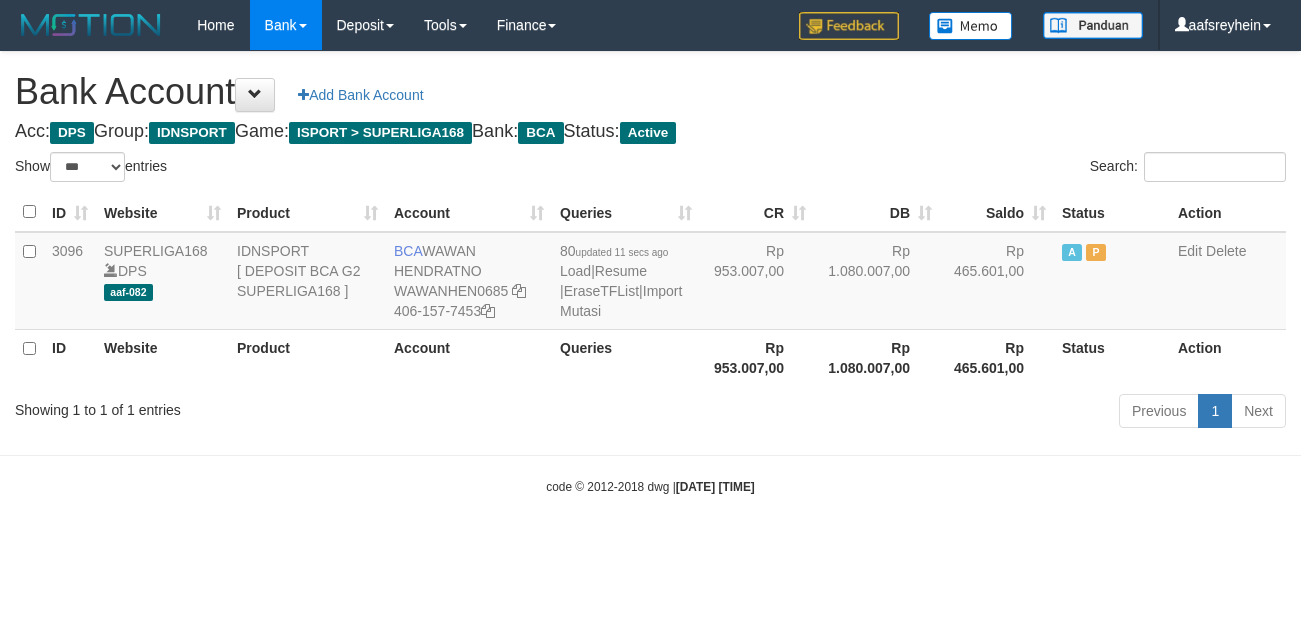 select on "***" 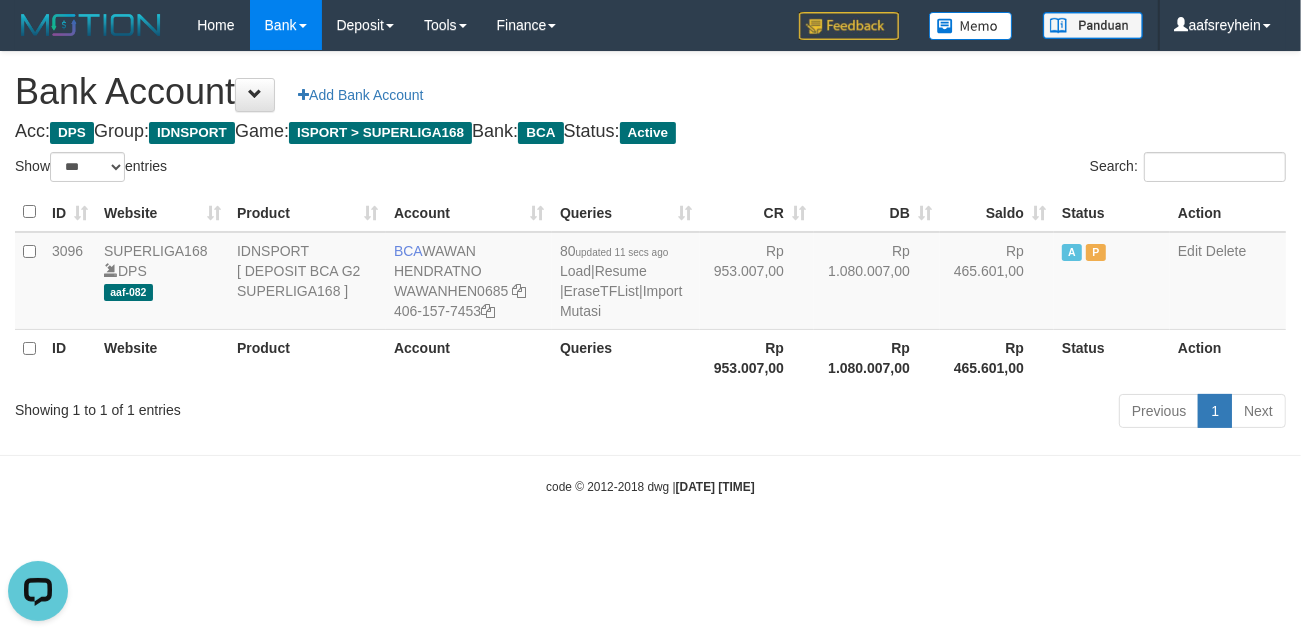 scroll, scrollTop: 0, scrollLeft: 0, axis: both 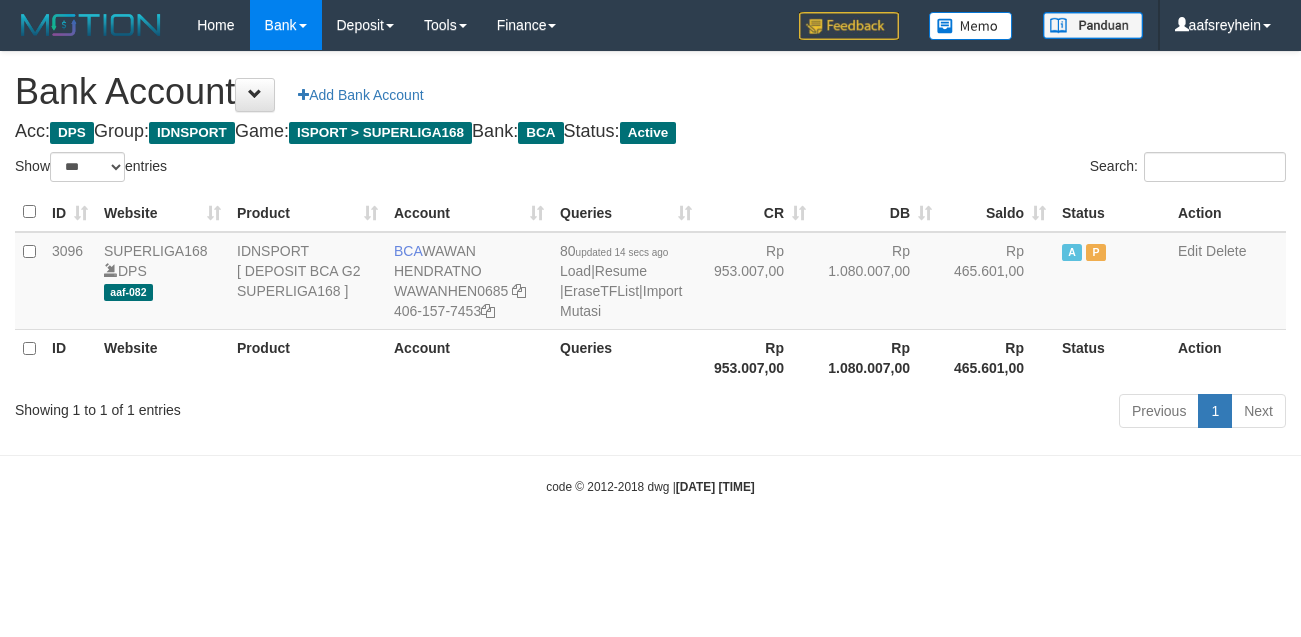 select on "***" 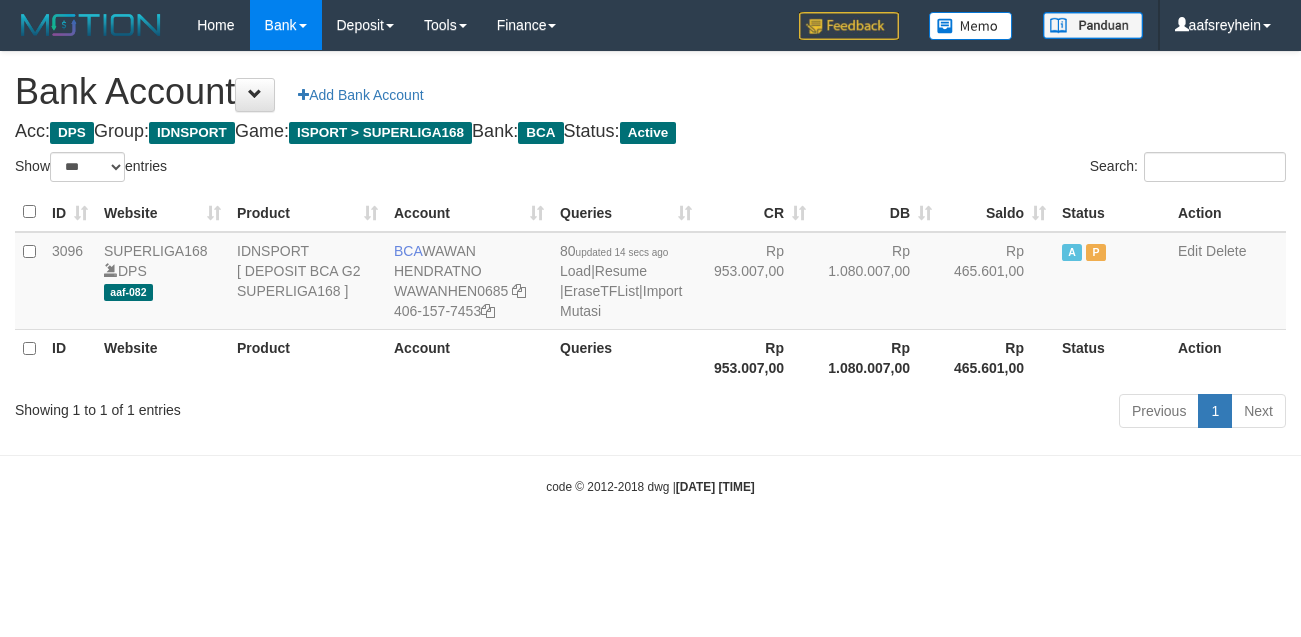 scroll, scrollTop: 0, scrollLeft: 0, axis: both 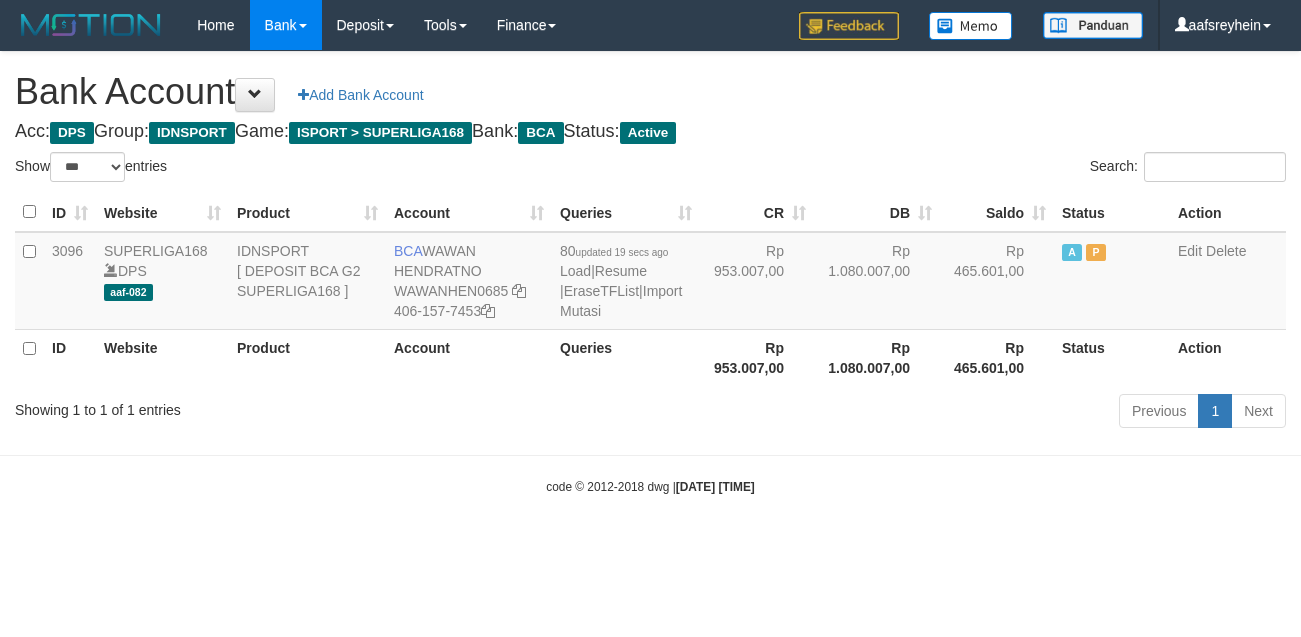 select on "***" 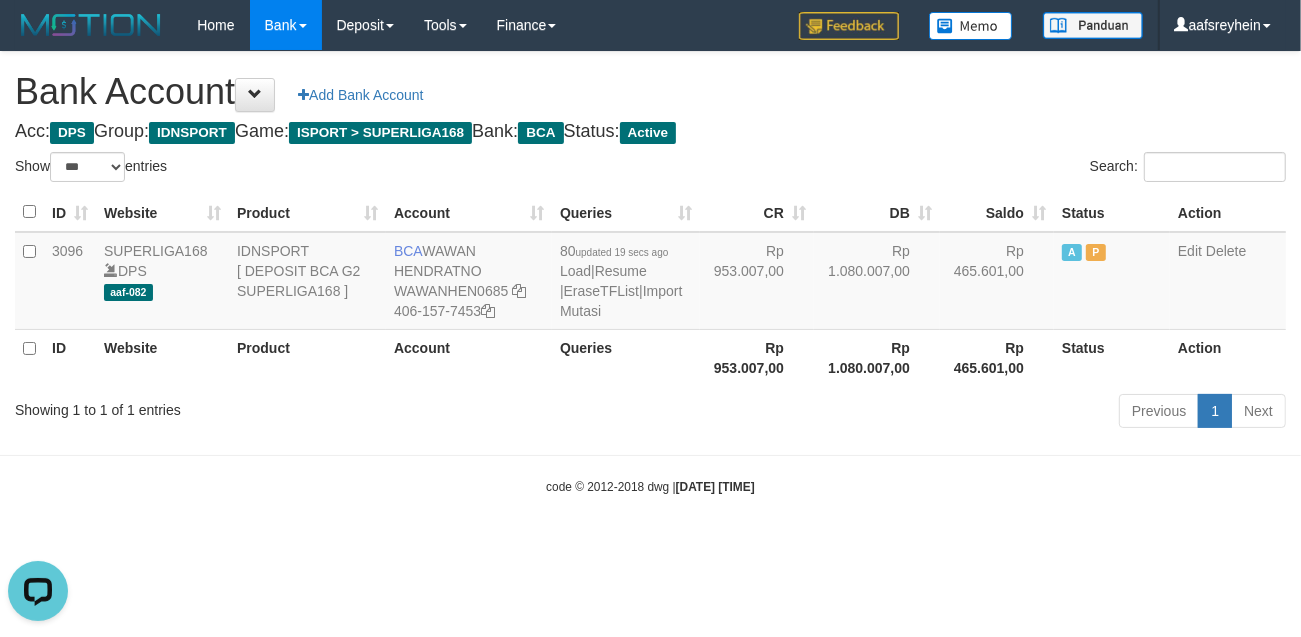 scroll, scrollTop: 0, scrollLeft: 0, axis: both 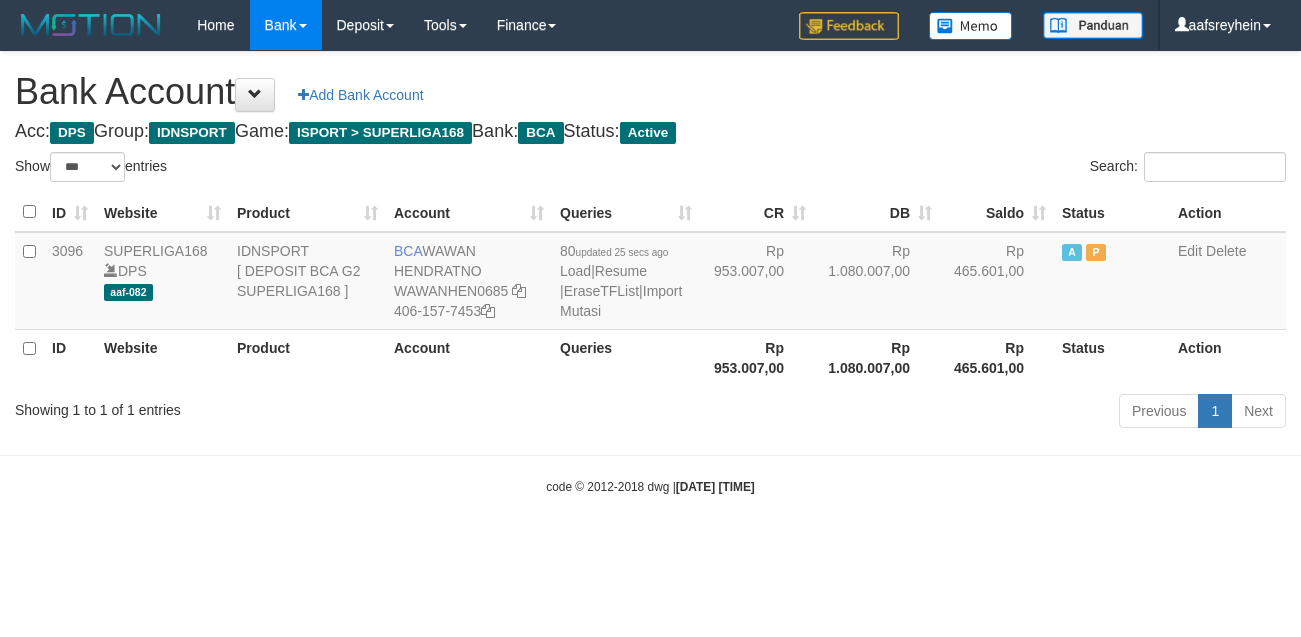 select on "***" 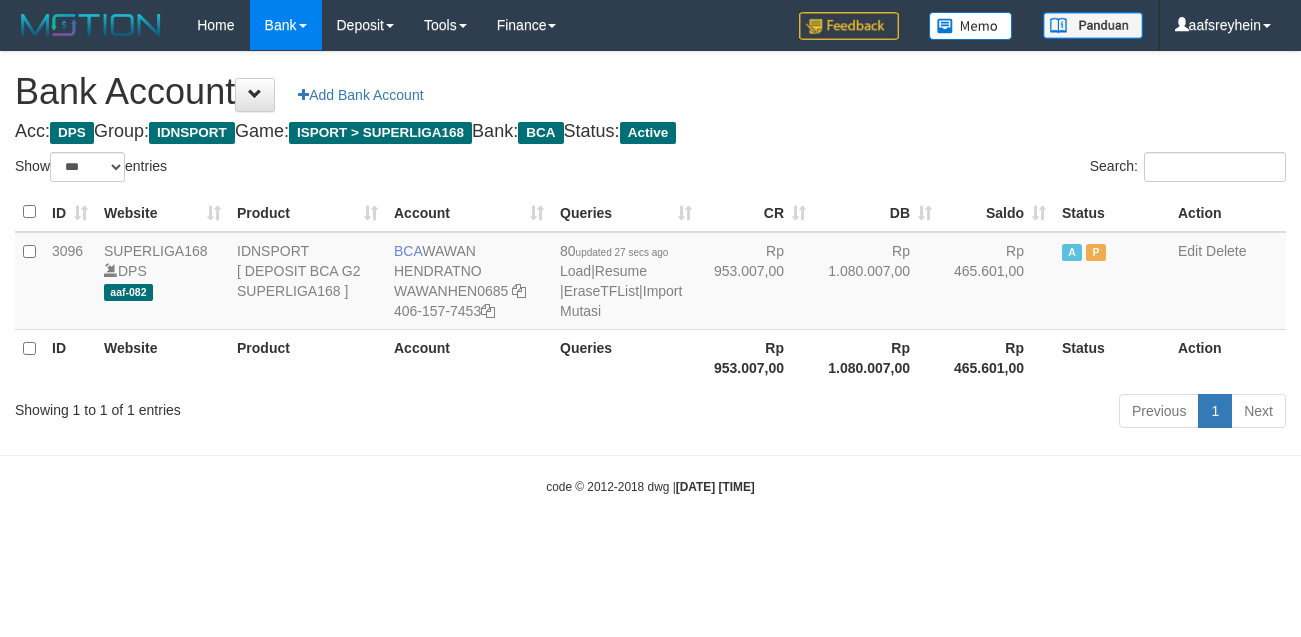 select on "***" 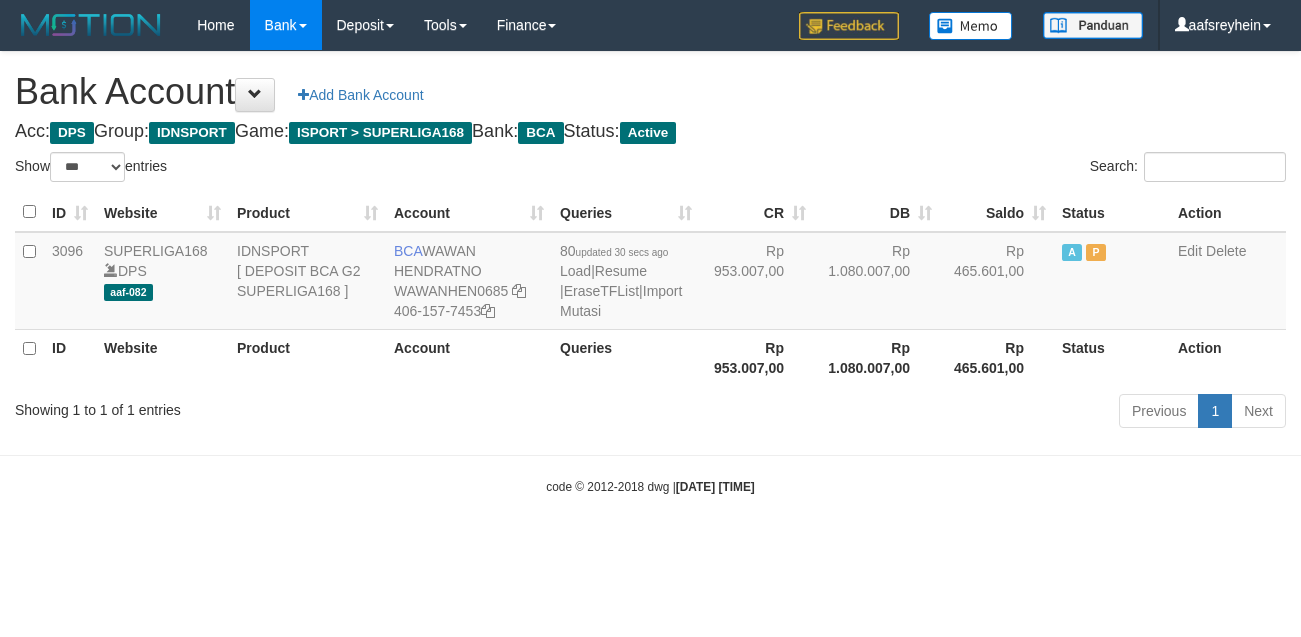 select on "***" 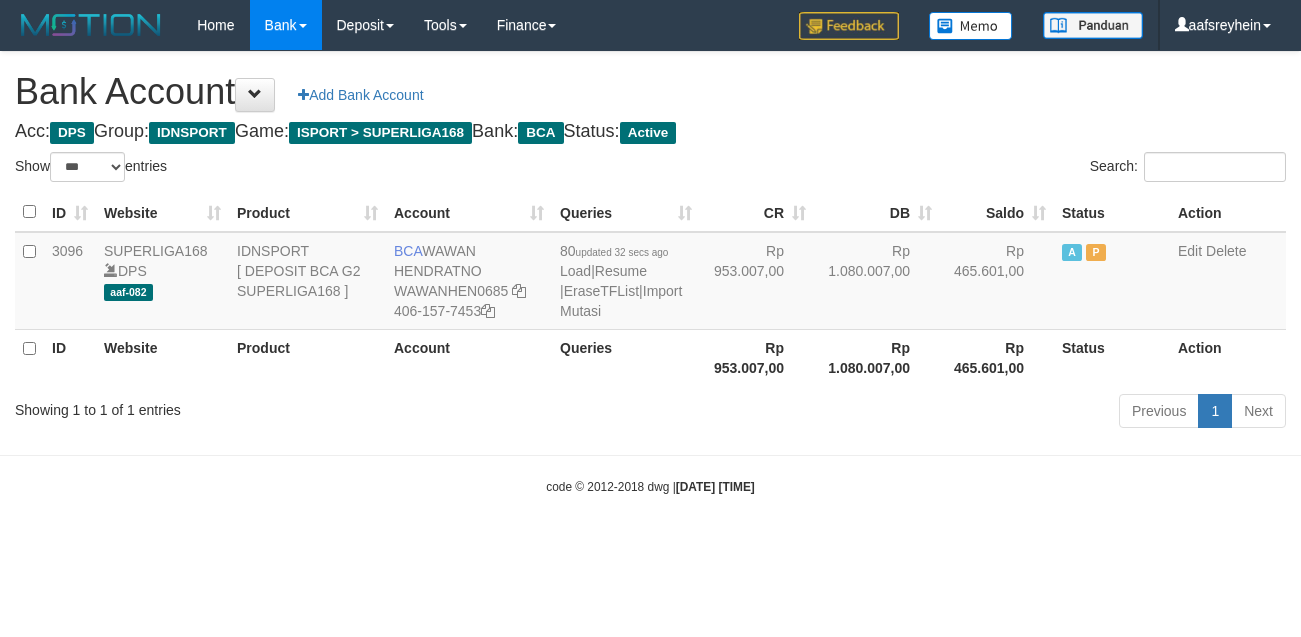 select on "***" 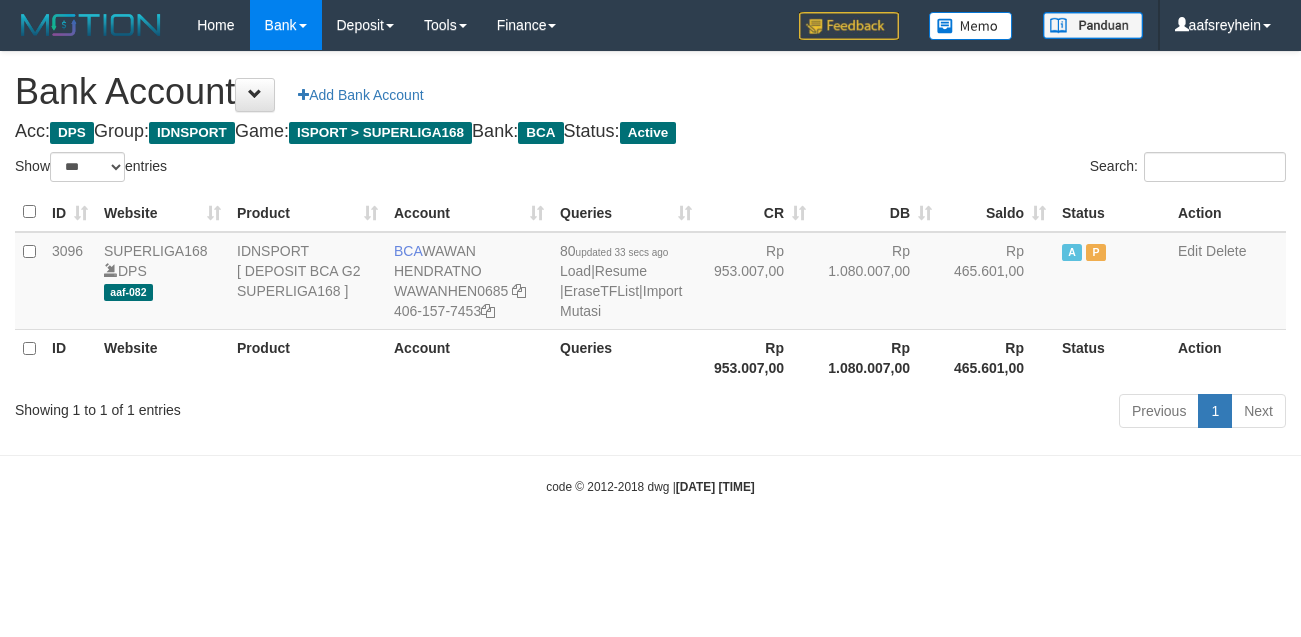 select on "***" 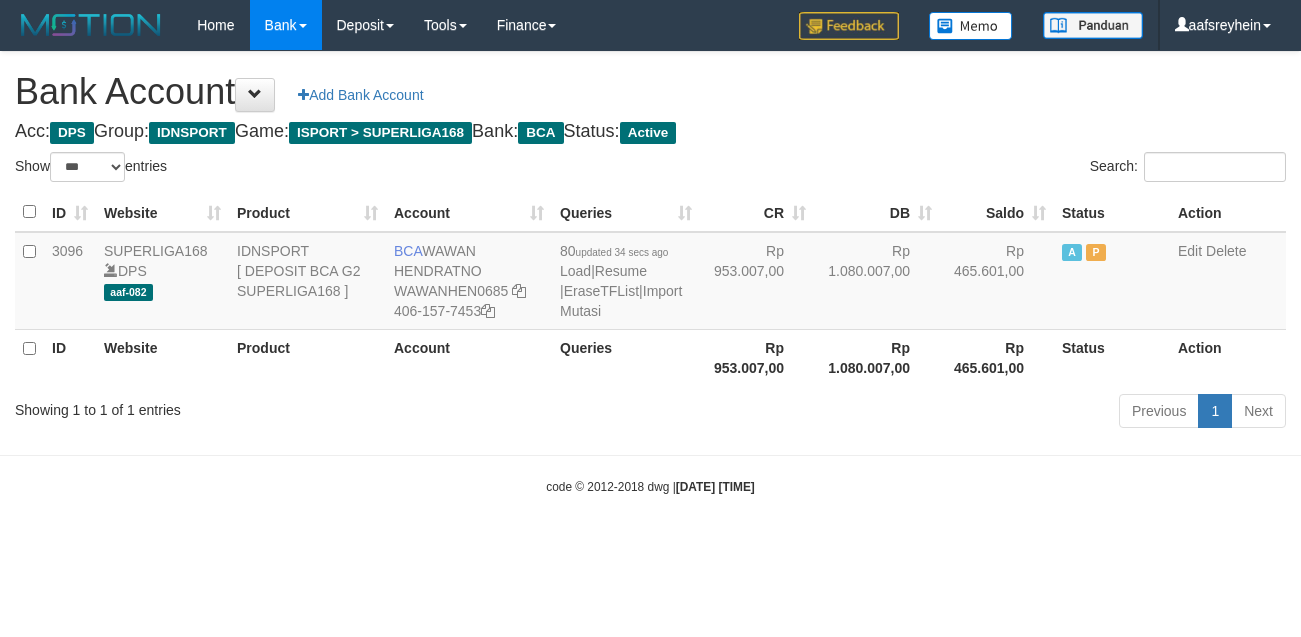 select on "***" 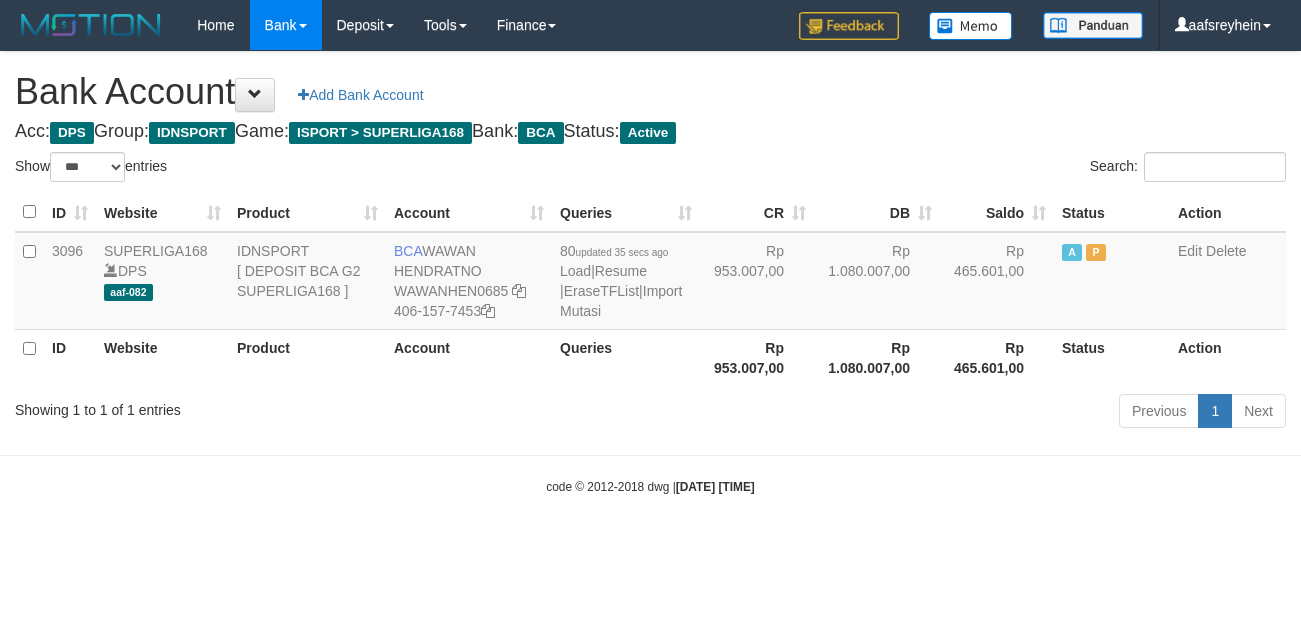 select on "***" 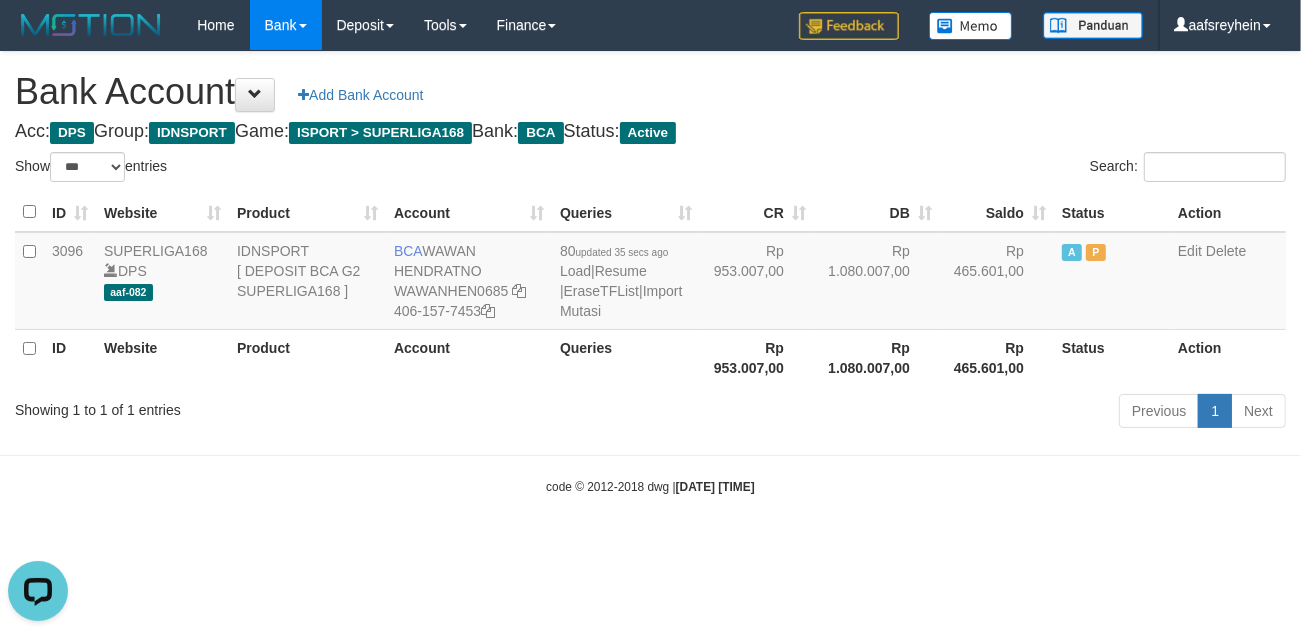 scroll, scrollTop: 0, scrollLeft: 0, axis: both 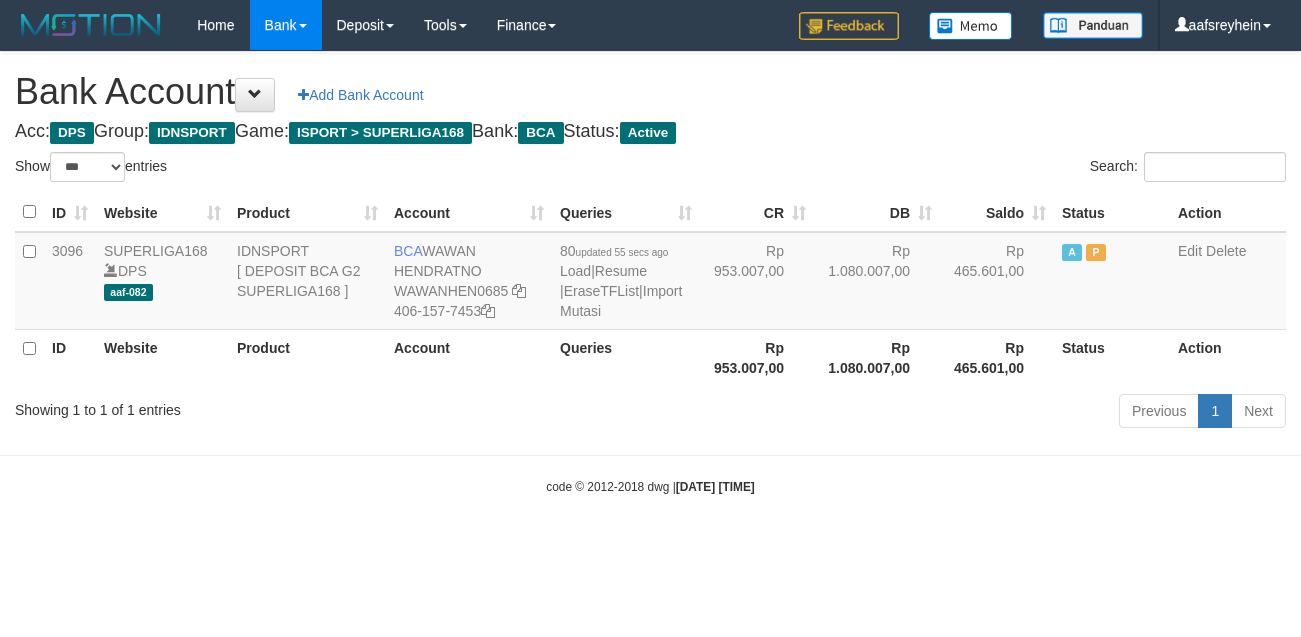 select on "***" 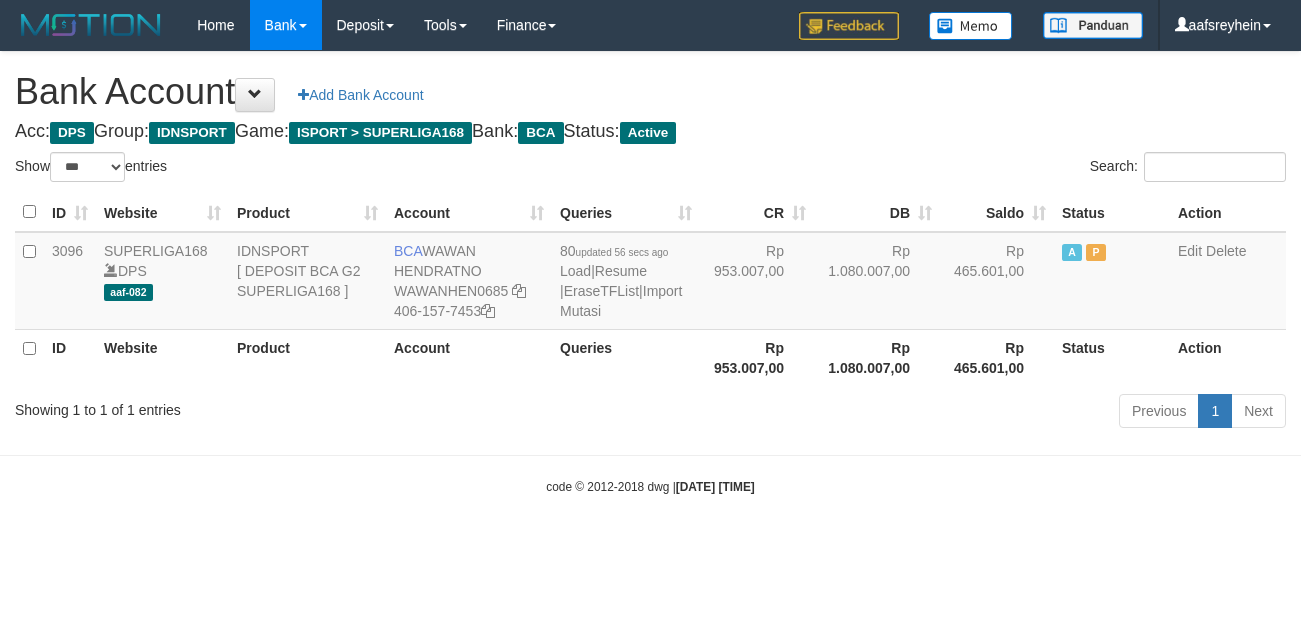 select on "***" 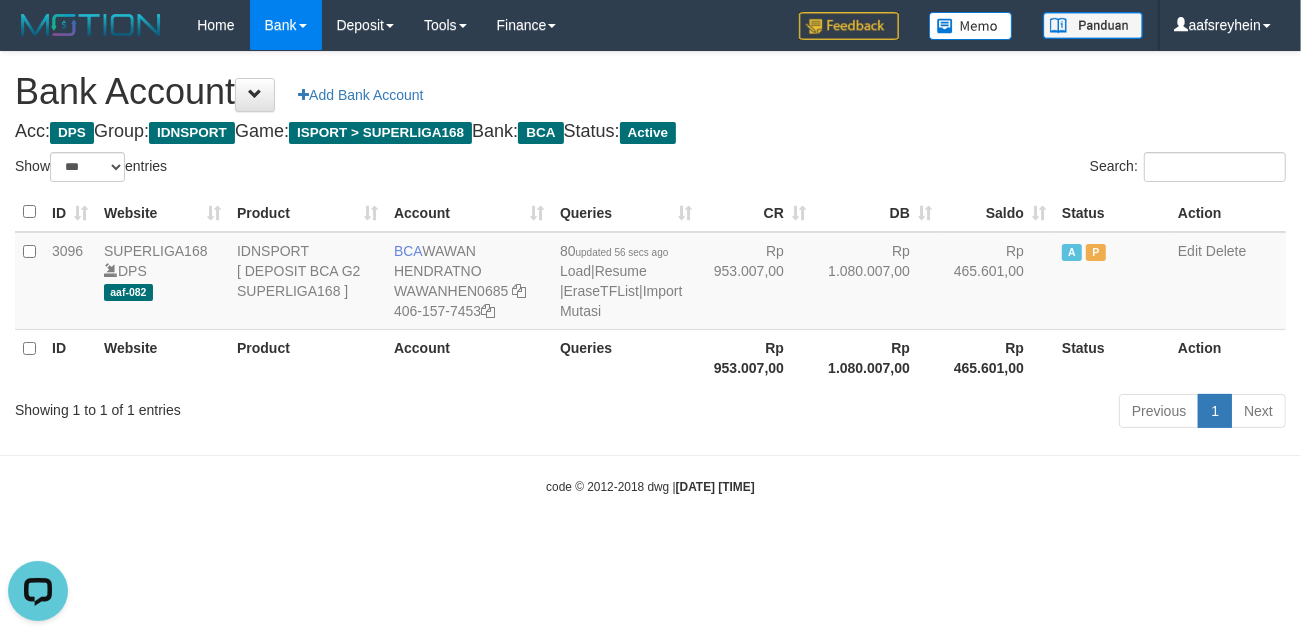 scroll, scrollTop: 0, scrollLeft: 0, axis: both 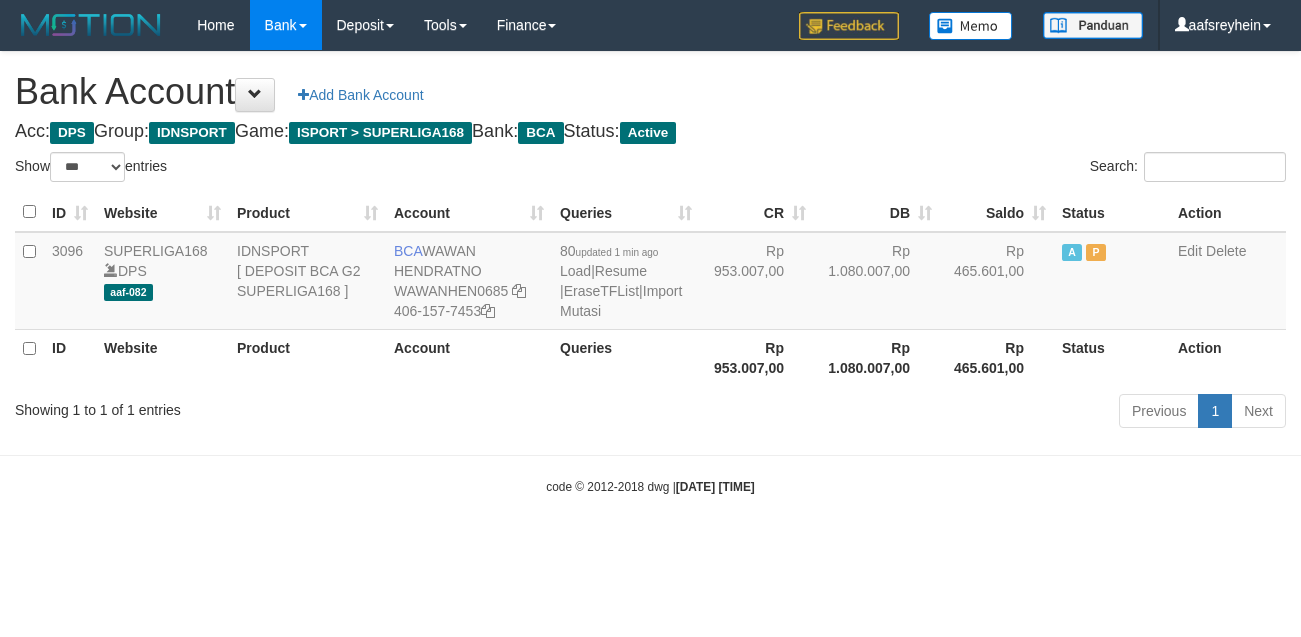 select on "***" 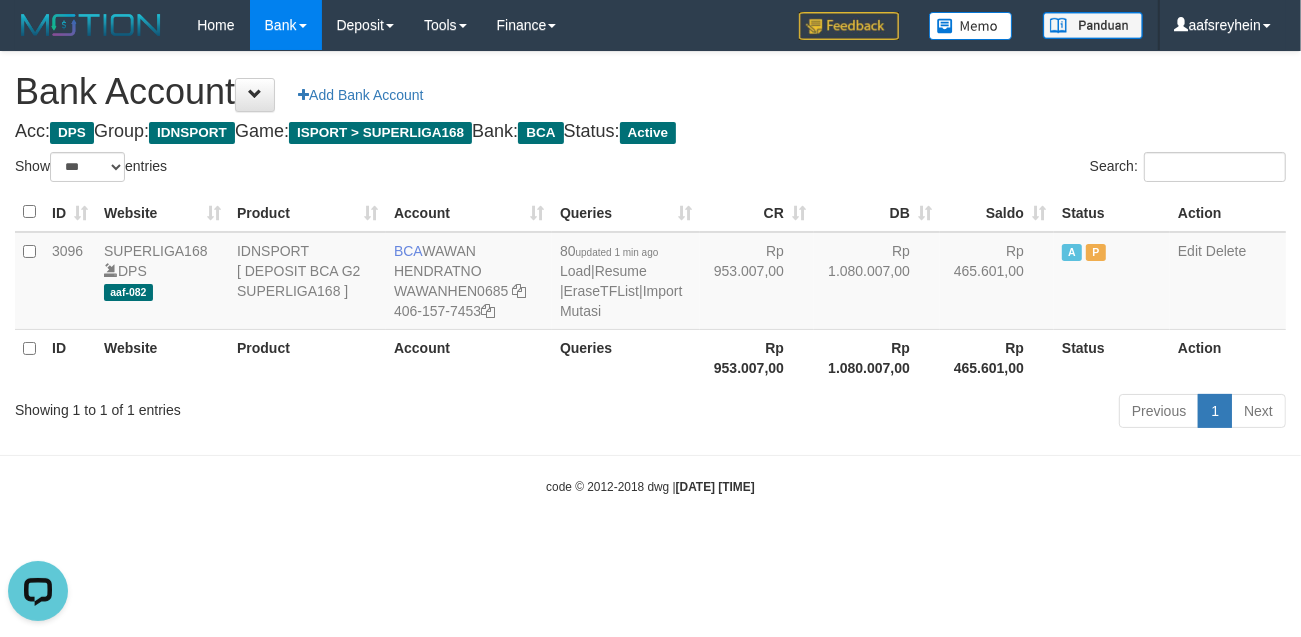 scroll, scrollTop: 0, scrollLeft: 0, axis: both 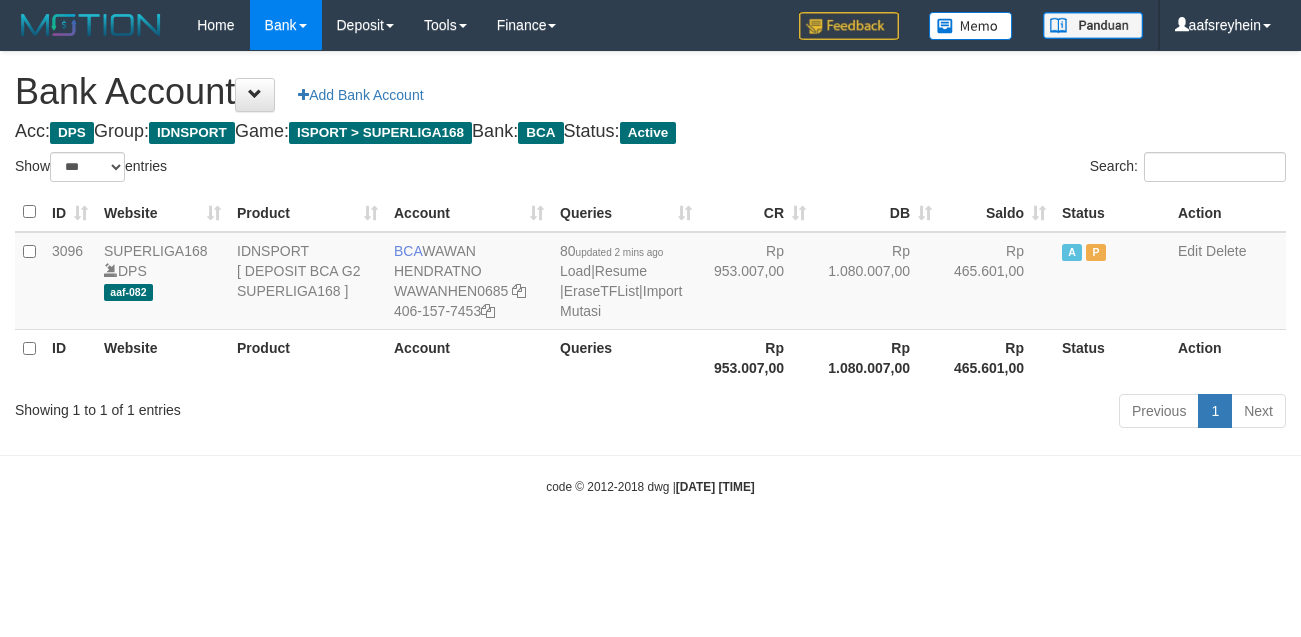 select on "***" 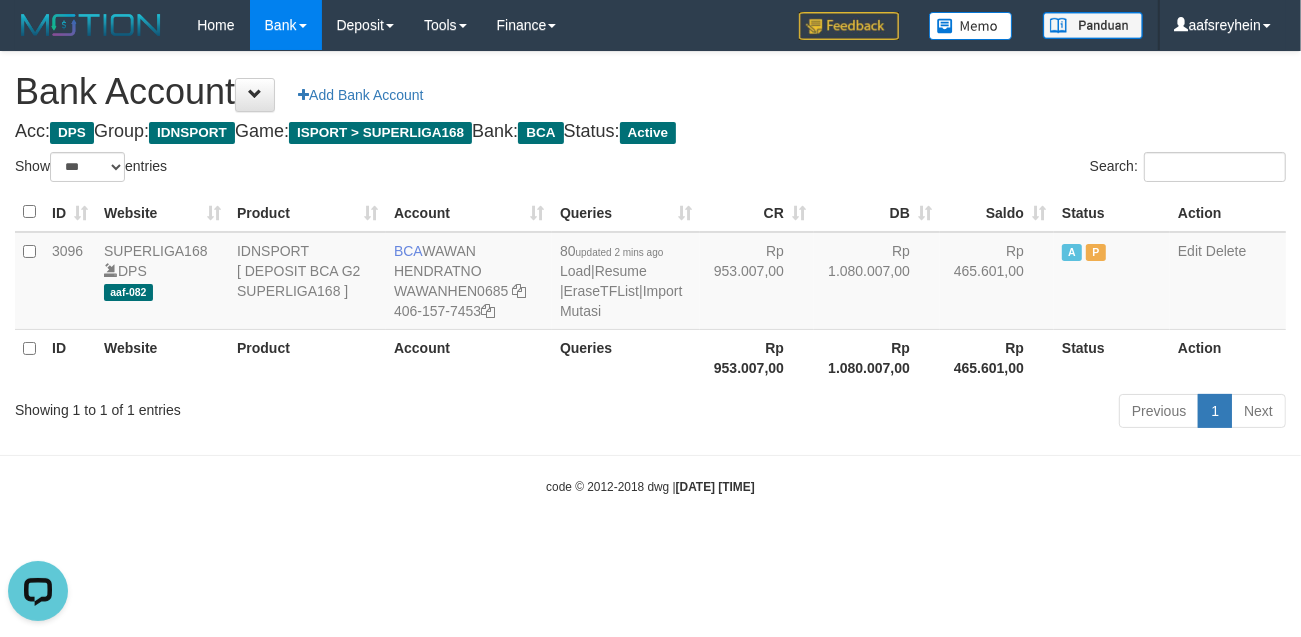 scroll, scrollTop: 0, scrollLeft: 0, axis: both 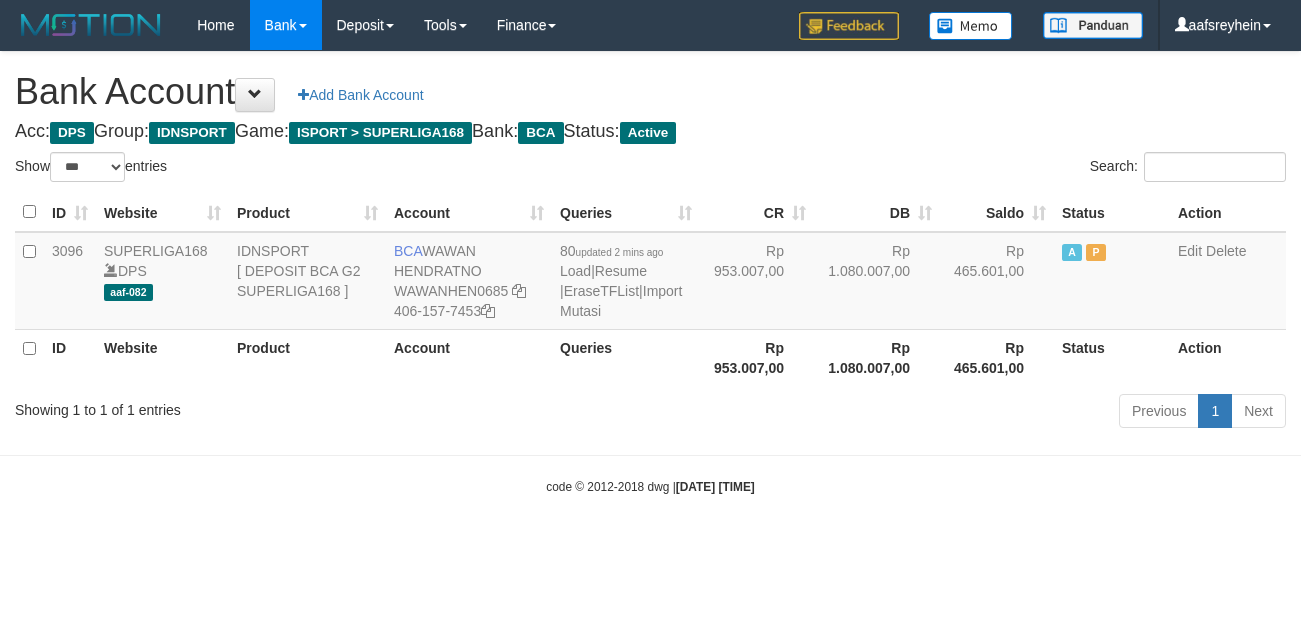 select on "***" 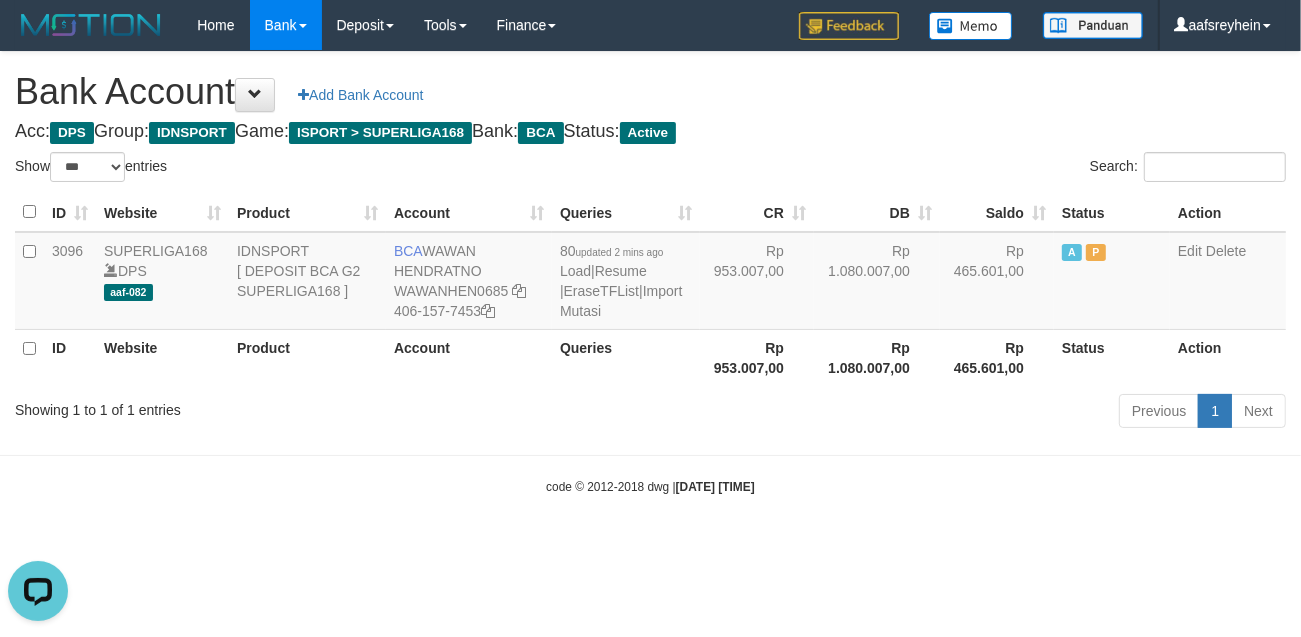 scroll, scrollTop: 0, scrollLeft: 0, axis: both 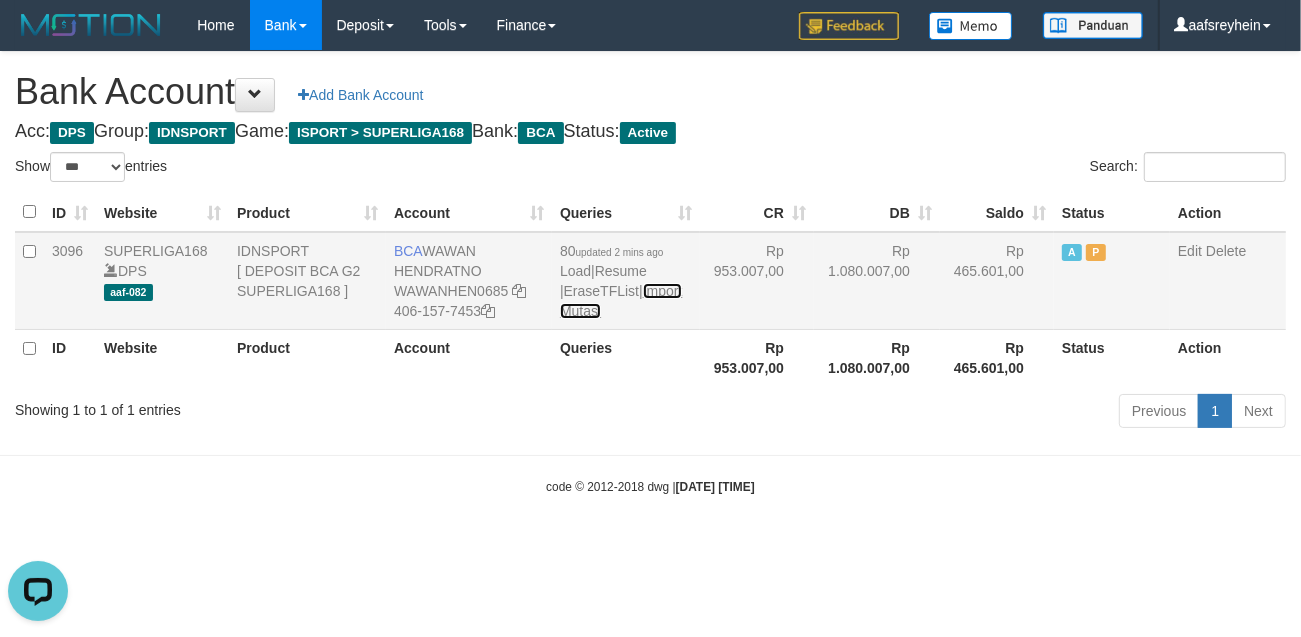 click on "Import Mutasi" at bounding box center (621, 301) 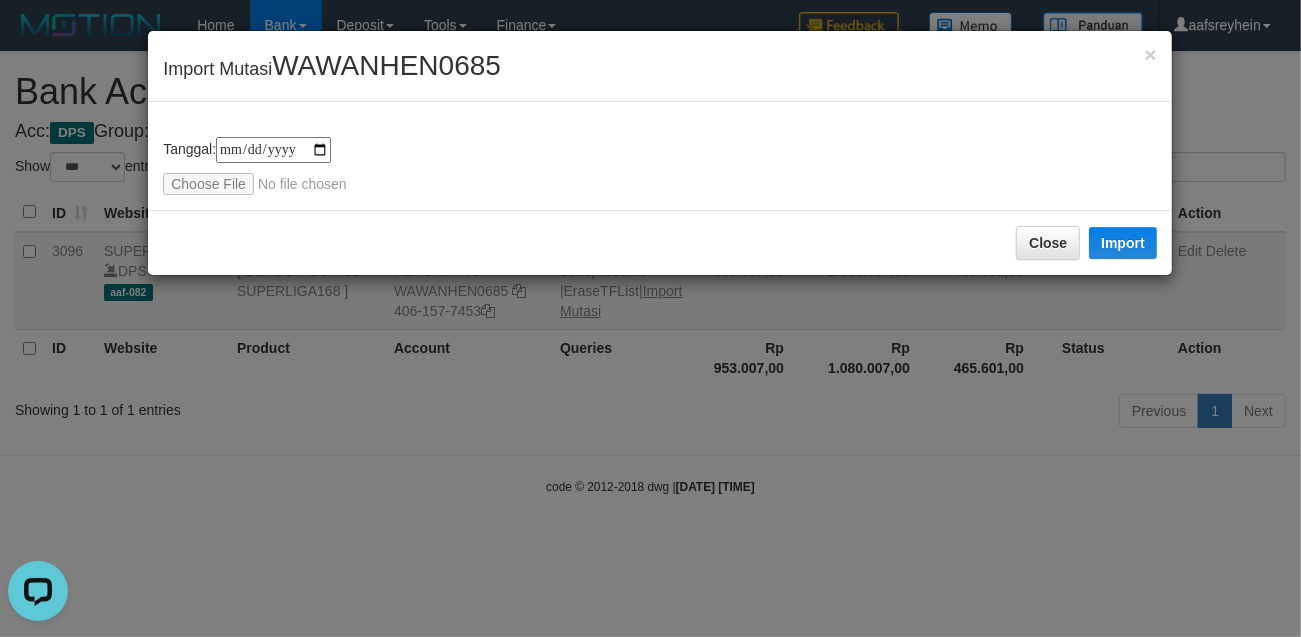 type on "**********" 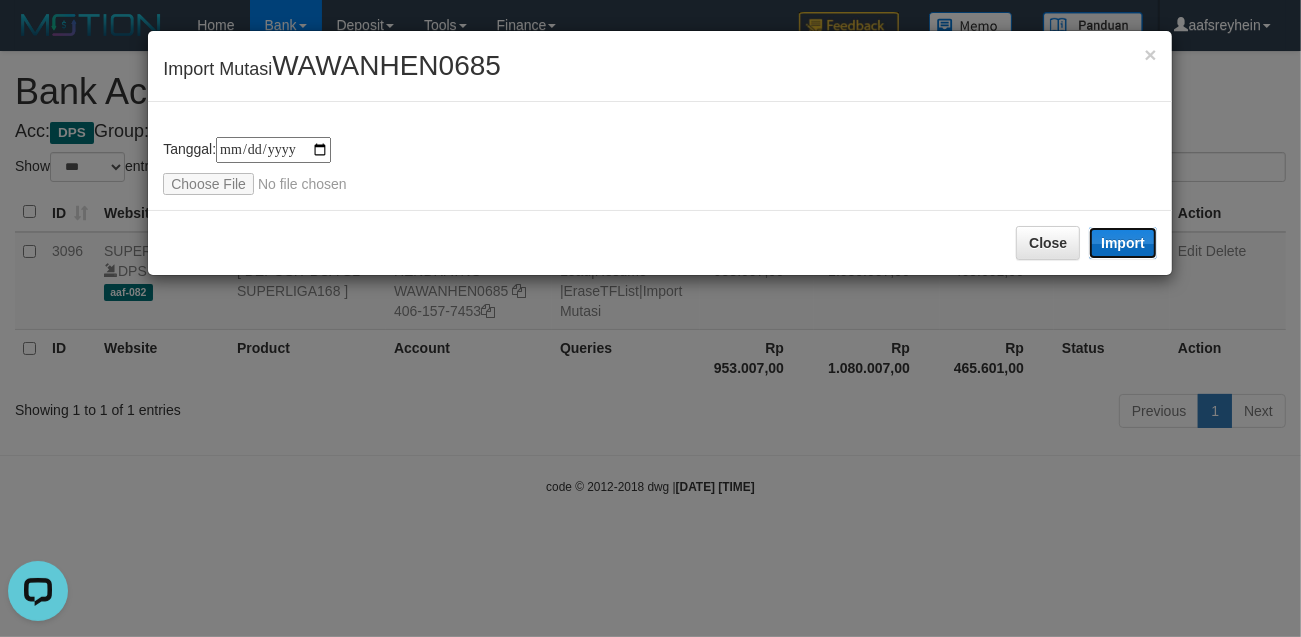 click on "Import" at bounding box center (1123, 243) 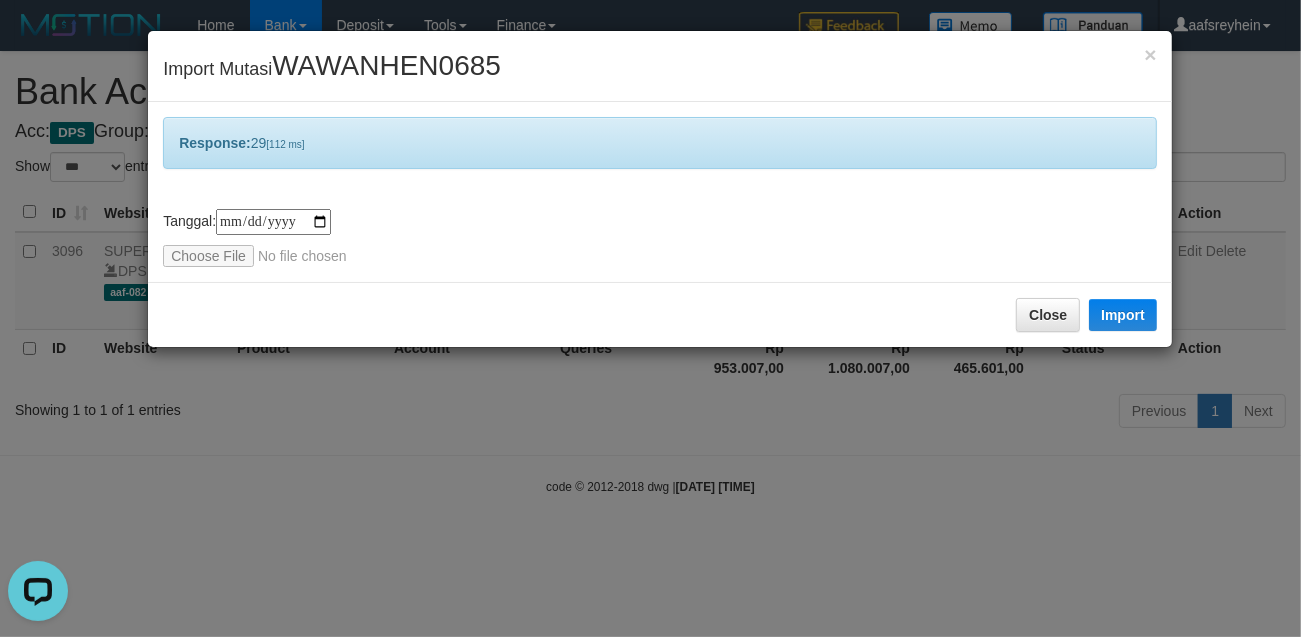 click on "**********" at bounding box center (650, 318) 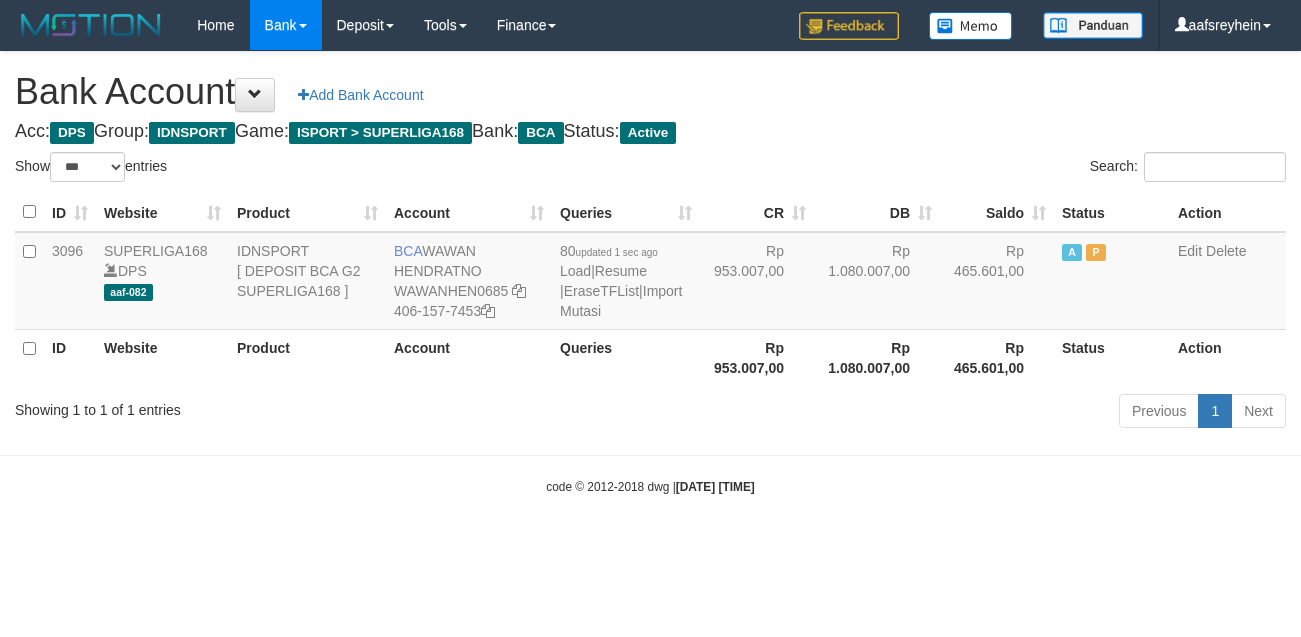 select on "***" 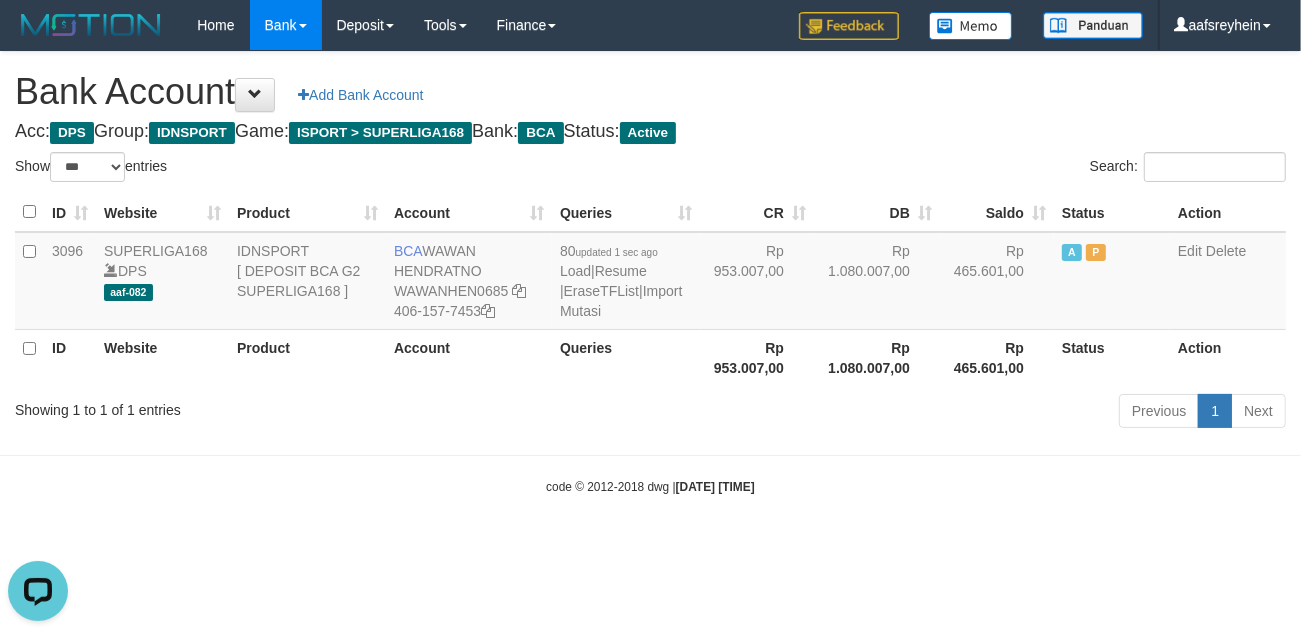 scroll, scrollTop: 0, scrollLeft: 0, axis: both 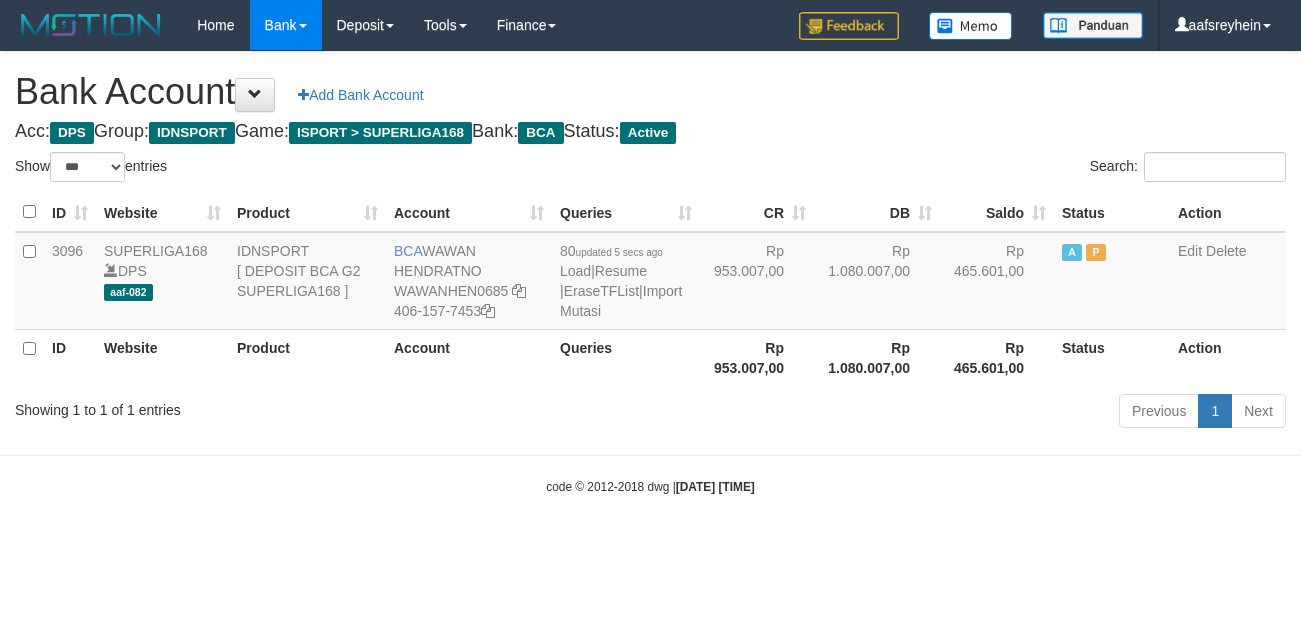 select on "***" 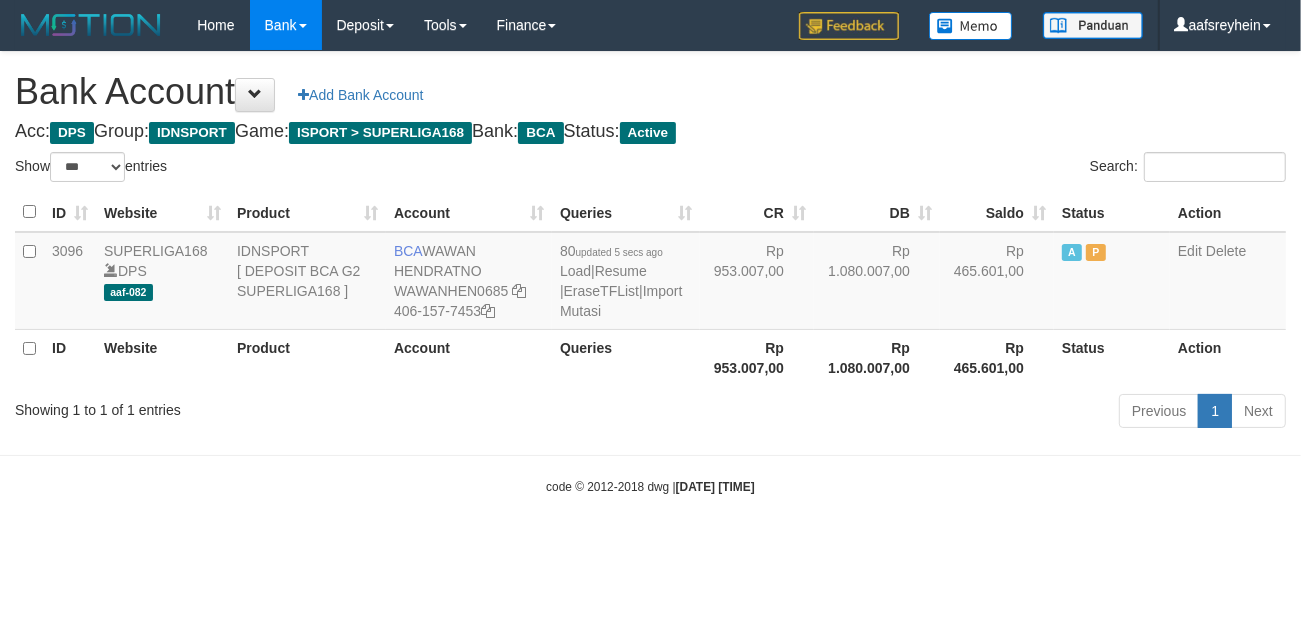 click on "Toggle navigation
Home
Bank
Account List
Load
By Website
Group
[ISPORT]													SUPERLIGA168
By Load Group (DPS)" at bounding box center (650, 273) 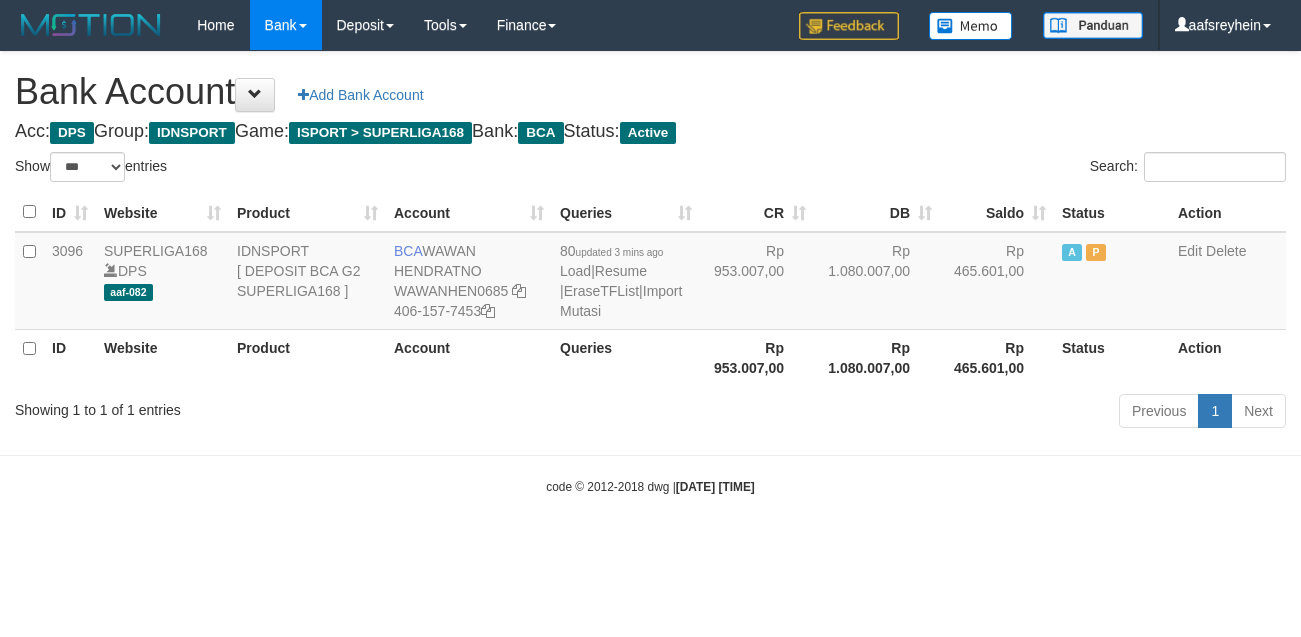 select on "***" 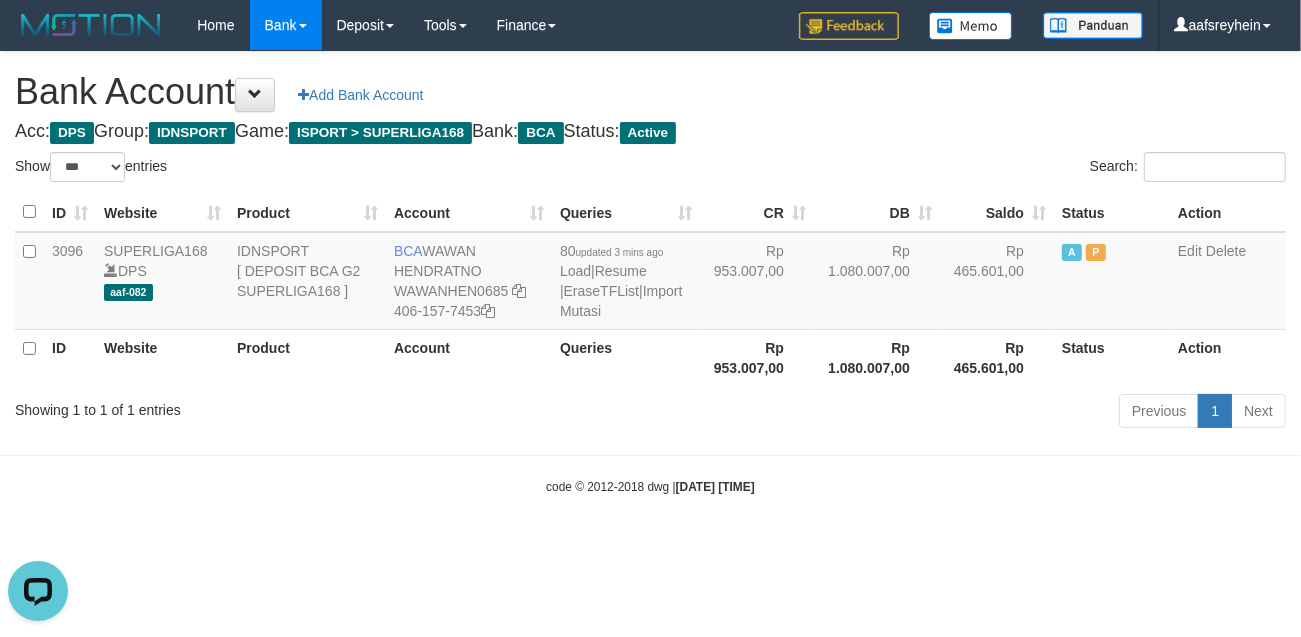 scroll, scrollTop: 0, scrollLeft: 0, axis: both 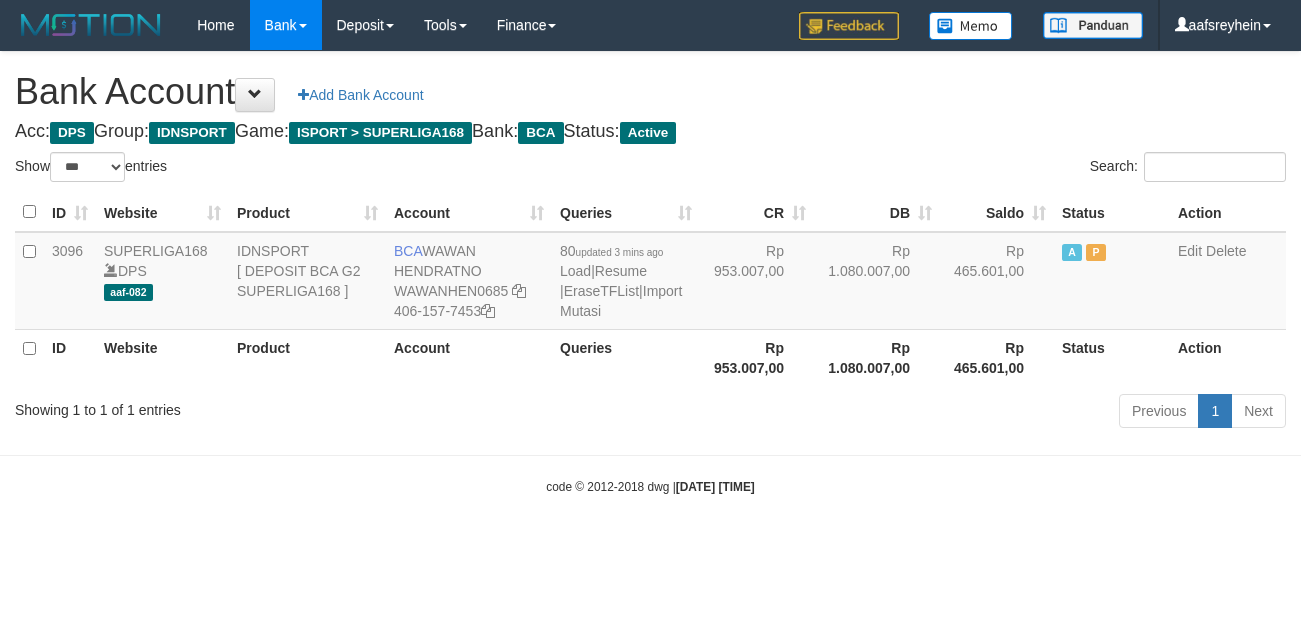 select on "***" 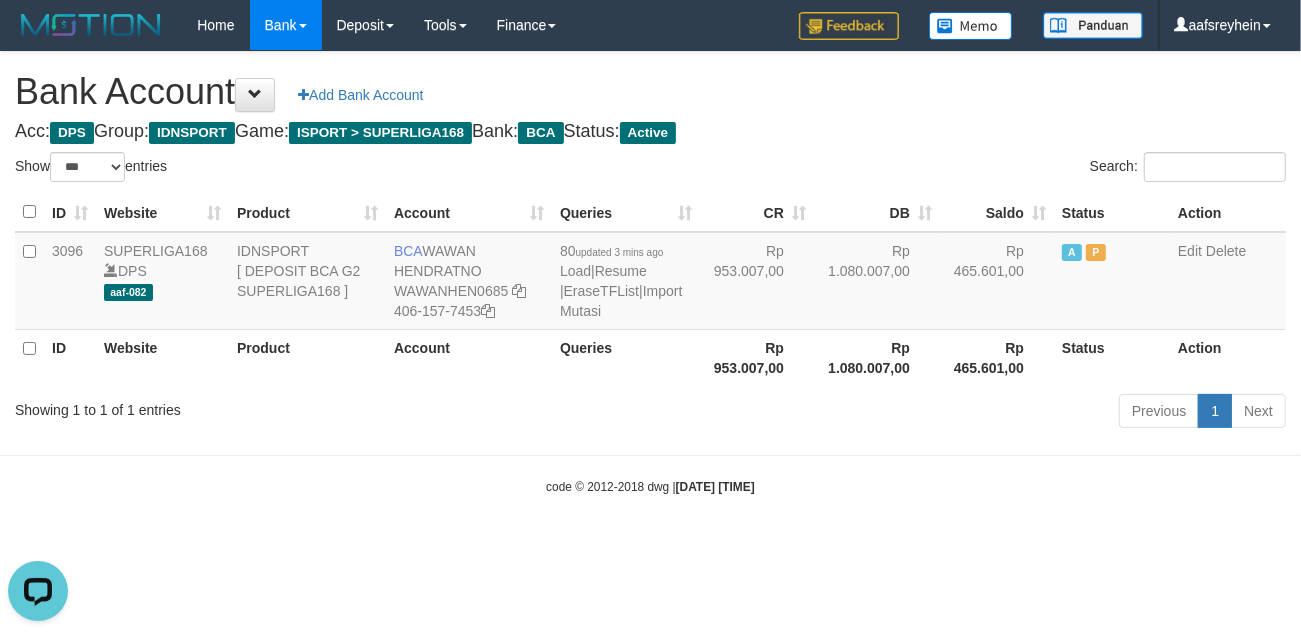 scroll, scrollTop: 0, scrollLeft: 0, axis: both 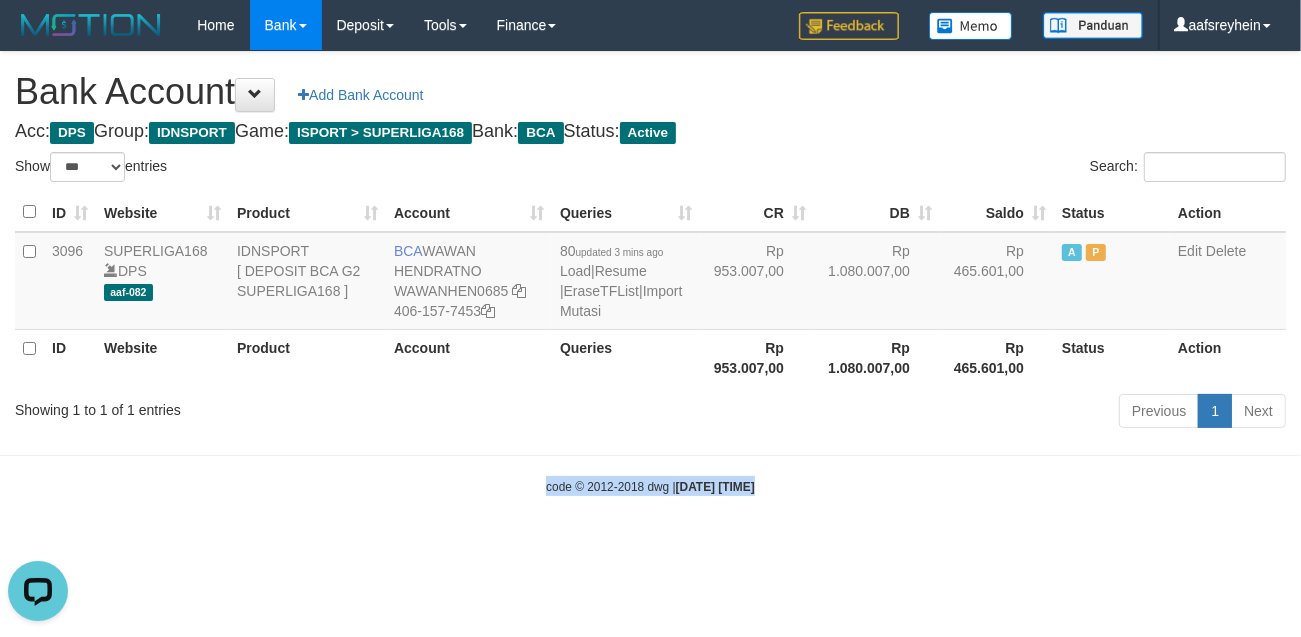 click on "Toggle navigation
Home
Bank
Account List
Load
By Website
Group
[ISPORT]													SUPERLIGA168
By Load Group (DPS)
-" at bounding box center (650, 273) 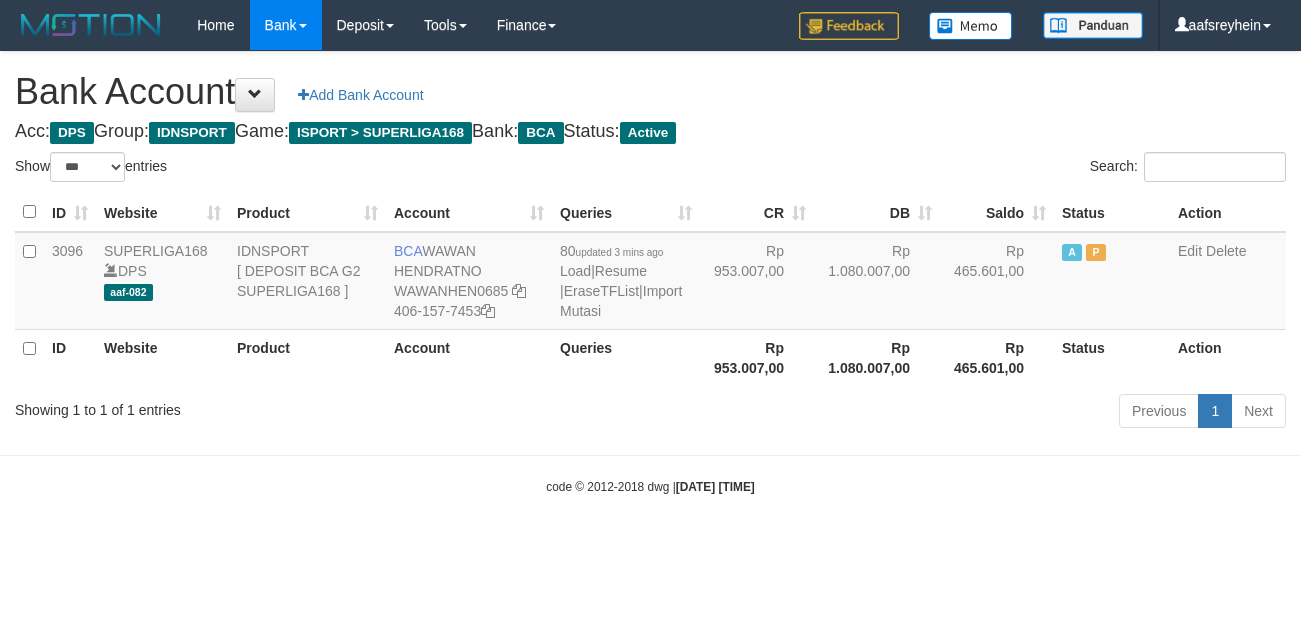 select on "***" 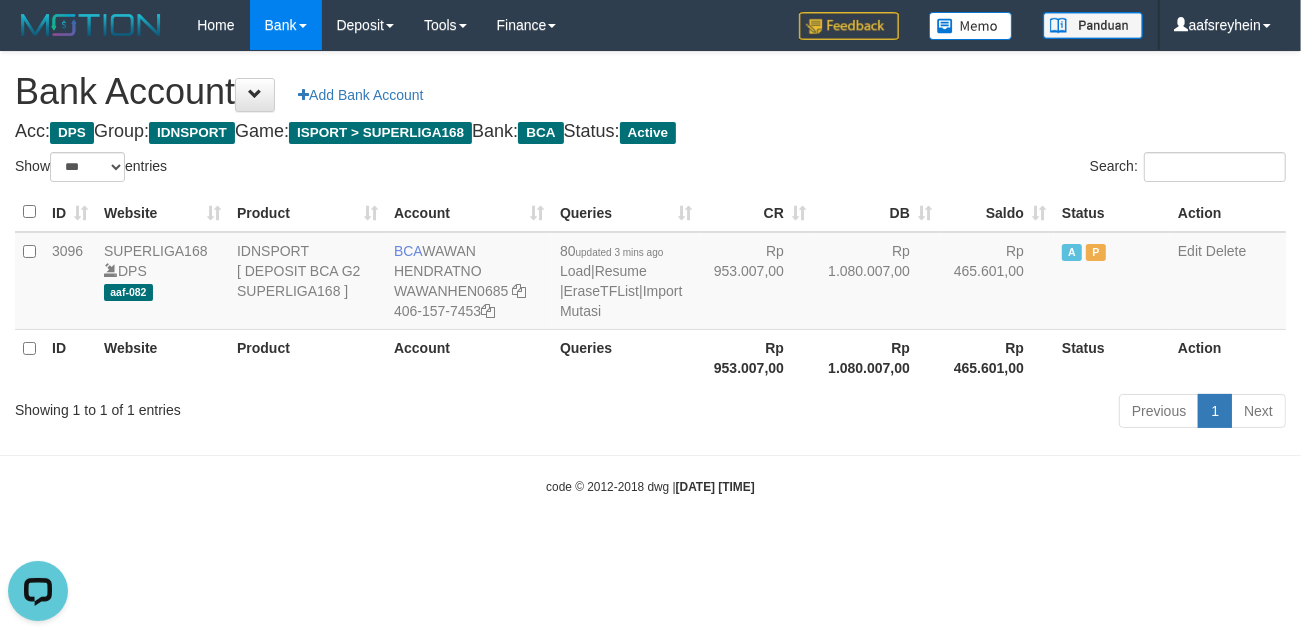 scroll, scrollTop: 0, scrollLeft: 0, axis: both 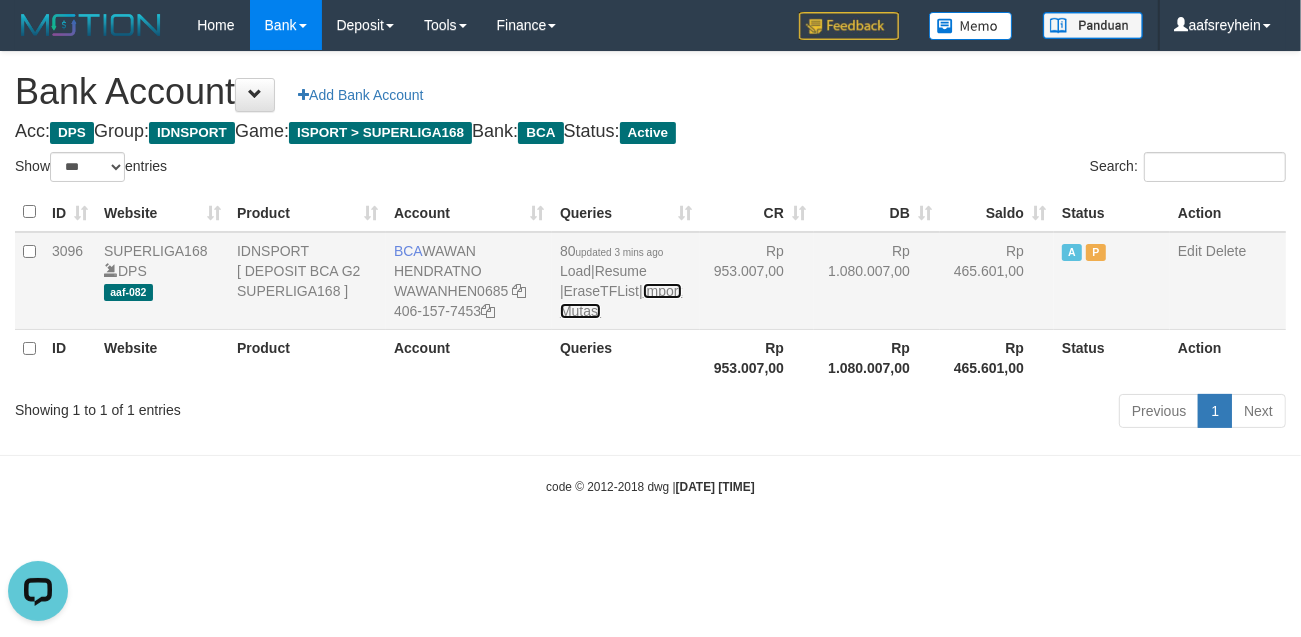 click on "Import Mutasi" at bounding box center [621, 301] 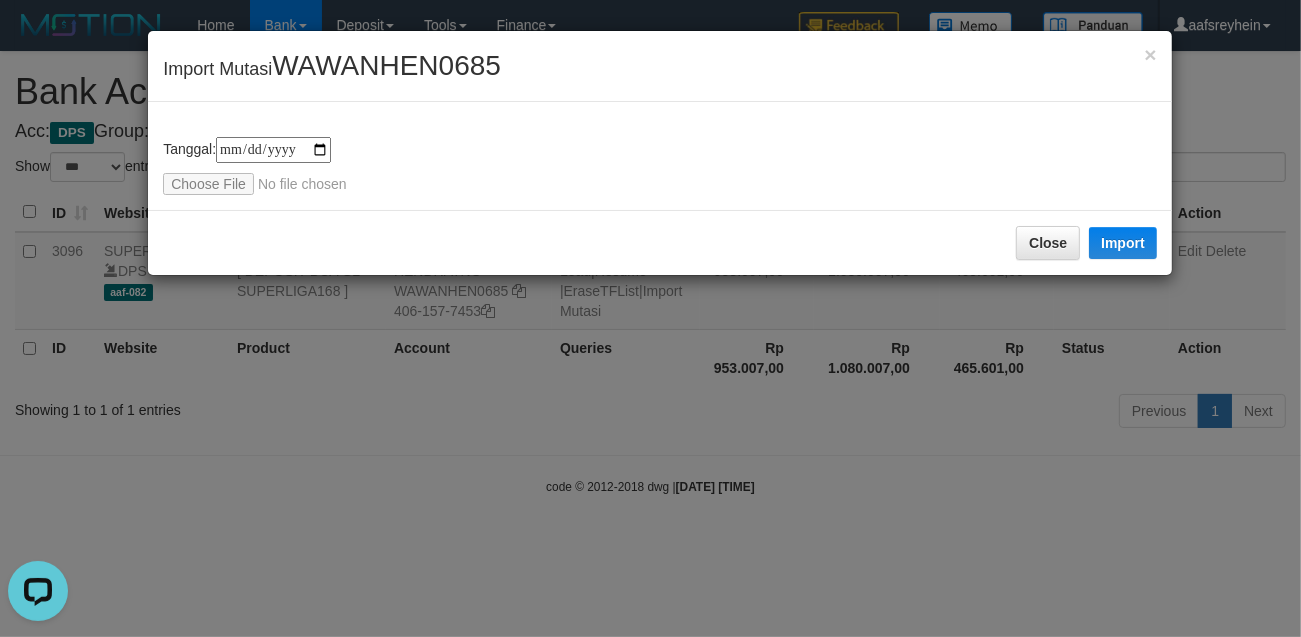 type on "**********" 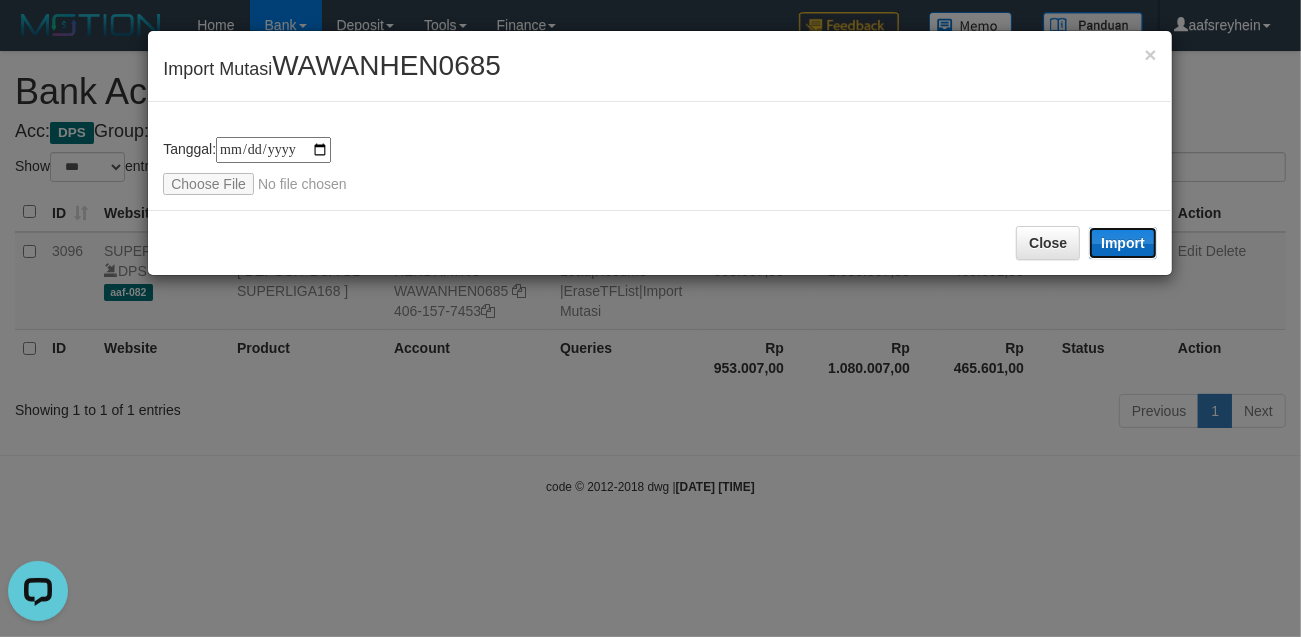 click on "Import" at bounding box center (1123, 243) 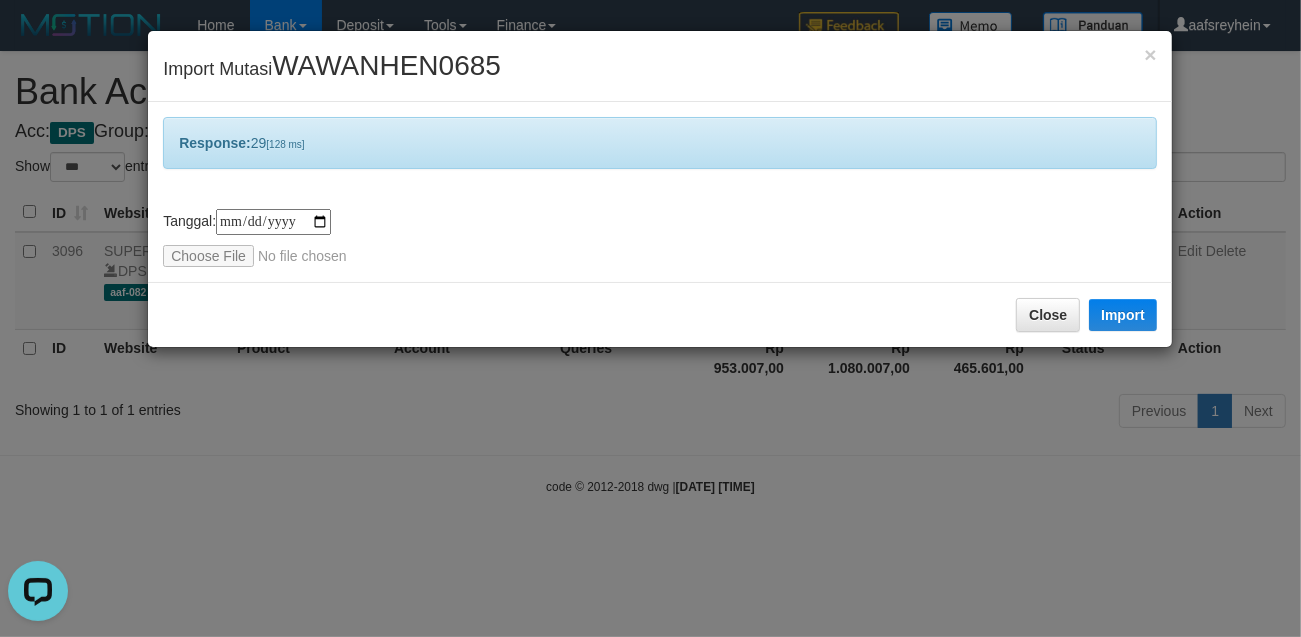 click on "**********" at bounding box center (650, 318) 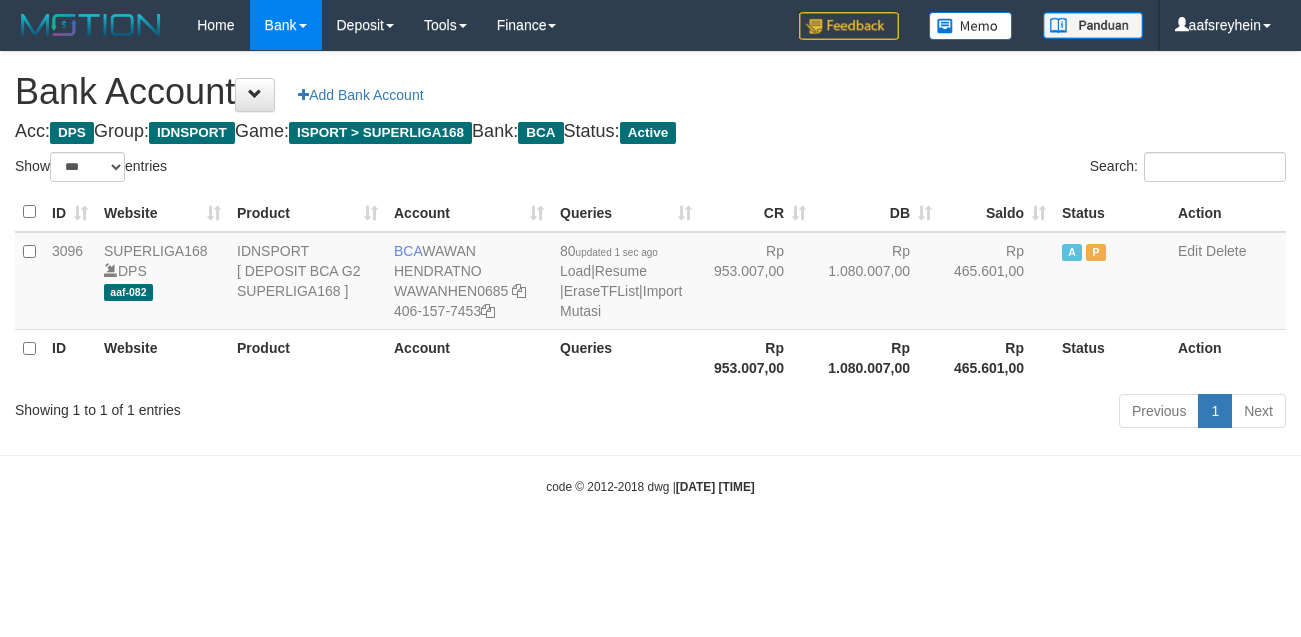 select on "***" 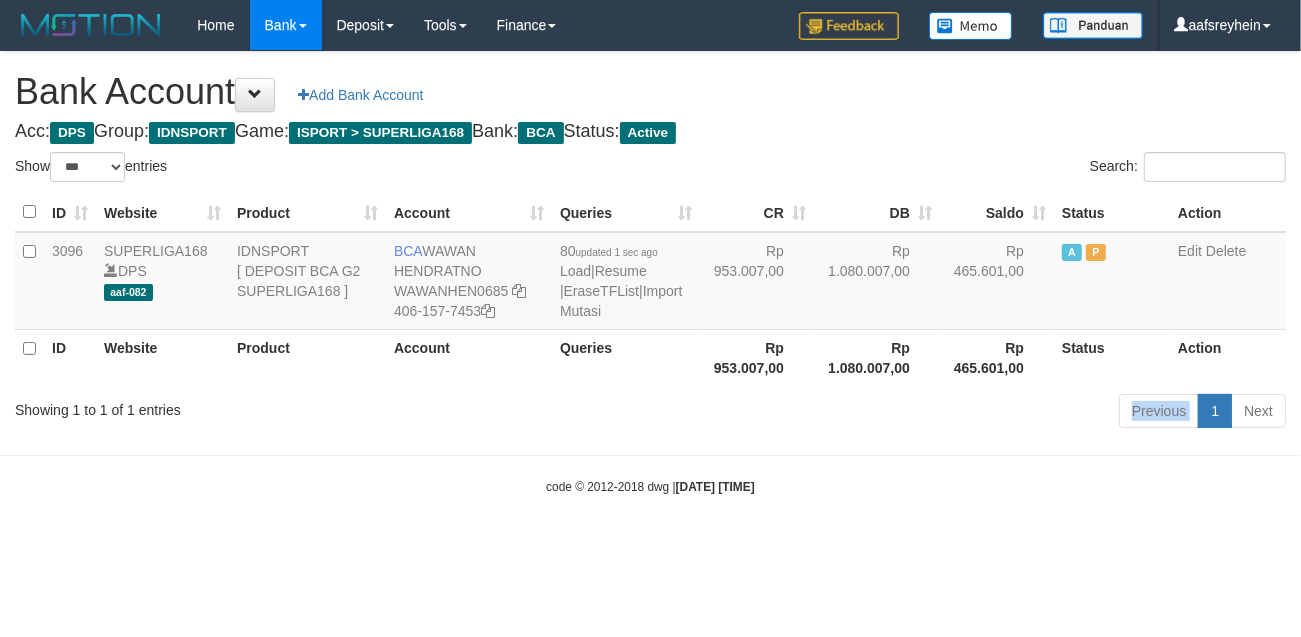 click on "Previous 1 Next" at bounding box center [921, 413] 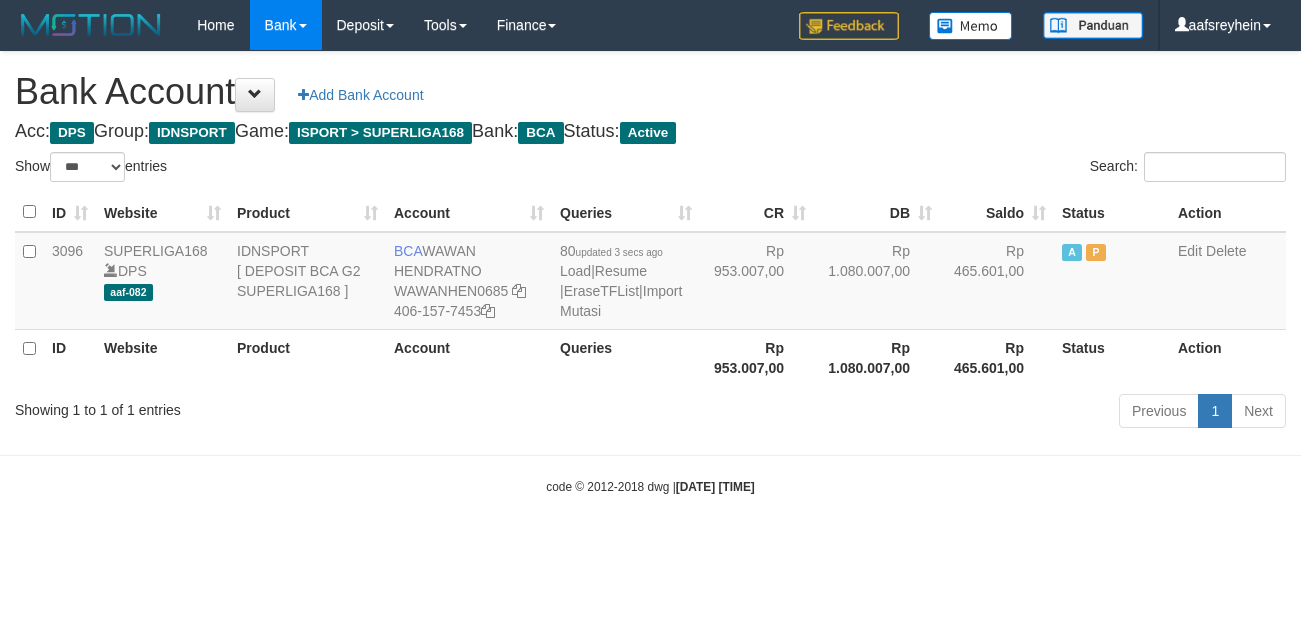 select on "***" 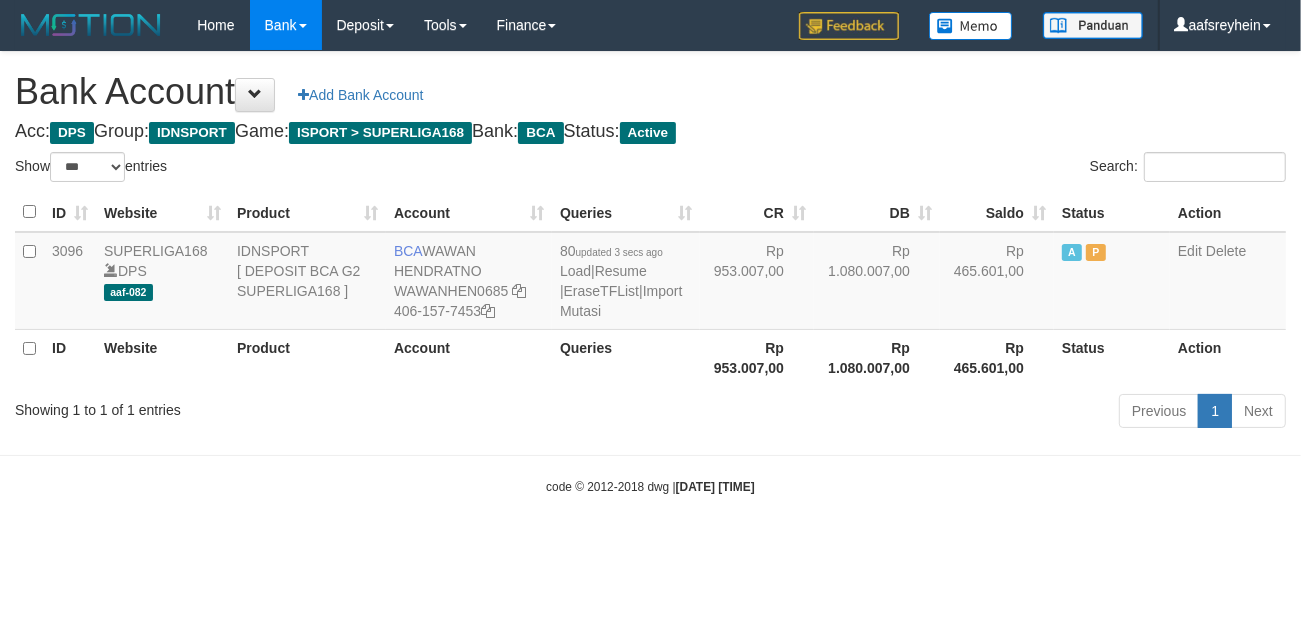 click on "Toggle navigation
Home
Bank
Account List
Load
By Website
Group
[ISPORT]													SUPERLIGA168
By Load Group (DPS)
-" at bounding box center [650, 273] 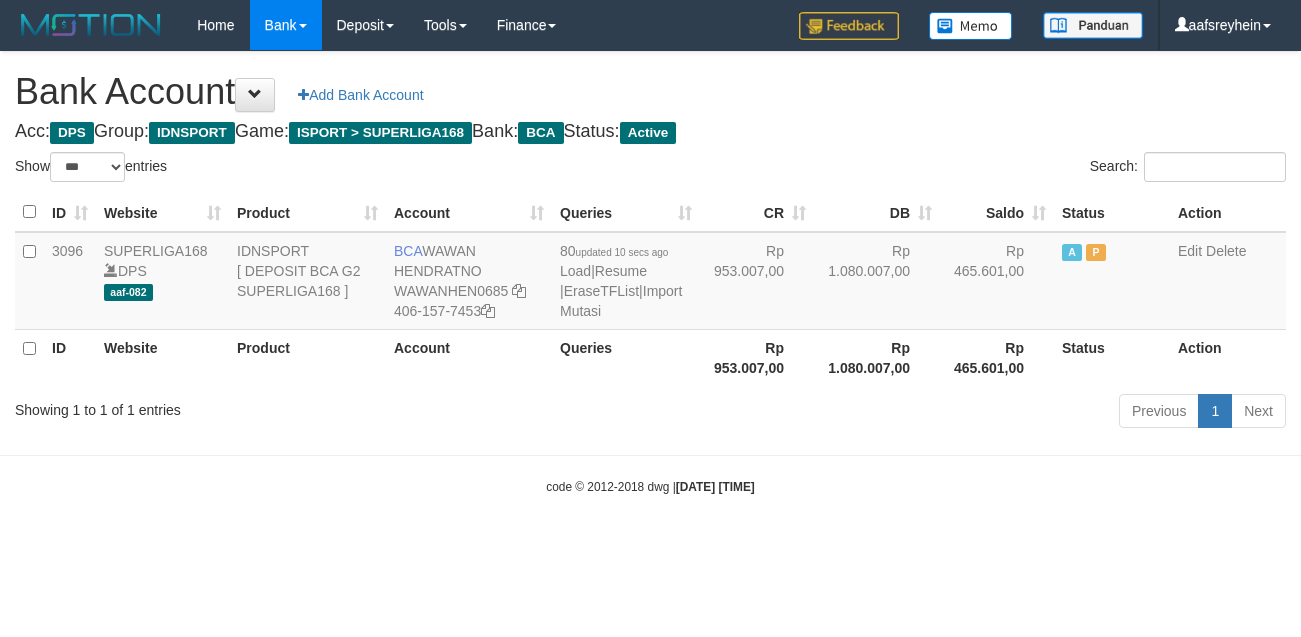 select on "***" 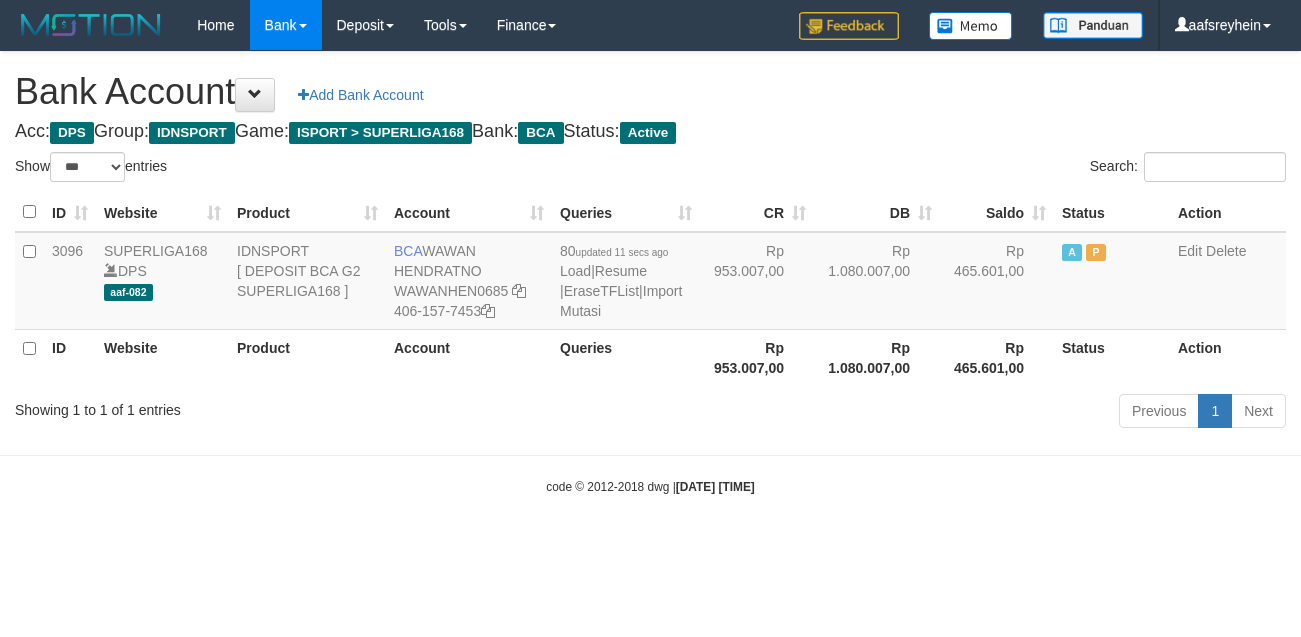 select on "***" 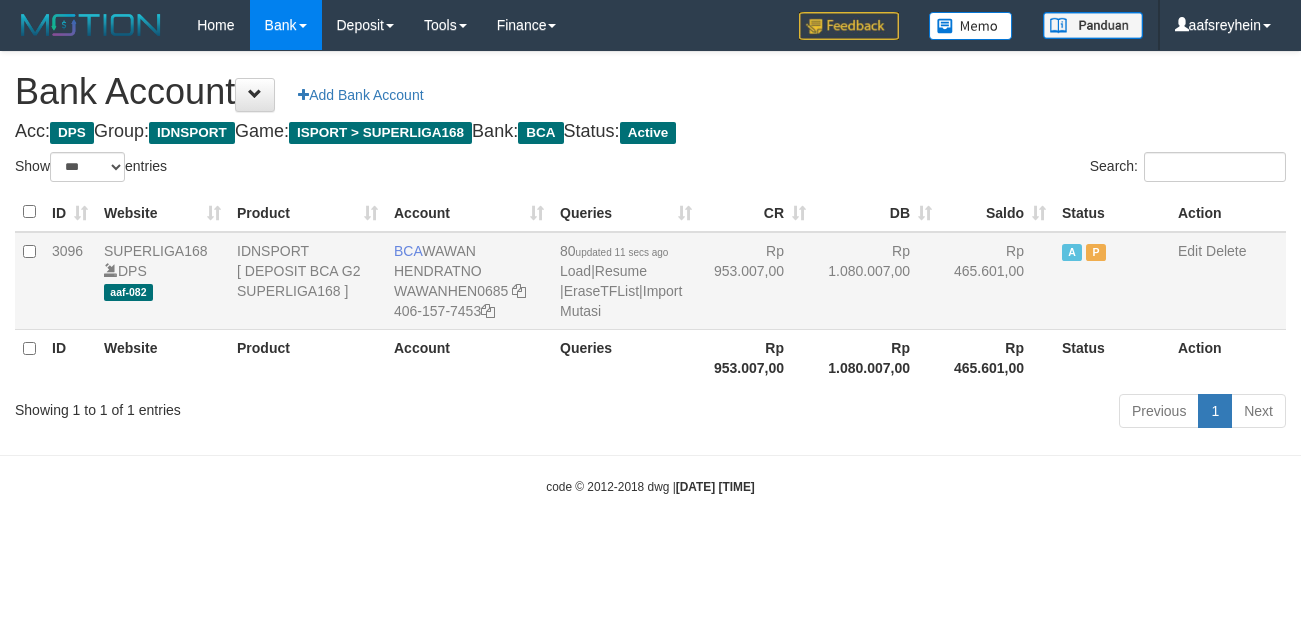 scroll, scrollTop: 0, scrollLeft: 0, axis: both 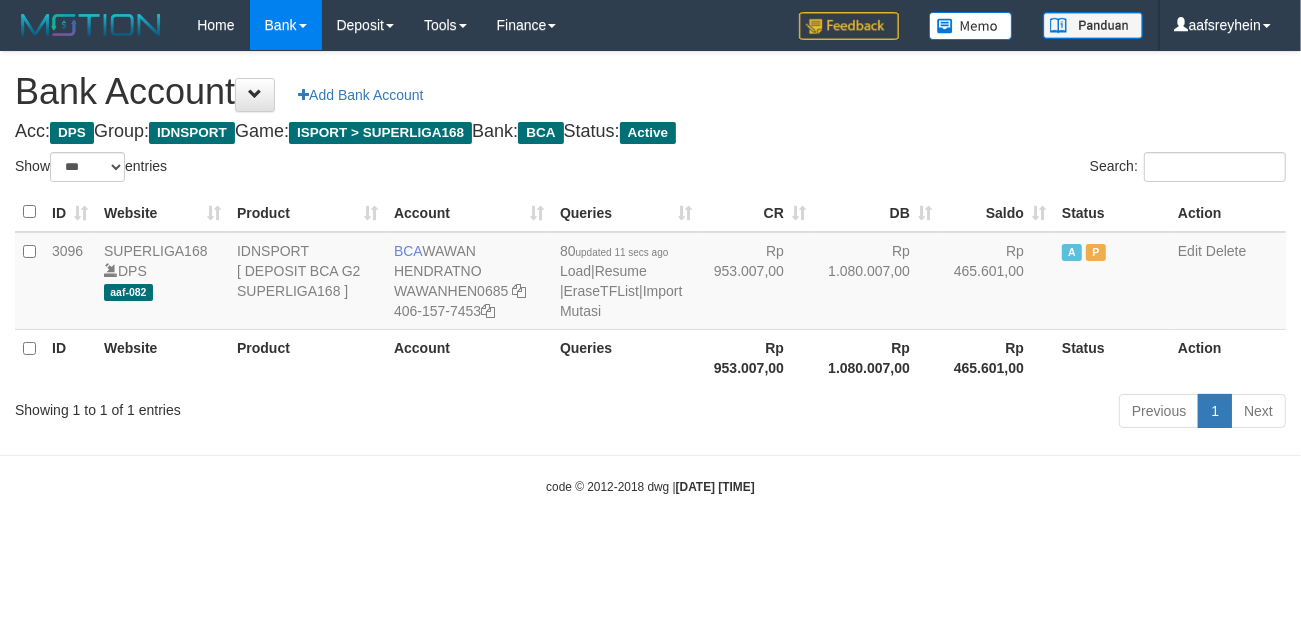 click on "Acc: 										 DPS
Group:   IDNSPORT    		Game:   ISPORT > SUPERLIGA168    		Bank:   BCA    		Status:  Active" at bounding box center [650, 132] 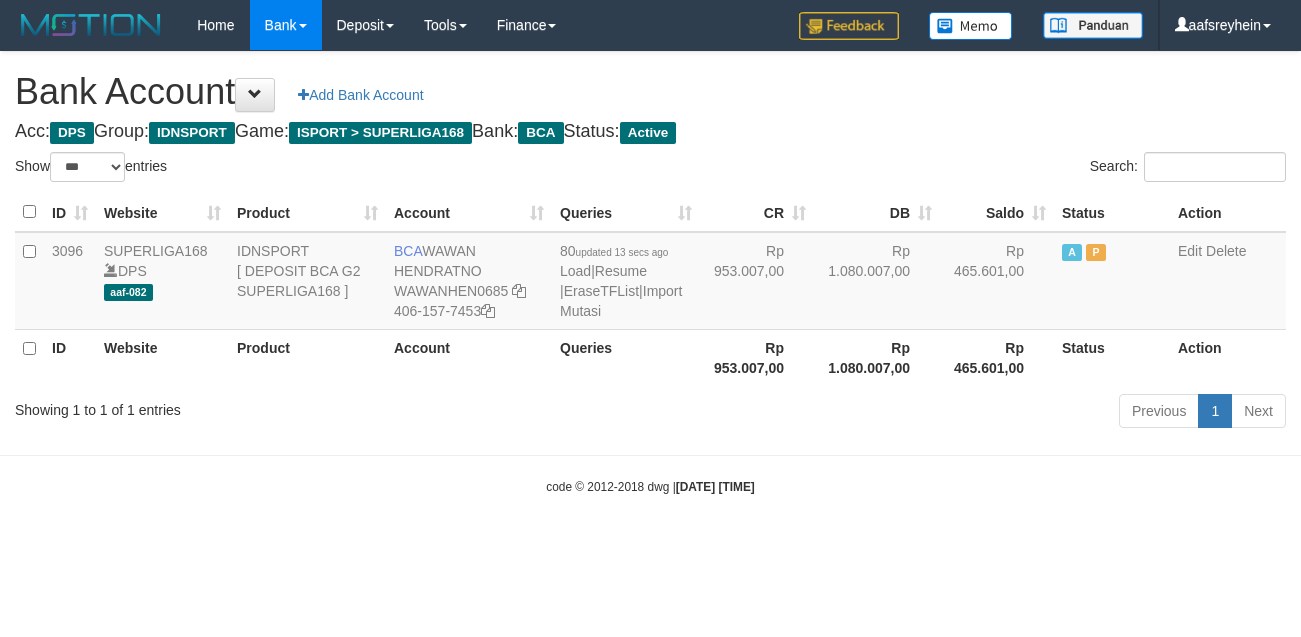 select on "***" 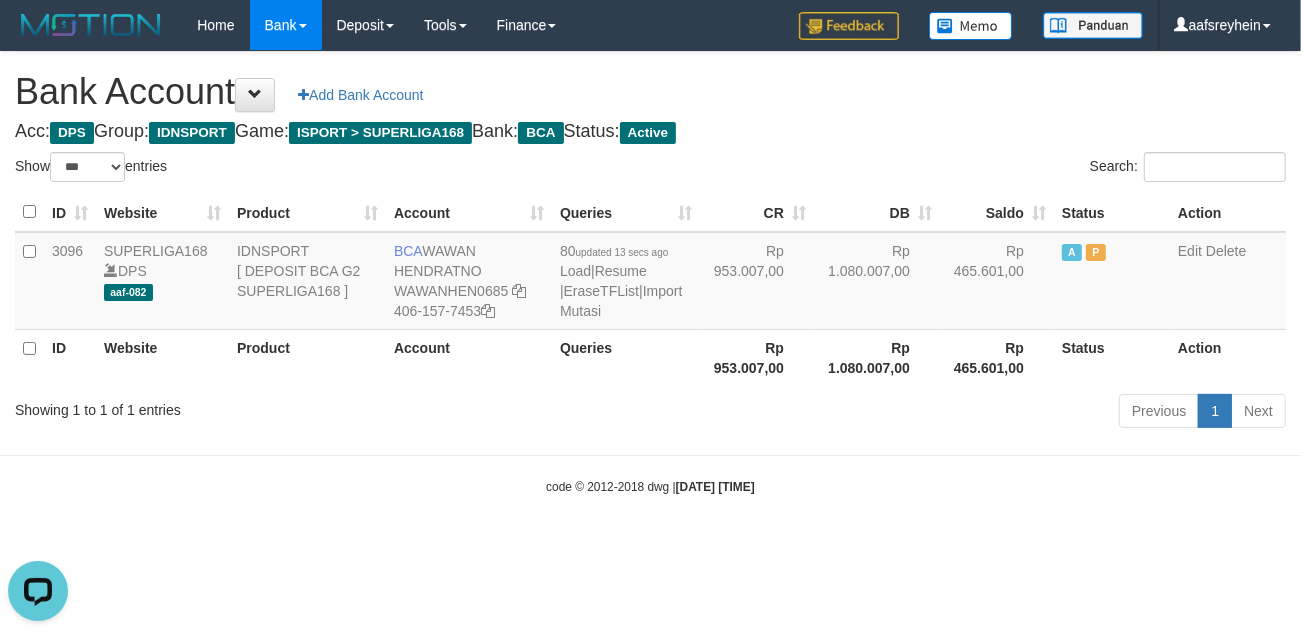 scroll, scrollTop: 0, scrollLeft: 0, axis: both 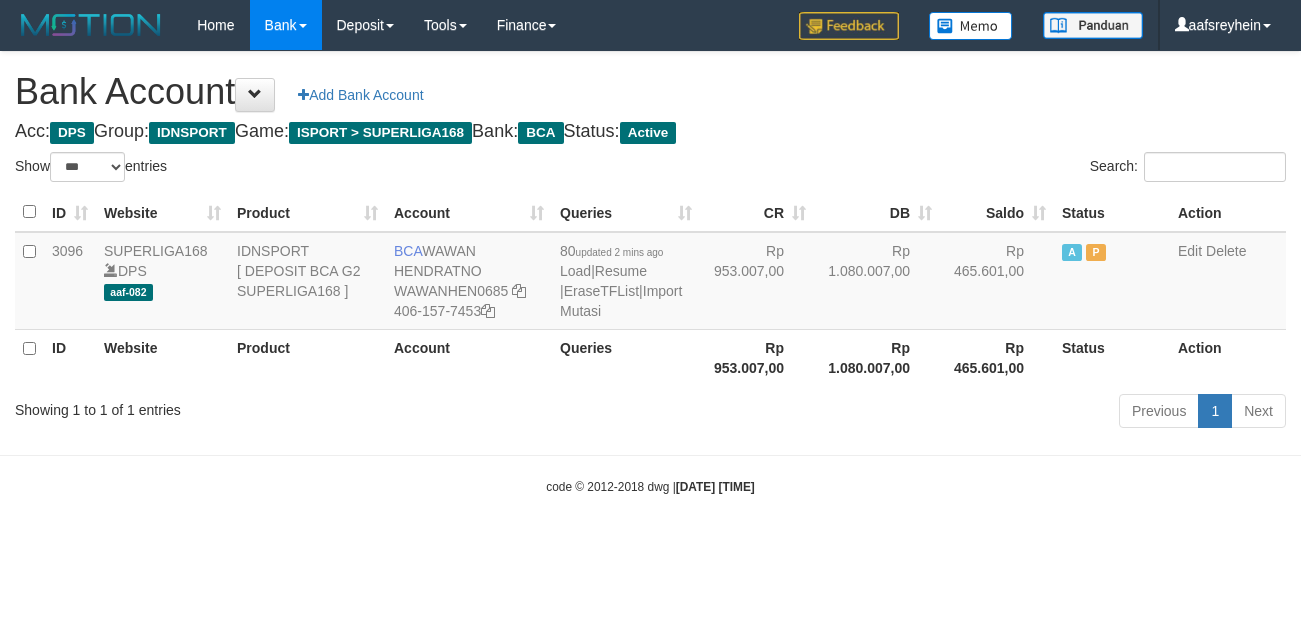 select on "***" 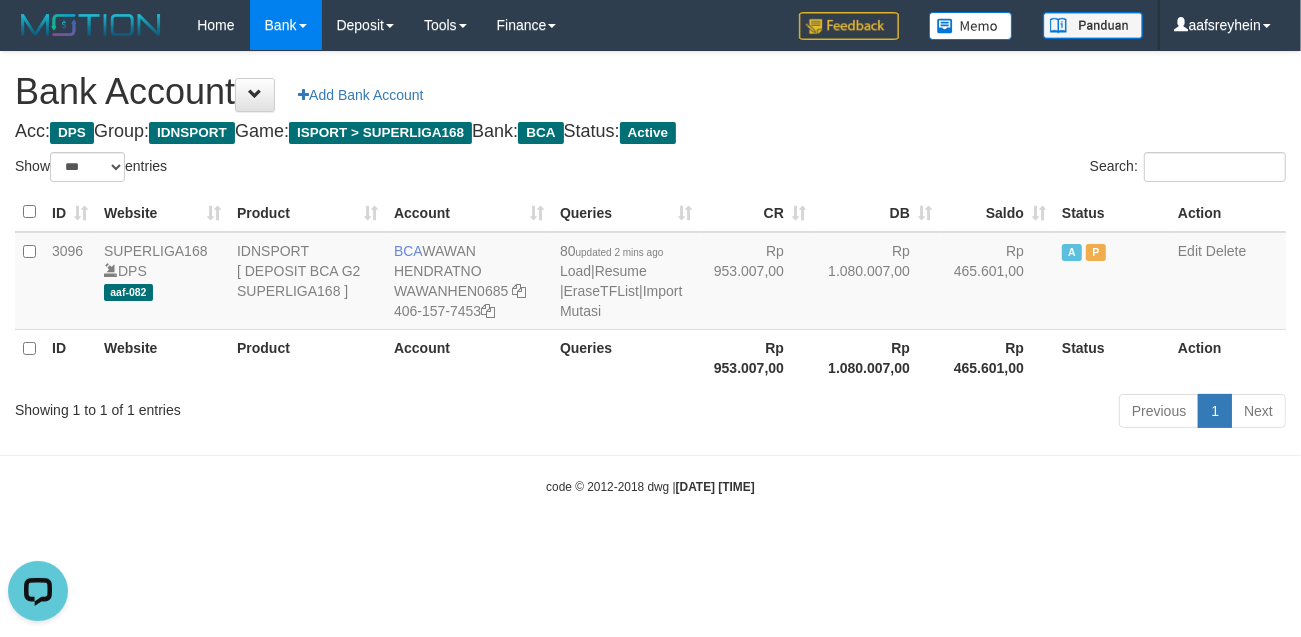 scroll, scrollTop: 0, scrollLeft: 0, axis: both 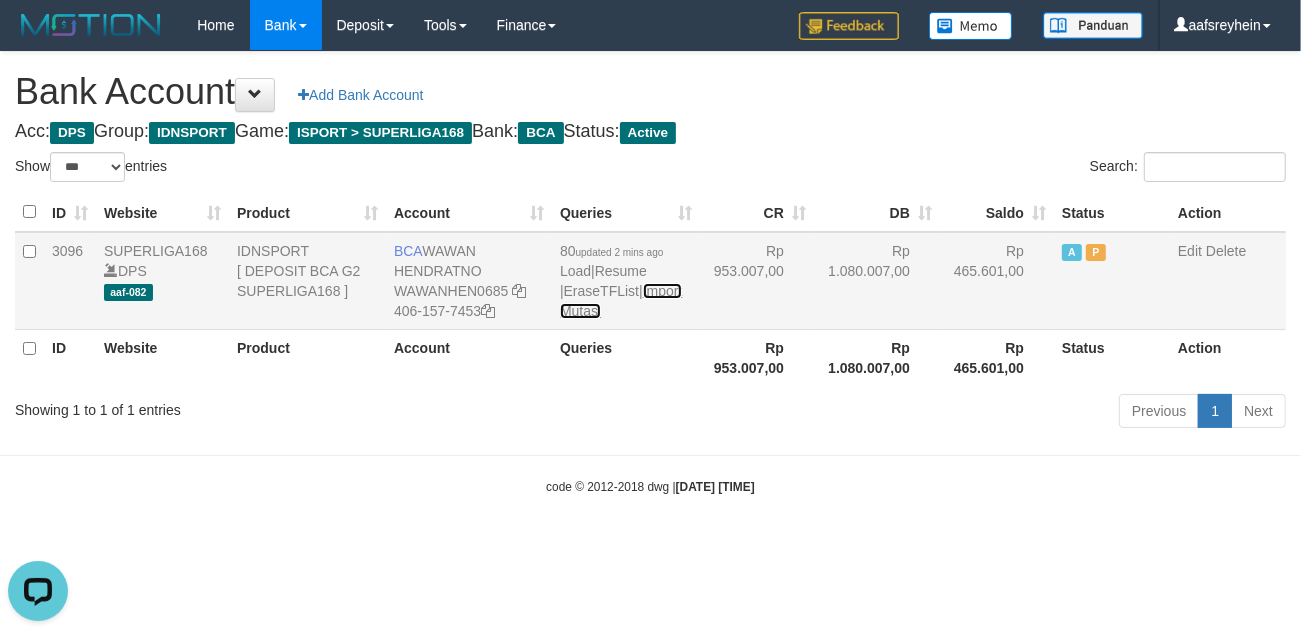 click on "Import Mutasi" at bounding box center [621, 301] 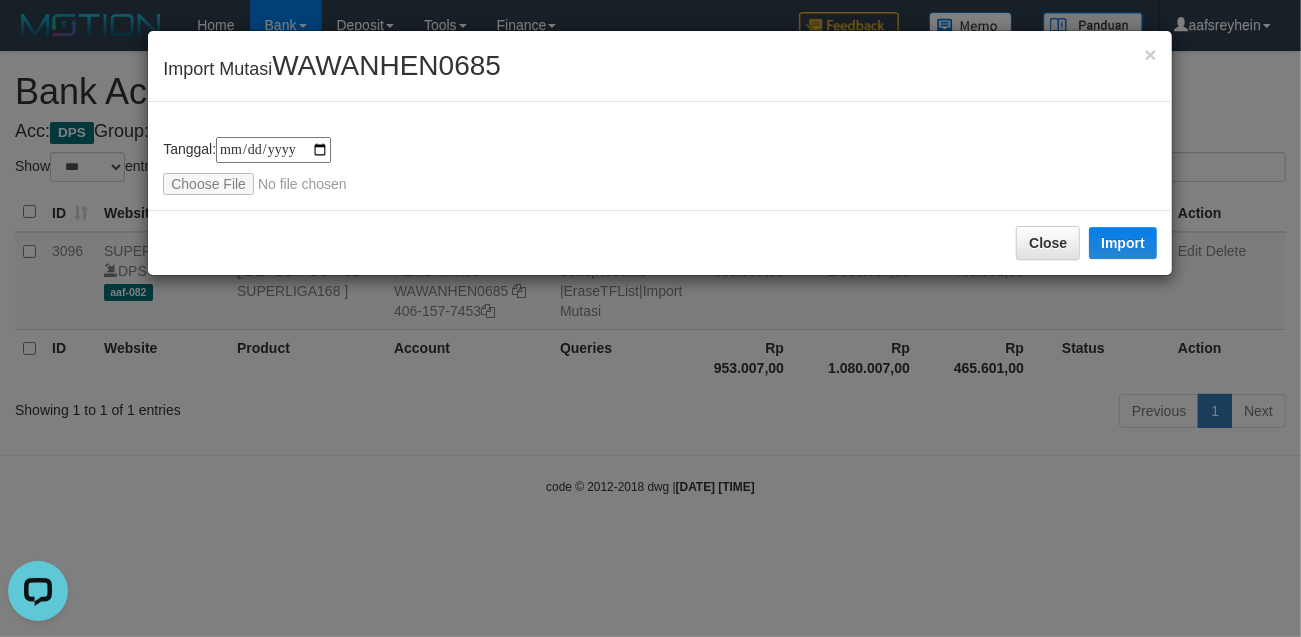 type on "**********" 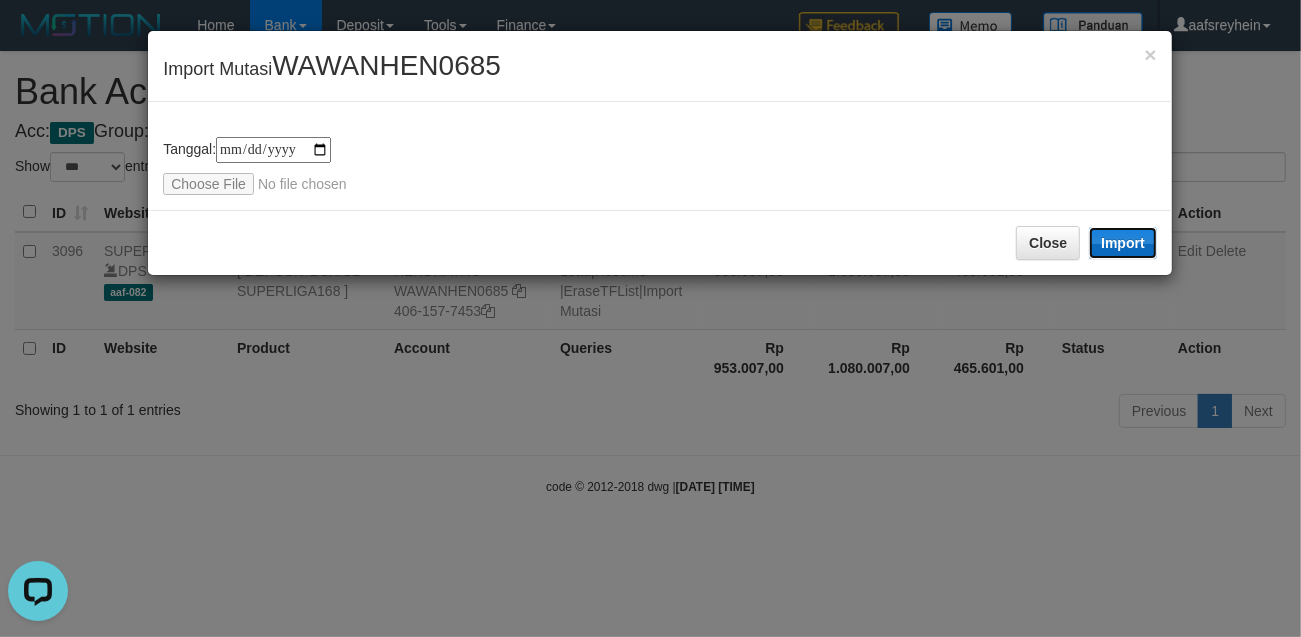 click on "Import" at bounding box center [1123, 243] 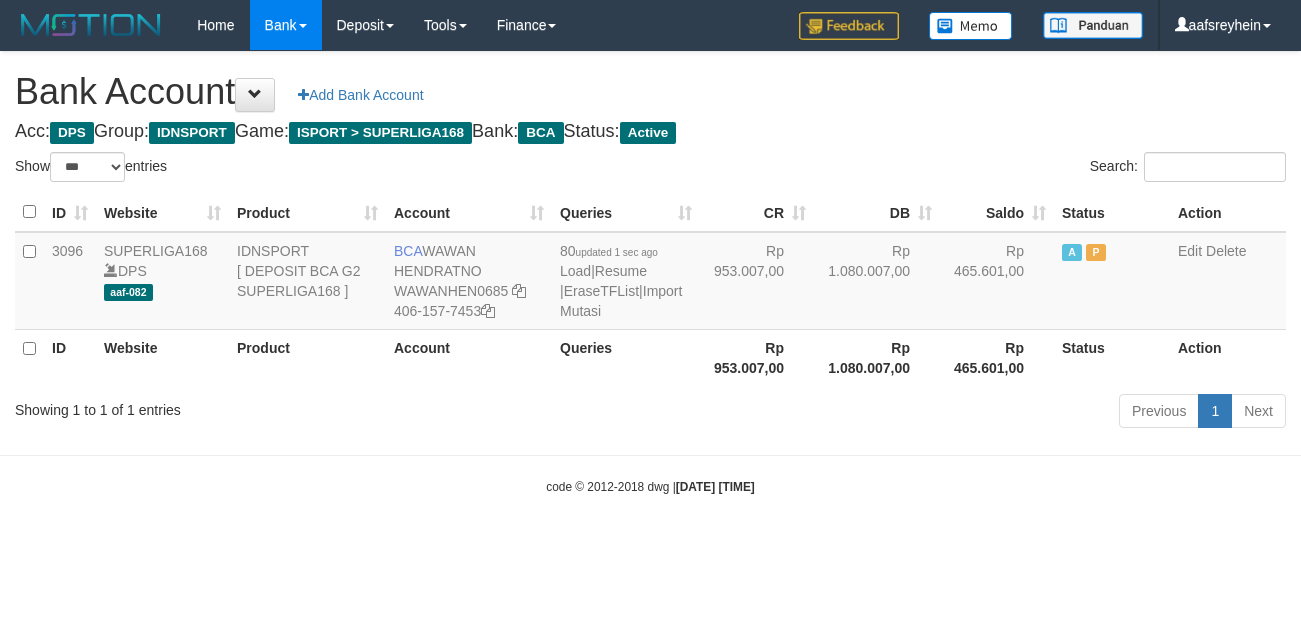 select on "***" 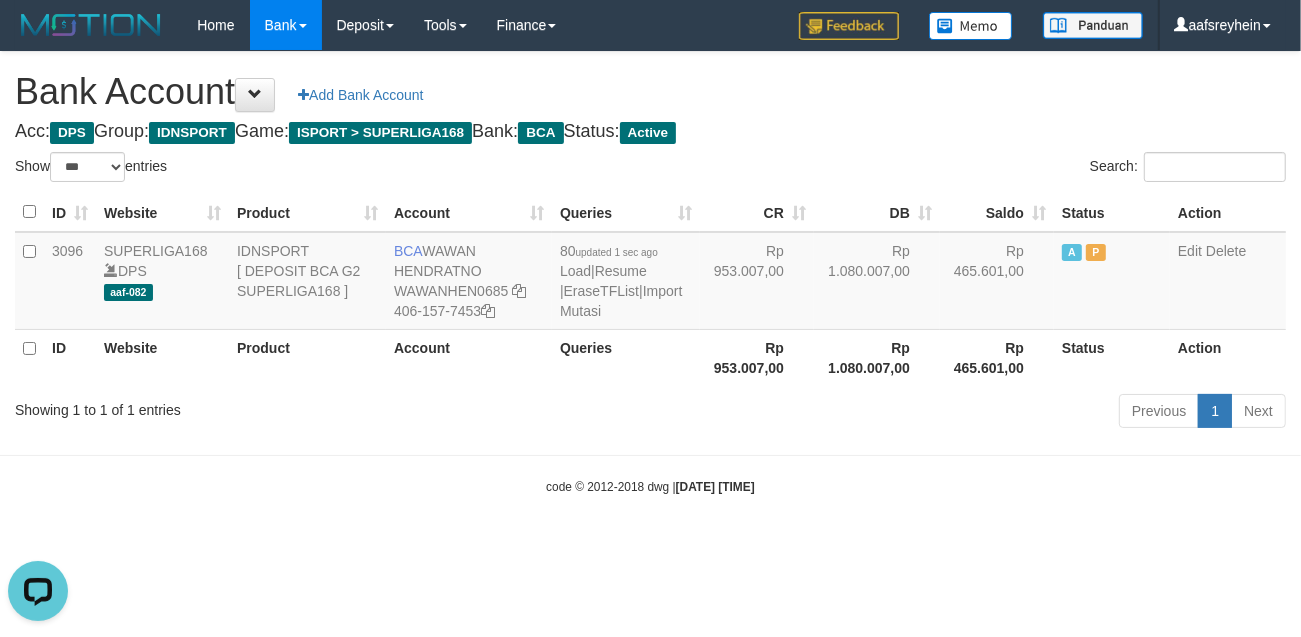 scroll, scrollTop: 0, scrollLeft: 0, axis: both 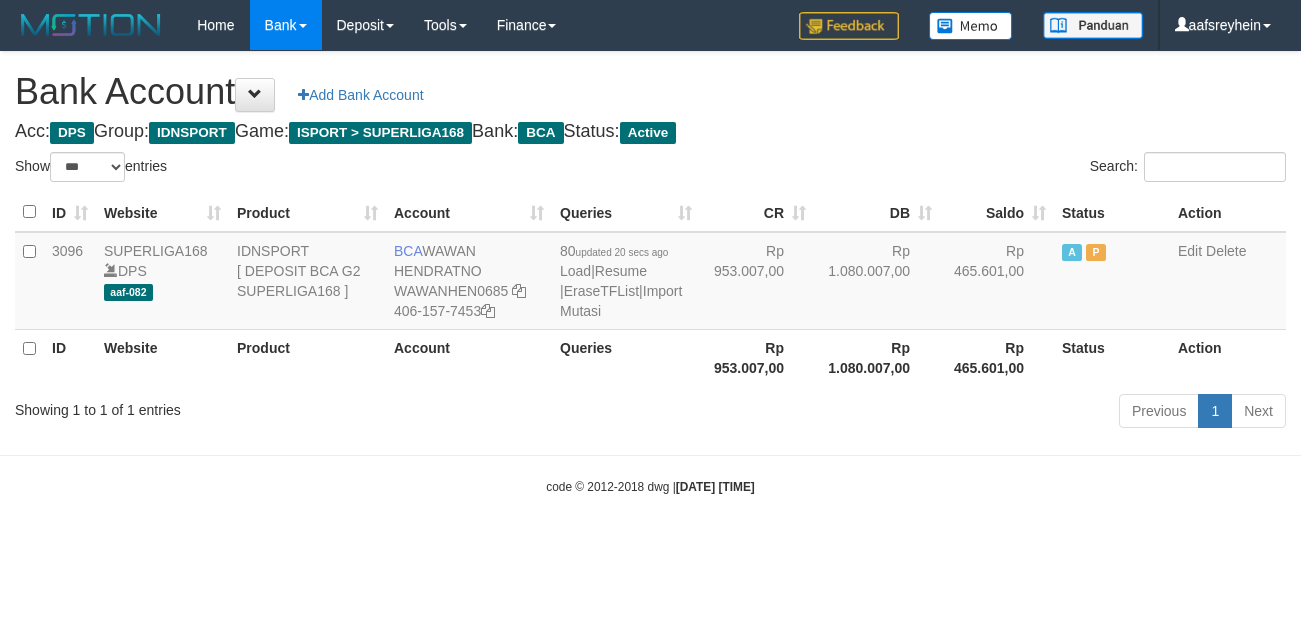 select on "***" 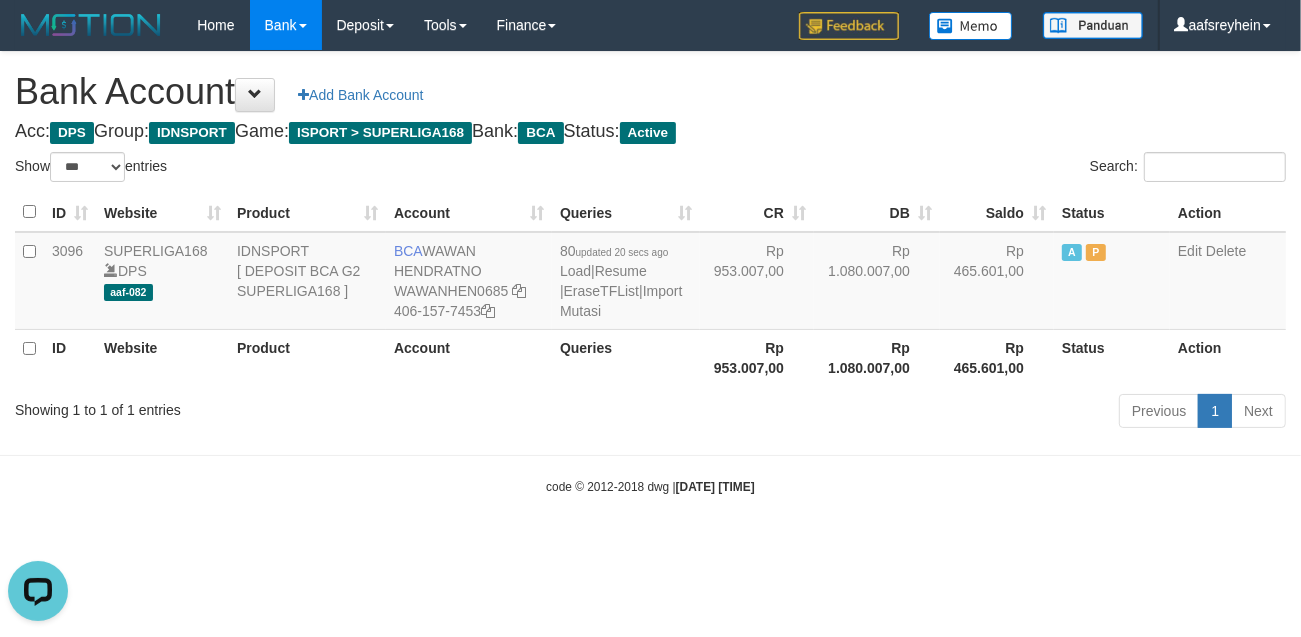 scroll, scrollTop: 0, scrollLeft: 0, axis: both 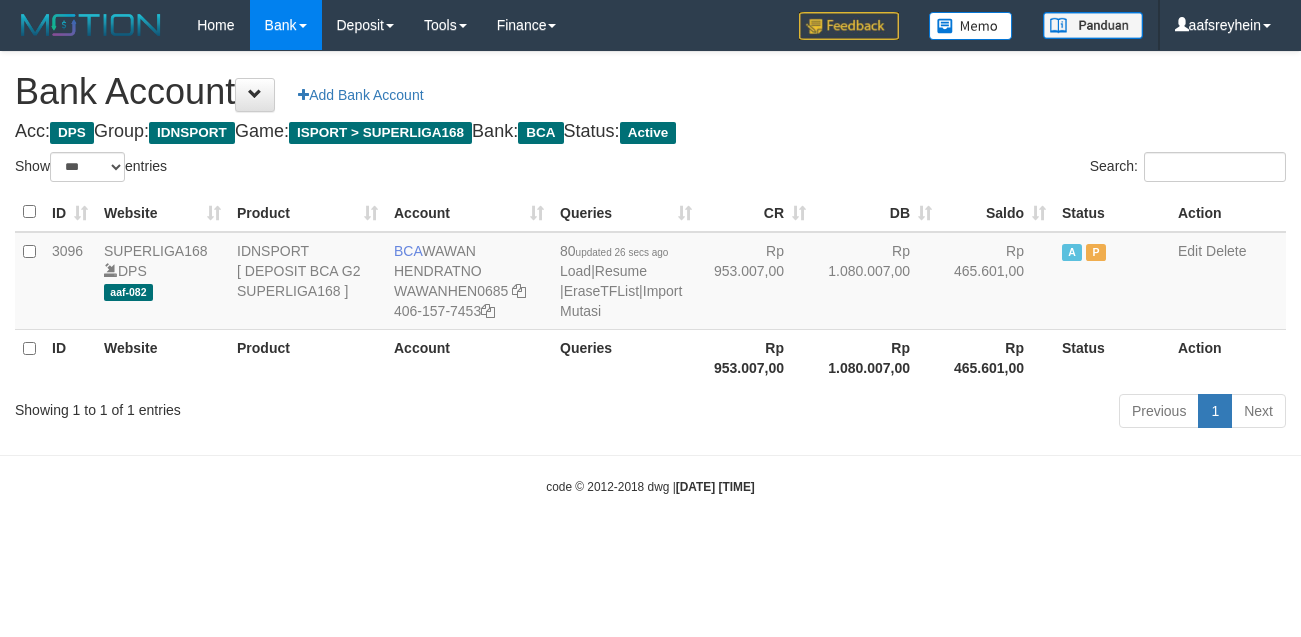 select on "***" 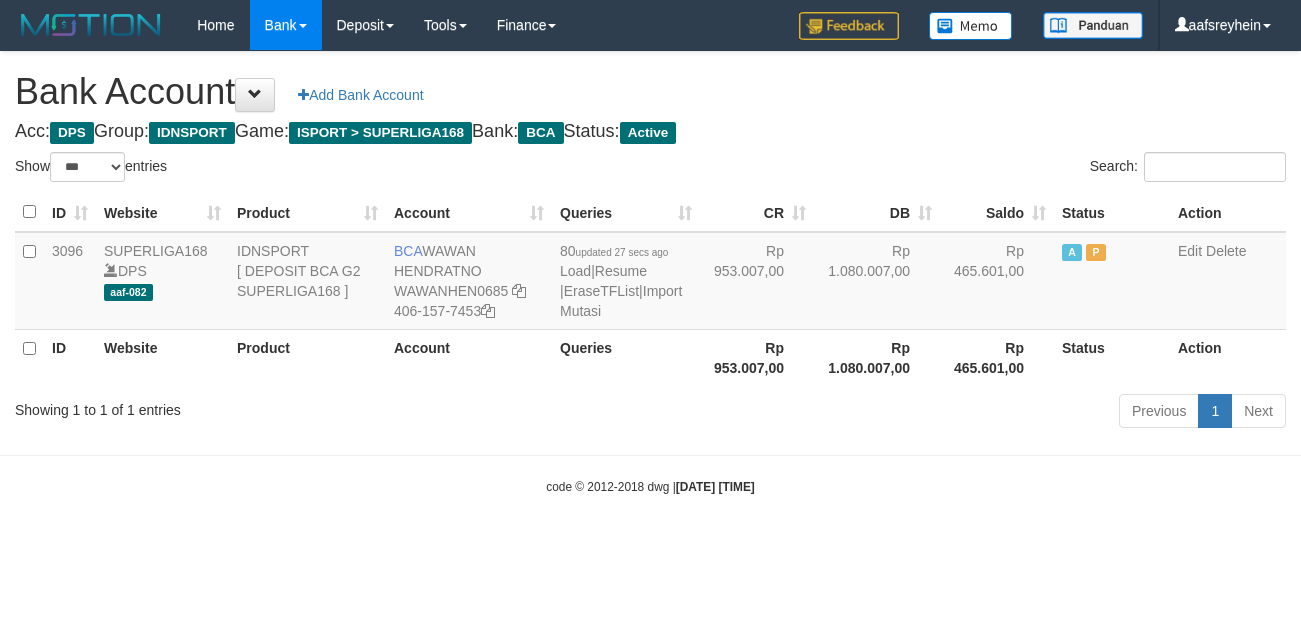 select on "***" 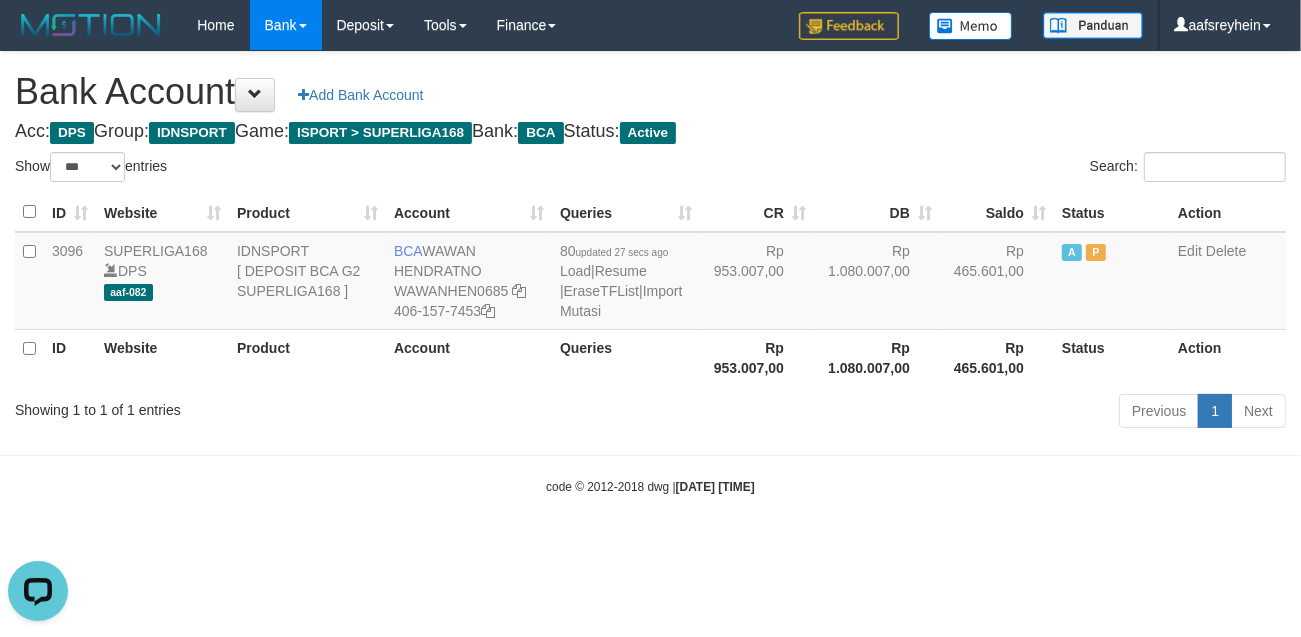 scroll, scrollTop: 0, scrollLeft: 0, axis: both 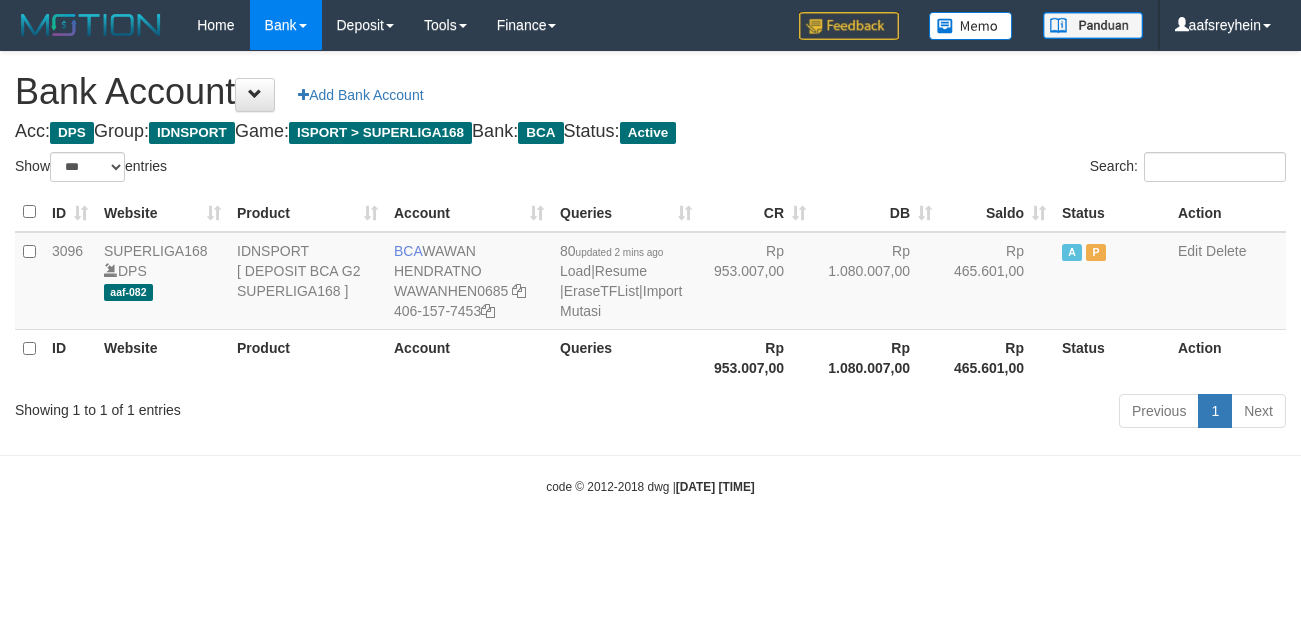 select on "***" 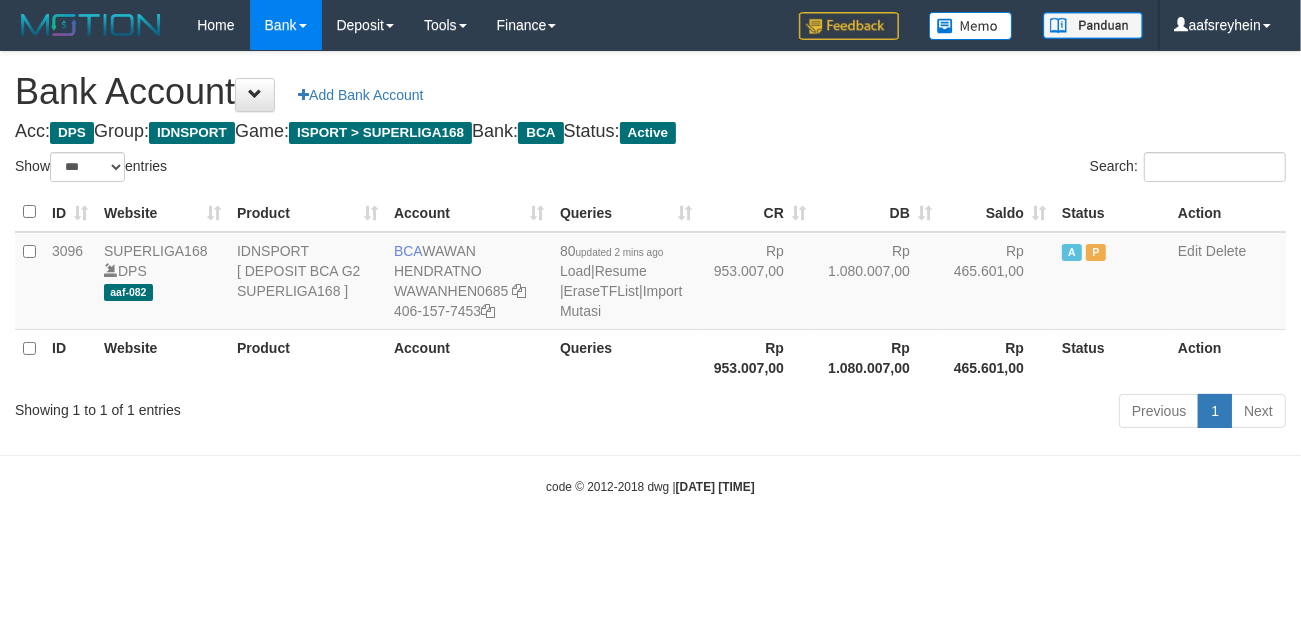 click on "Toggle navigation
Home
Bank
Account List
Load
By Website
Group
[ISPORT]													SUPERLIGA168
By Load Group (DPS)
-" at bounding box center [650, 273] 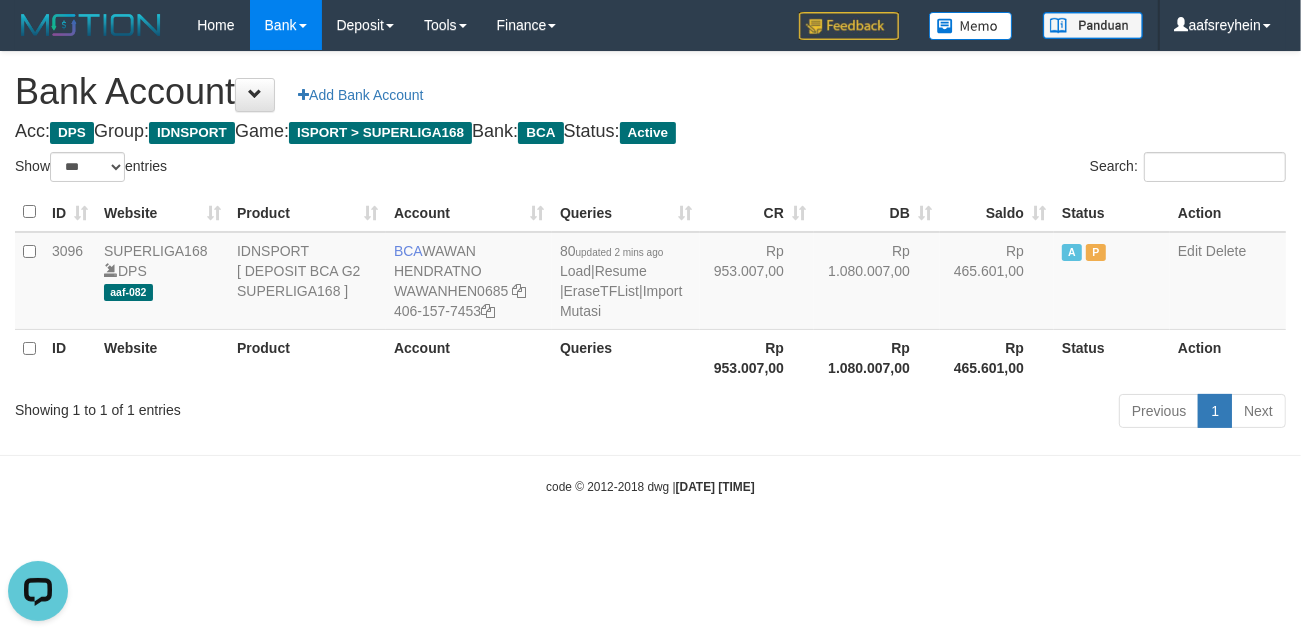 scroll, scrollTop: 0, scrollLeft: 0, axis: both 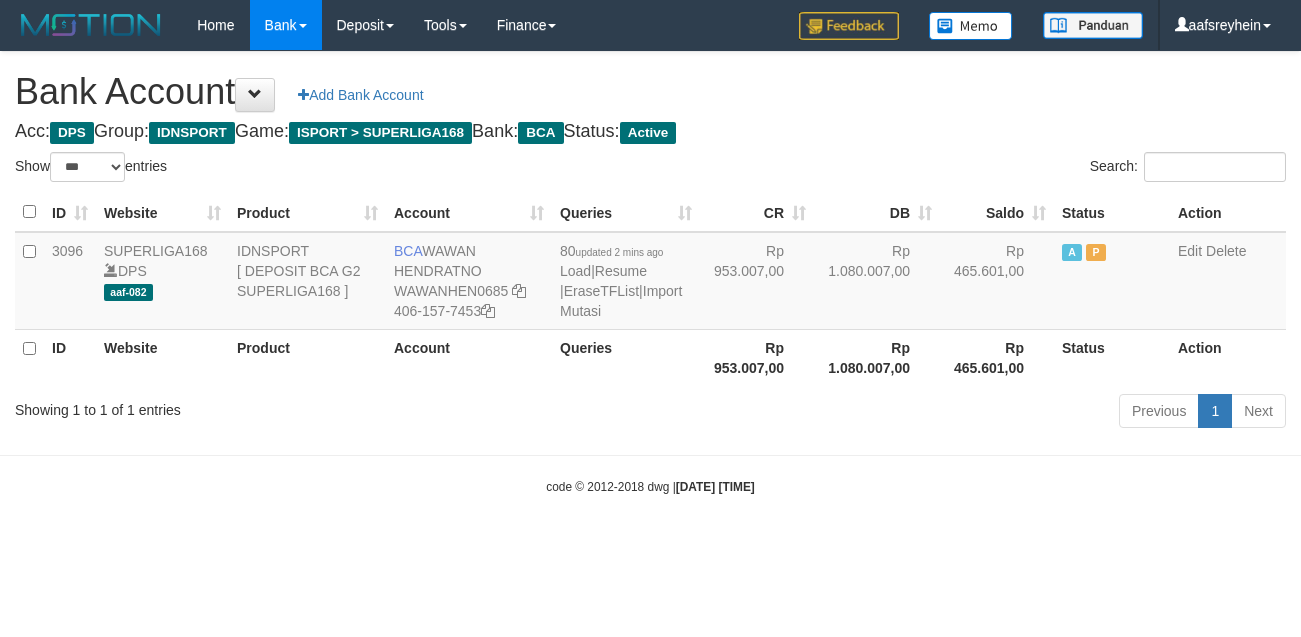 select on "***" 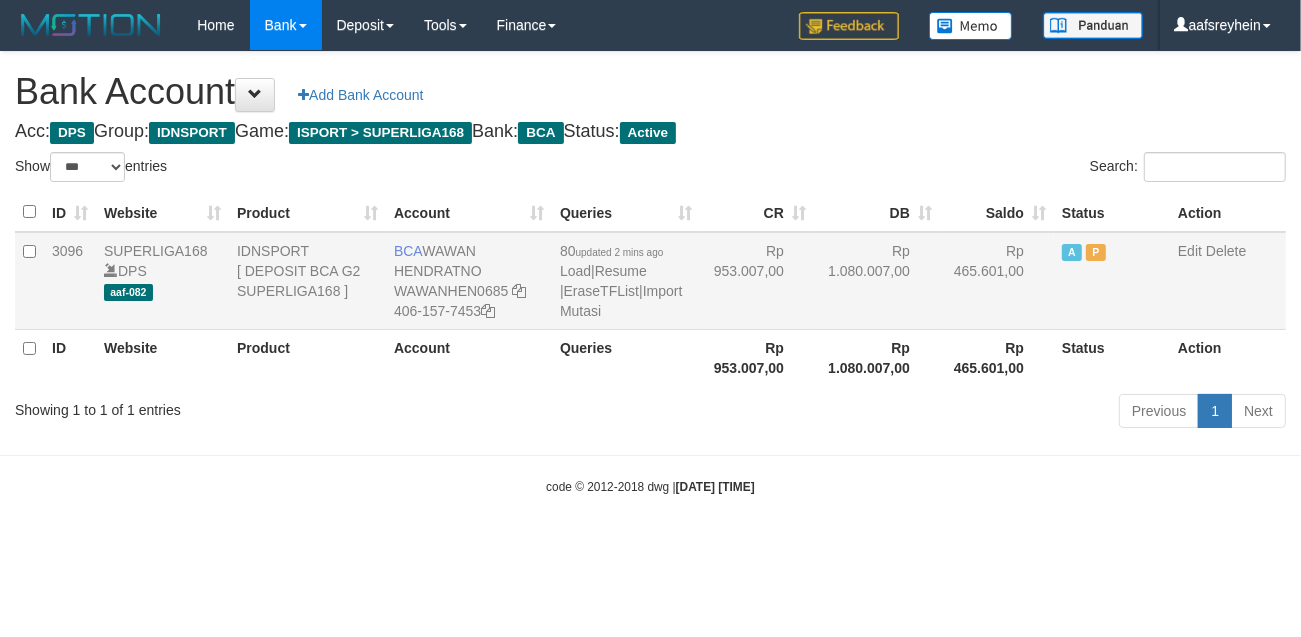 click on "[NUMBER] updated 2 mins ago
Load
|
Resume
|
EraseTFList
|
Import Mutasi" at bounding box center [626, 281] 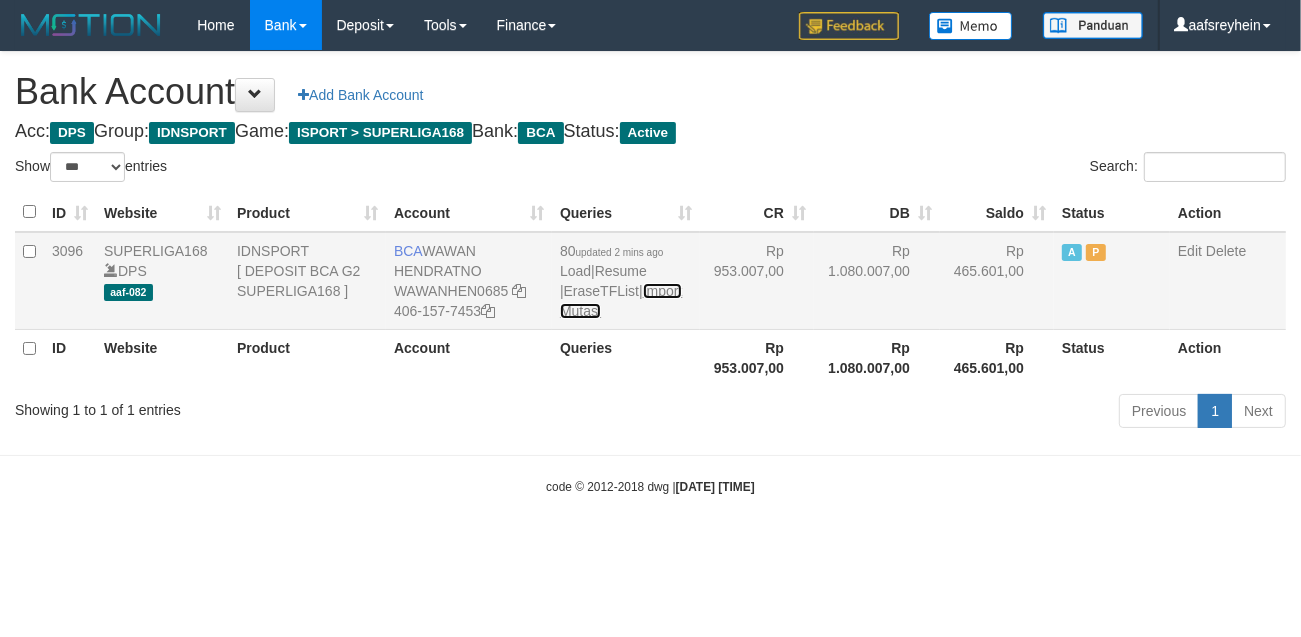 click on "Import Mutasi" at bounding box center (621, 301) 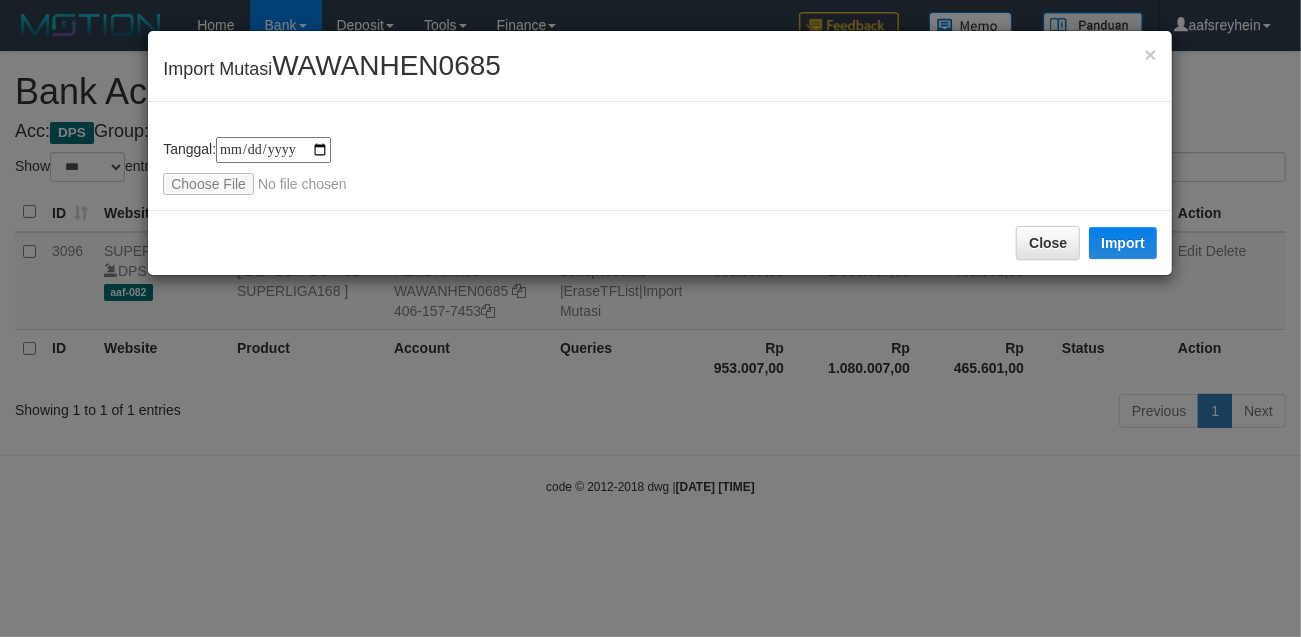 type on "**********" 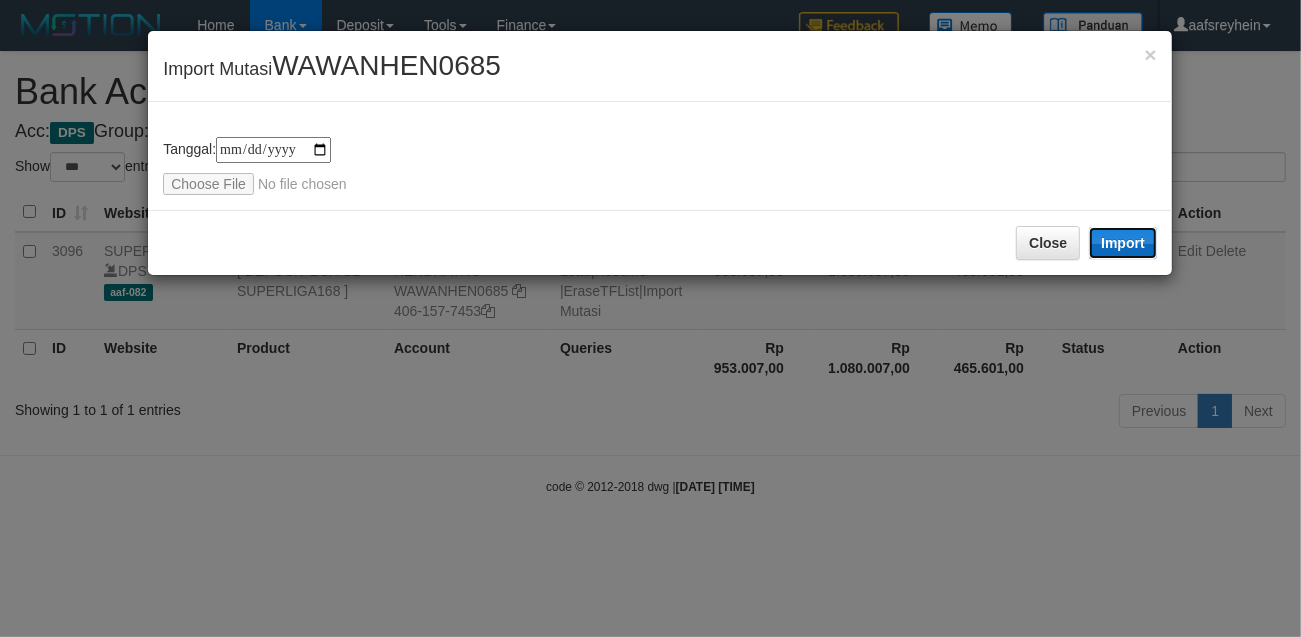 click on "Import" at bounding box center [1123, 243] 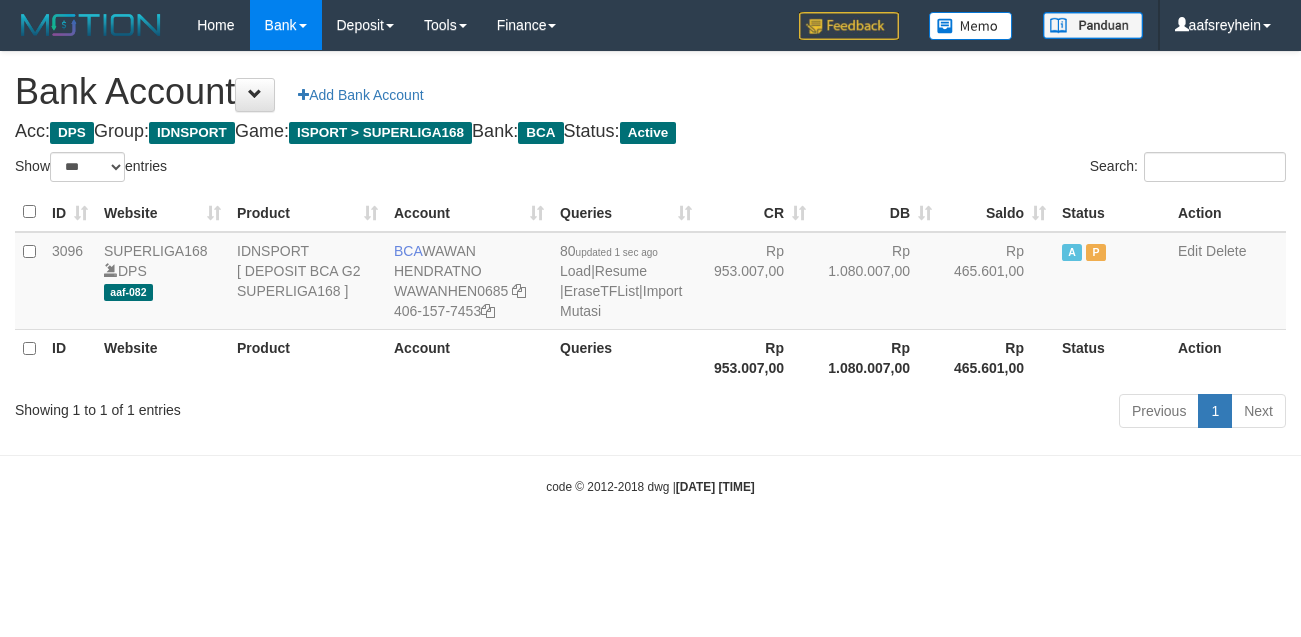 select on "***" 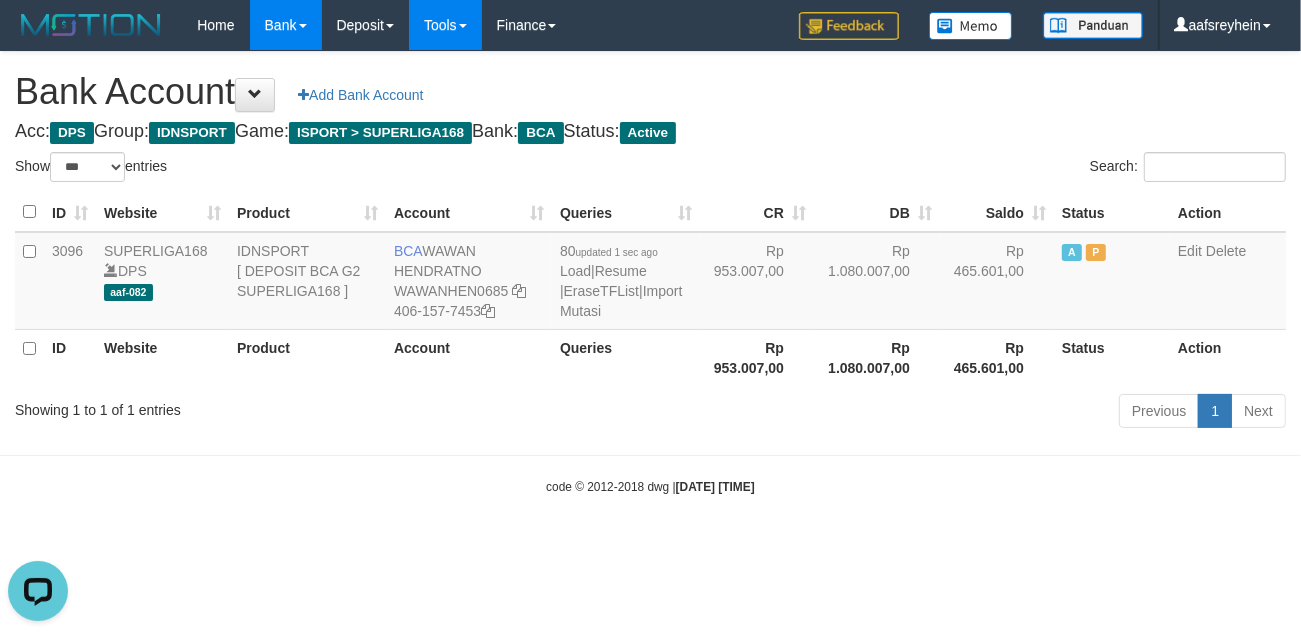 scroll, scrollTop: 0, scrollLeft: 0, axis: both 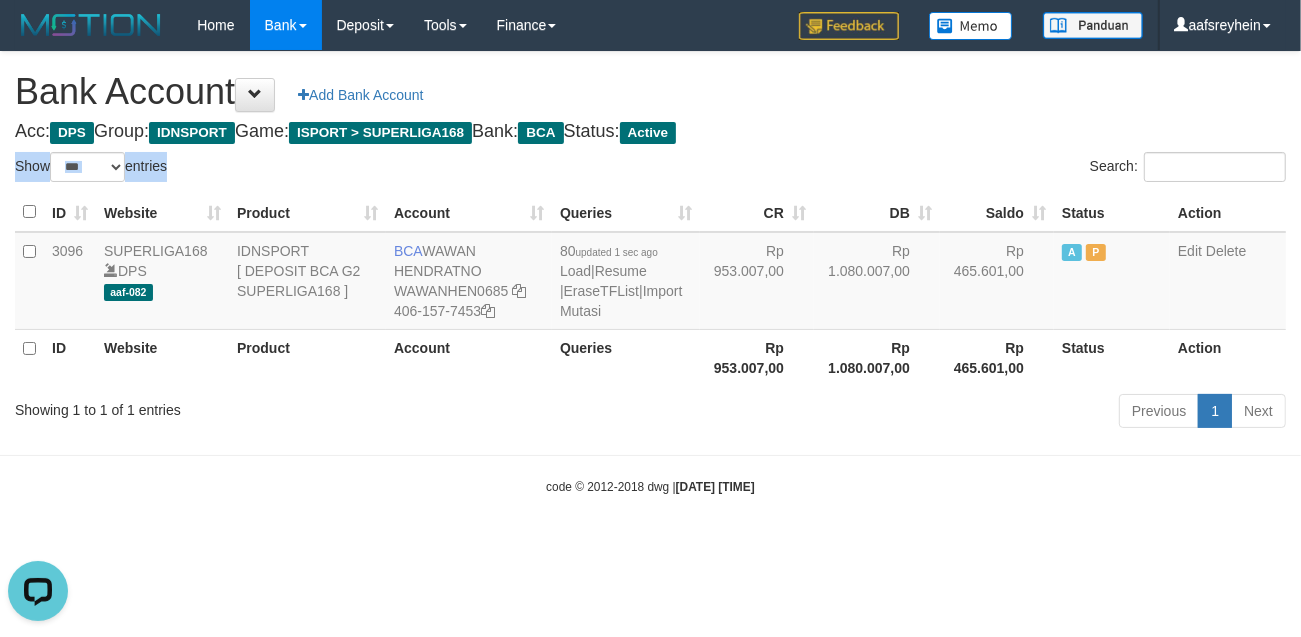 drag, startPoint x: 948, startPoint y: 127, endPoint x: 966, endPoint y: 203, distance: 78.10249 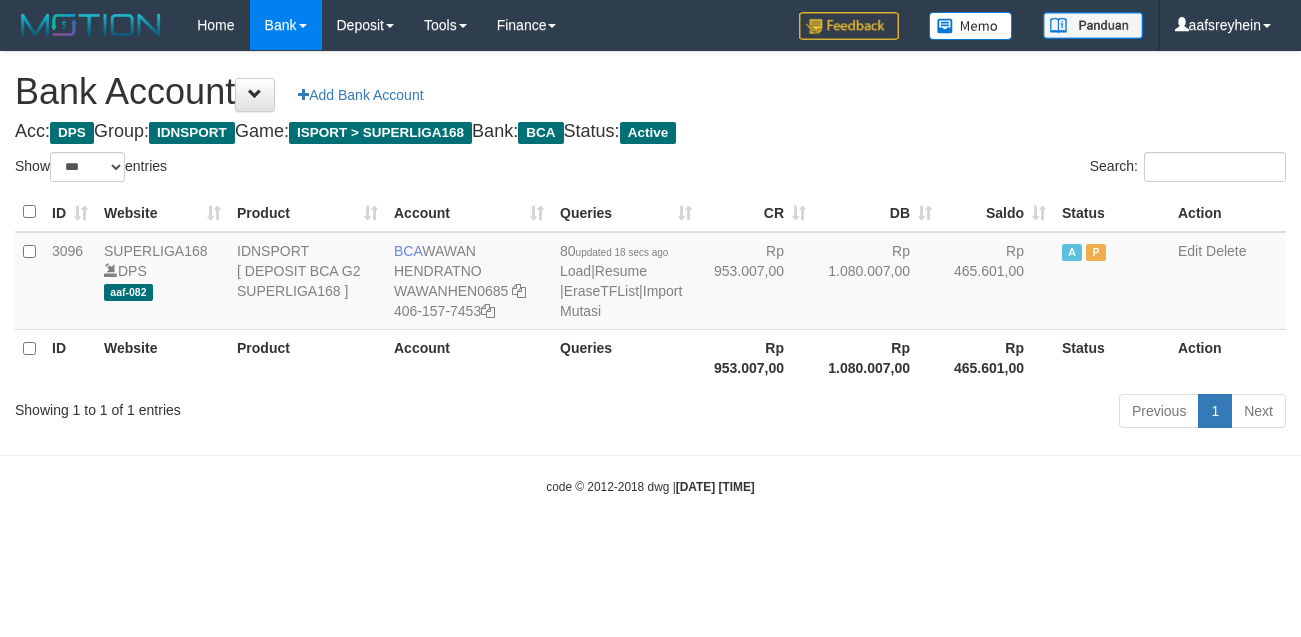 select on "***" 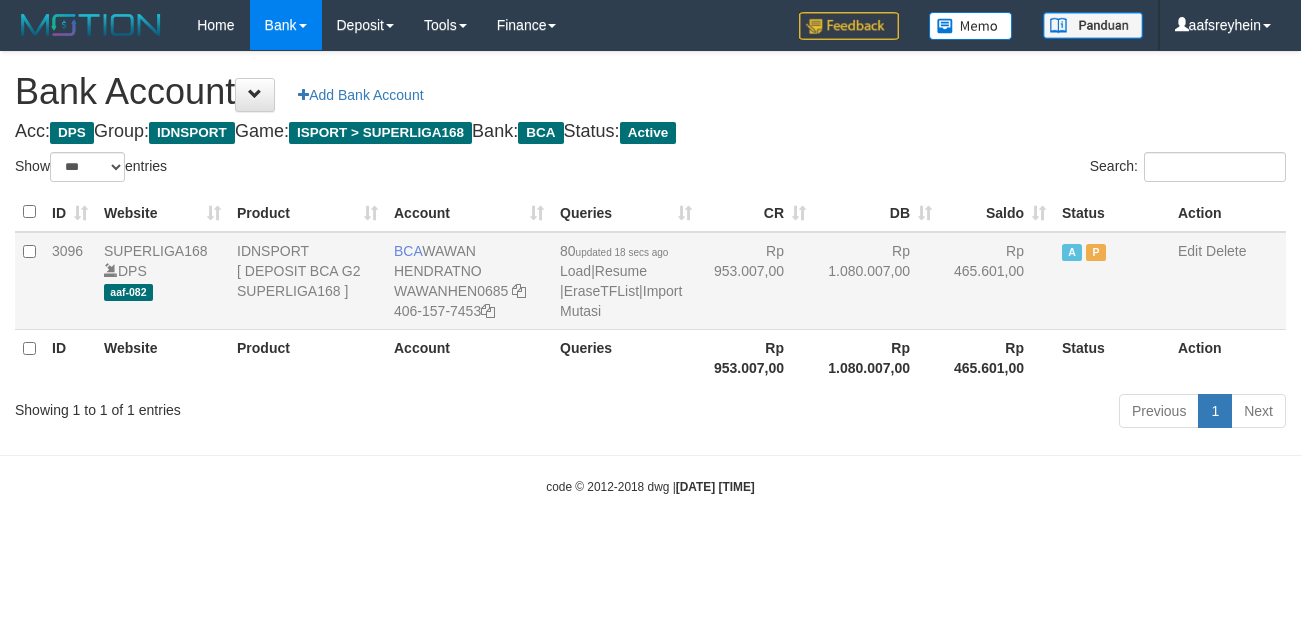 scroll, scrollTop: 0, scrollLeft: 0, axis: both 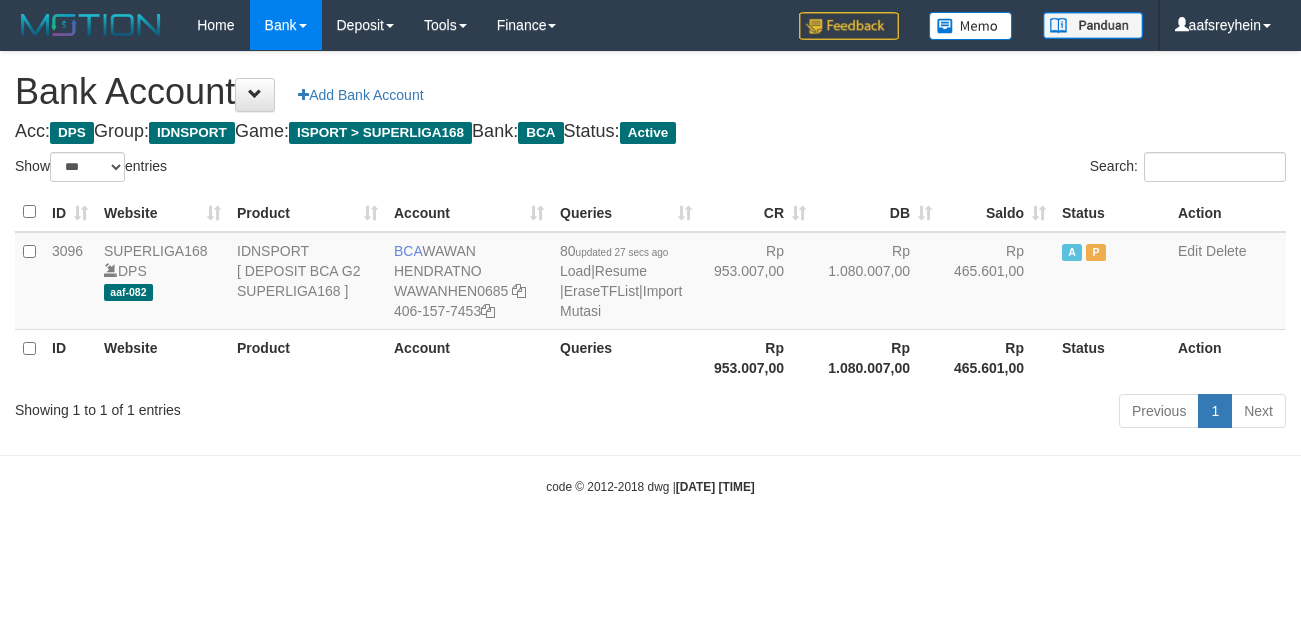 select on "***" 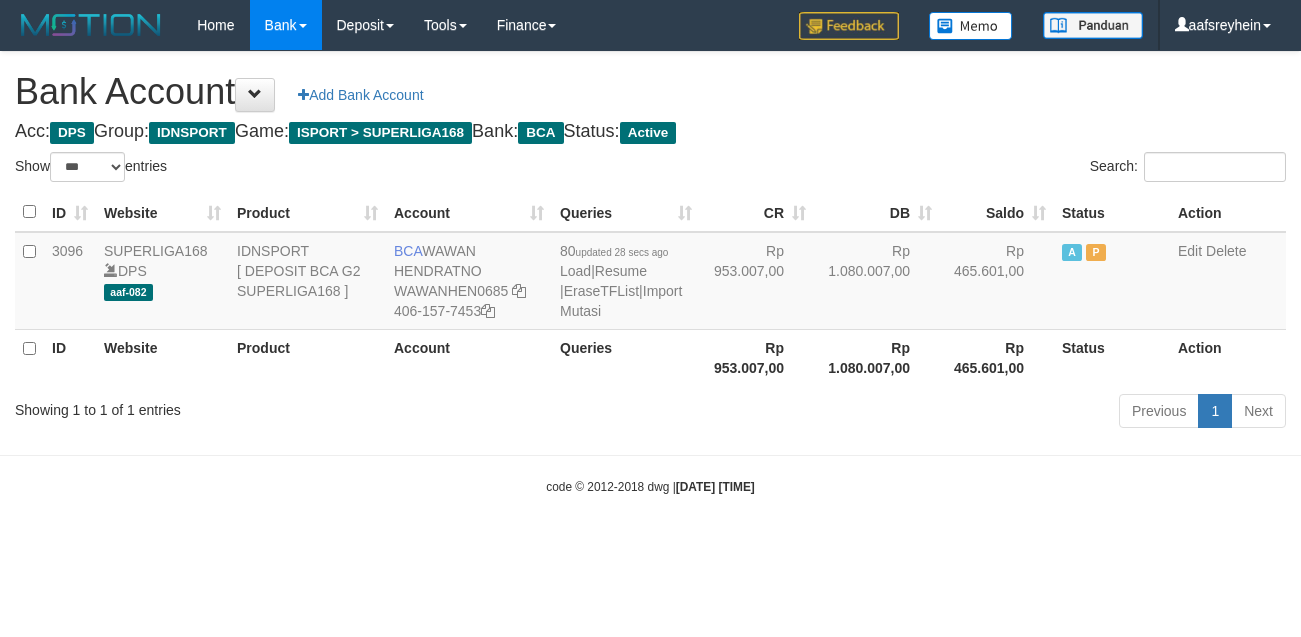 select on "***" 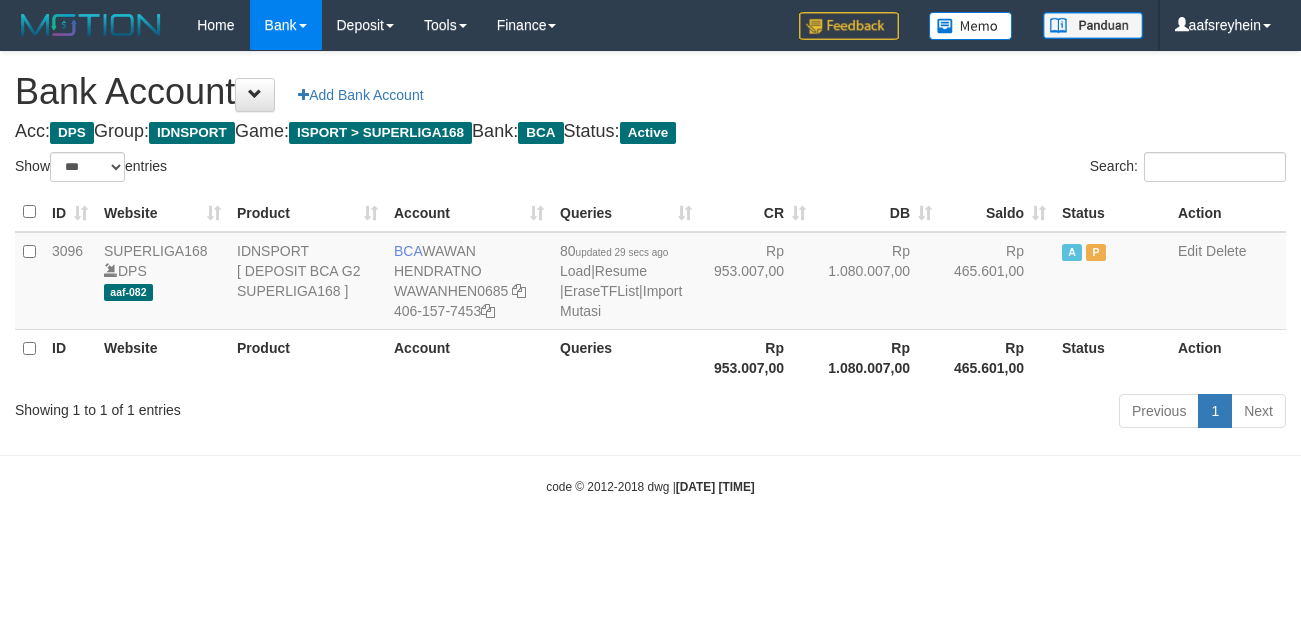 select on "***" 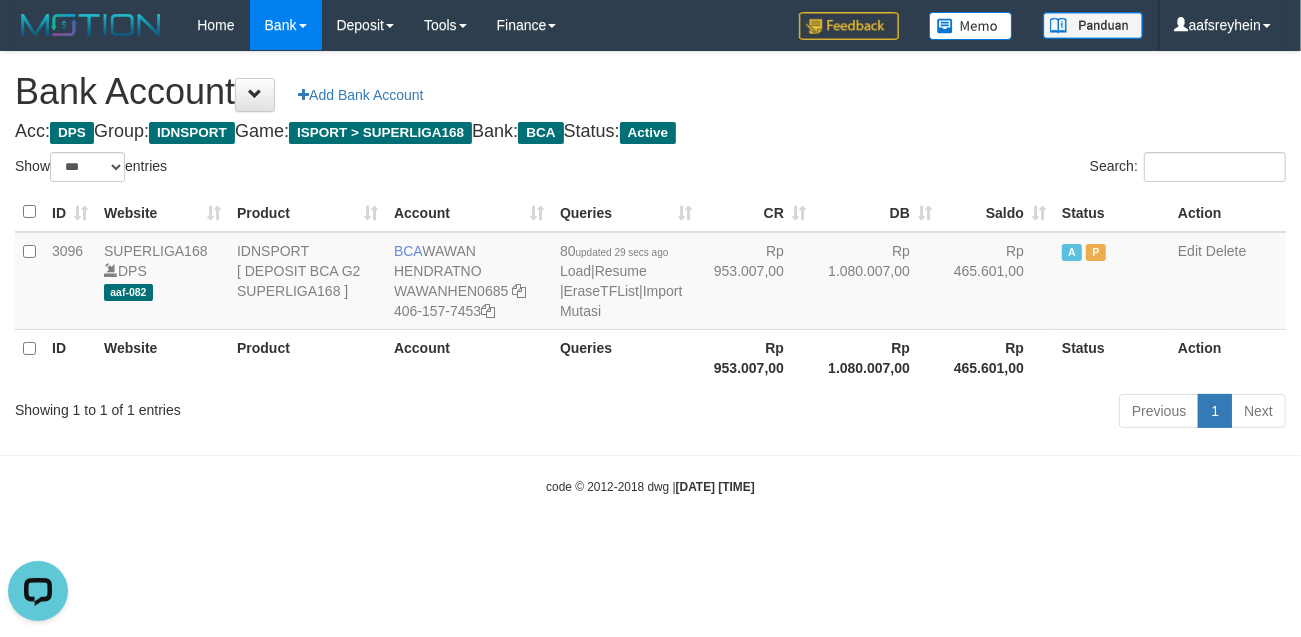 scroll, scrollTop: 0, scrollLeft: 0, axis: both 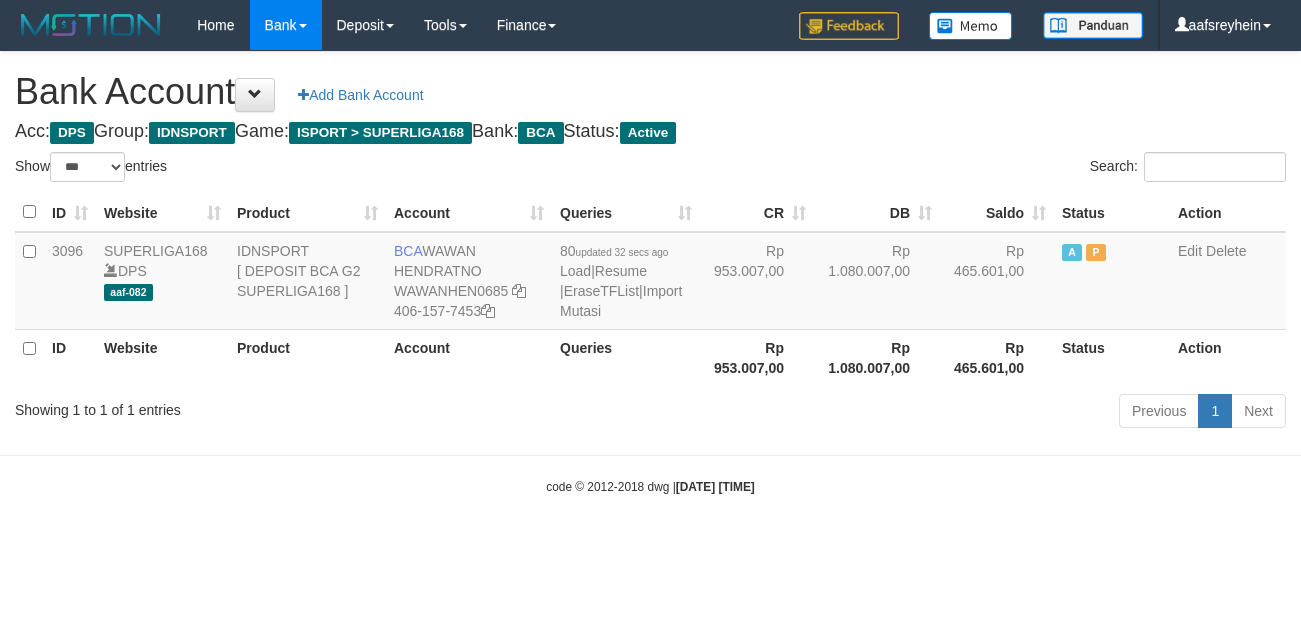 select on "***" 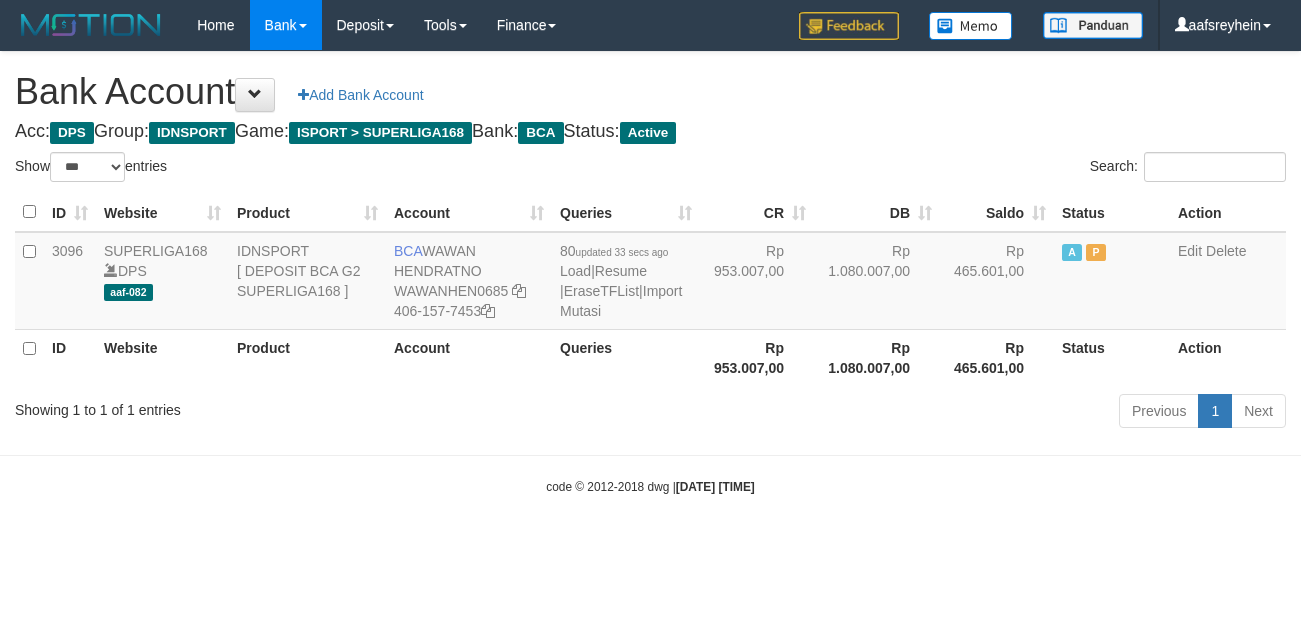 select on "***" 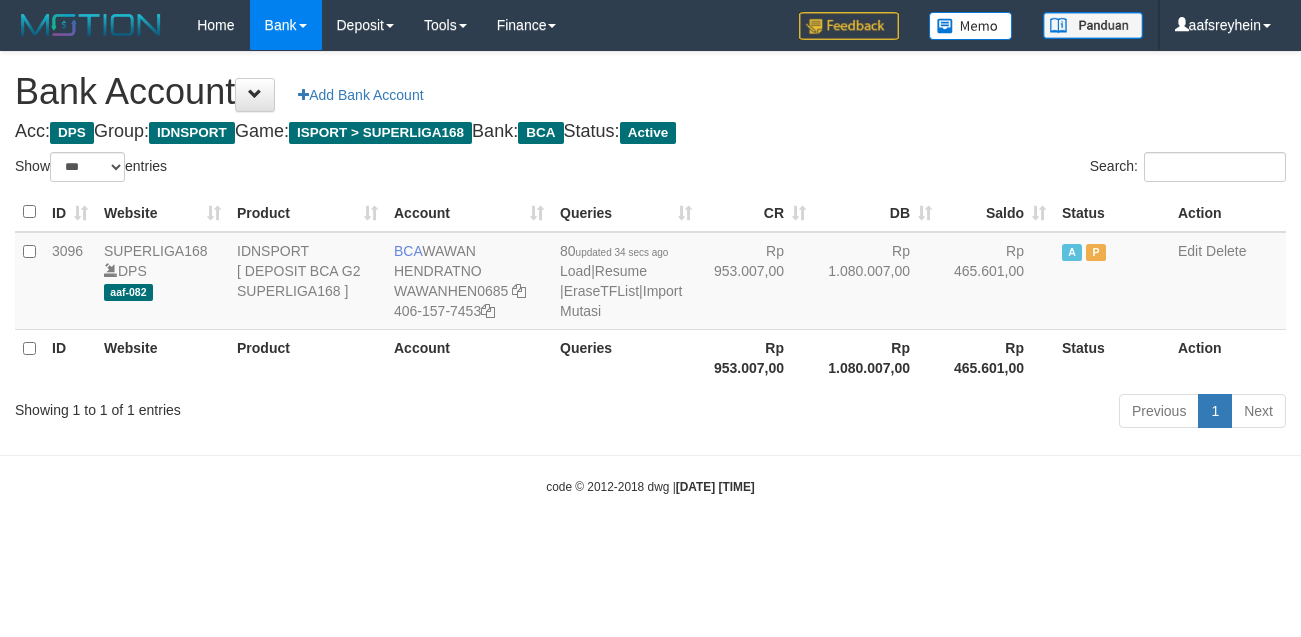 select on "***" 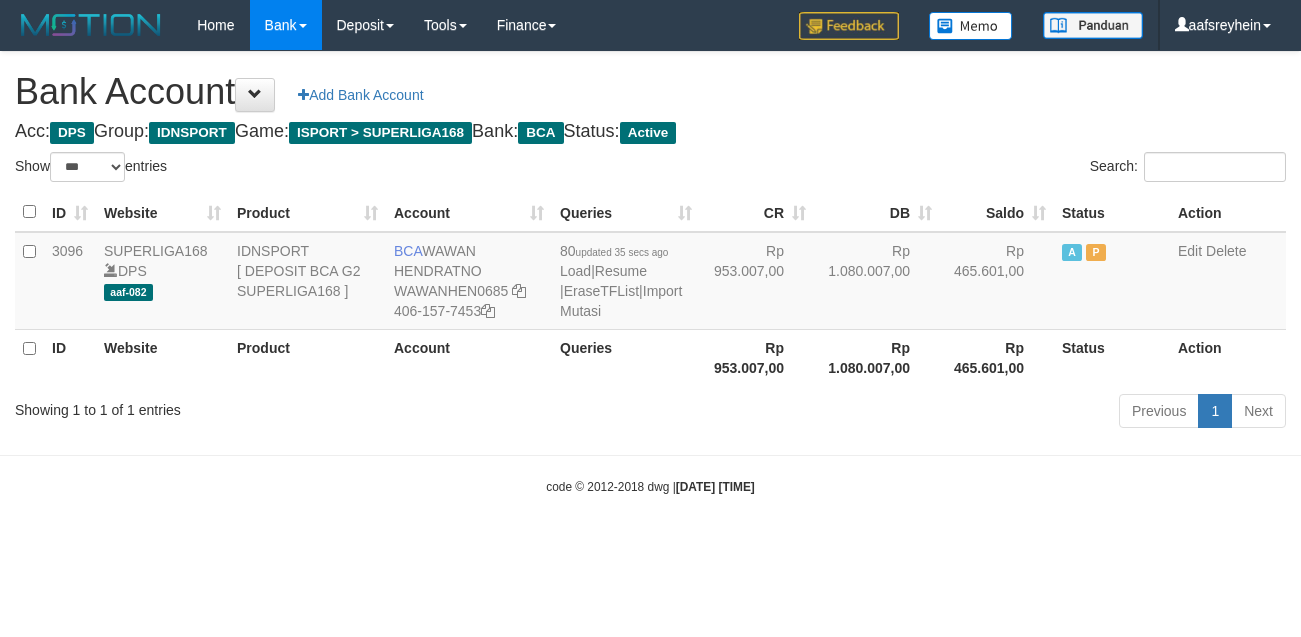 select on "***" 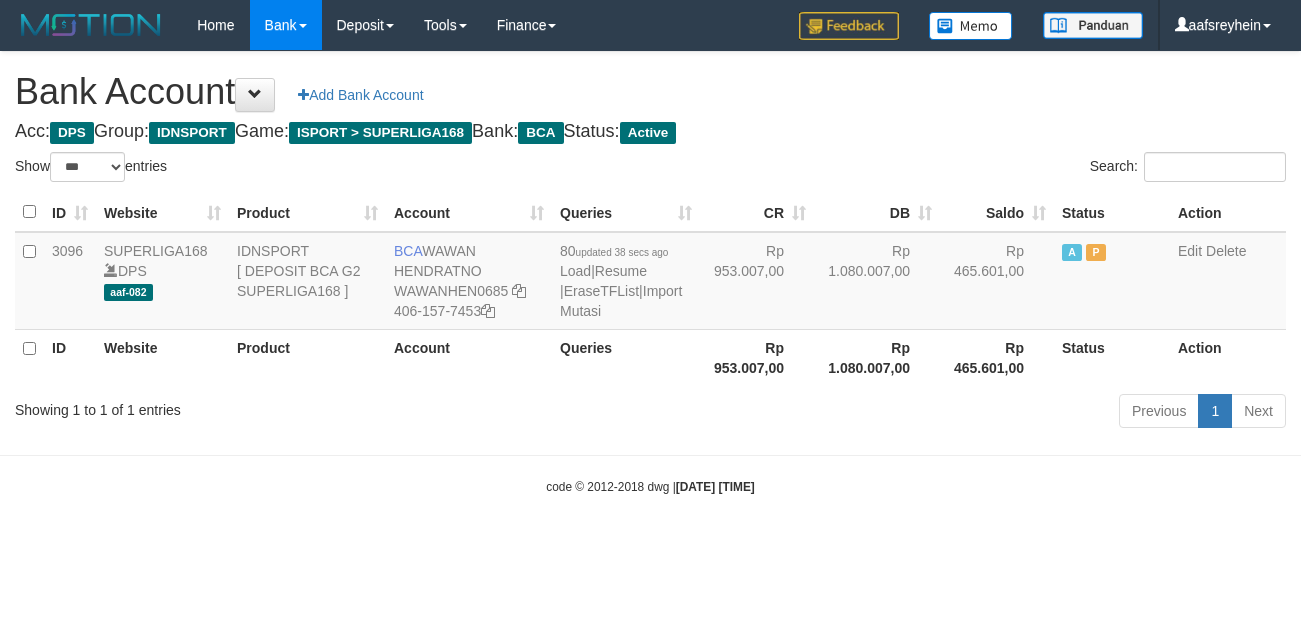select on "***" 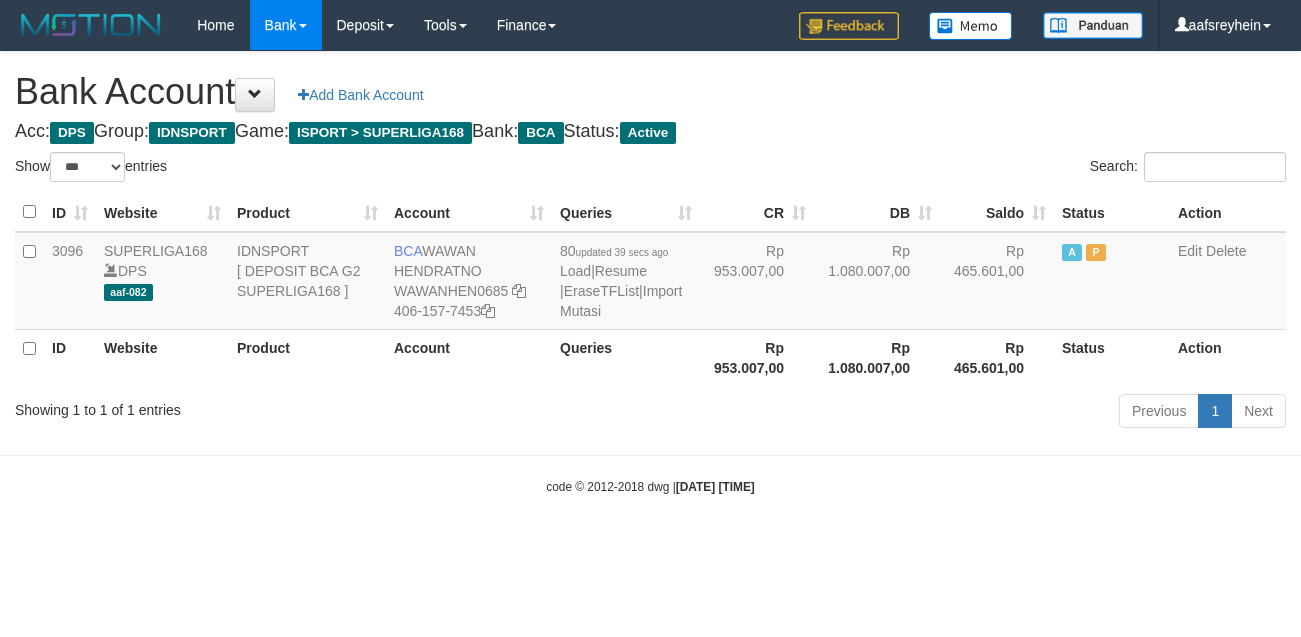 select on "***" 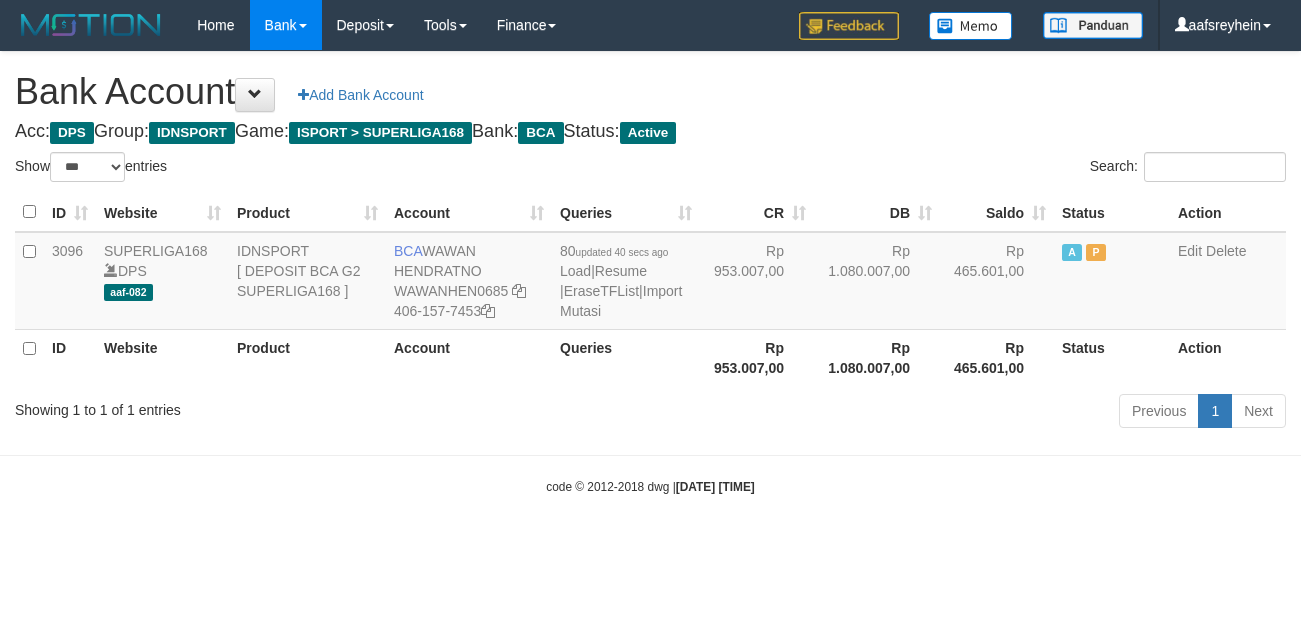 select on "***" 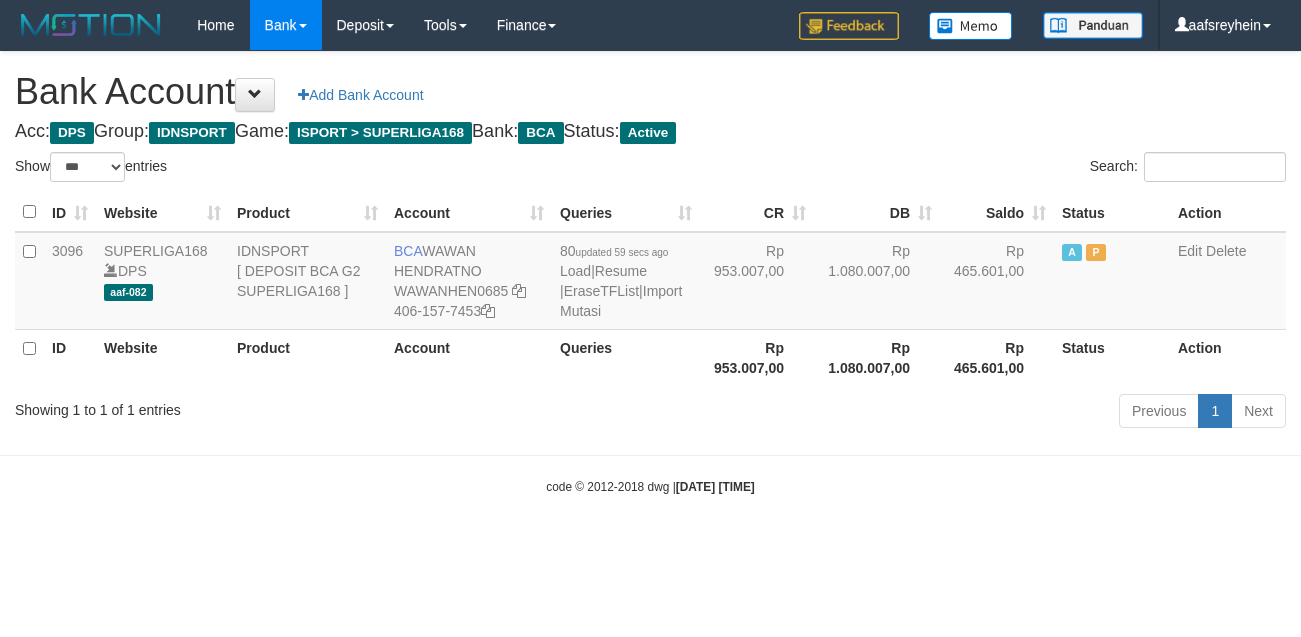 select on "***" 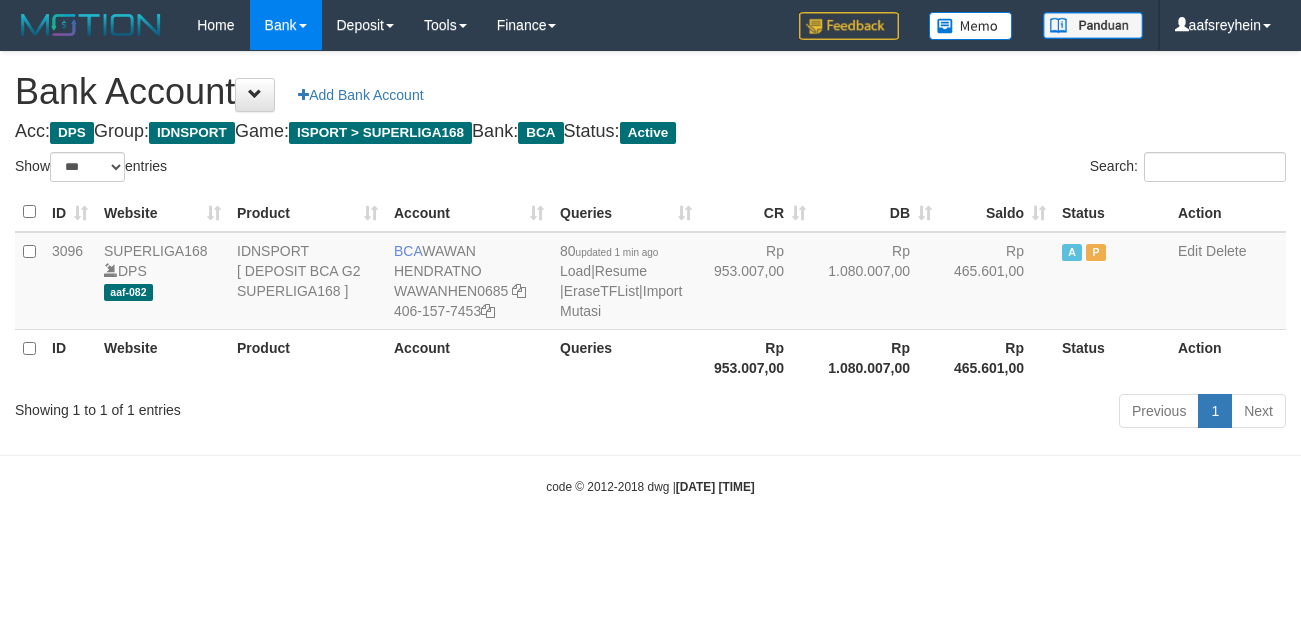 select on "***" 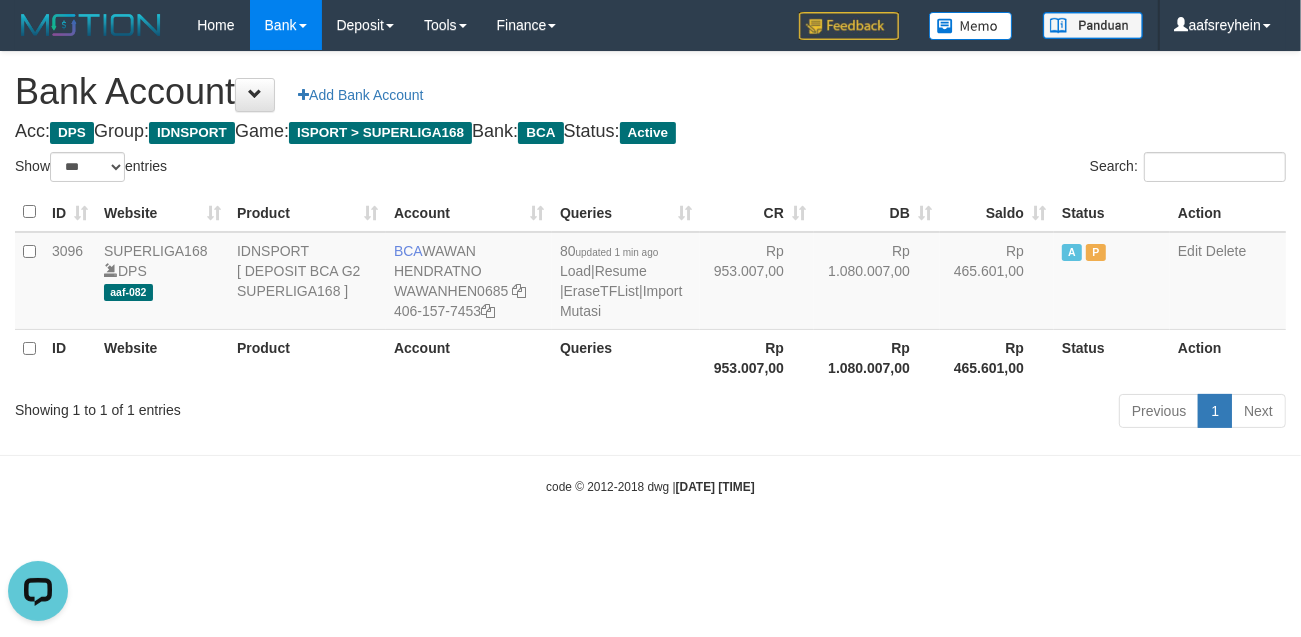 scroll, scrollTop: 0, scrollLeft: 0, axis: both 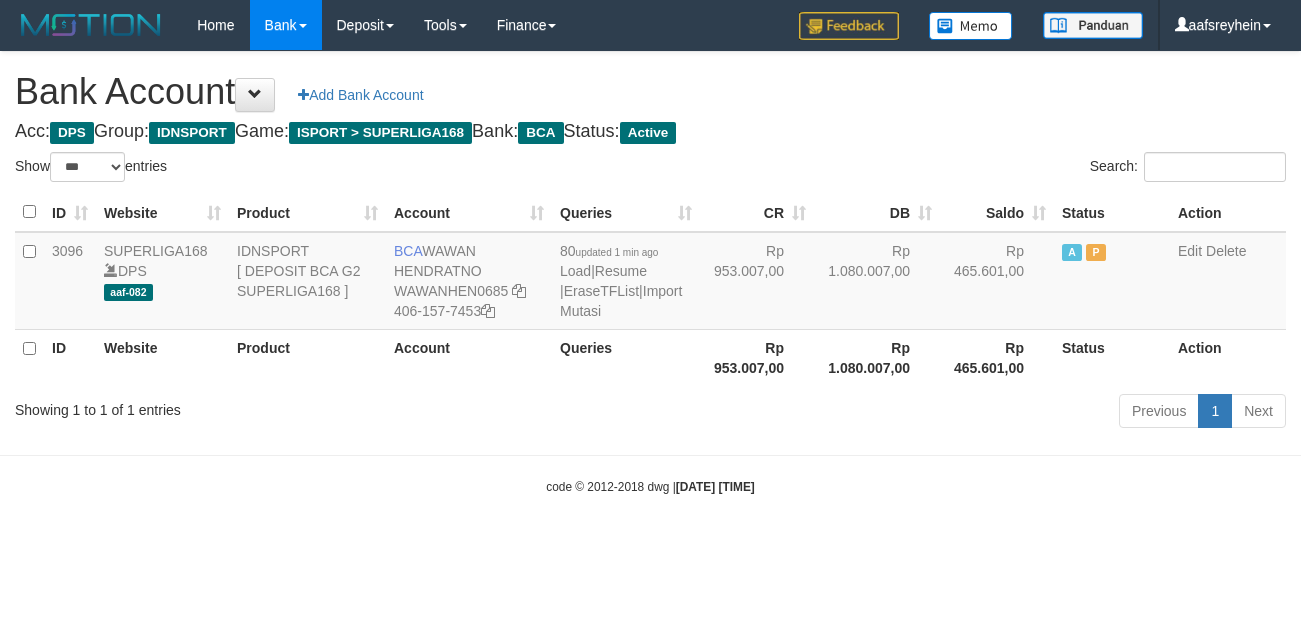 select on "***" 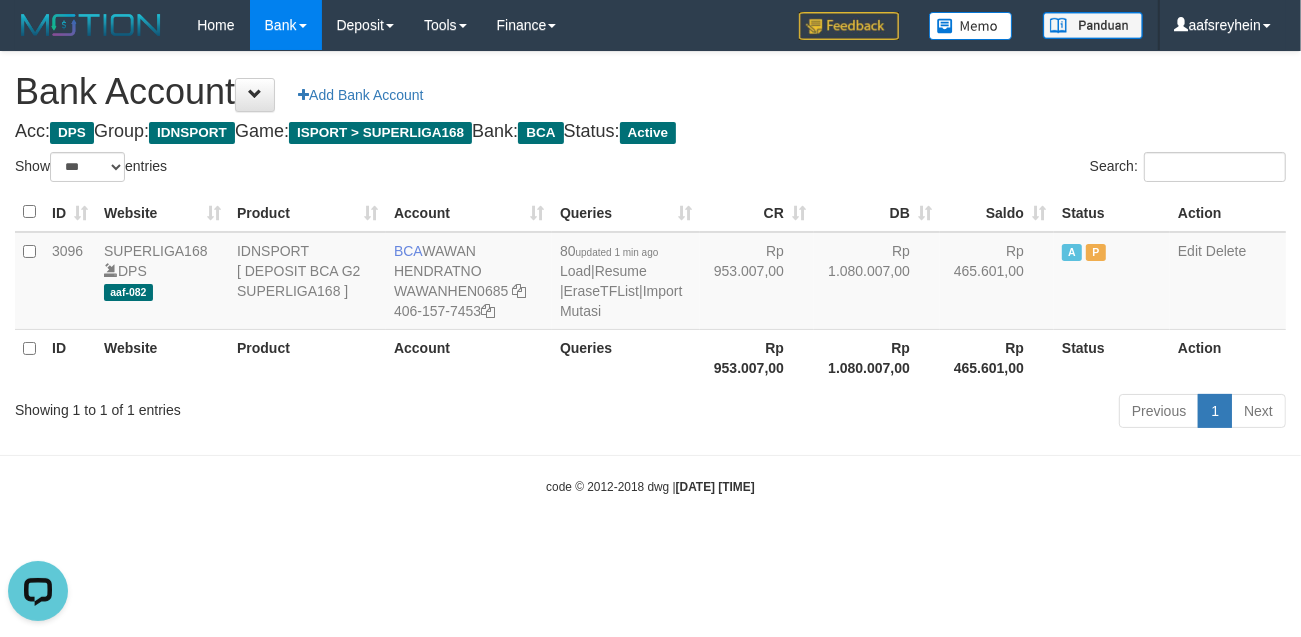 scroll, scrollTop: 0, scrollLeft: 0, axis: both 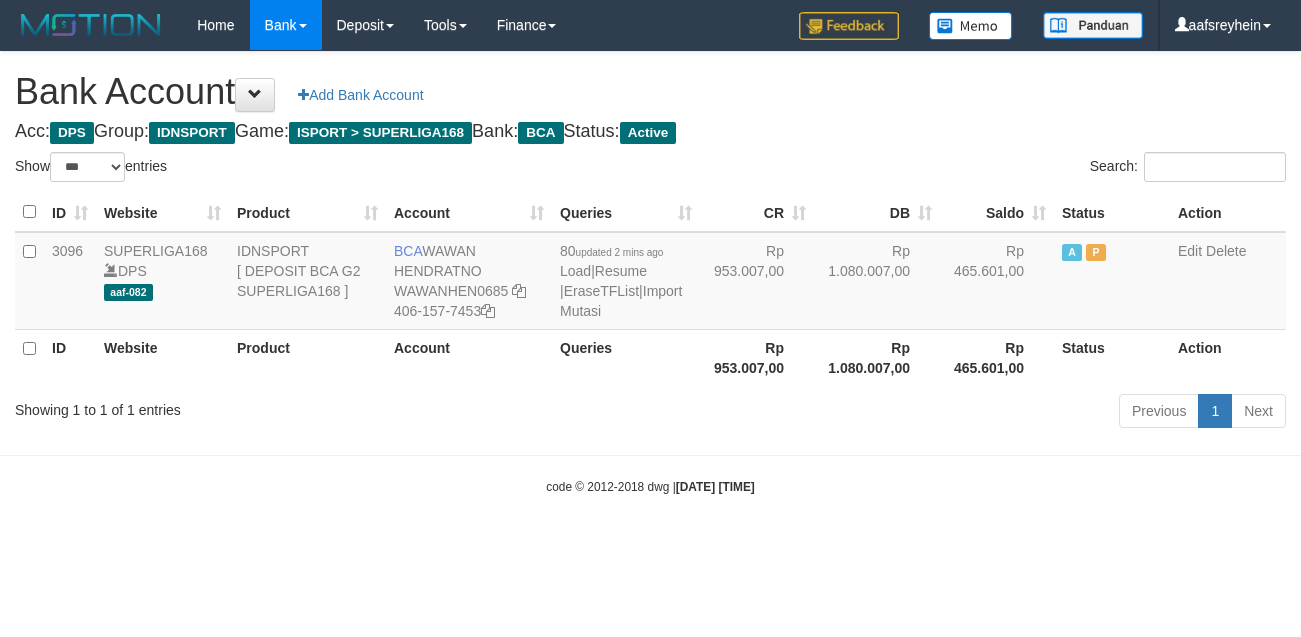 select on "***" 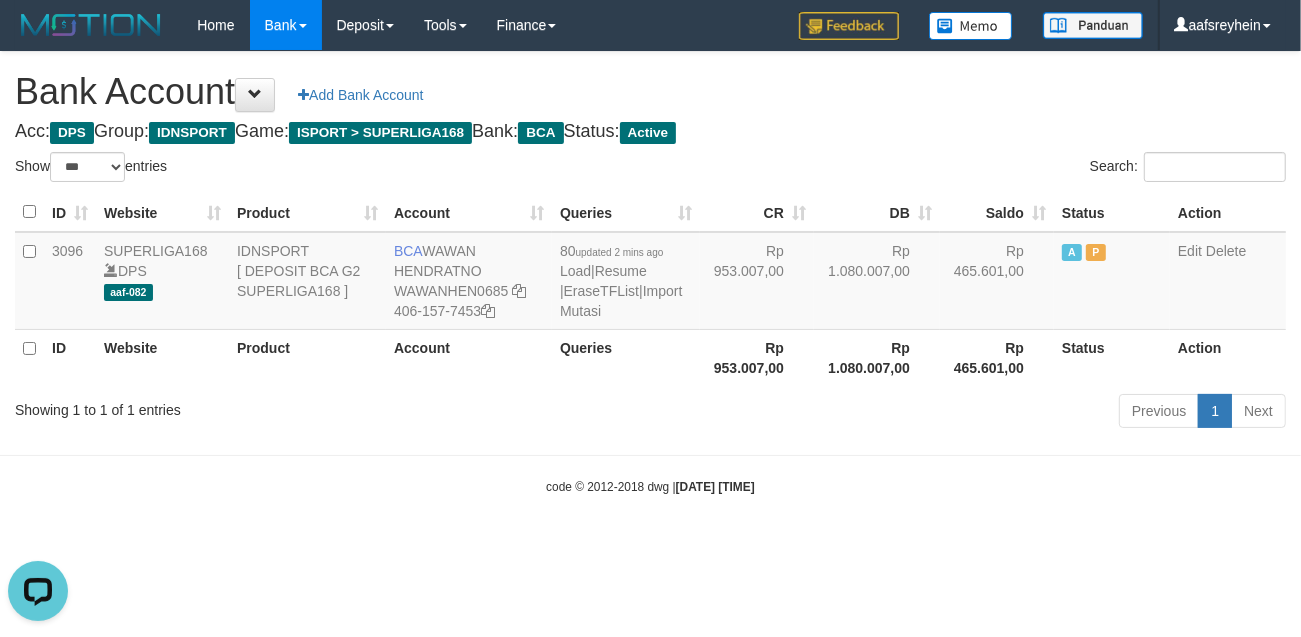 scroll, scrollTop: 0, scrollLeft: 0, axis: both 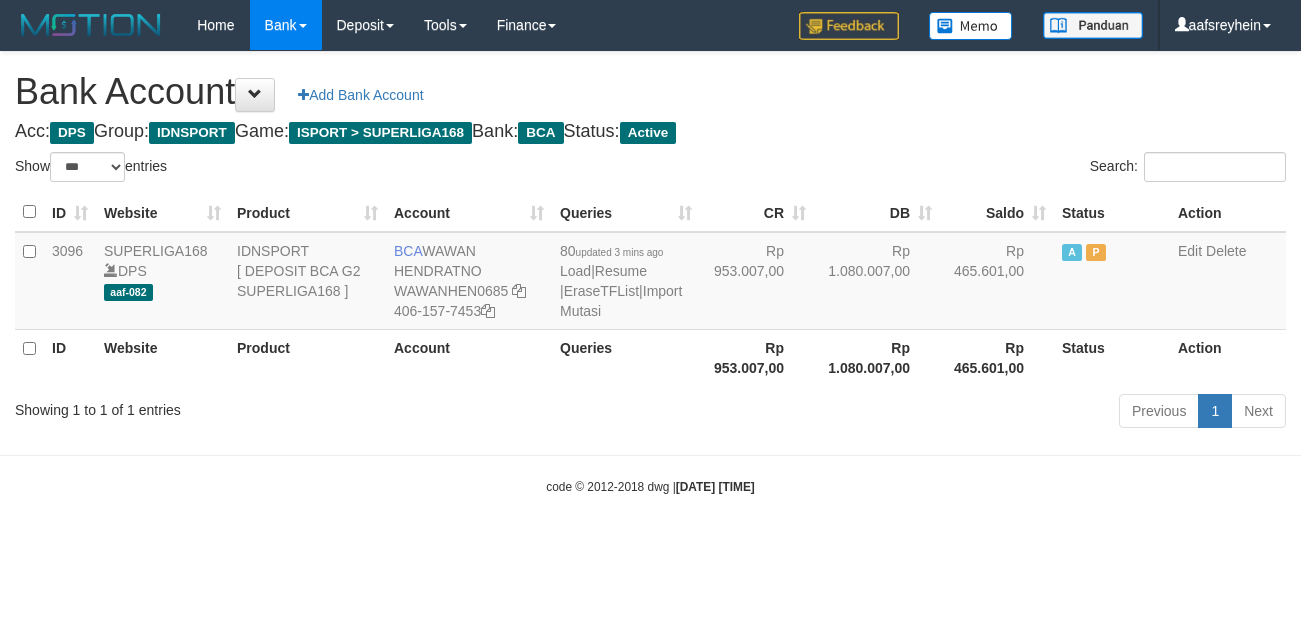 select on "***" 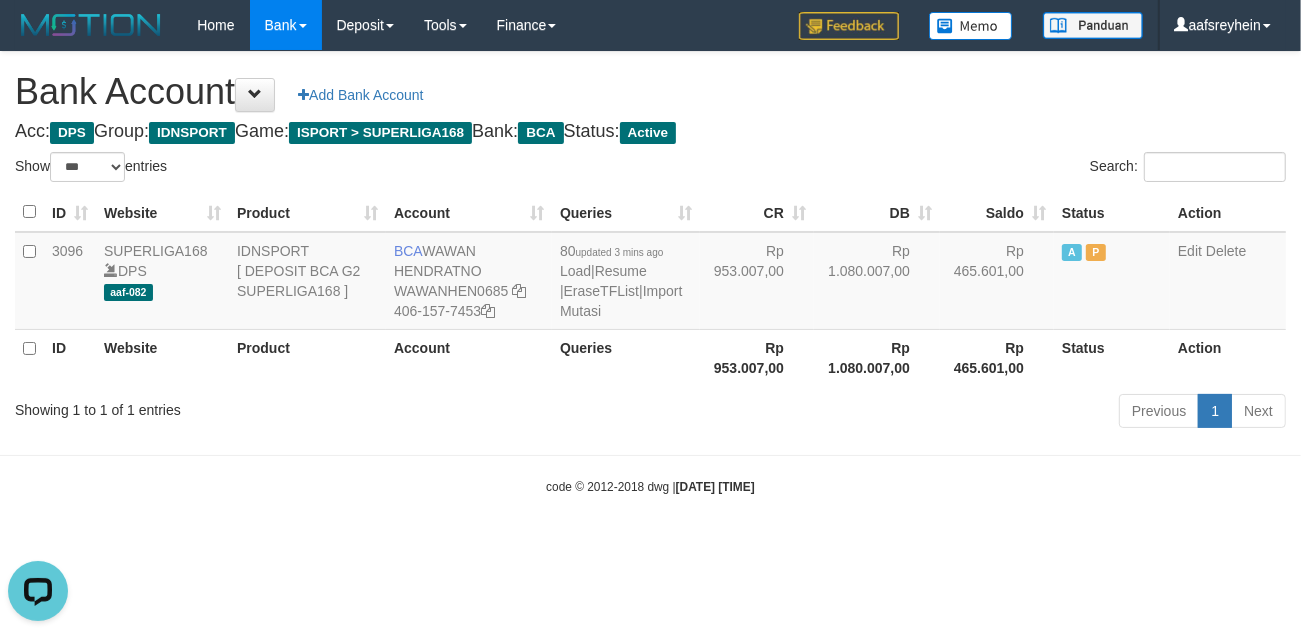 scroll, scrollTop: 0, scrollLeft: 0, axis: both 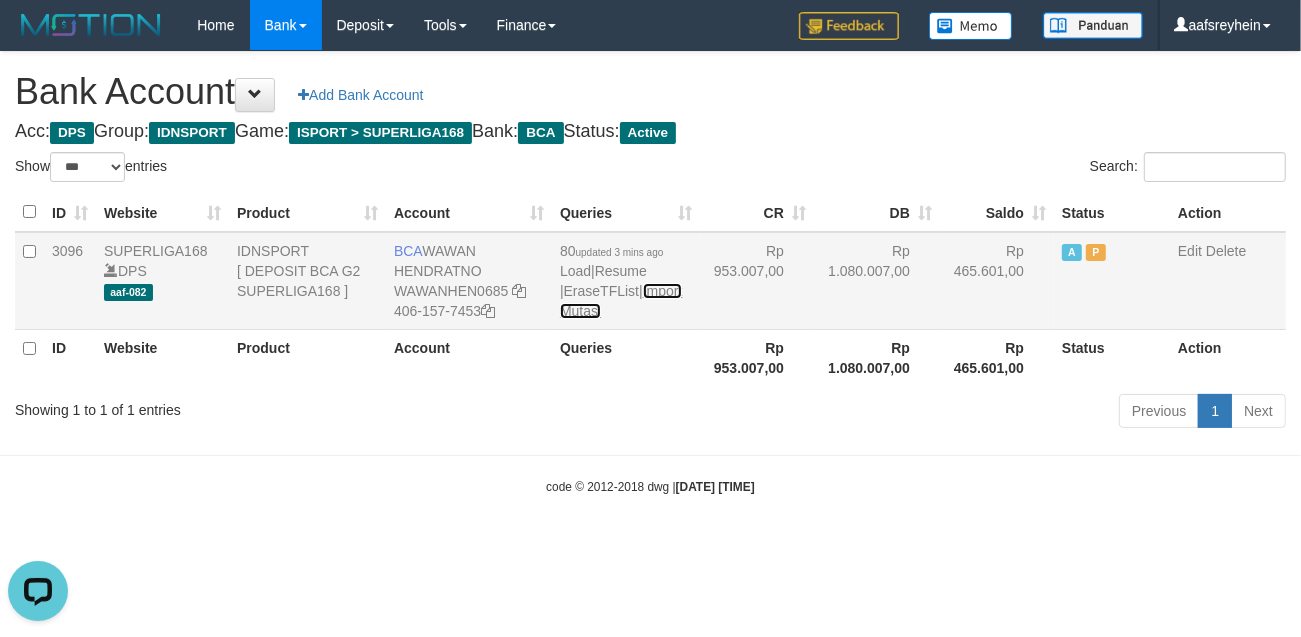 click on "Import Mutasi" at bounding box center (621, 301) 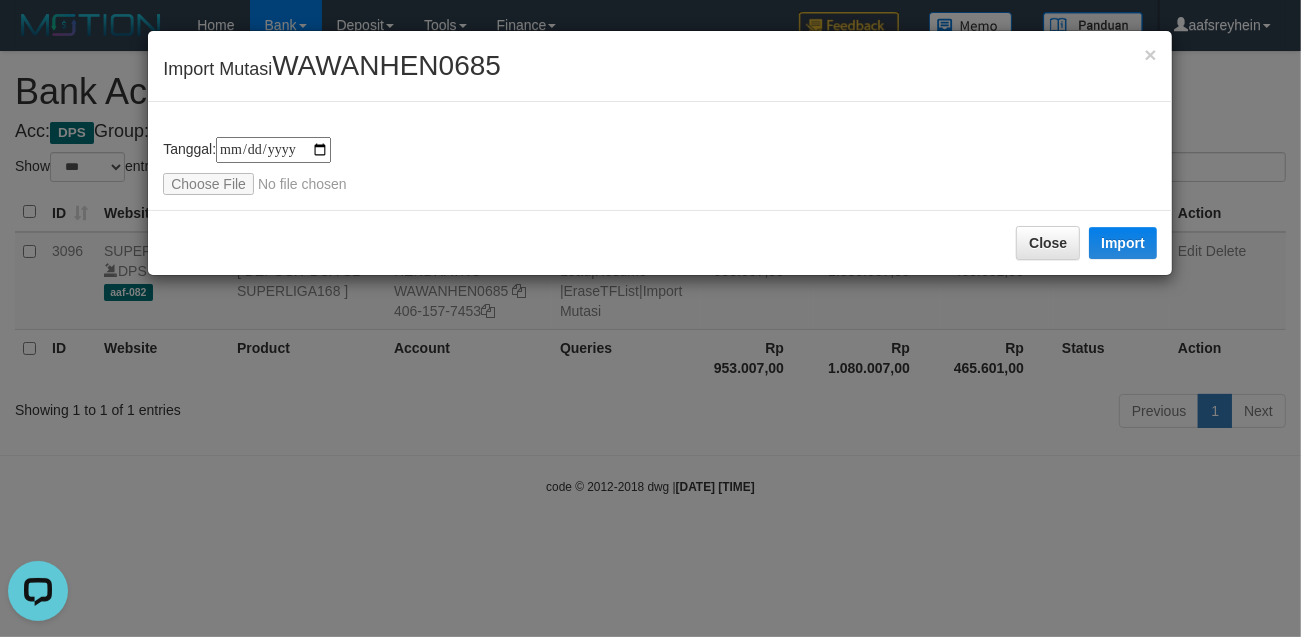 type on "**********" 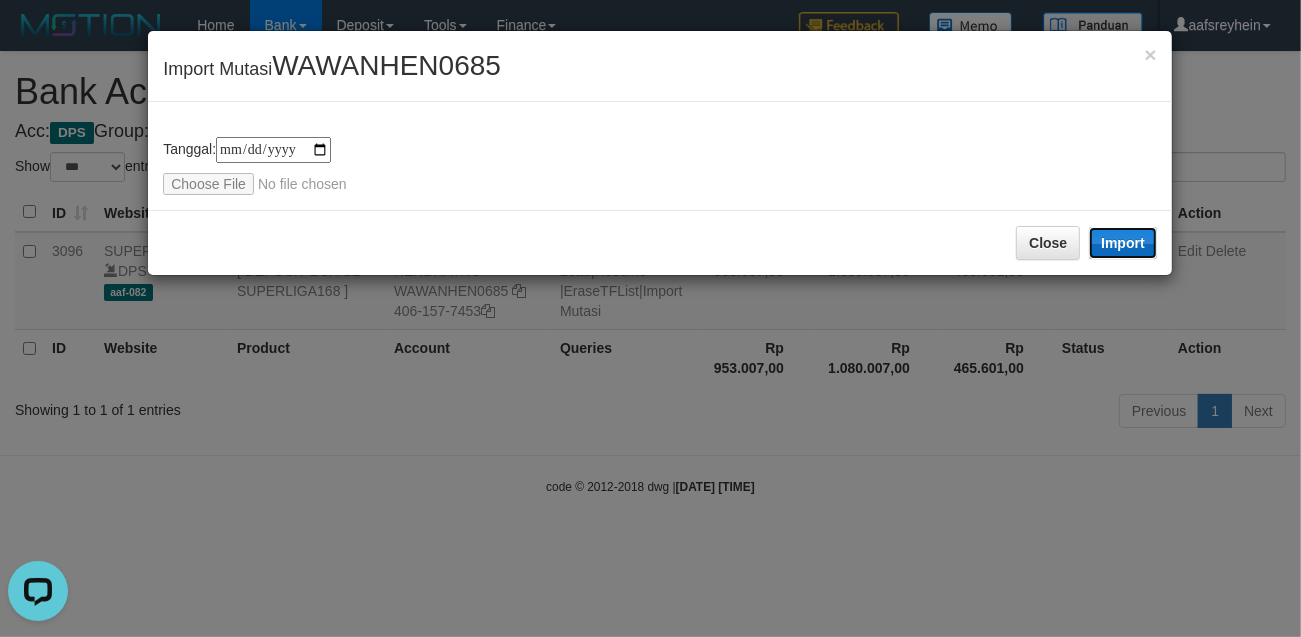 click on "Import" at bounding box center (1123, 243) 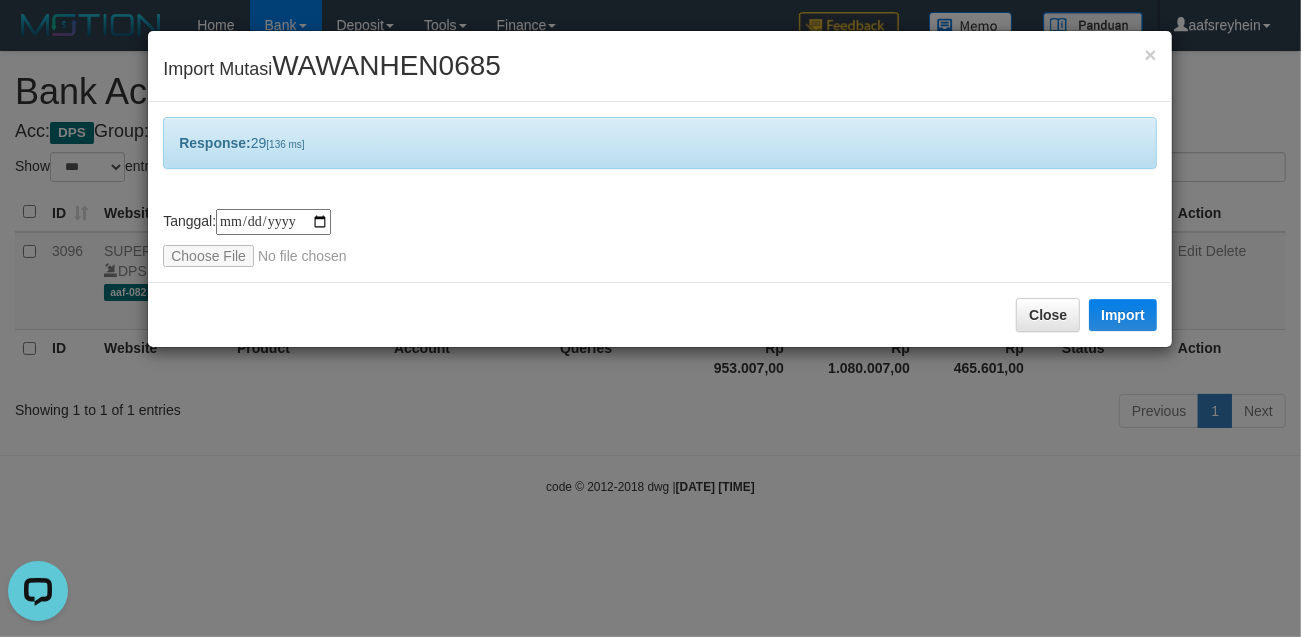 drag, startPoint x: 1101, startPoint y: 388, endPoint x: 1087, endPoint y: 395, distance: 15.652476 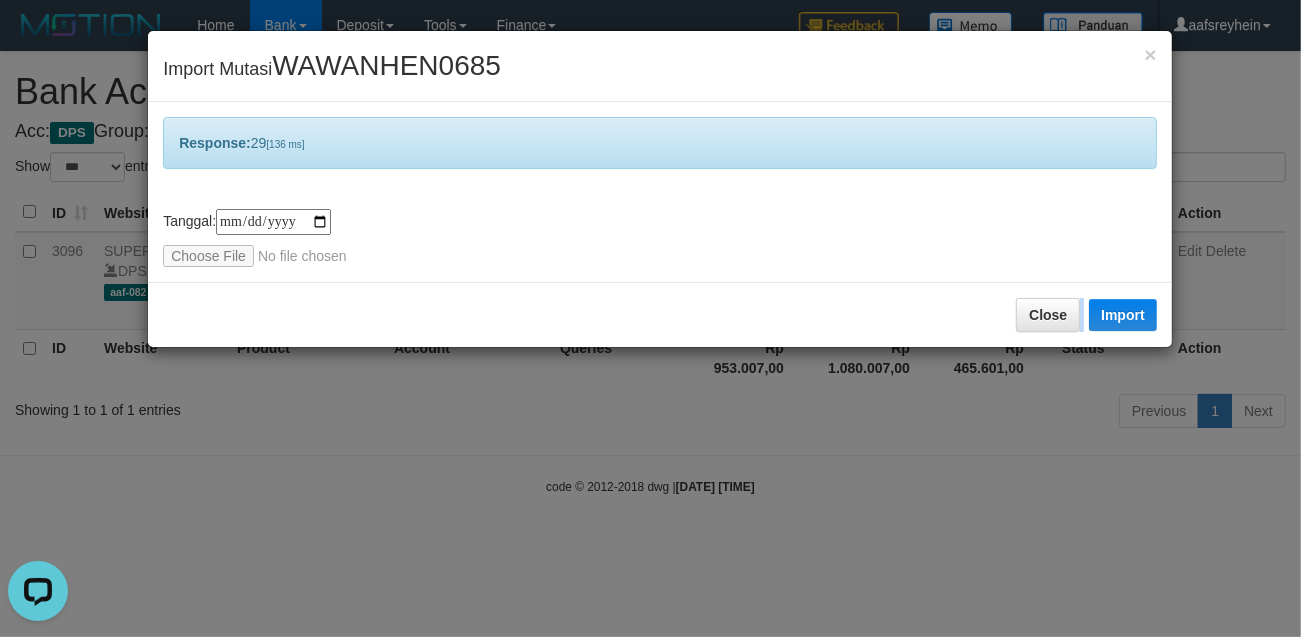 click on "**********" at bounding box center [650, 318] 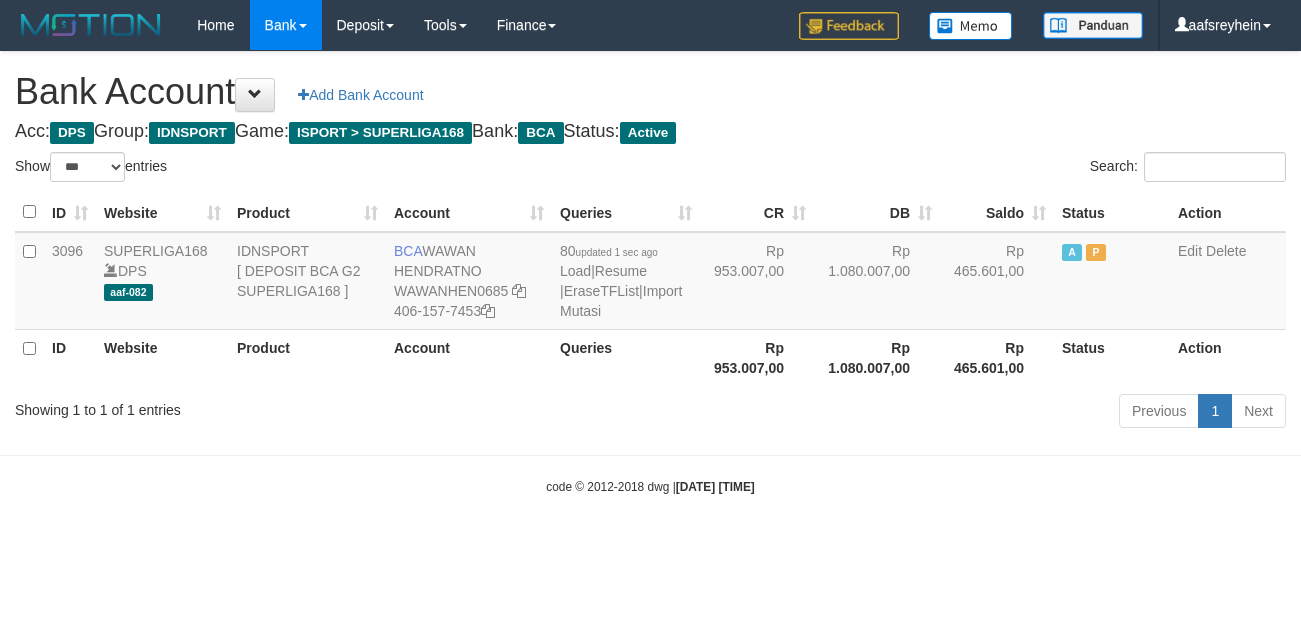select on "***" 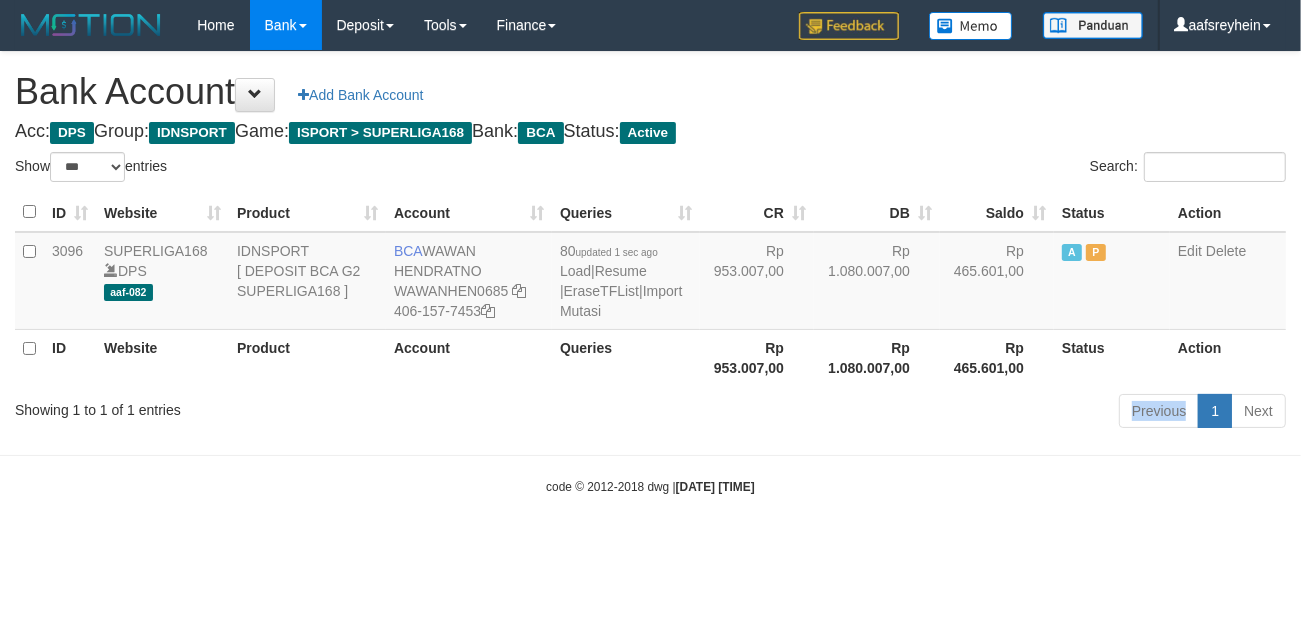 click on "Previous 1 Next" at bounding box center (921, 413) 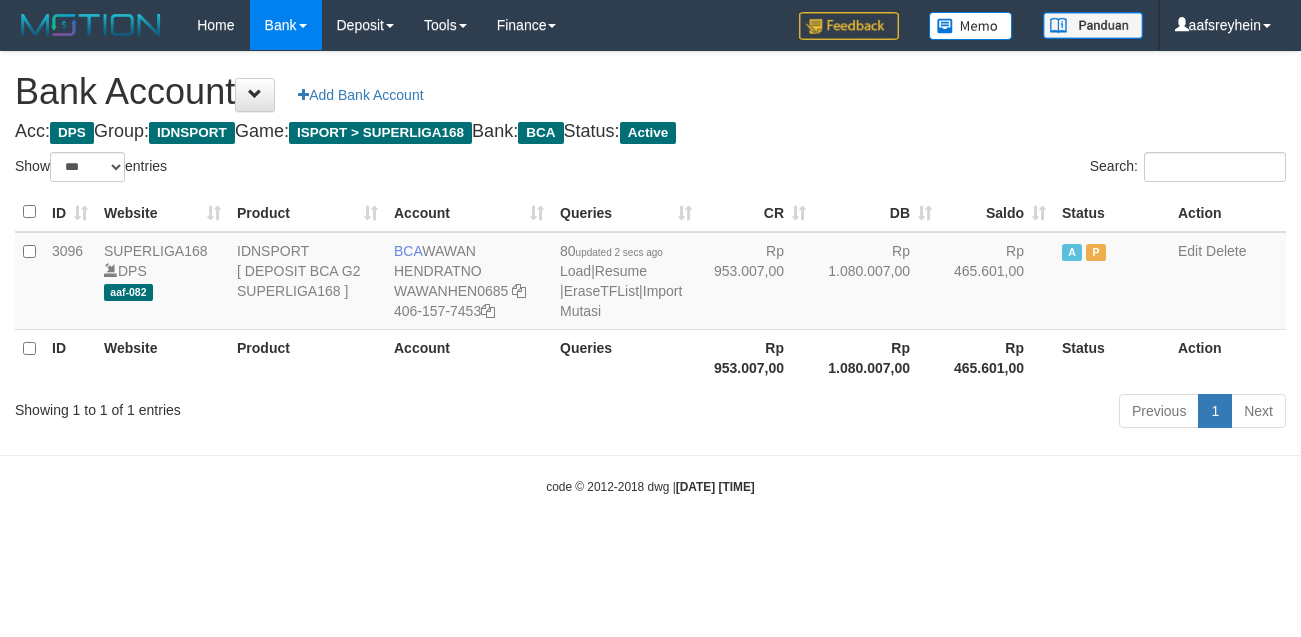 select on "***" 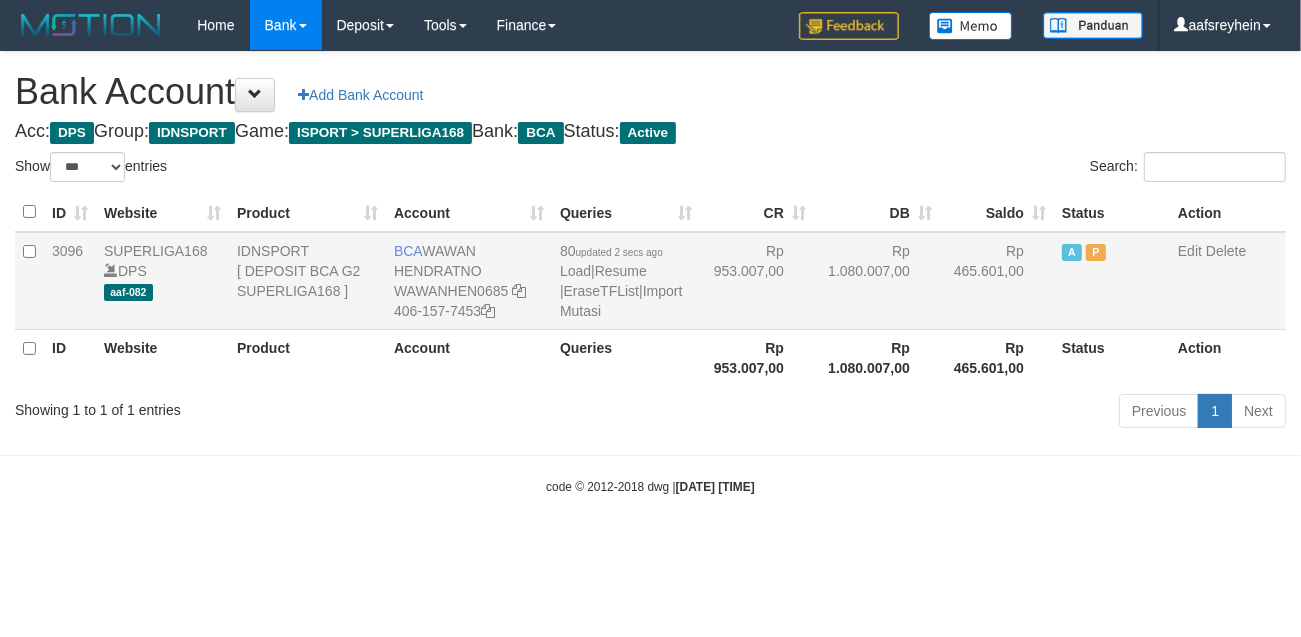 click on "80 updated 2 secs ago Load | Resume | EraseTFList | Import Mutasi" at bounding box center (626, 281) 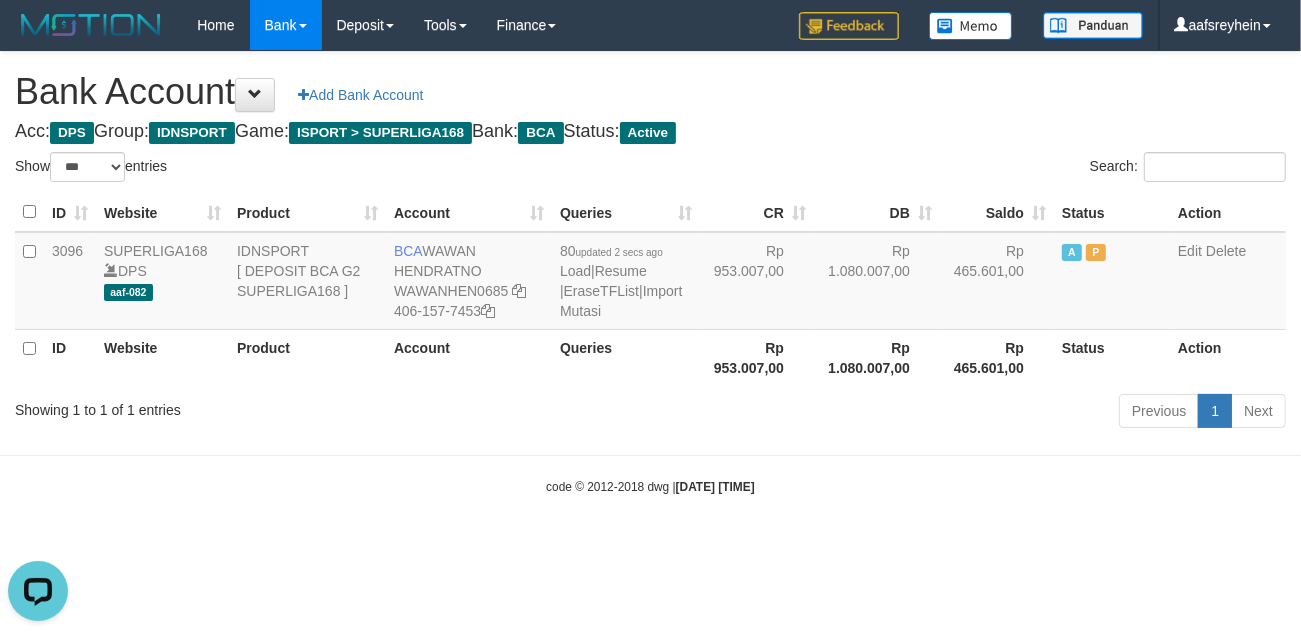 scroll, scrollTop: 0, scrollLeft: 0, axis: both 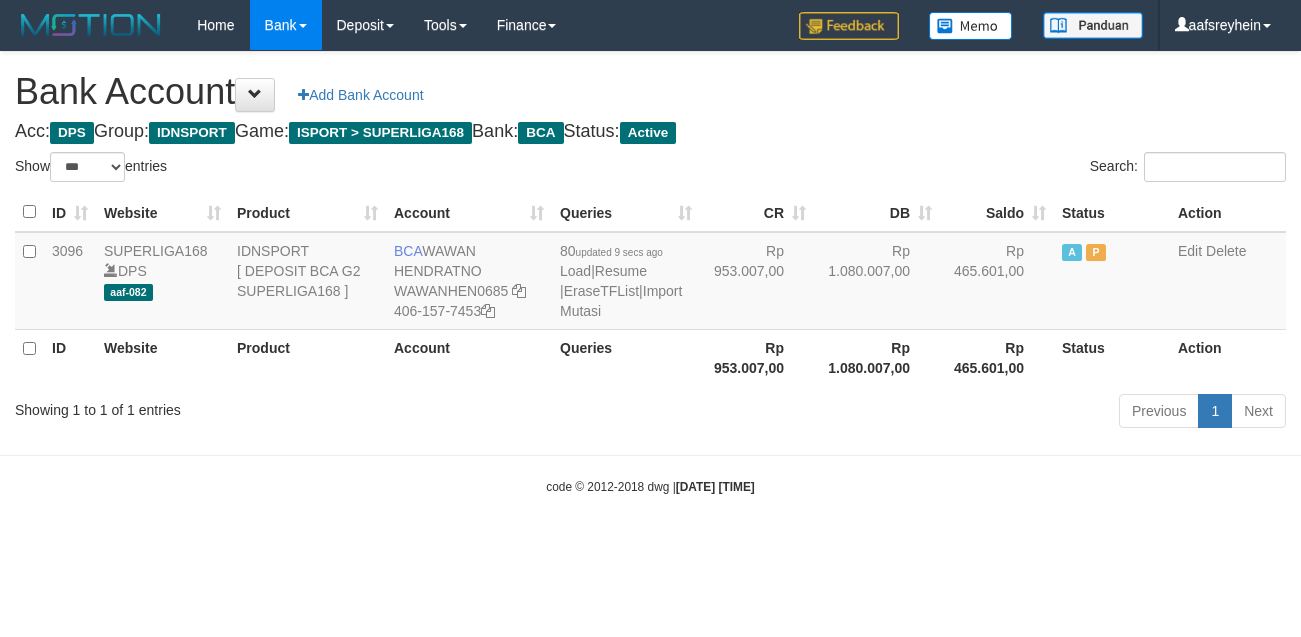 select on "***" 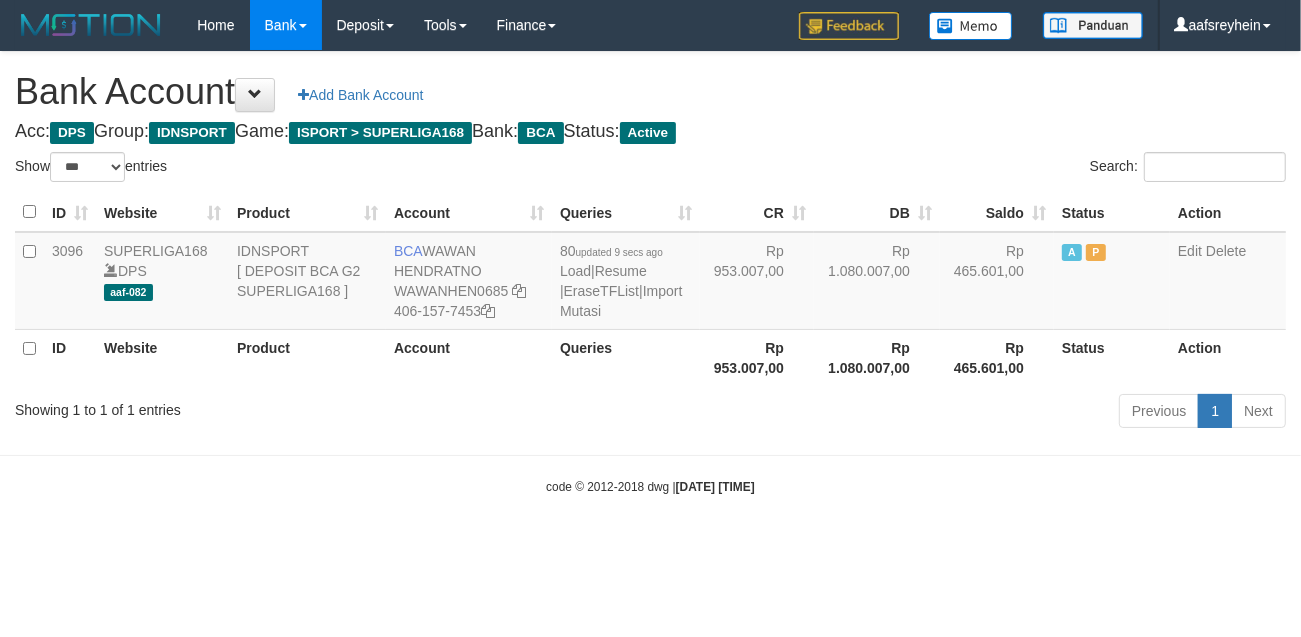 click on "Toggle navigation
Home
Bank
Account List
Load
By Website
Group
[ISPORT]													SUPERLIGA168
By Load Group (DPS)
-" at bounding box center (650, 273) 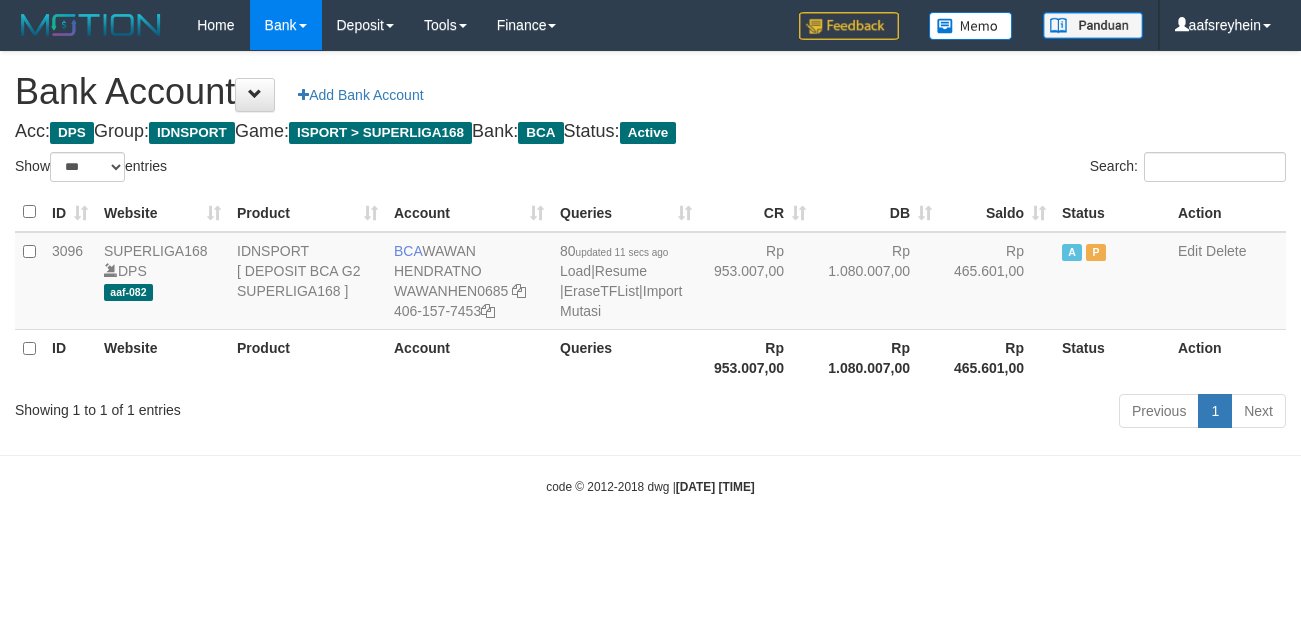 select on "***" 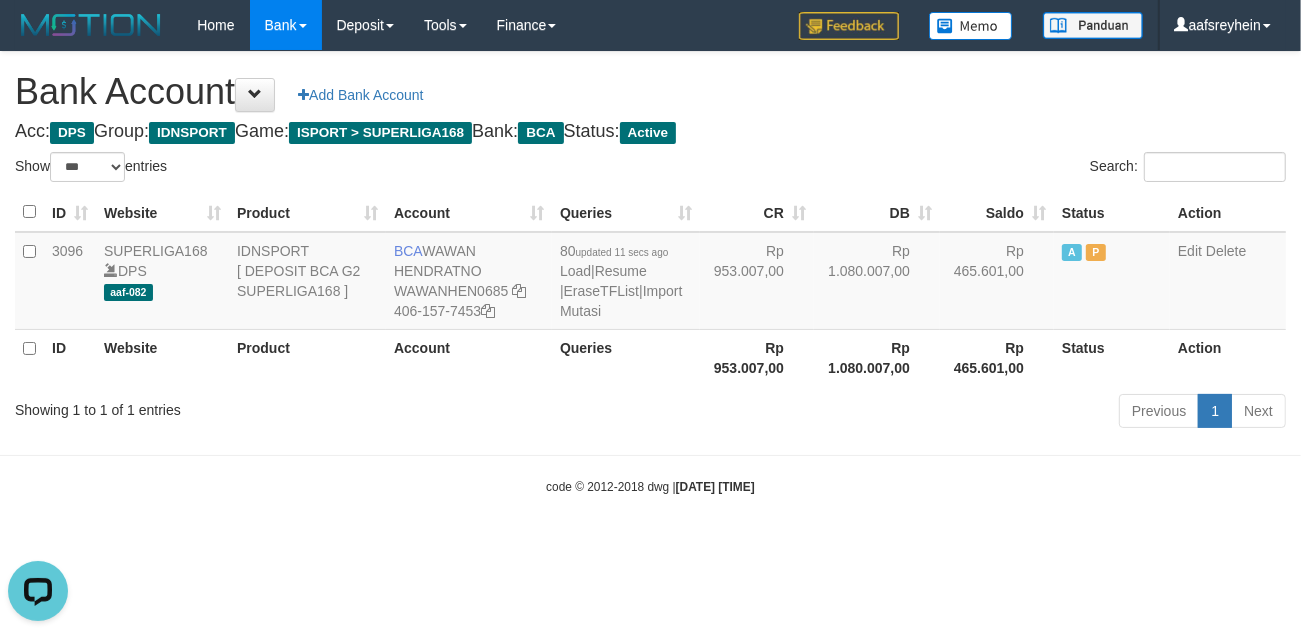 scroll, scrollTop: 0, scrollLeft: 0, axis: both 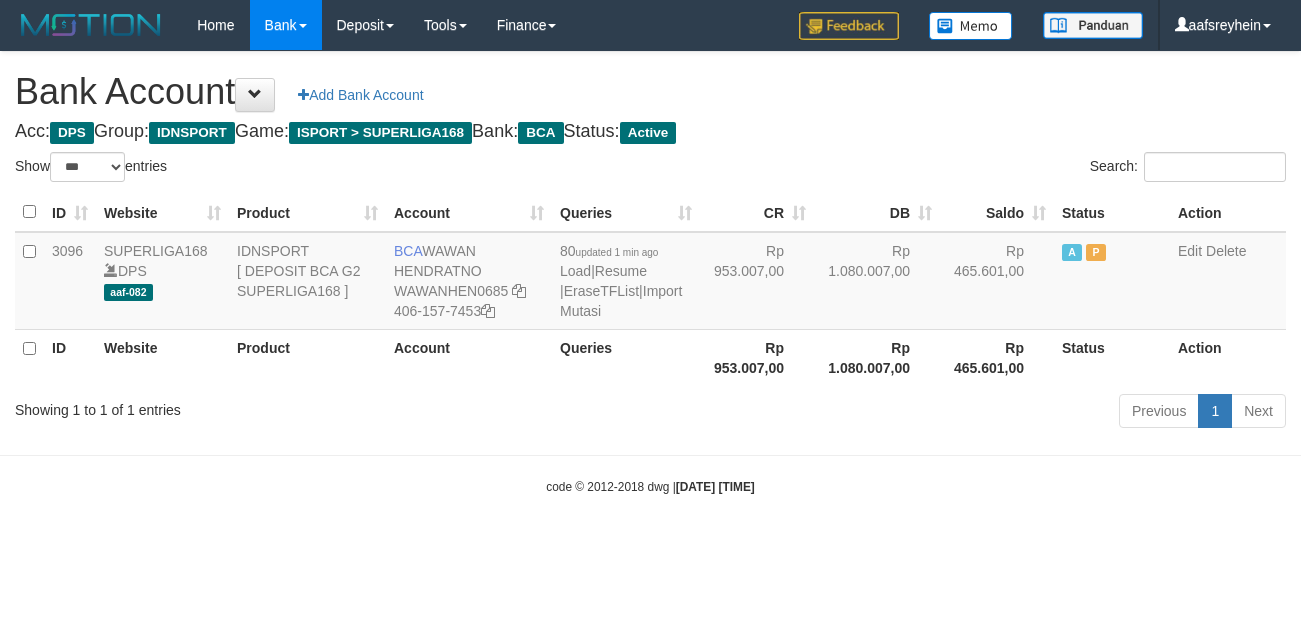 select on "***" 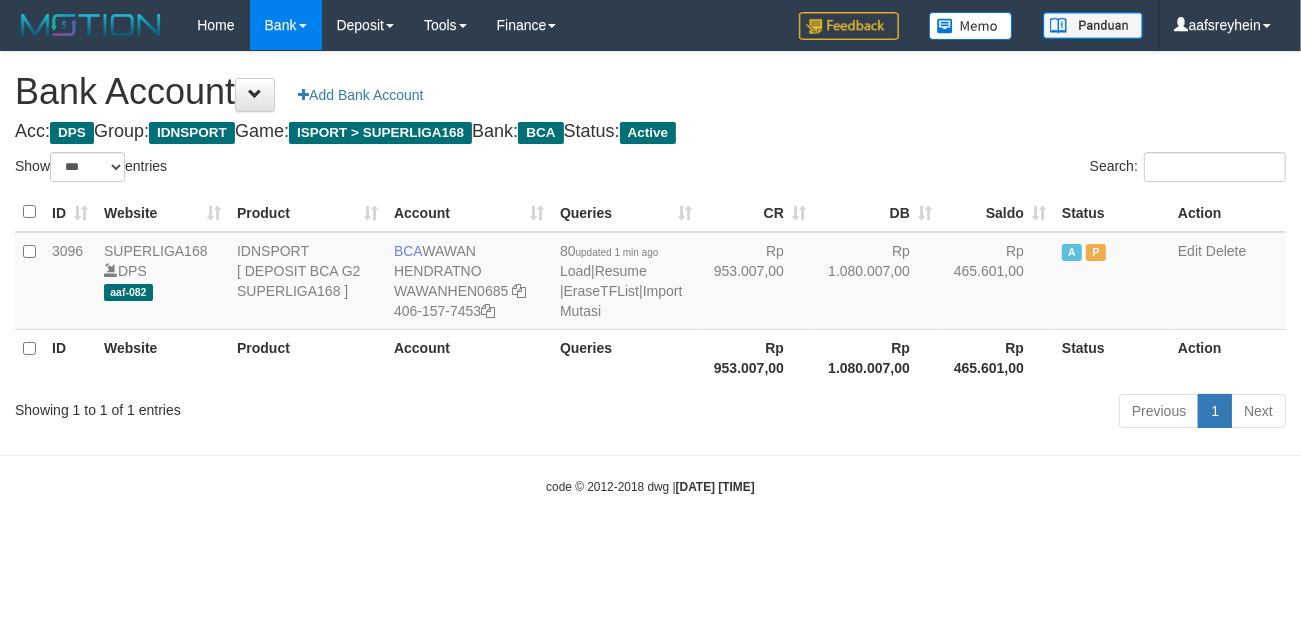 click on "Toggle navigation
Home
Bank
Account List
Load
By Website
Group
[ISPORT]													SUPERLIGA168
By Load Group (DPS)
-" at bounding box center (650, 273) 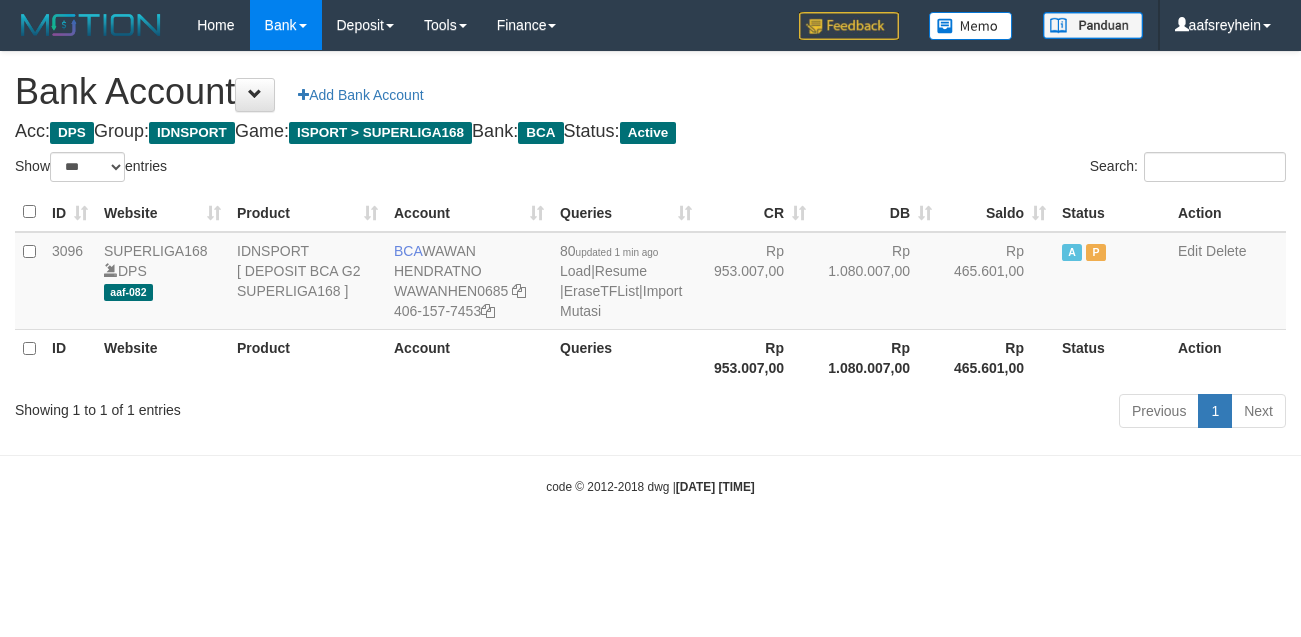 select on "***" 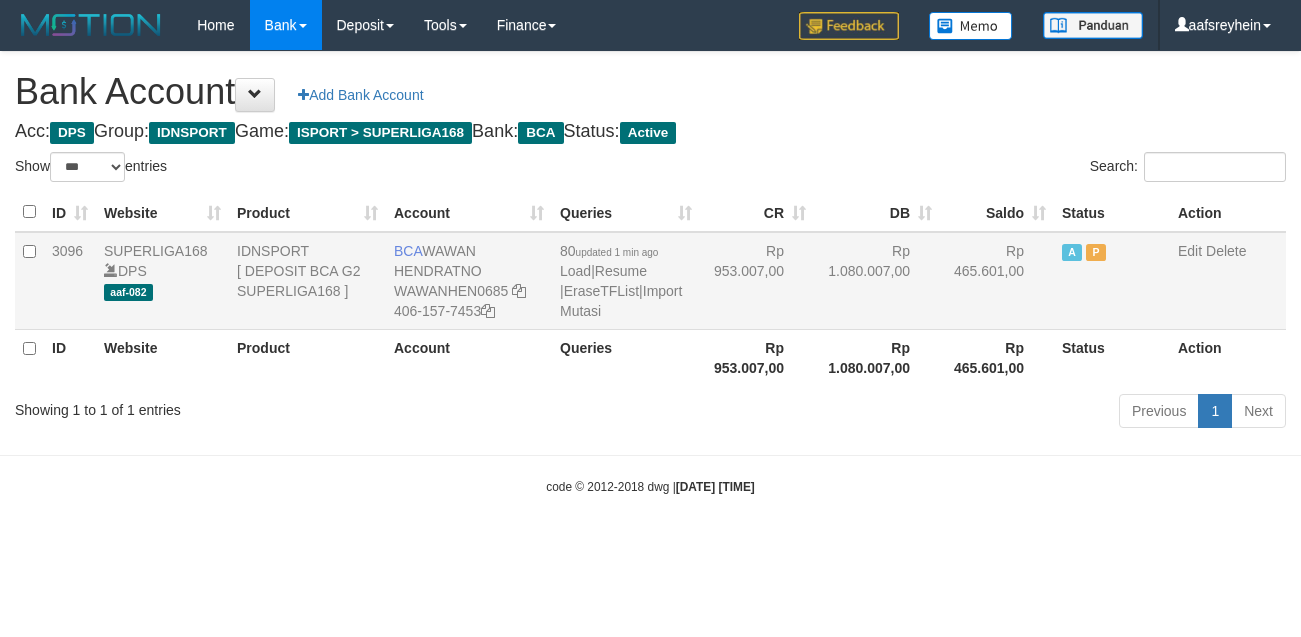 scroll, scrollTop: 0, scrollLeft: 0, axis: both 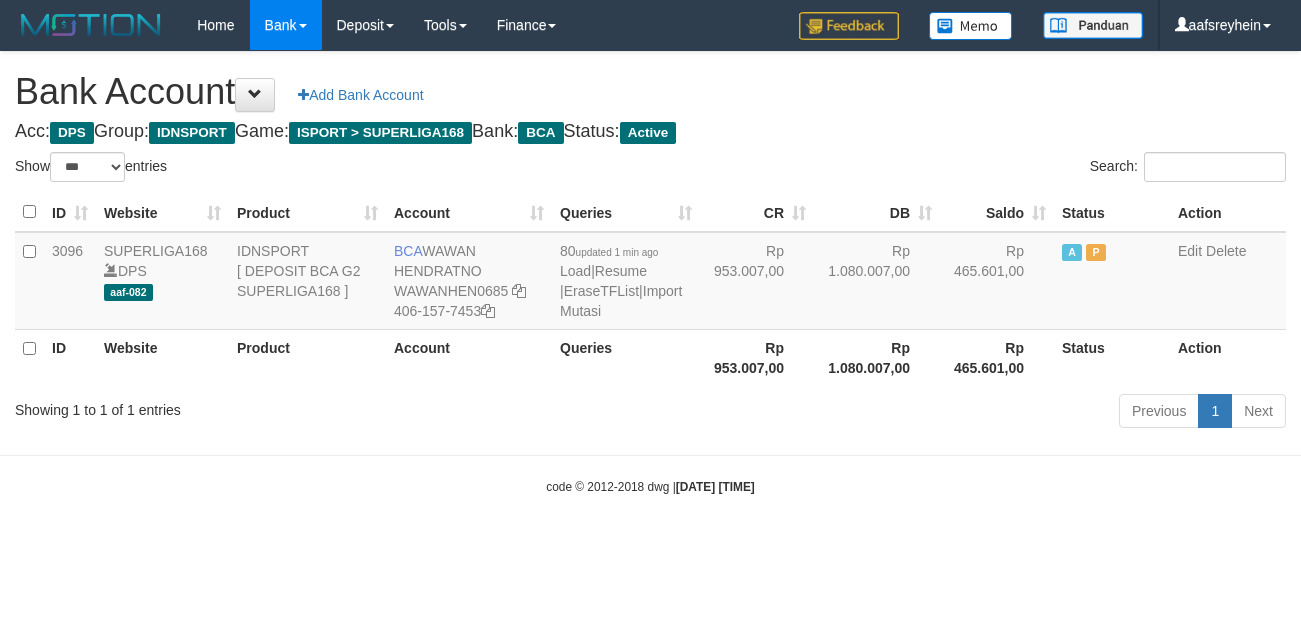select on "***" 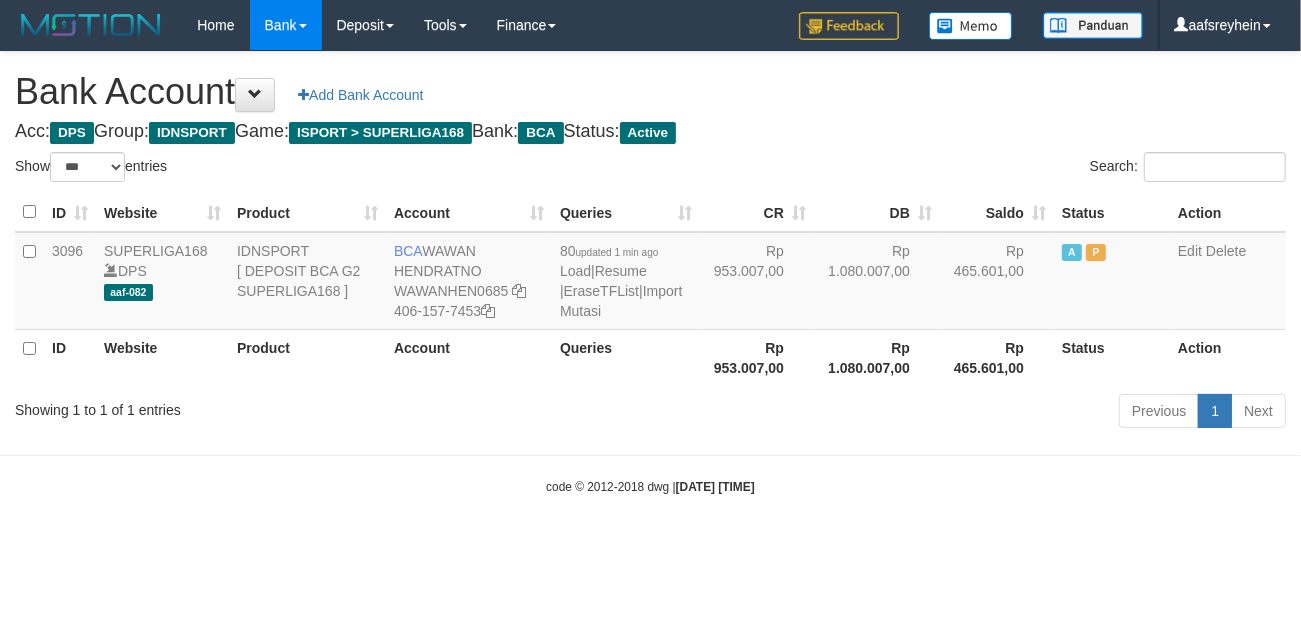 click on "Acc: 										 DPS
Group:   IDNSPORT    		Game:   ISPORT > SUPERLIGA168    		Bank:   BCA    		Status:  Active" at bounding box center (650, 132) 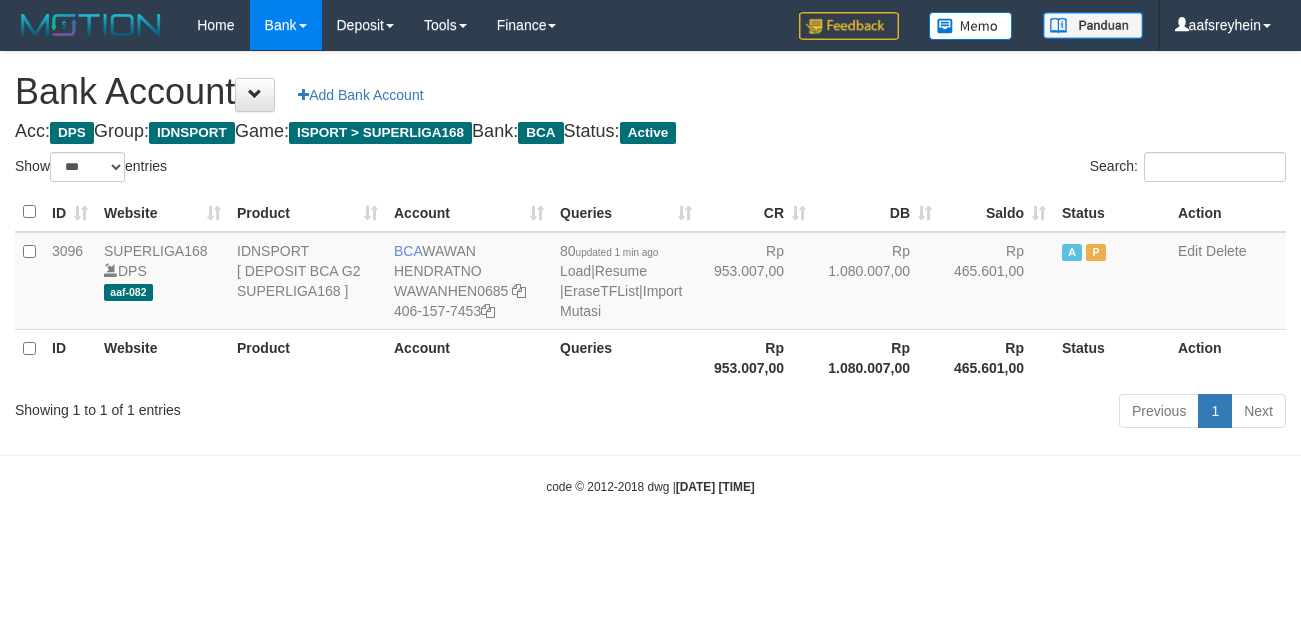 select on "***" 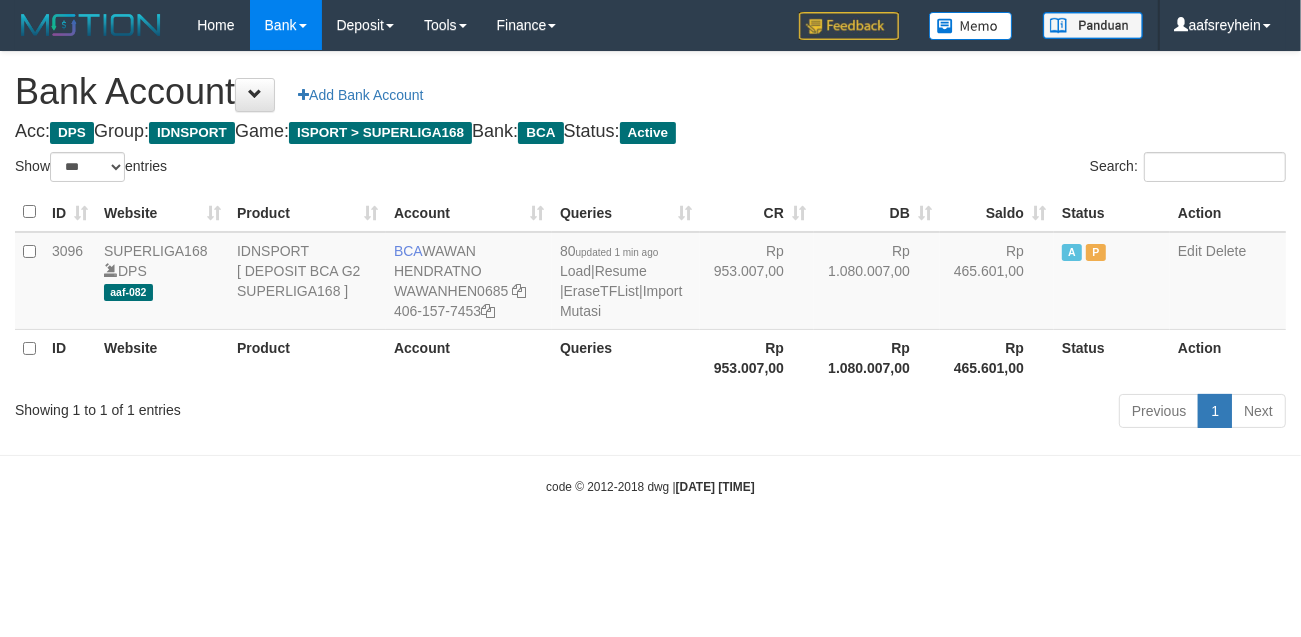 click on "Bank Account
Add Bank Account
Acc: 										 DPS
Group:   IDNSPORT    		Game:   ISPORT > SUPERLIGA168    		Bank:   BCA    		Status:  Active
Filter Account Type
*******
***
**
***
DPS
SELECT ALL  SELECT TYPE  - ALL -
DPS
WD
TMP
Filter Product
*******
******
********
********
*******
********
IDNSPORT
SELECT ALL  SELECT GROUP  - ALL -
BETHUB
IDNPOKER
IDNSPORT
IDNTOTO
LOADONLY
Filter Website
*******" at bounding box center (650, 243) 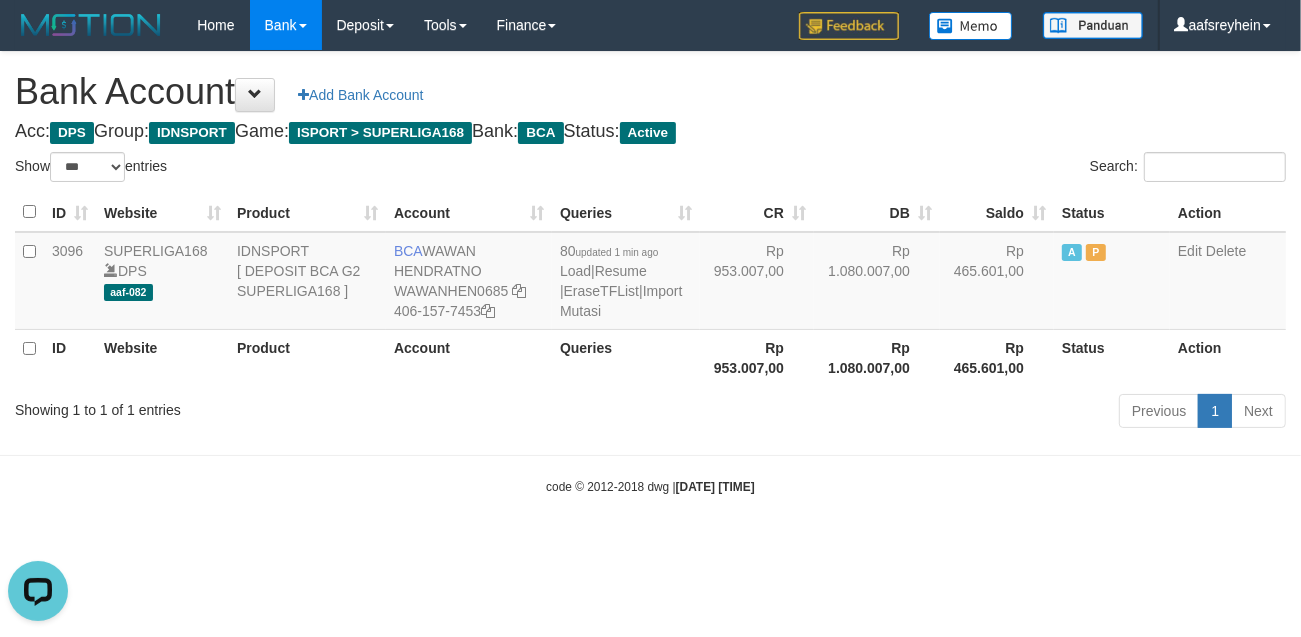 scroll, scrollTop: 0, scrollLeft: 0, axis: both 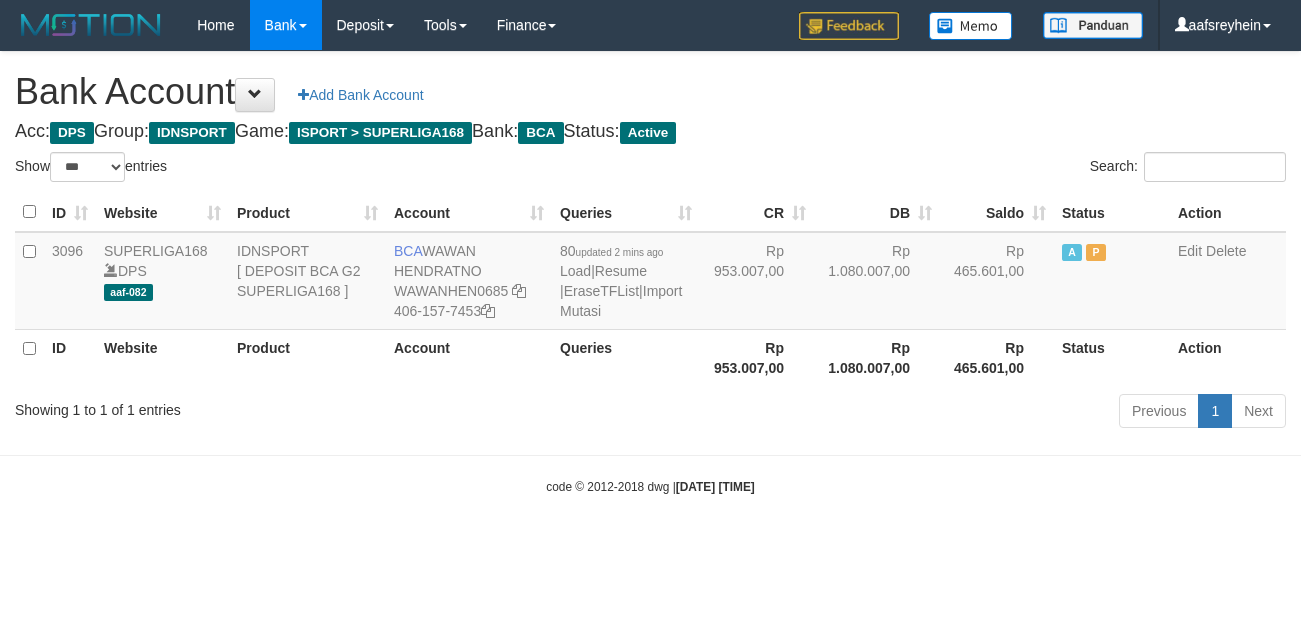 select on "***" 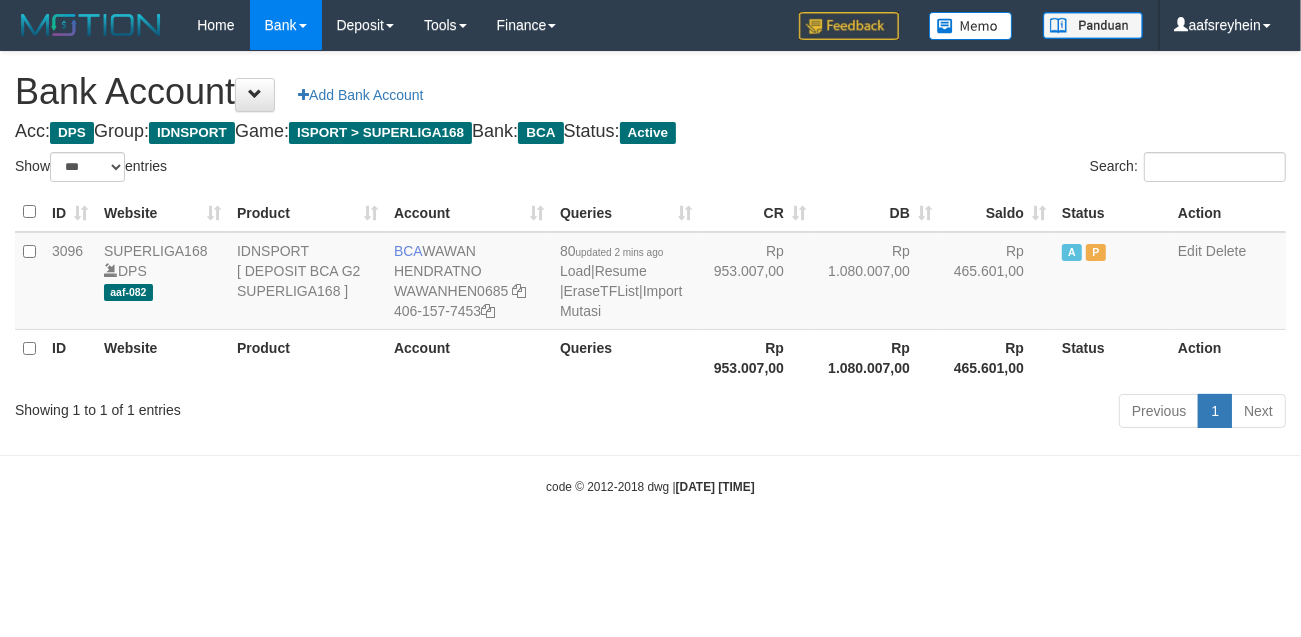 click on "Toggle navigation
Home
Bank
Account List
Load
By Website
Group
[ISPORT]													SUPERLIGA168
By Load Group (DPS)" at bounding box center [650, 273] 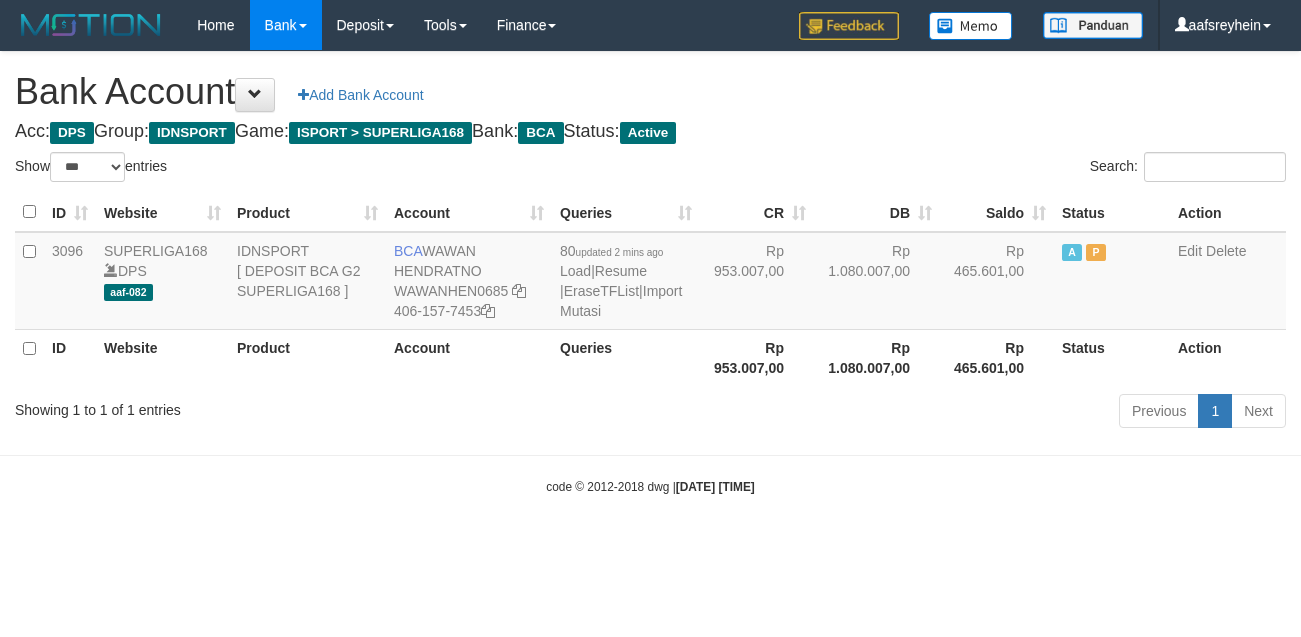 select on "***" 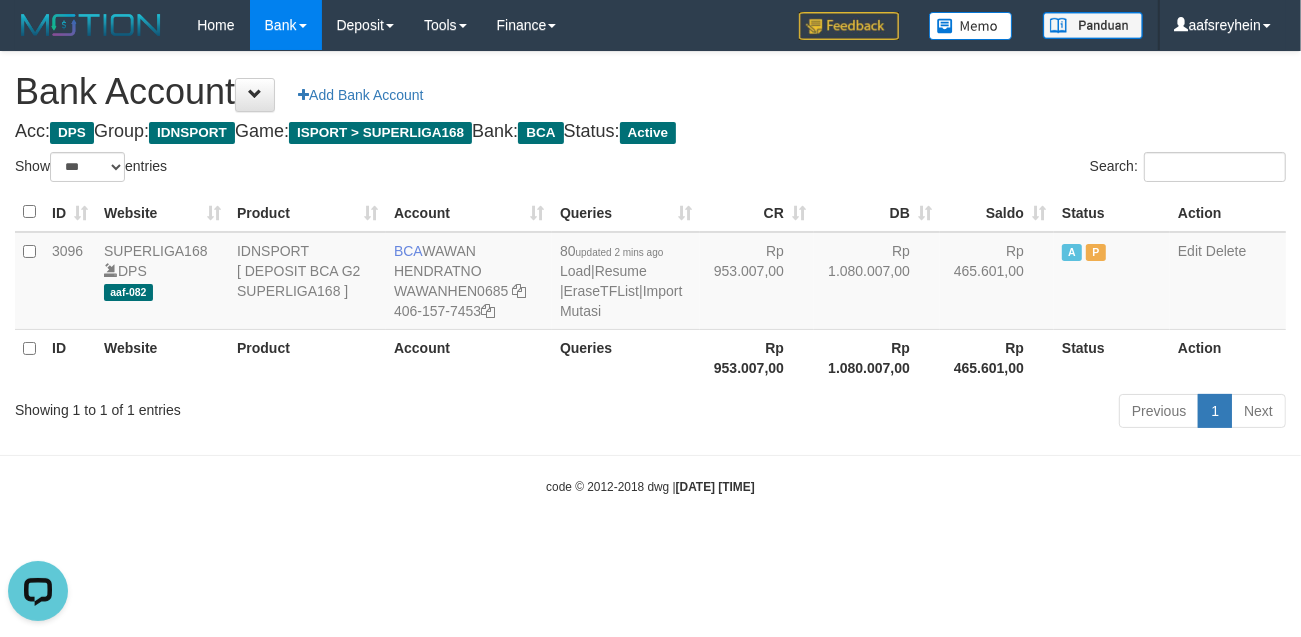 scroll, scrollTop: 0, scrollLeft: 0, axis: both 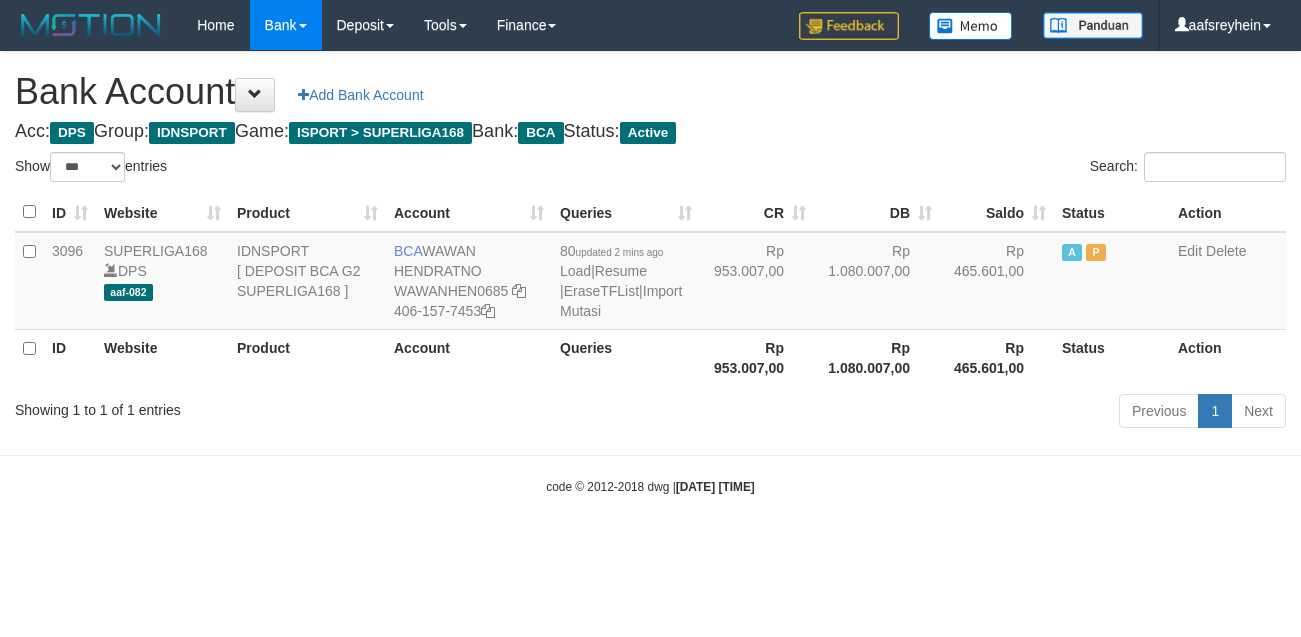 select on "***" 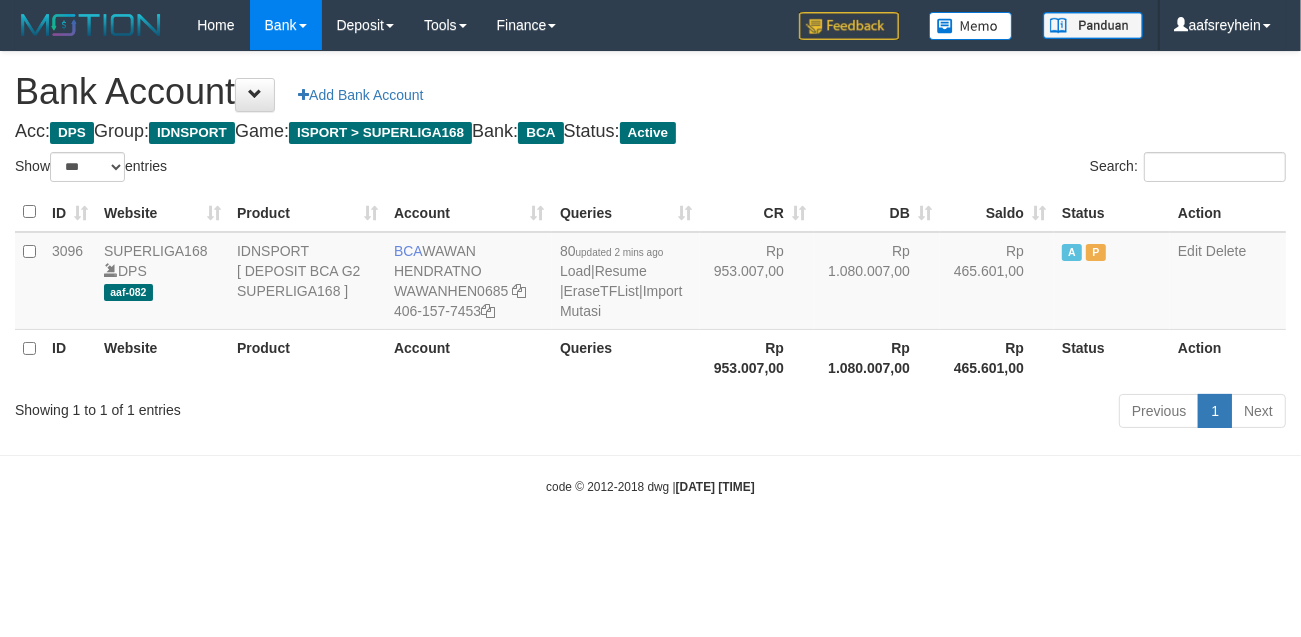 click on "Toggle navigation
Home
Bank
Account List
Load
By Website
Group
[ISPORT]													SUPERLIGA168
By Load Group (DPS)
-" at bounding box center [650, 273] 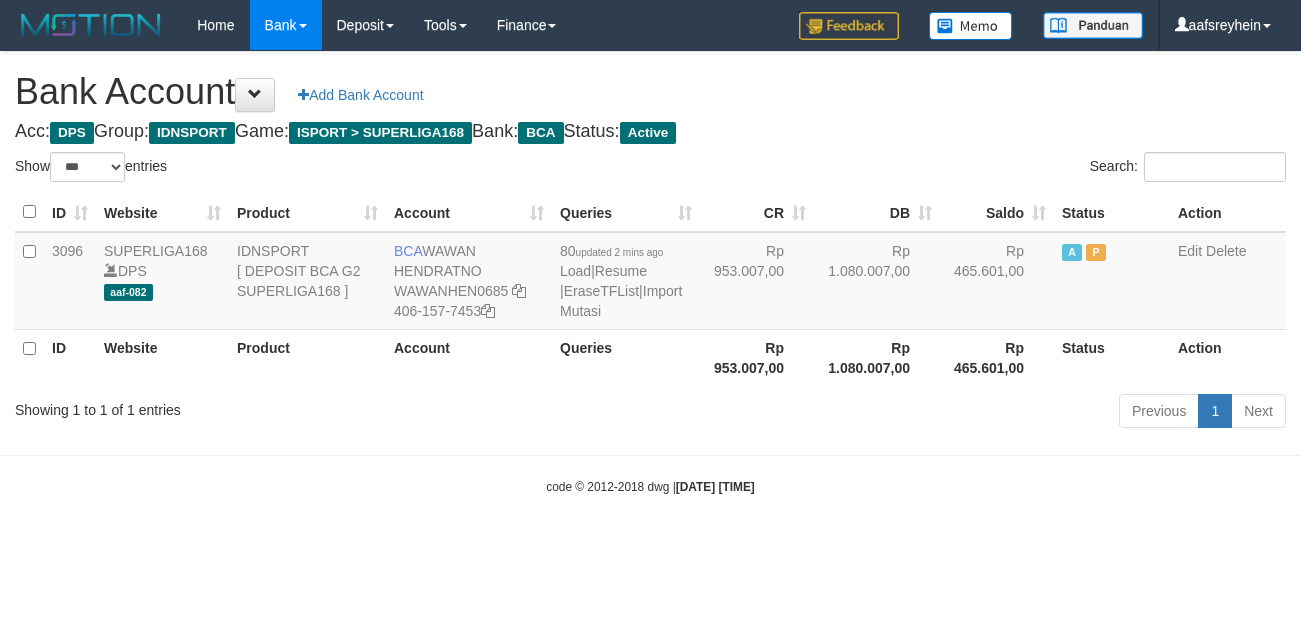 select on "***" 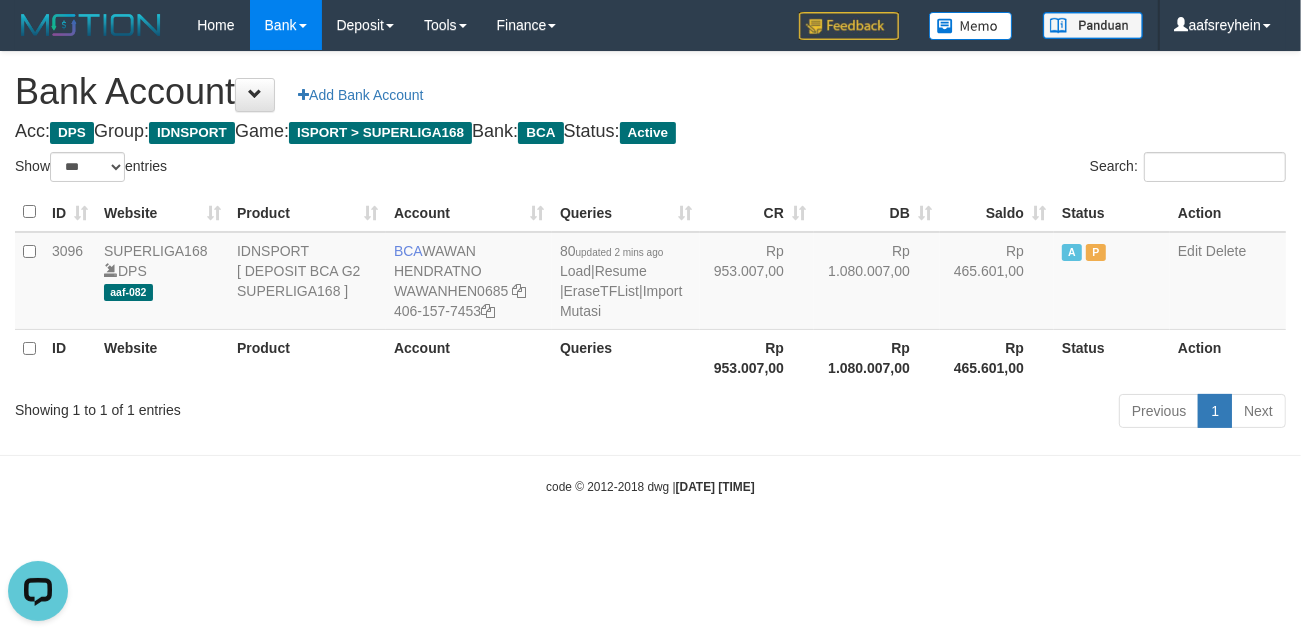 scroll, scrollTop: 0, scrollLeft: 0, axis: both 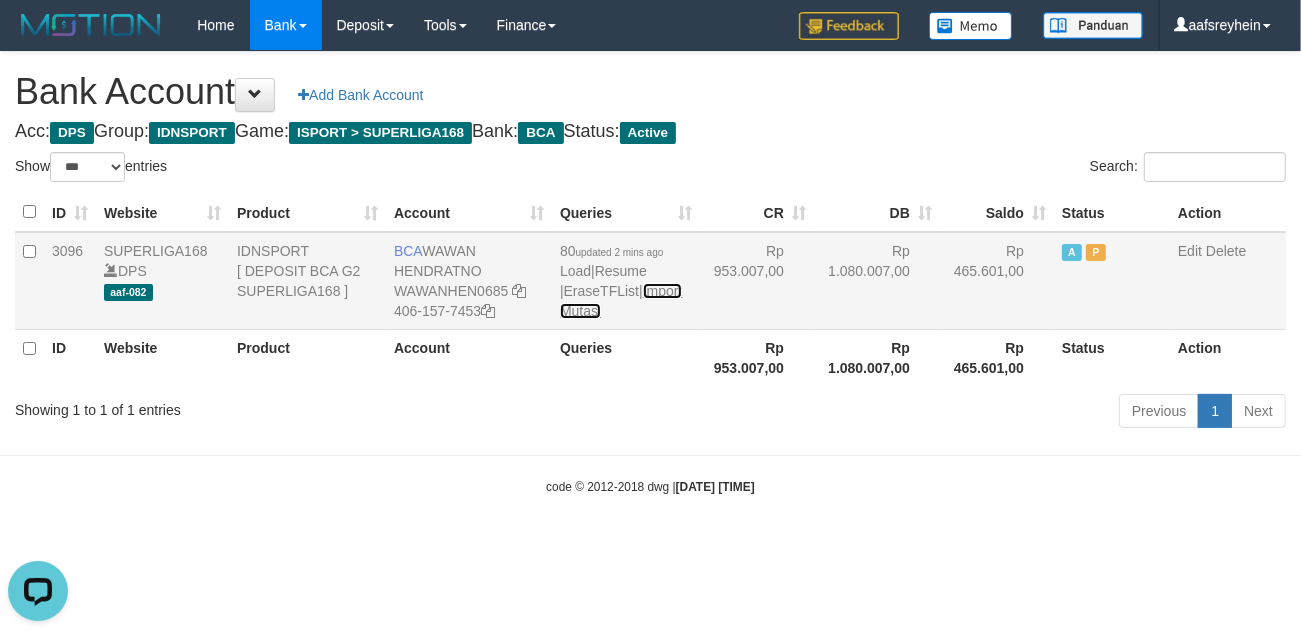 click on "Import Mutasi" at bounding box center [621, 301] 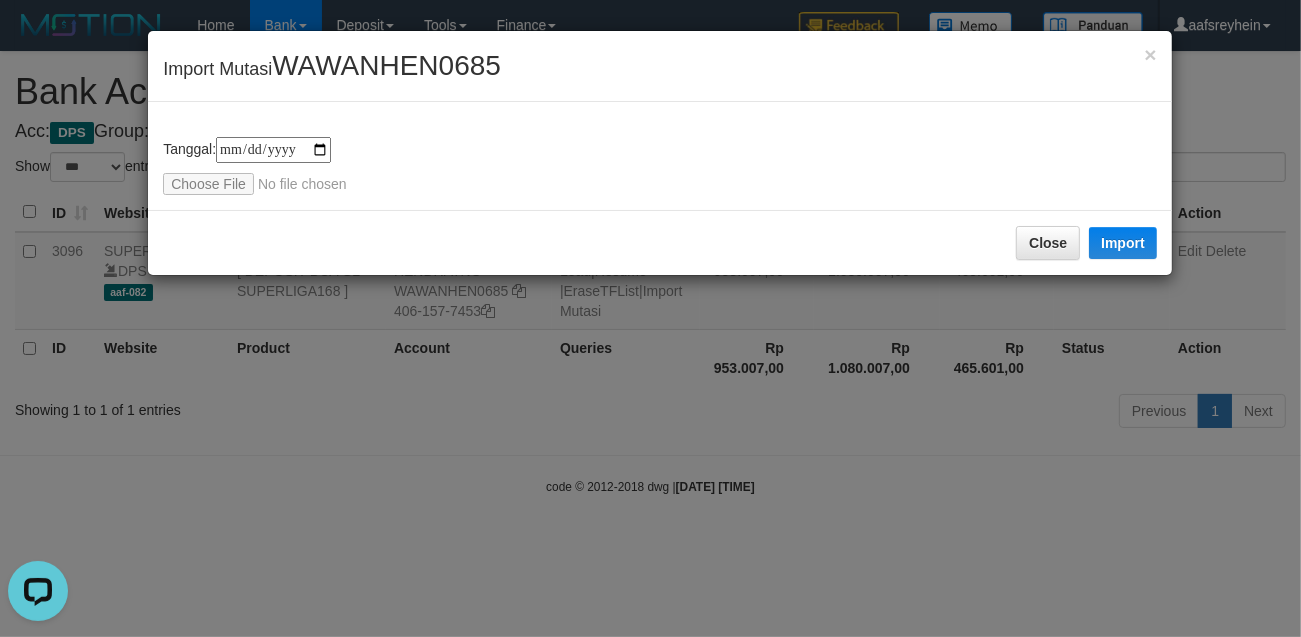 type on "**********" 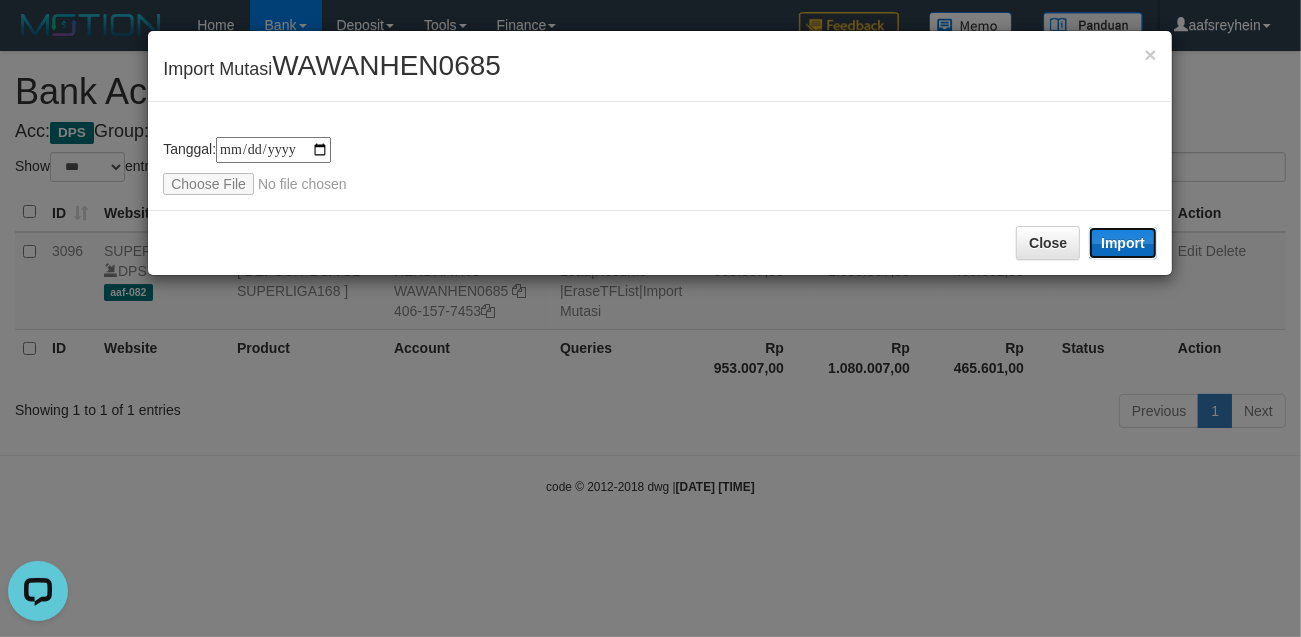 click on "Import" at bounding box center (1123, 243) 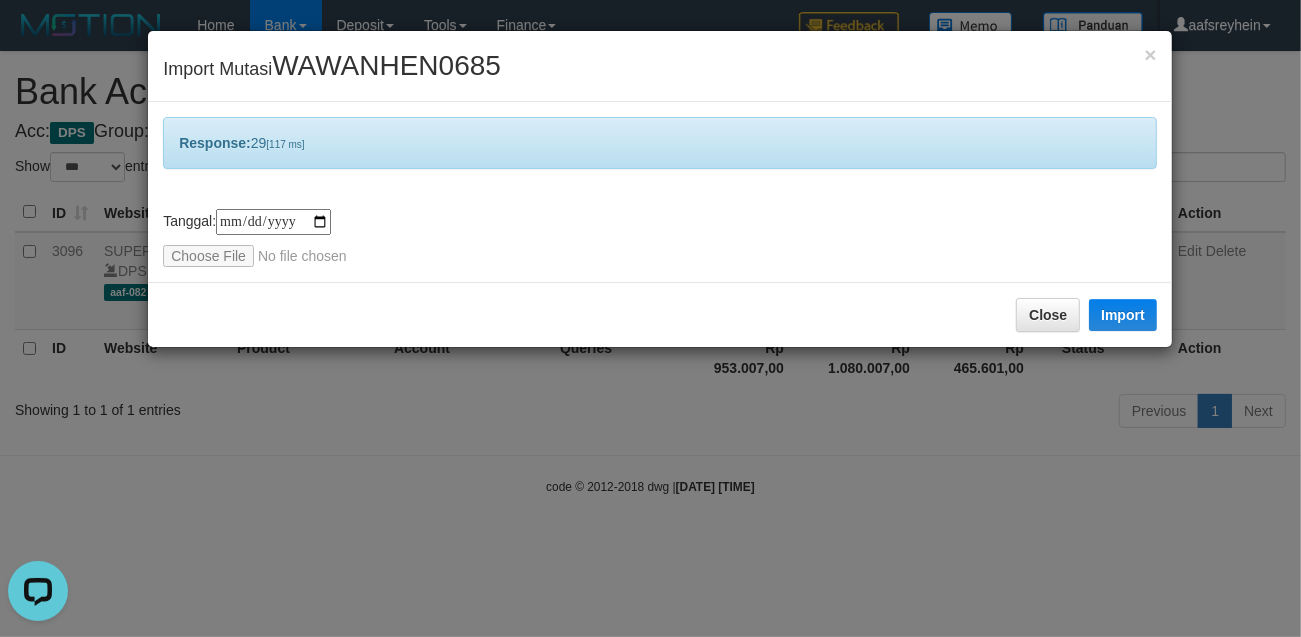 click on "**********" at bounding box center (650, 318) 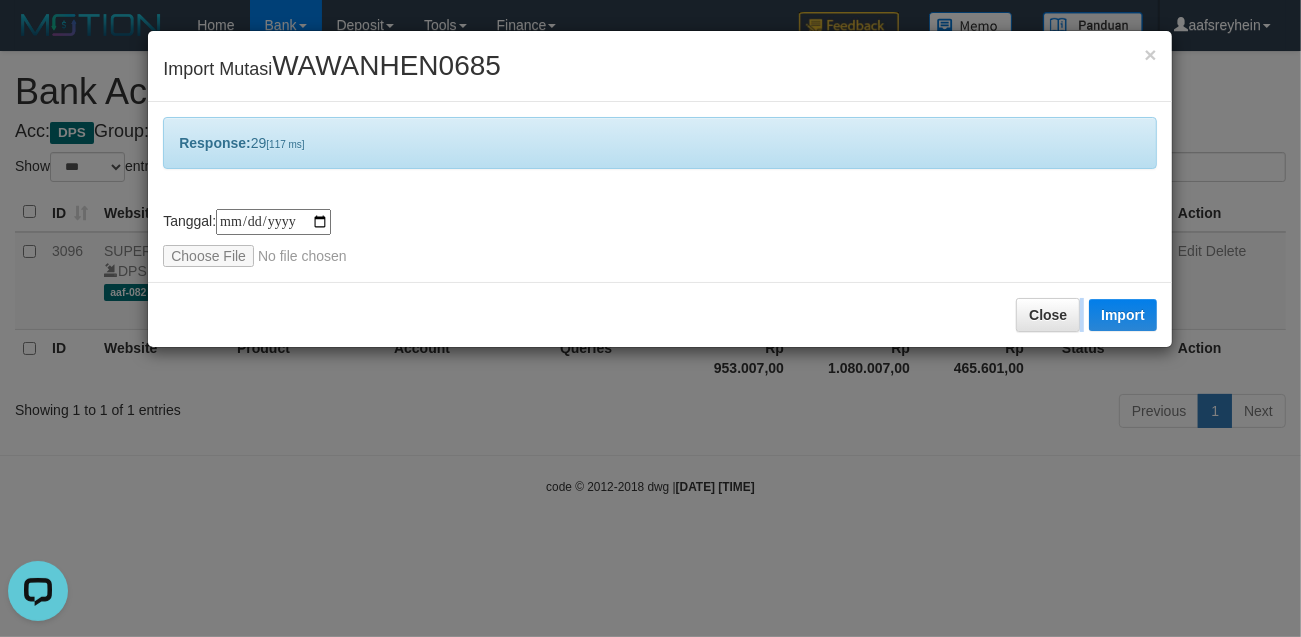 click on "**********" at bounding box center (650, 318) 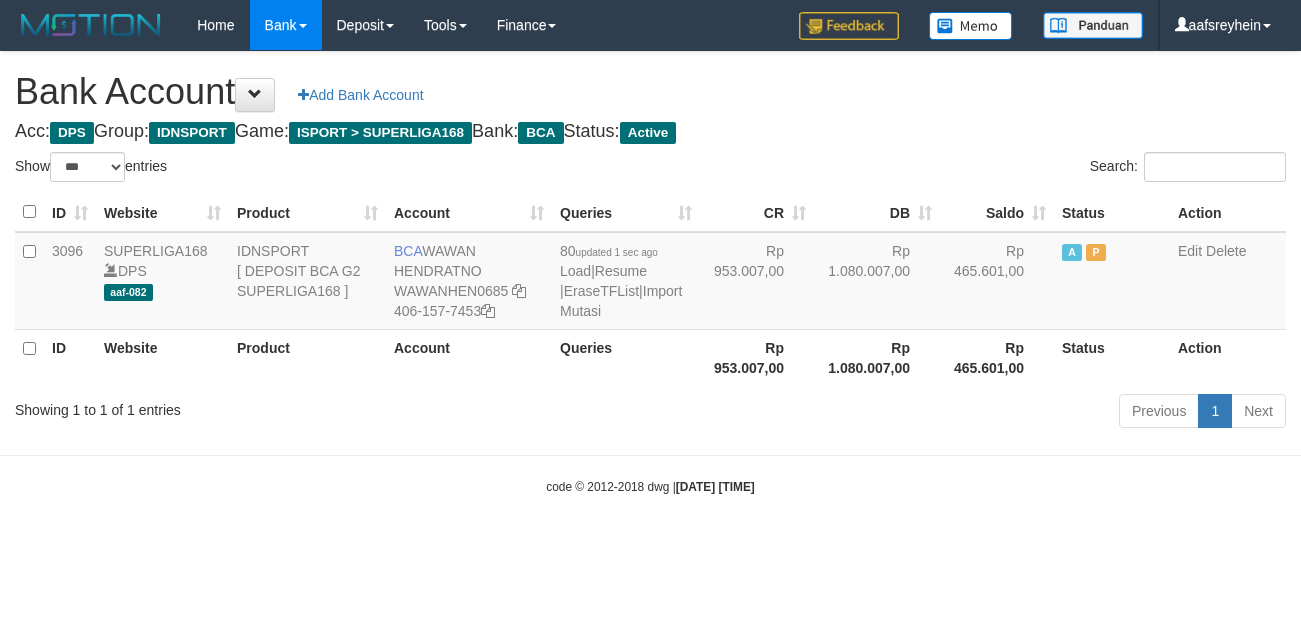 select on "***" 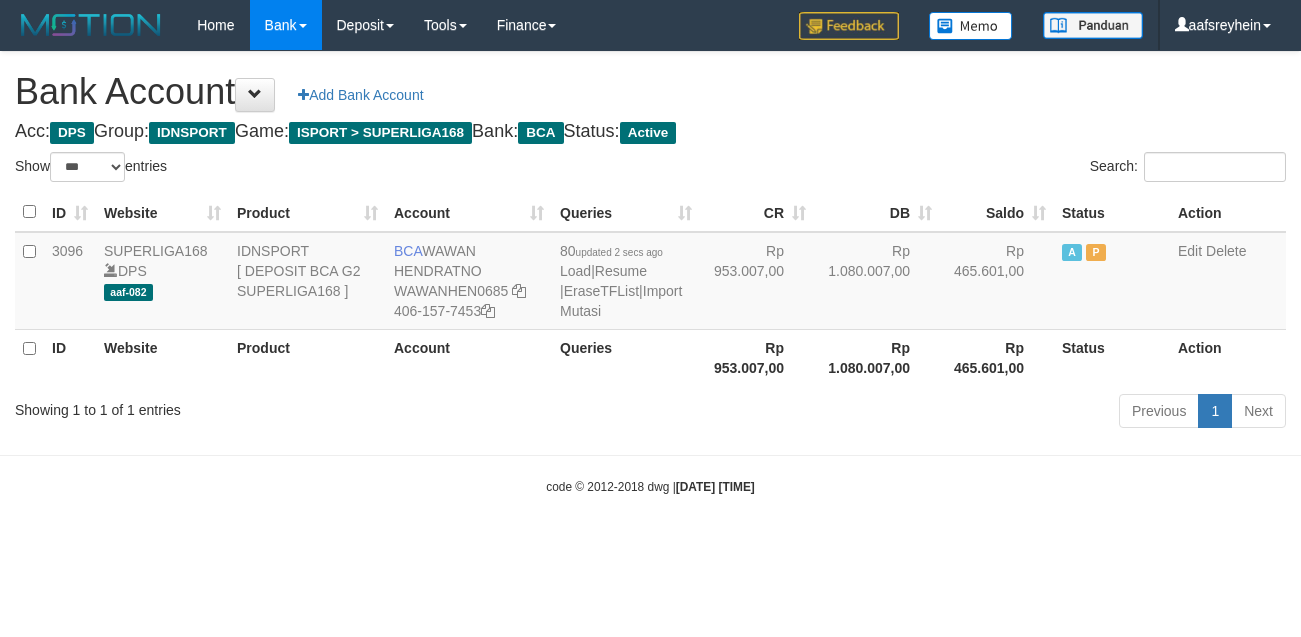 select on "***" 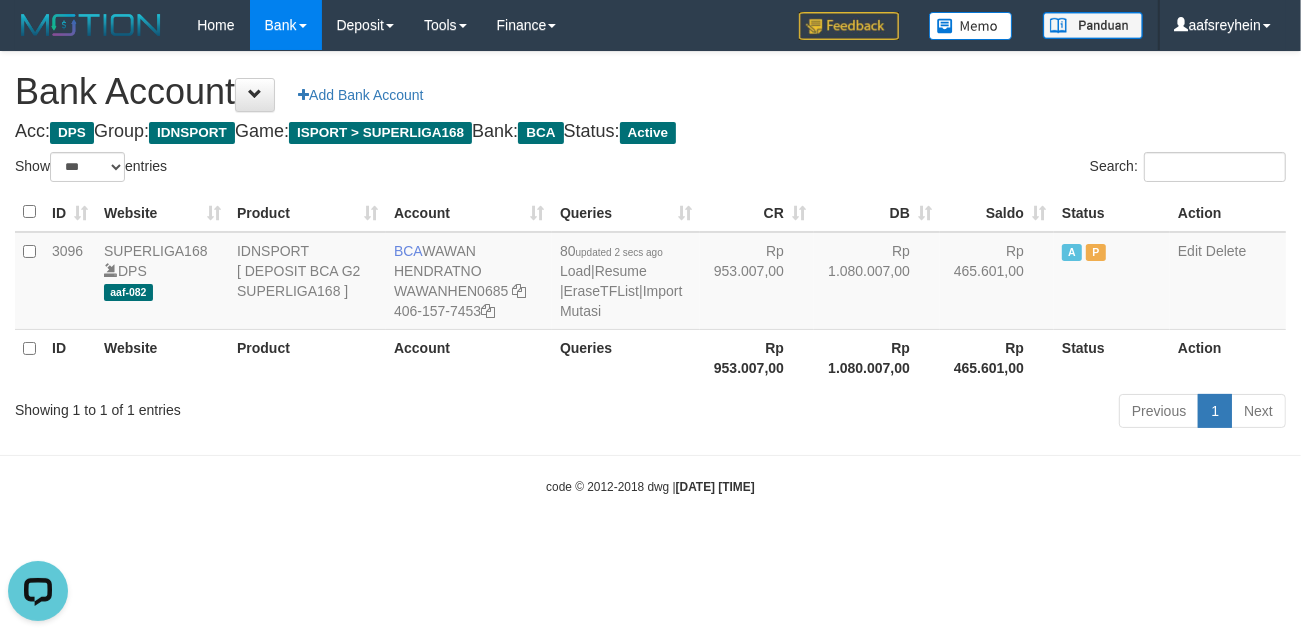 scroll, scrollTop: 0, scrollLeft: 0, axis: both 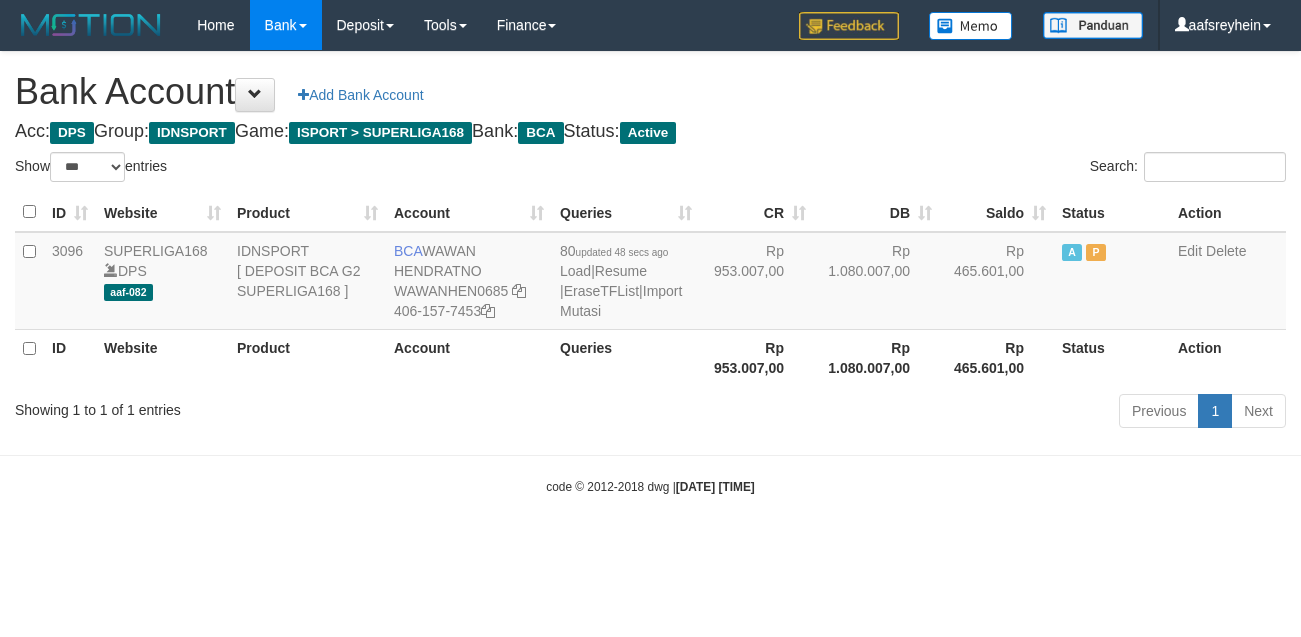 select on "***" 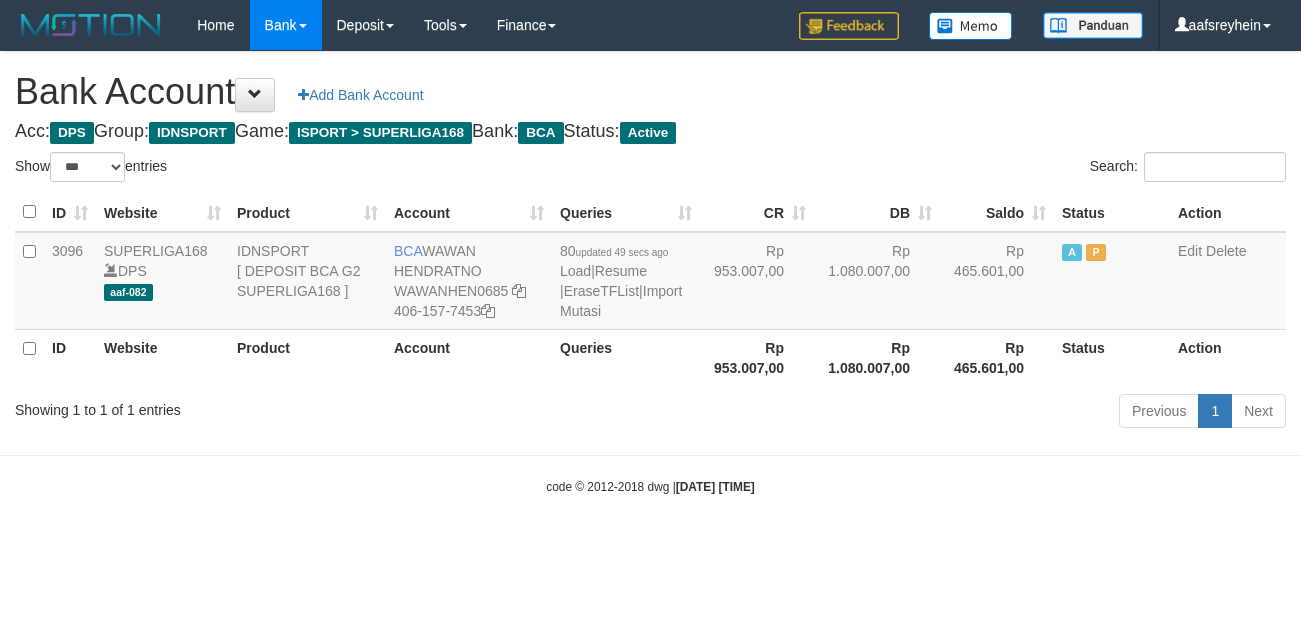 select on "***" 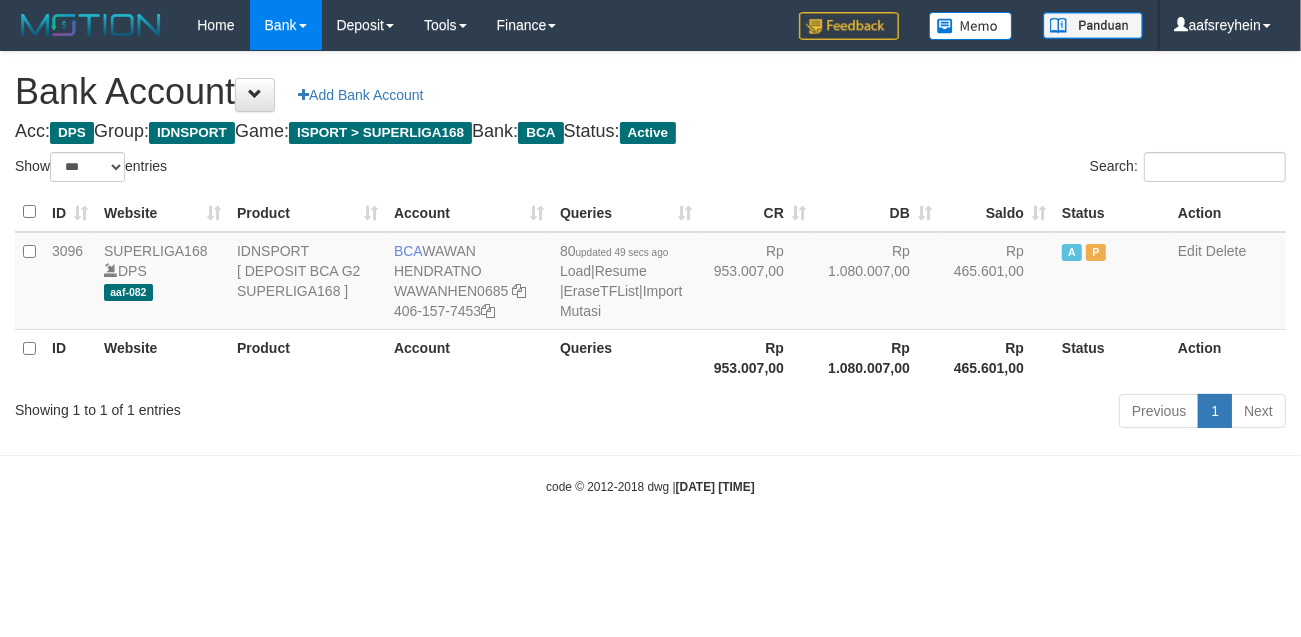 click on "Toggle navigation
Home
Bank
Account List
Load
By Website
Group
[ISPORT]													SUPERLIGA168
By Load Group (DPS)
-" at bounding box center [650, 273] 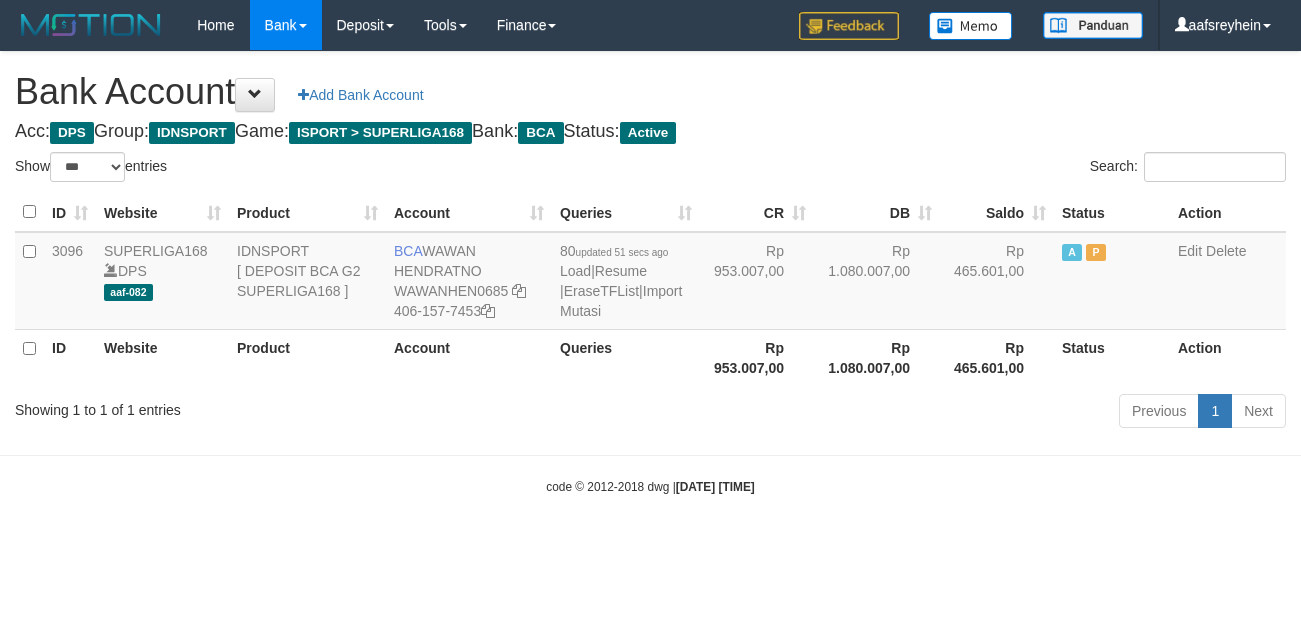 select on "***" 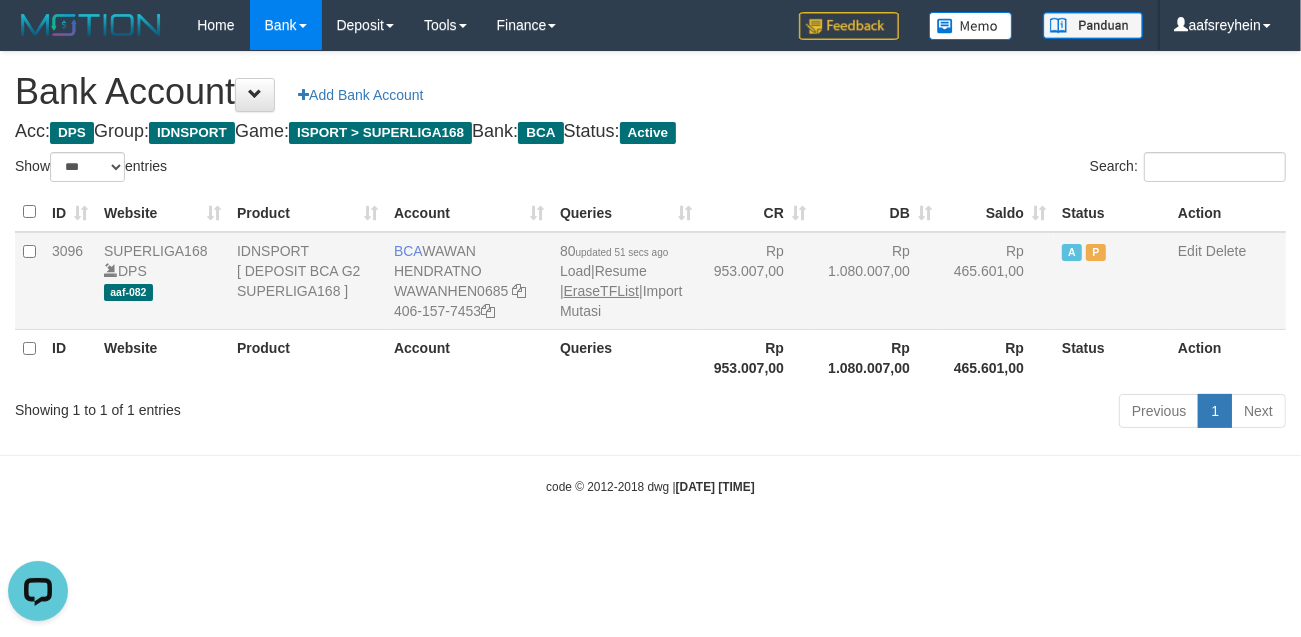 scroll, scrollTop: 0, scrollLeft: 0, axis: both 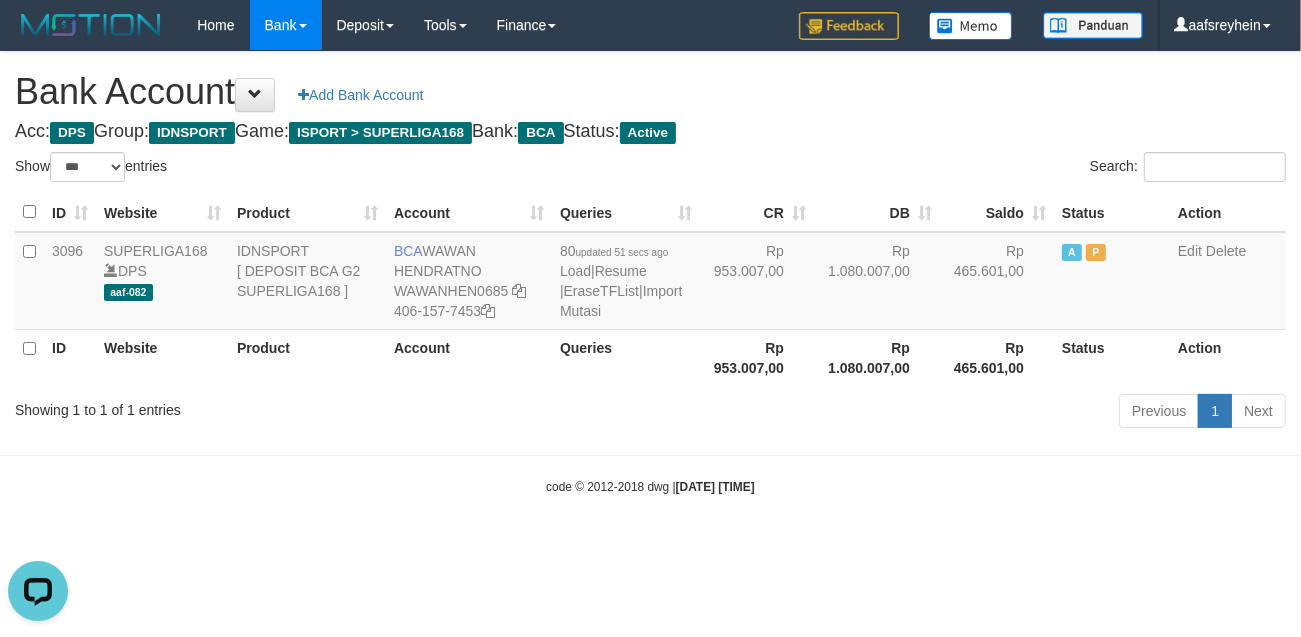click on "Search:" at bounding box center (976, 169) 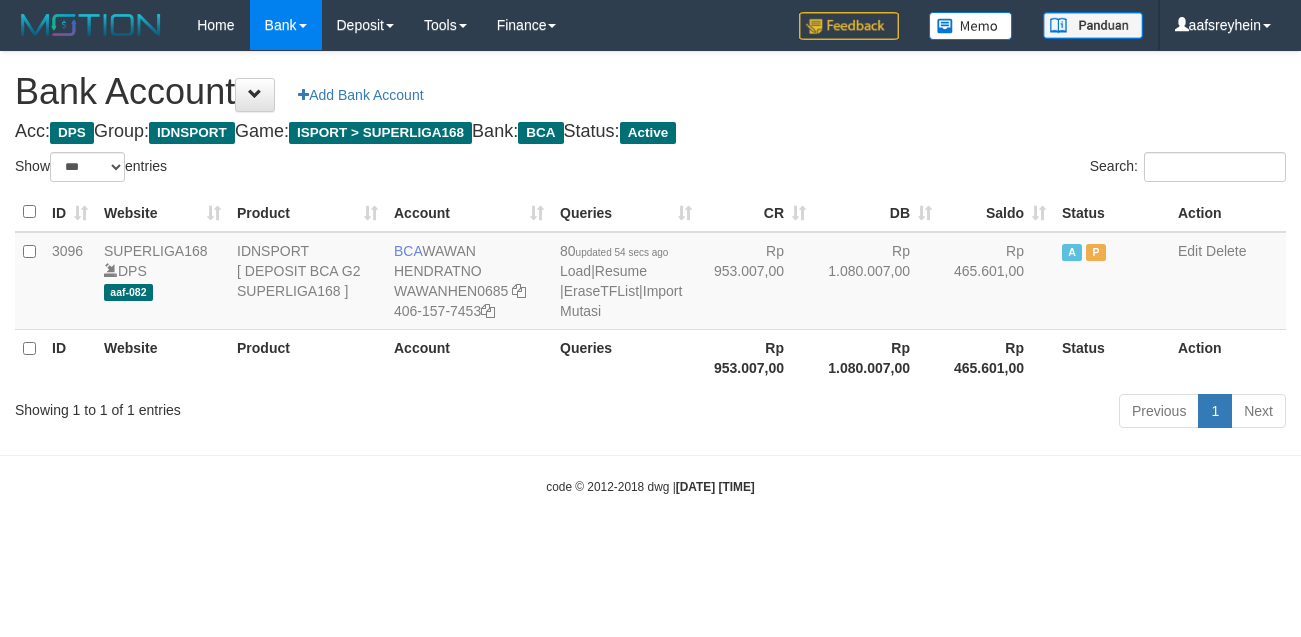 select on "***" 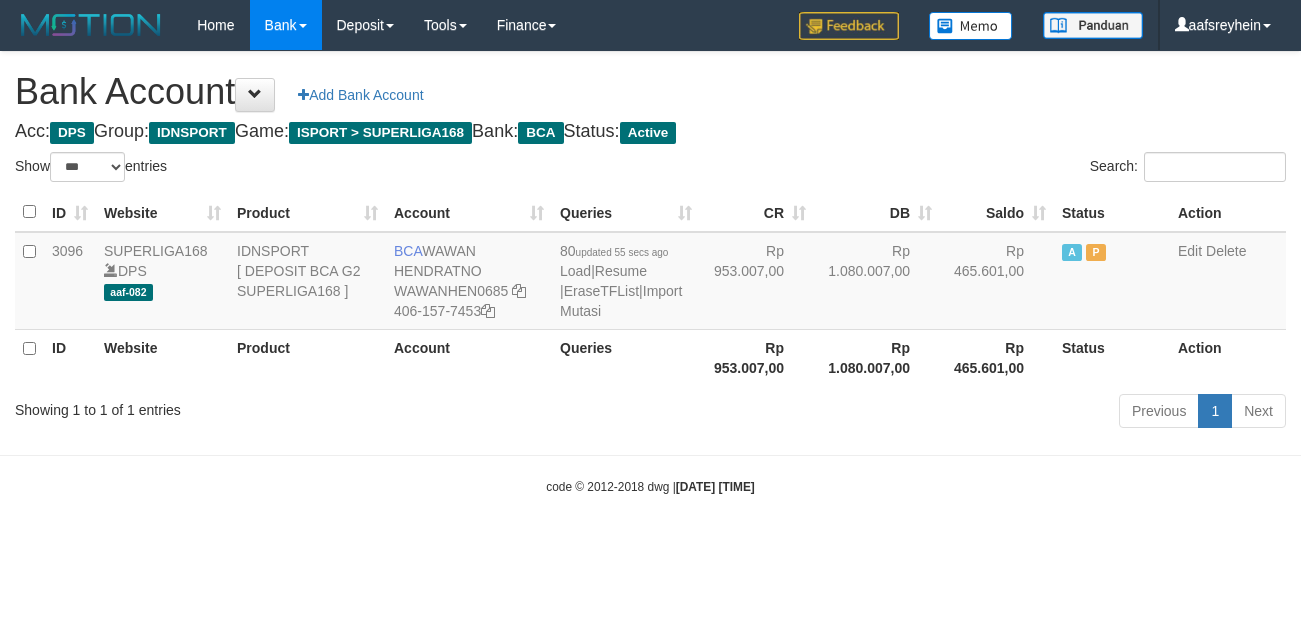 select on "***" 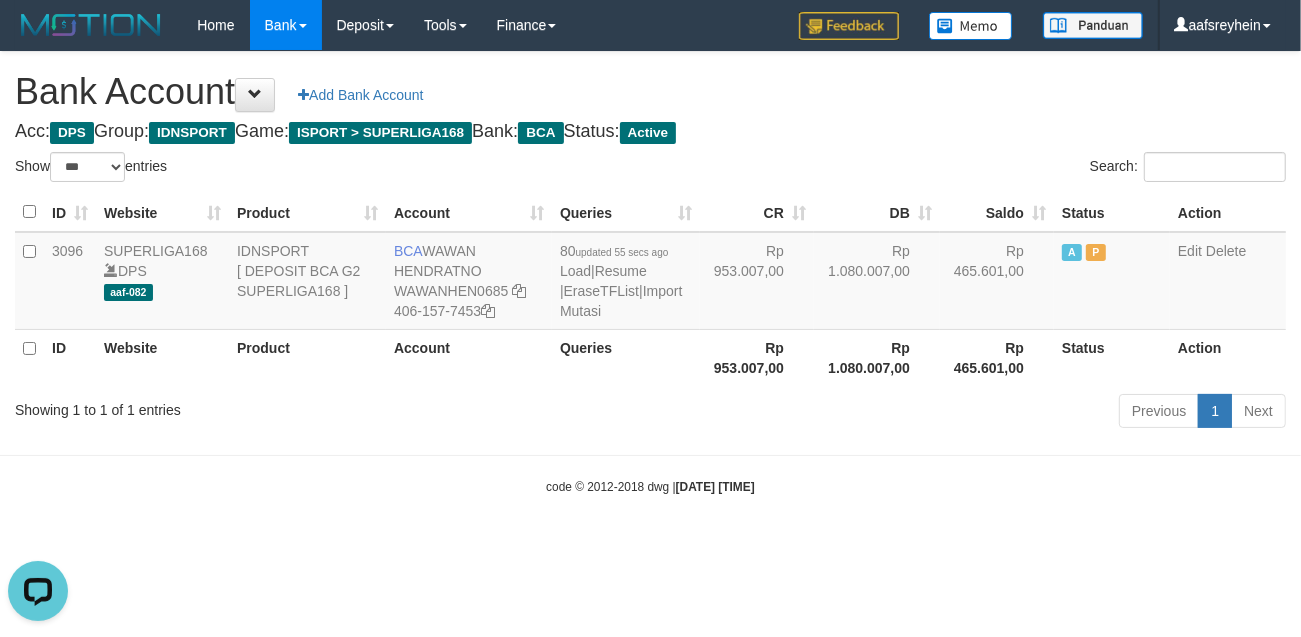 scroll, scrollTop: 0, scrollLeft: 0, axis: both 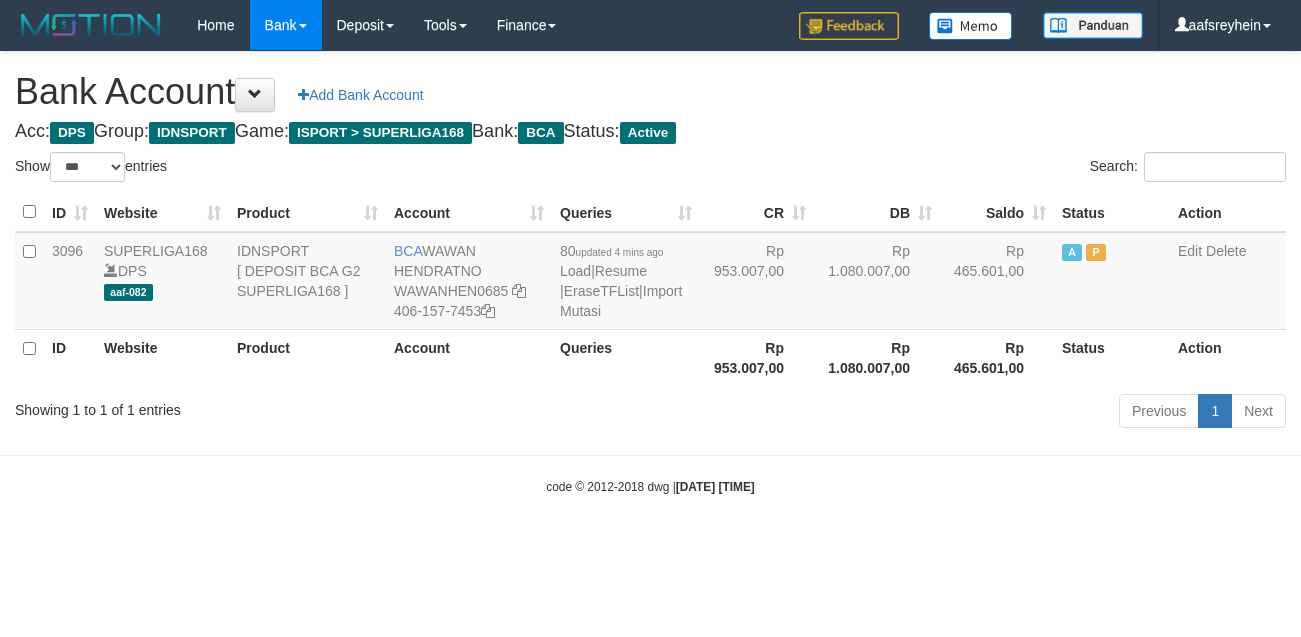select on "***" 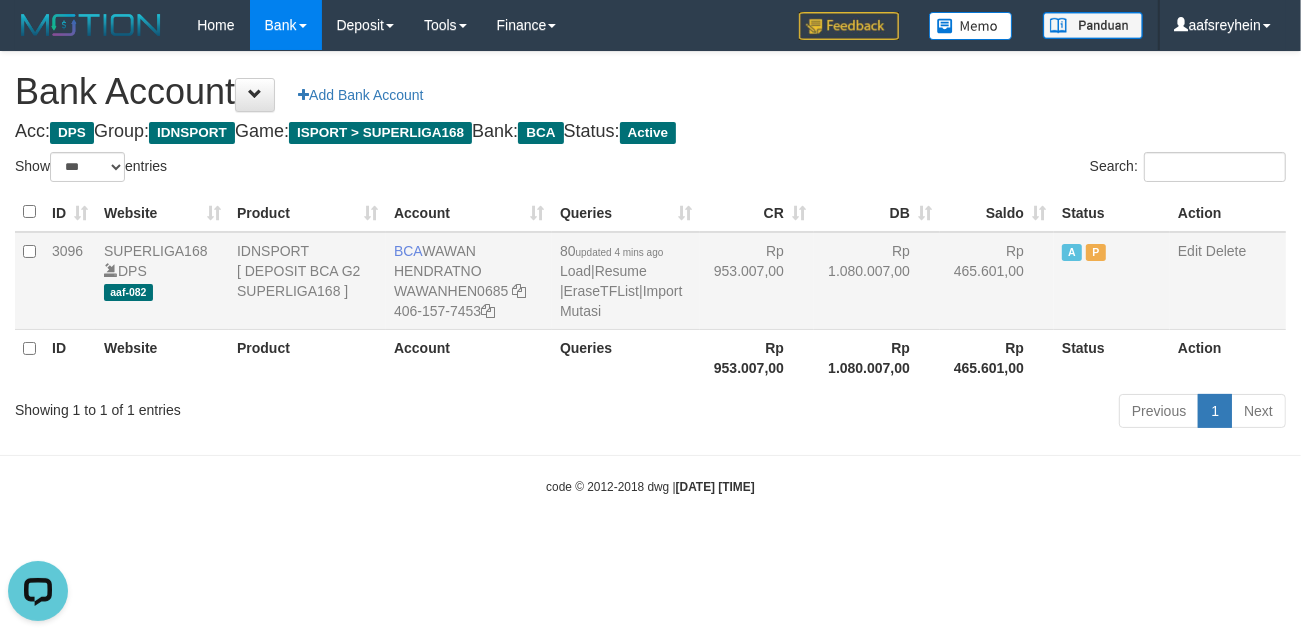 scroll, scrollTop: 0, scrollLeft: 0, axis: both 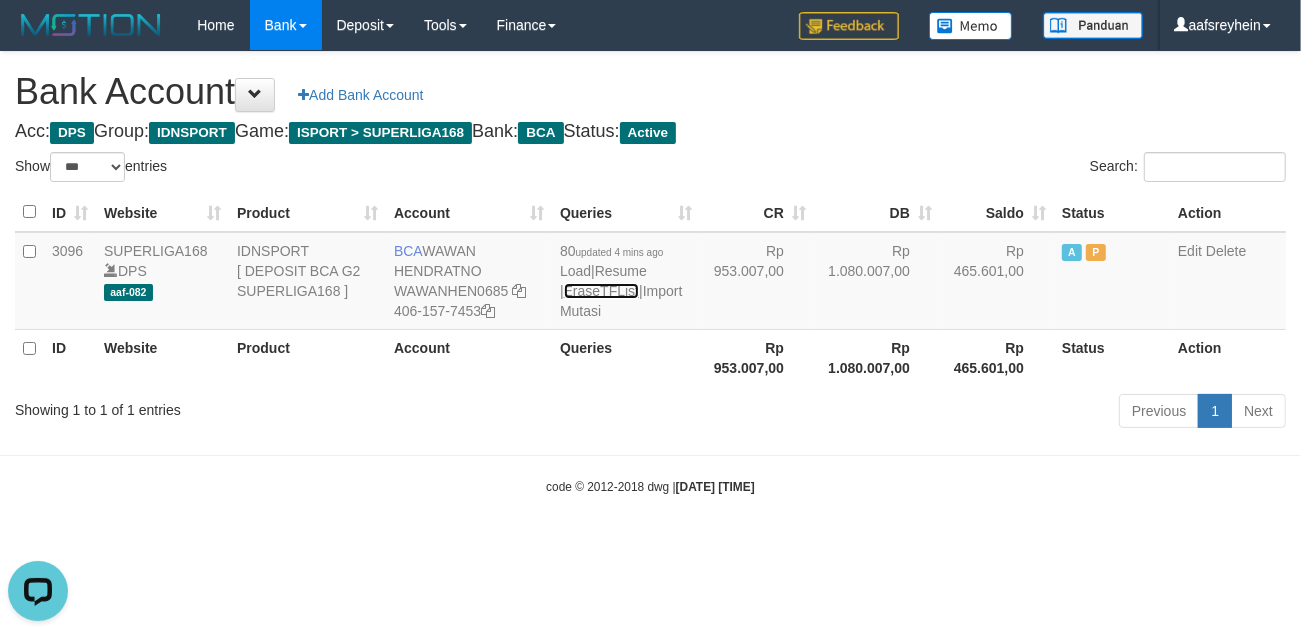 drag, startPoint x: 631, startPoint y: 286, endPoint x: 828, endPoint y: 77, distance: 287.21072 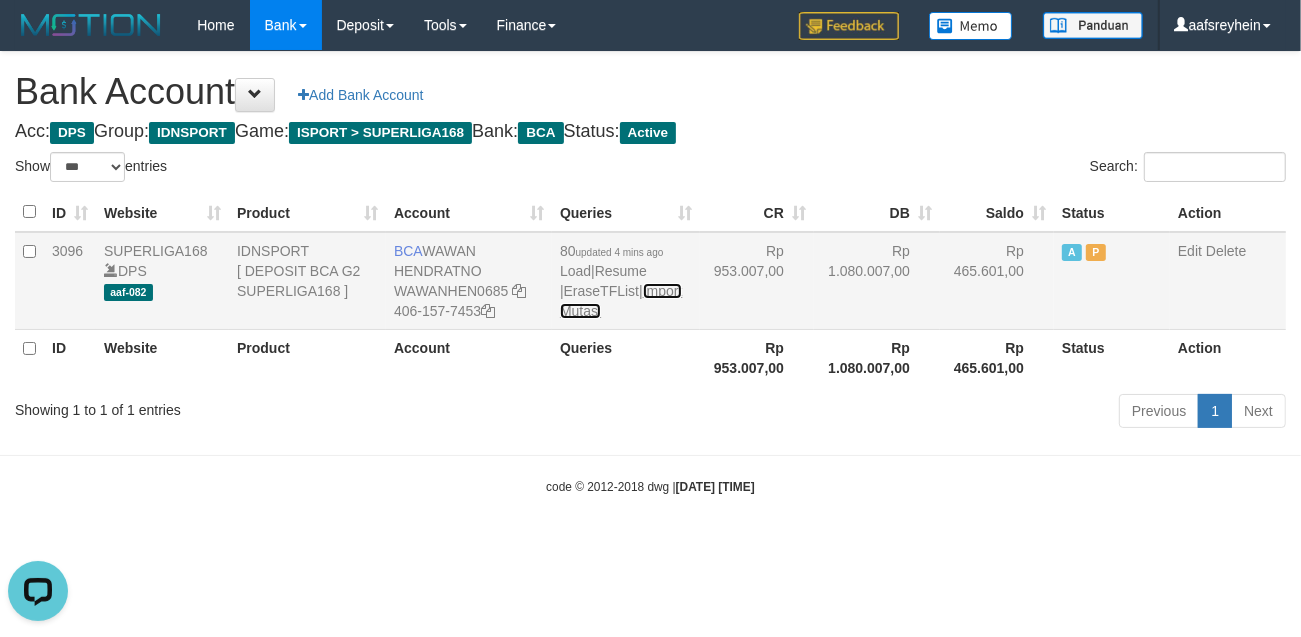 click on "Import Mutasi" at bounding box center (621, 301) 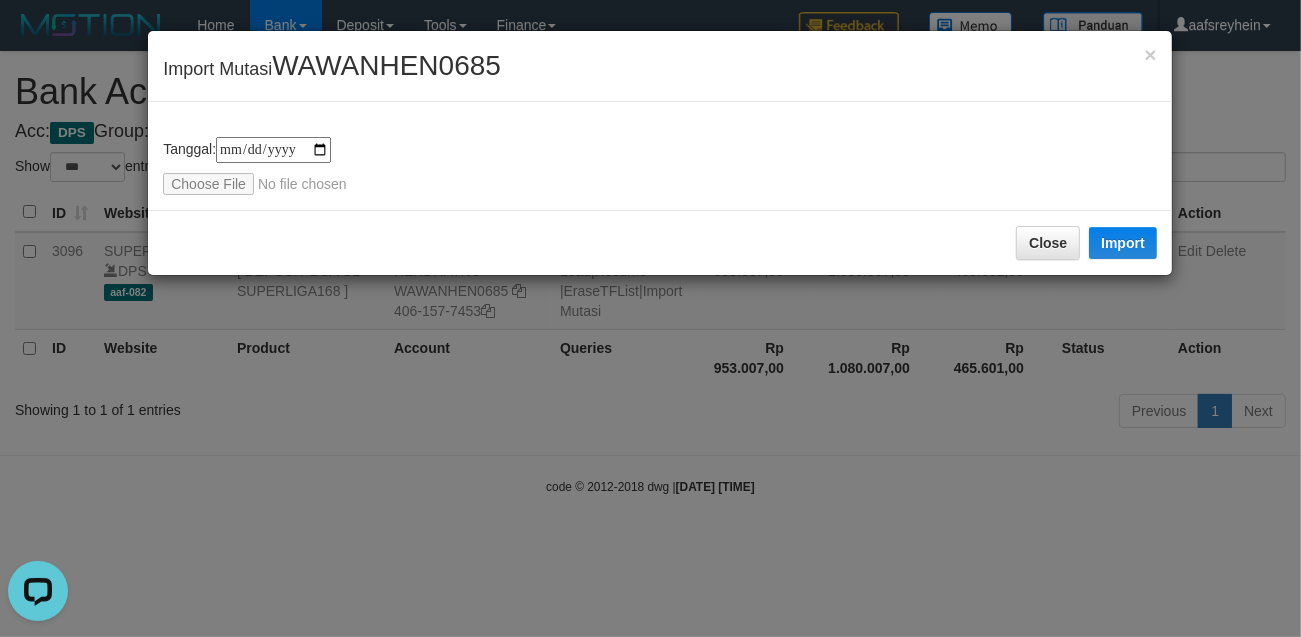 type on "**********" 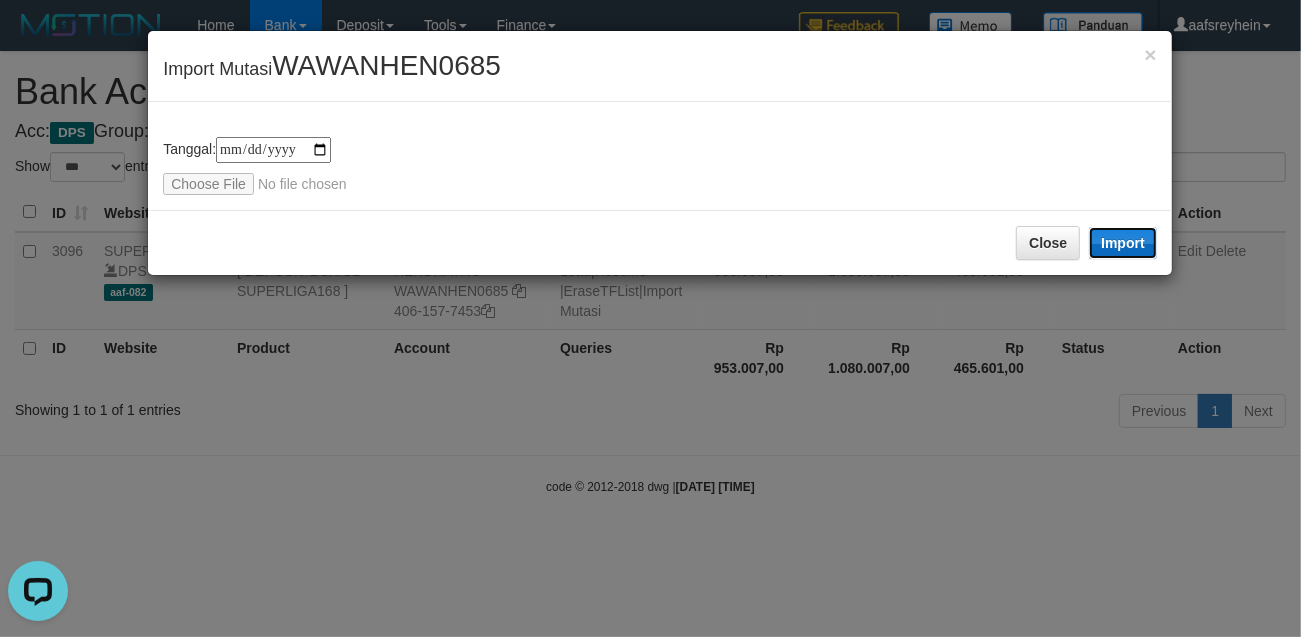 click on "Import" at bounding box center (1123, 243) 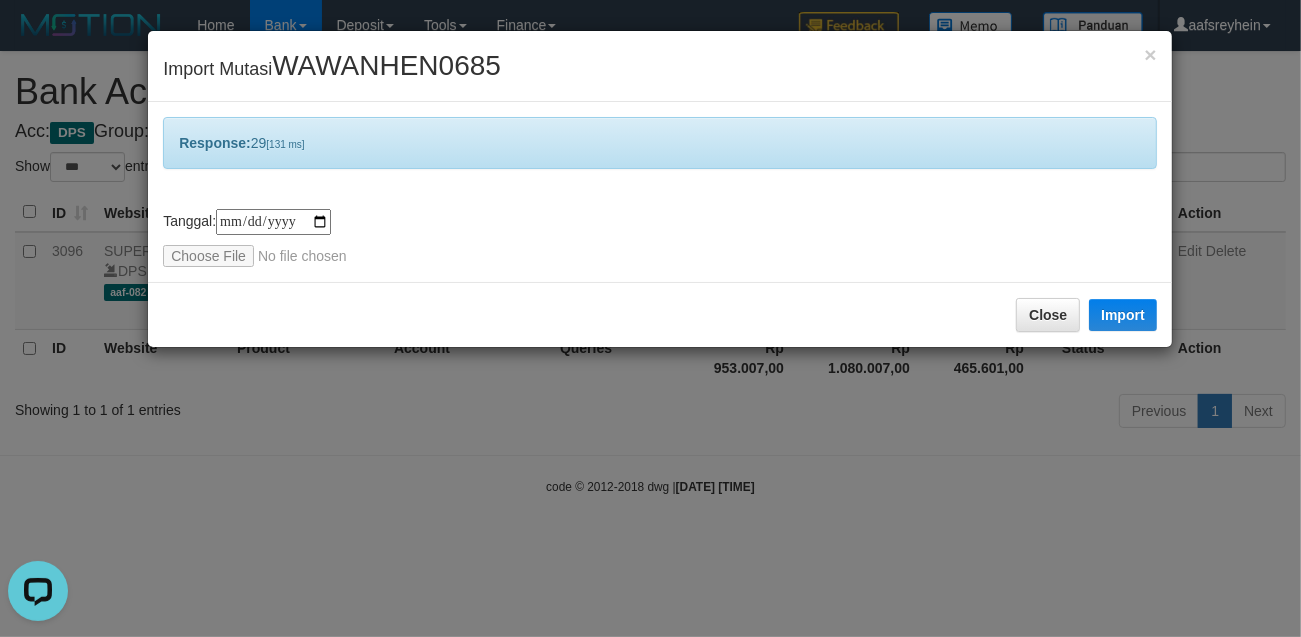 click on "**********" at bounding box center (650, 318) 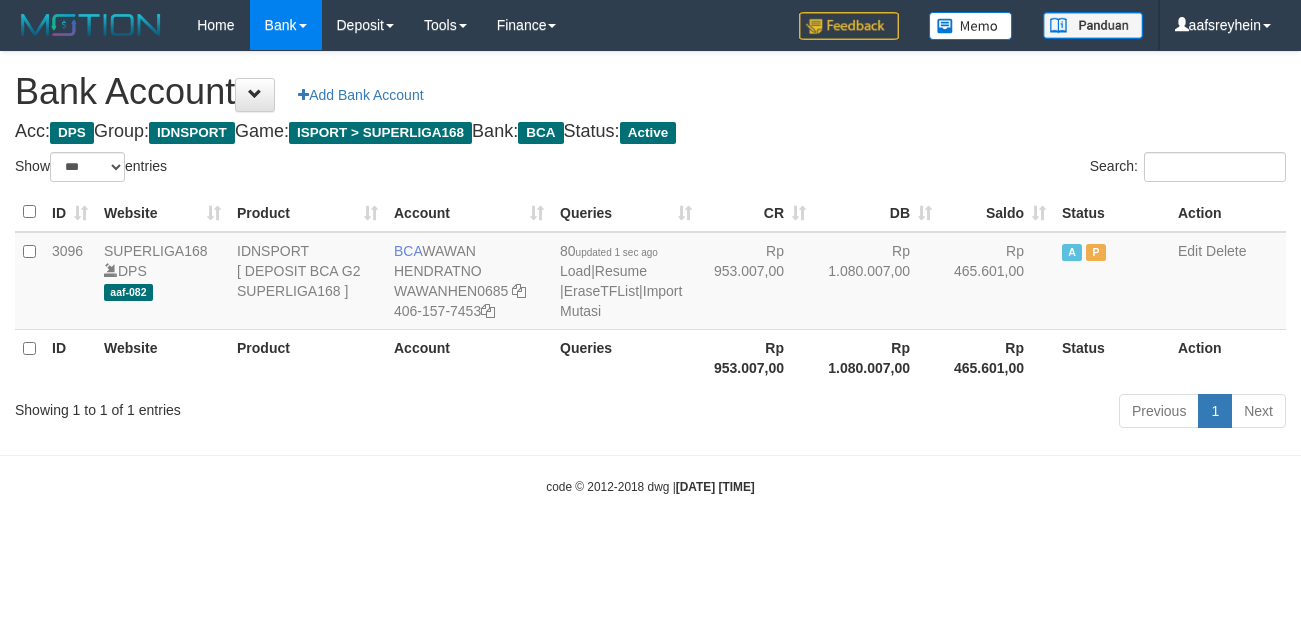 select on "***" 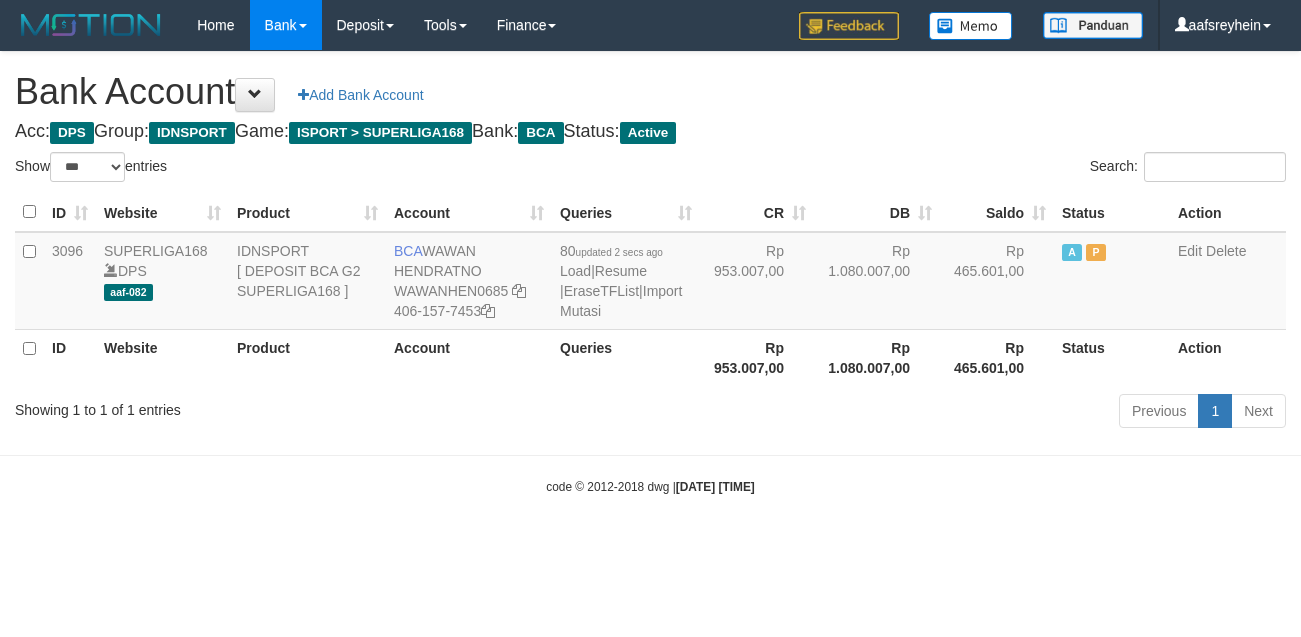 select on "***" 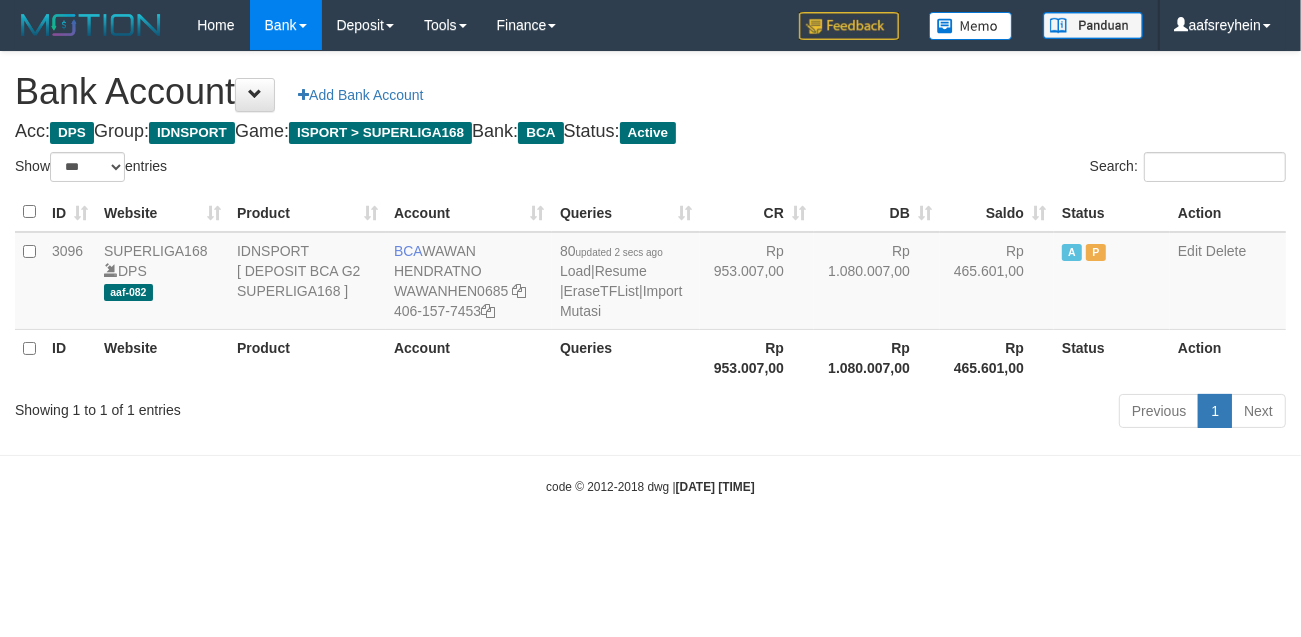 drag, startPoint x: 993, startPoint y: 488, endPoint x: 981, endPoint y: 526, distance: 39.849716 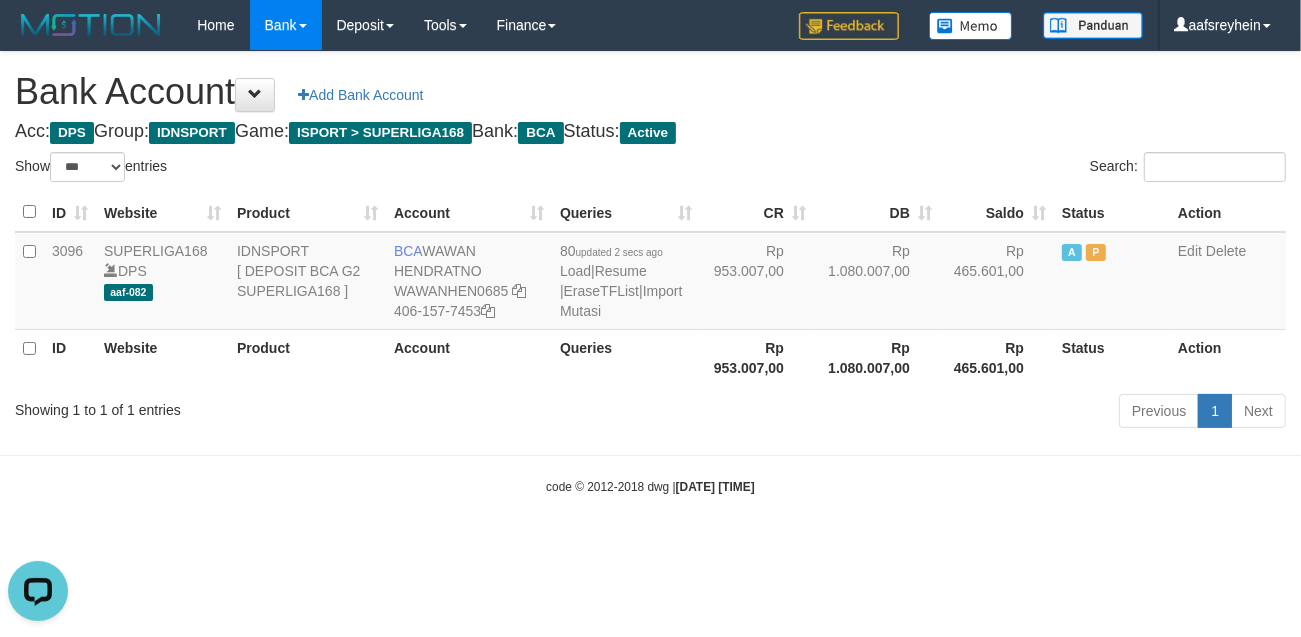 scroll, scrollTop: 0, scrollLeft: 0, axis: both 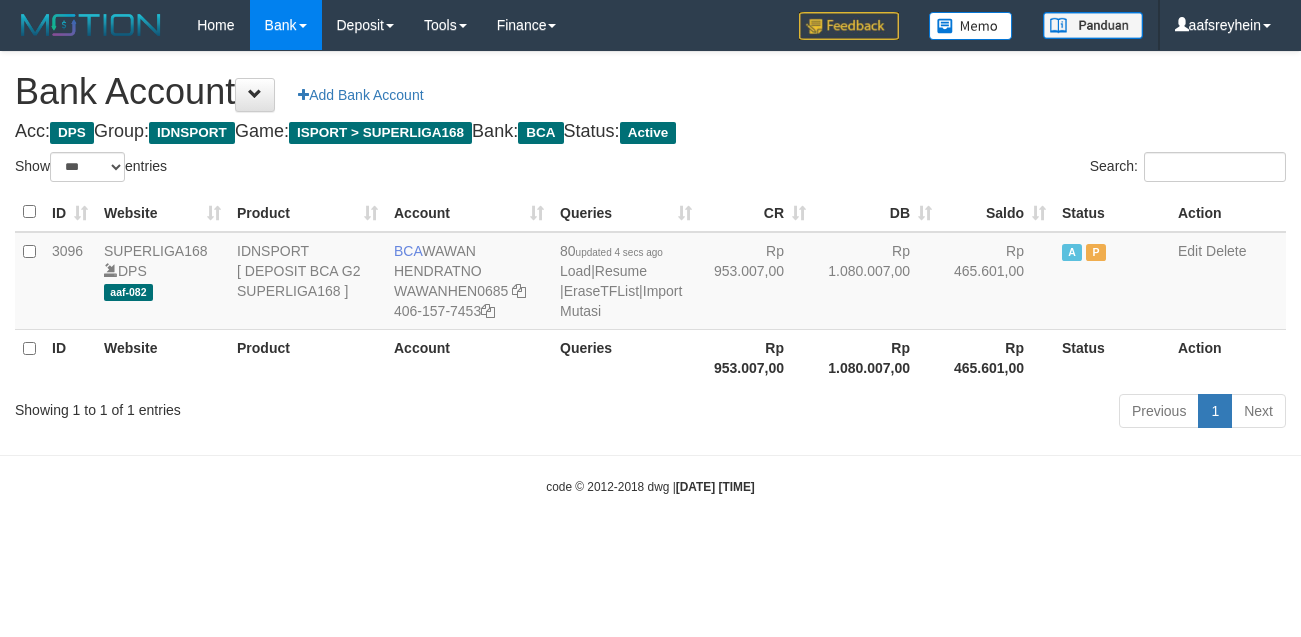 select on "***" 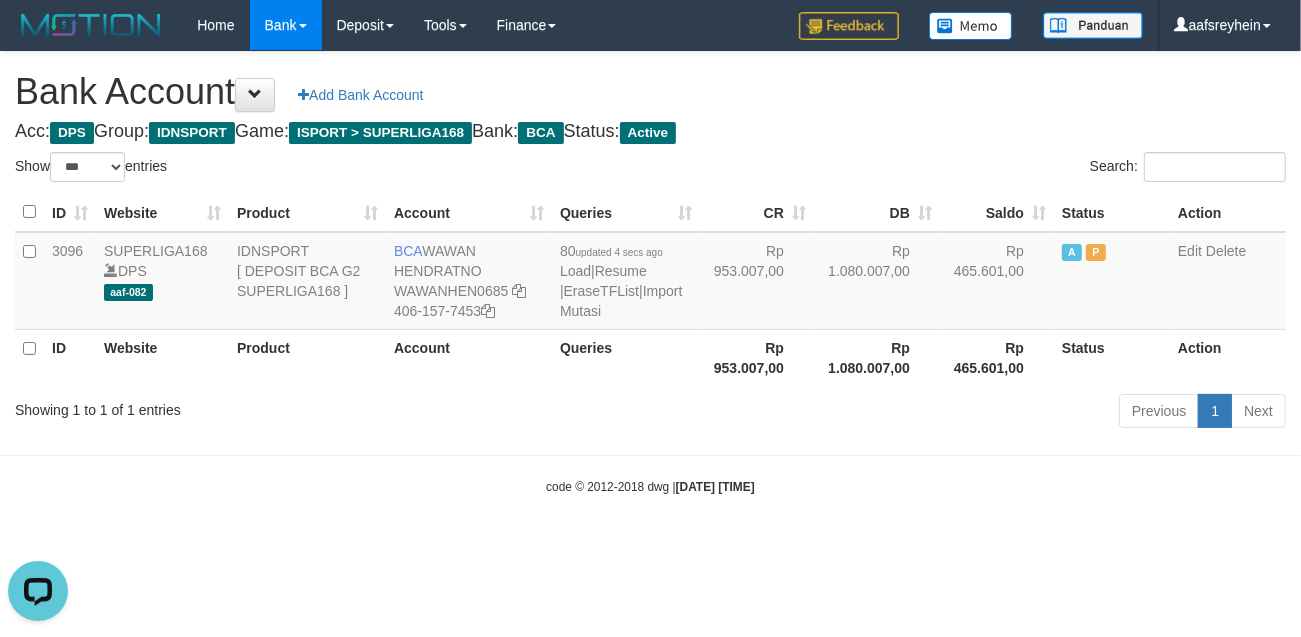 scroll, scrollTop: 0, scrollLeft: 0, axis: both 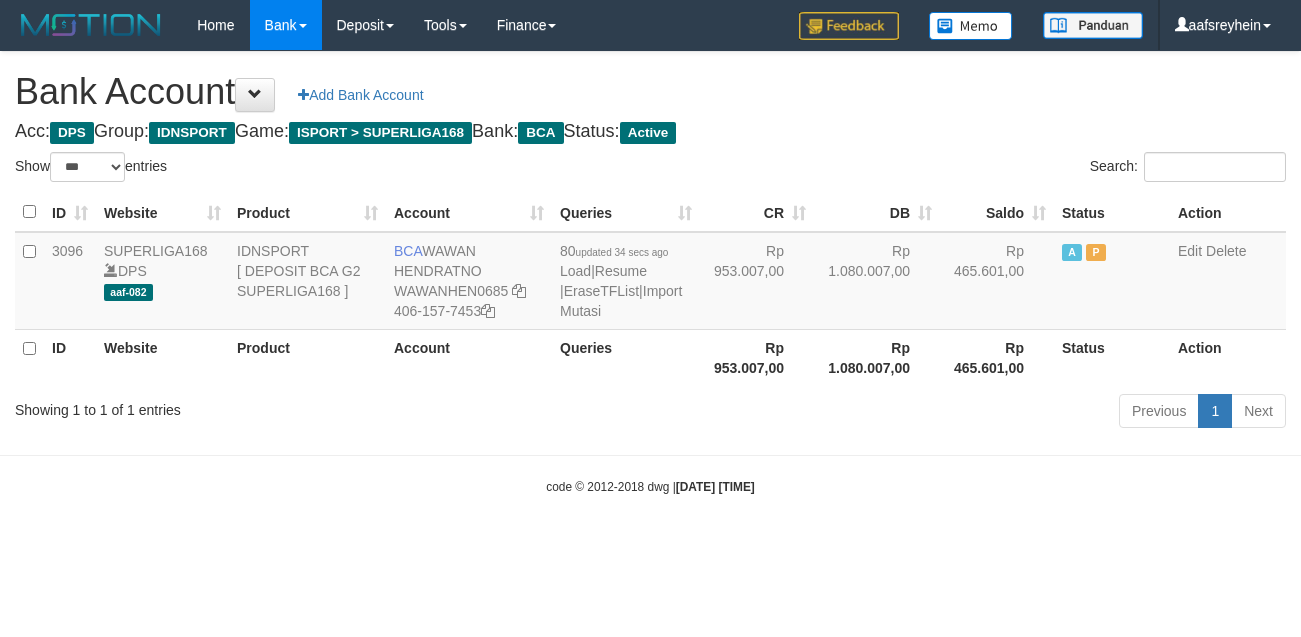 select on "***" 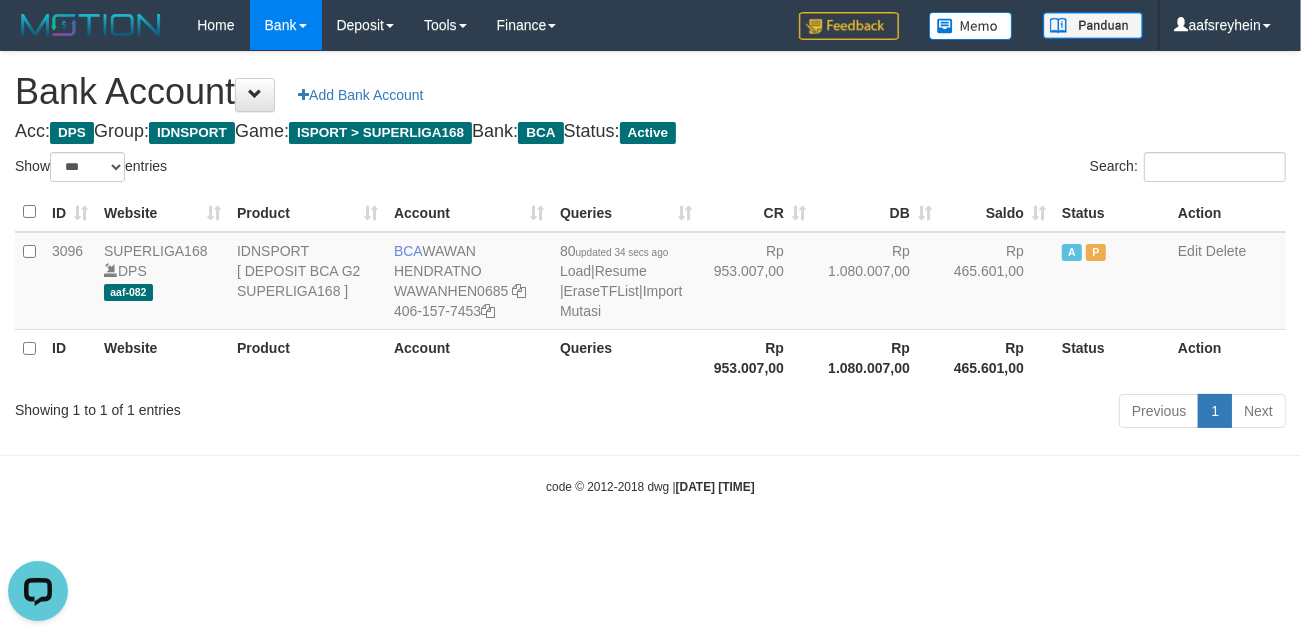 scroll, scrollTop: 0, scrollLeft: 0, axis: both 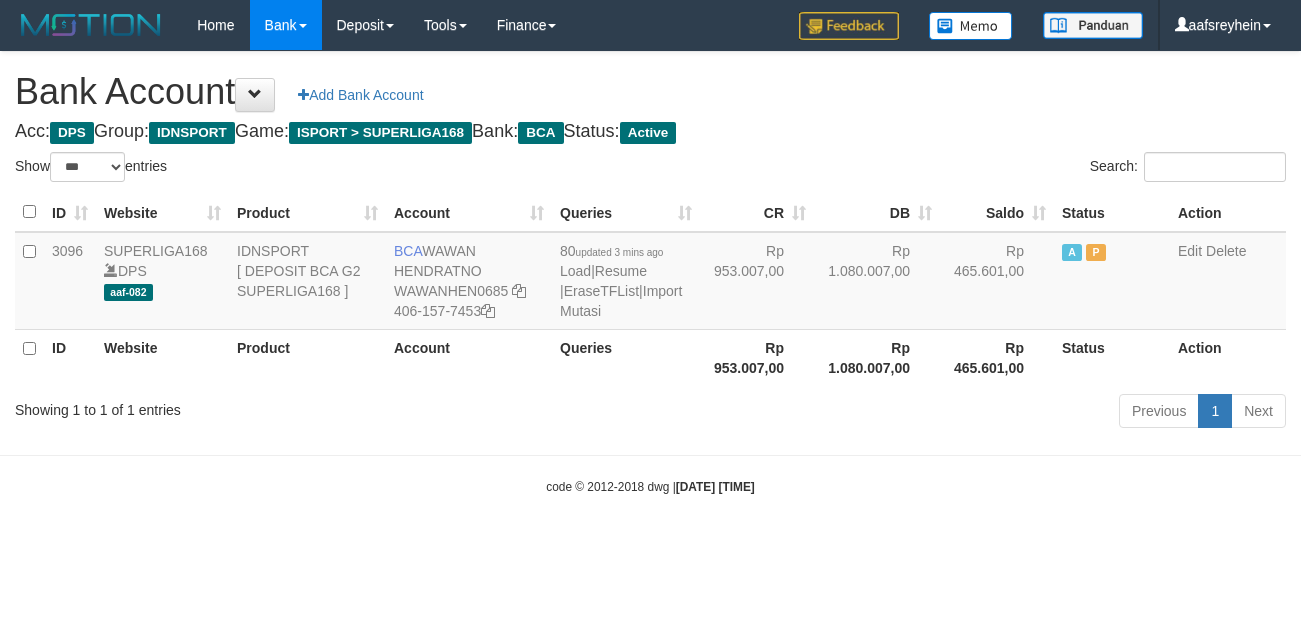 select on "***" 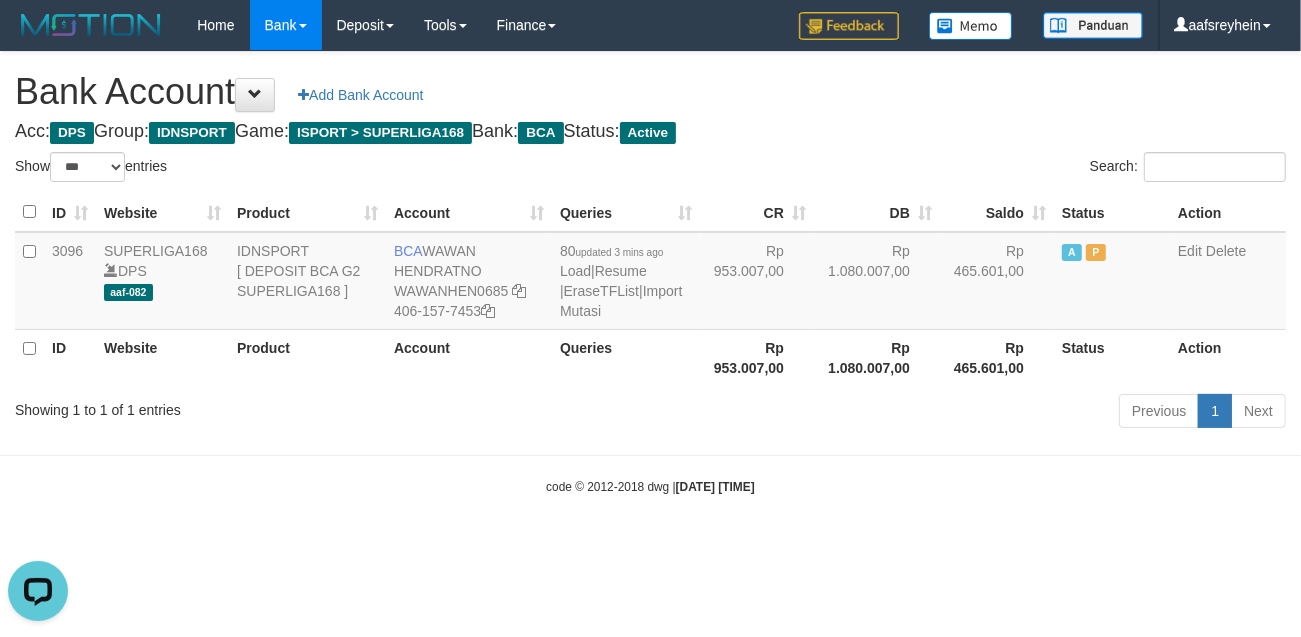 scroll, scrollTop: 0, scrollLeft: 0, axis: both 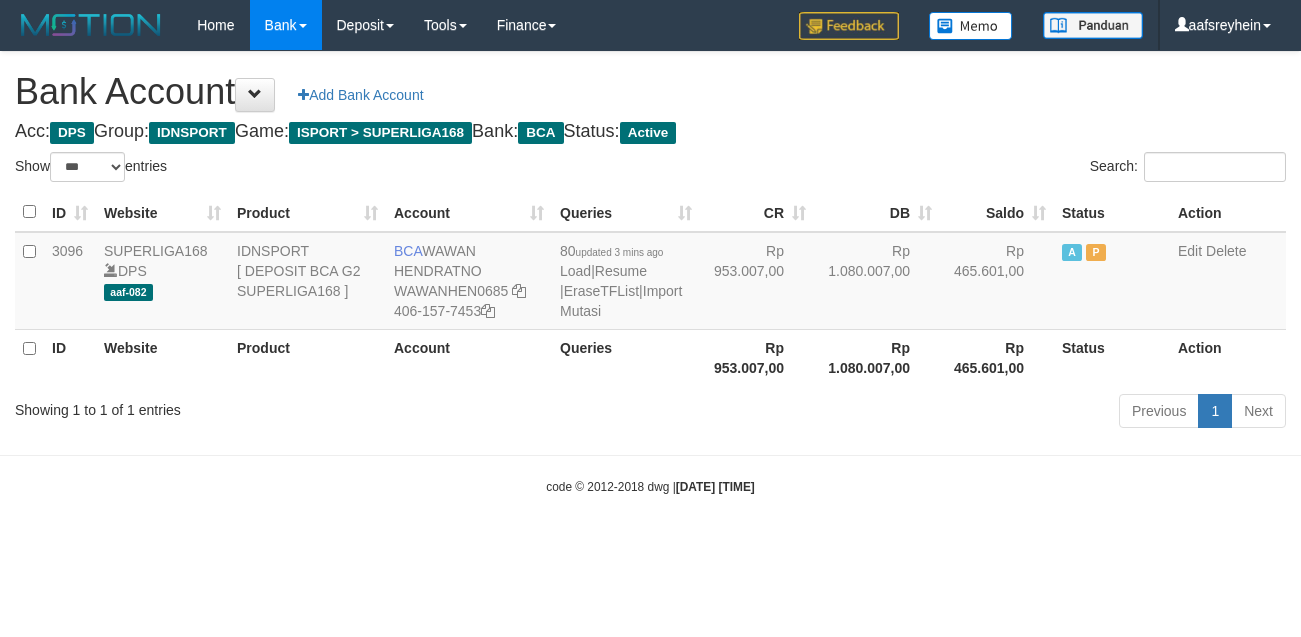 select on "***" 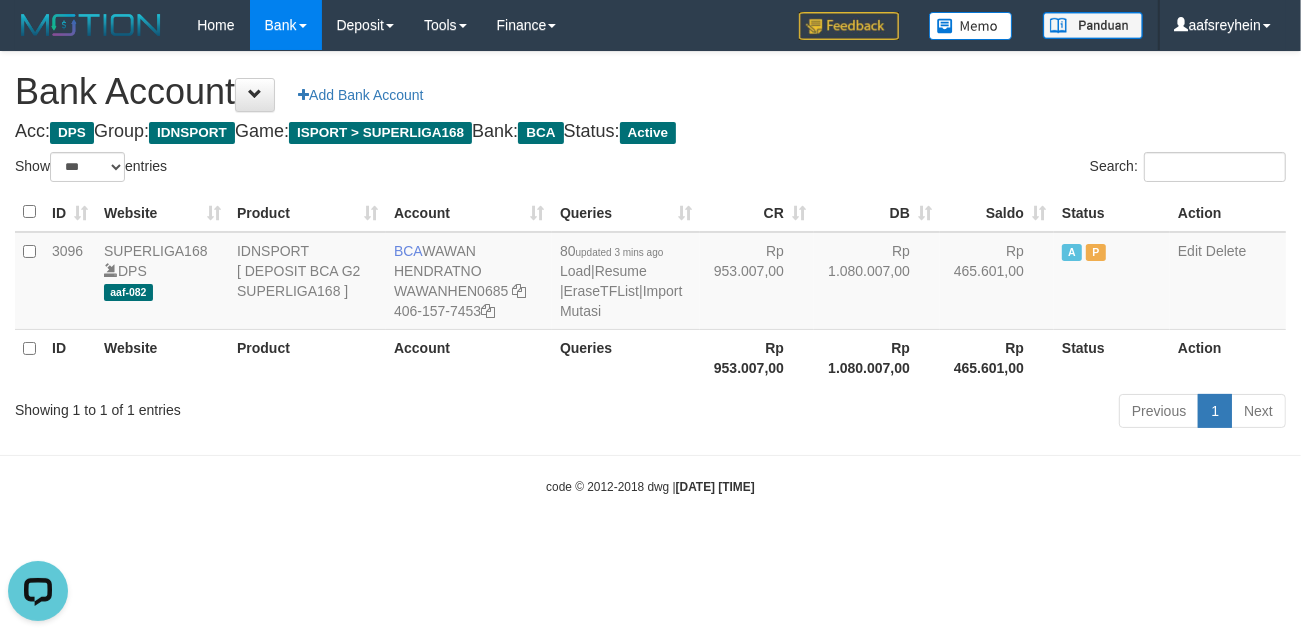 scroll, scrollTop: 0, scrollLeft: 0, axis: both 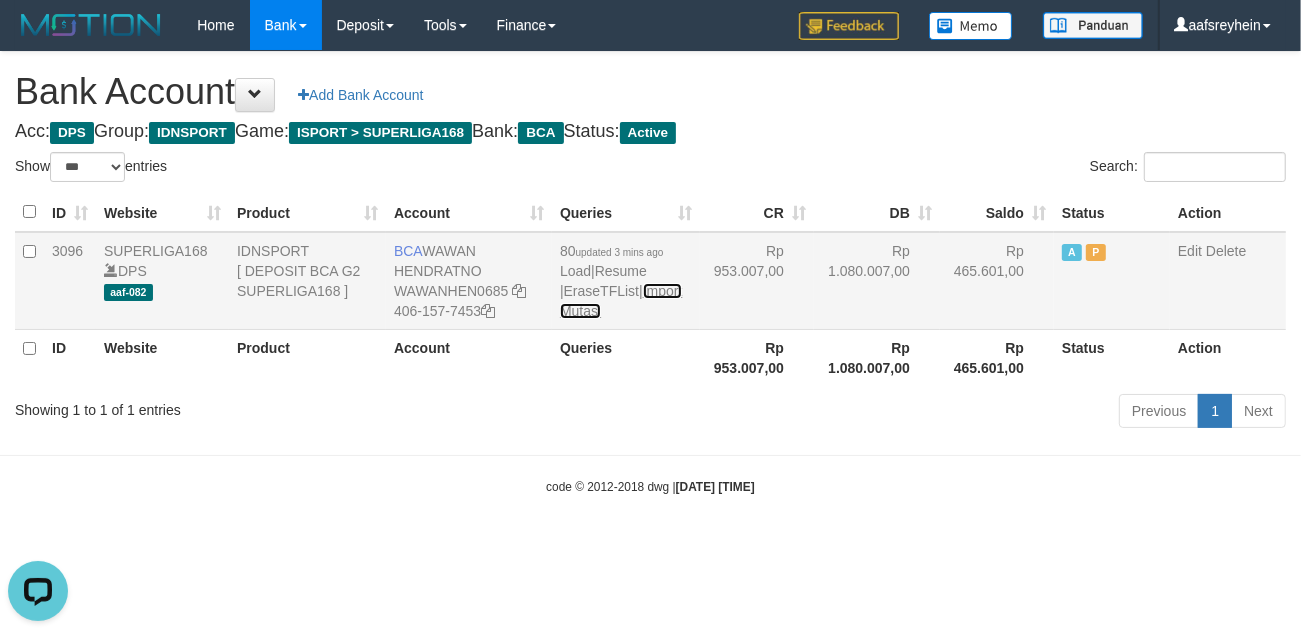 click on "Import Mutasi" at bounding box center (621, 301) 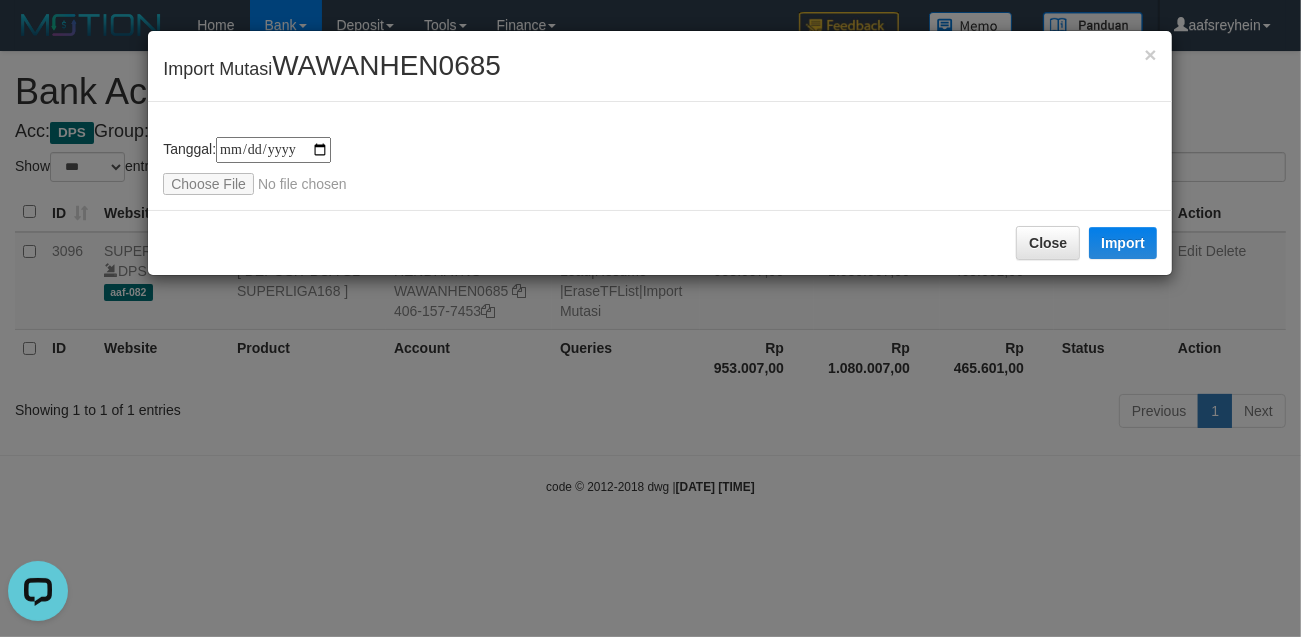 type on "**********" 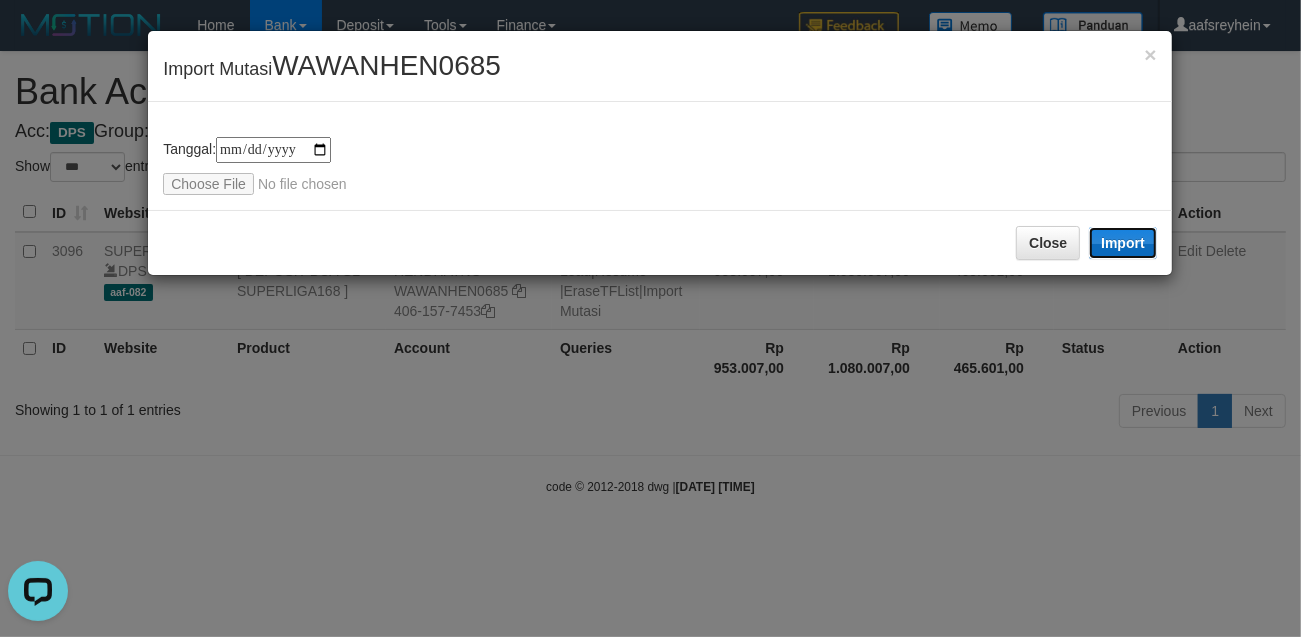 click on "Import" at bounding box center [1123, 243] 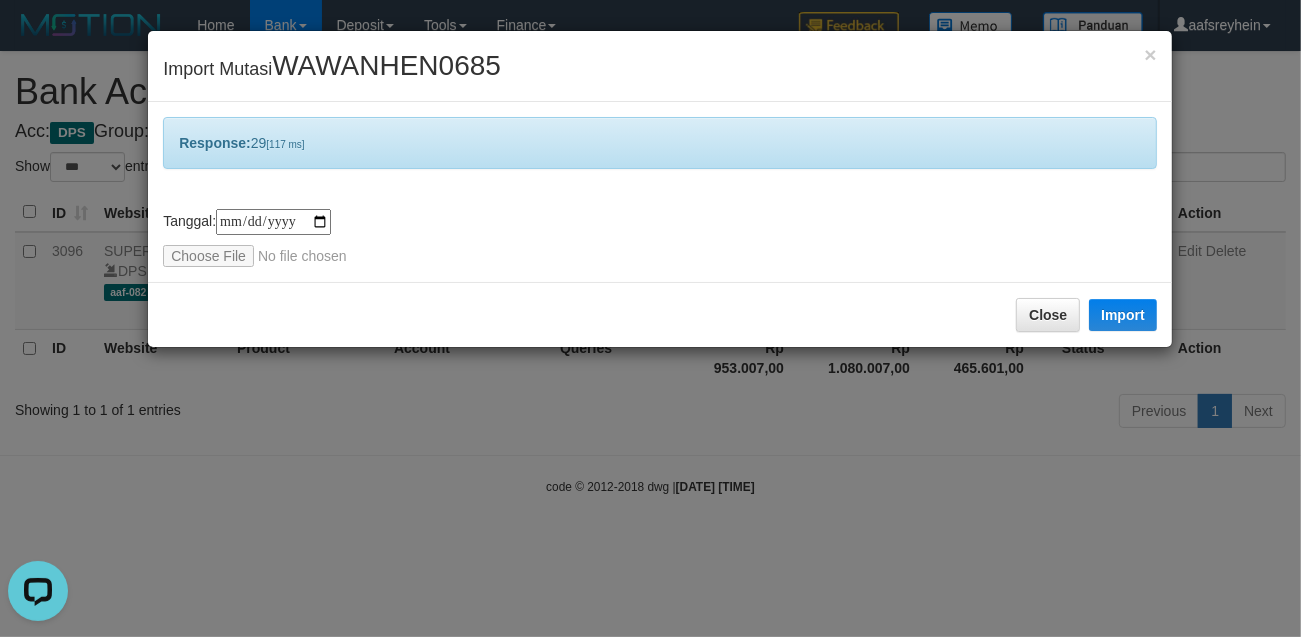 click on "**********" at bounding box center [660, 238] 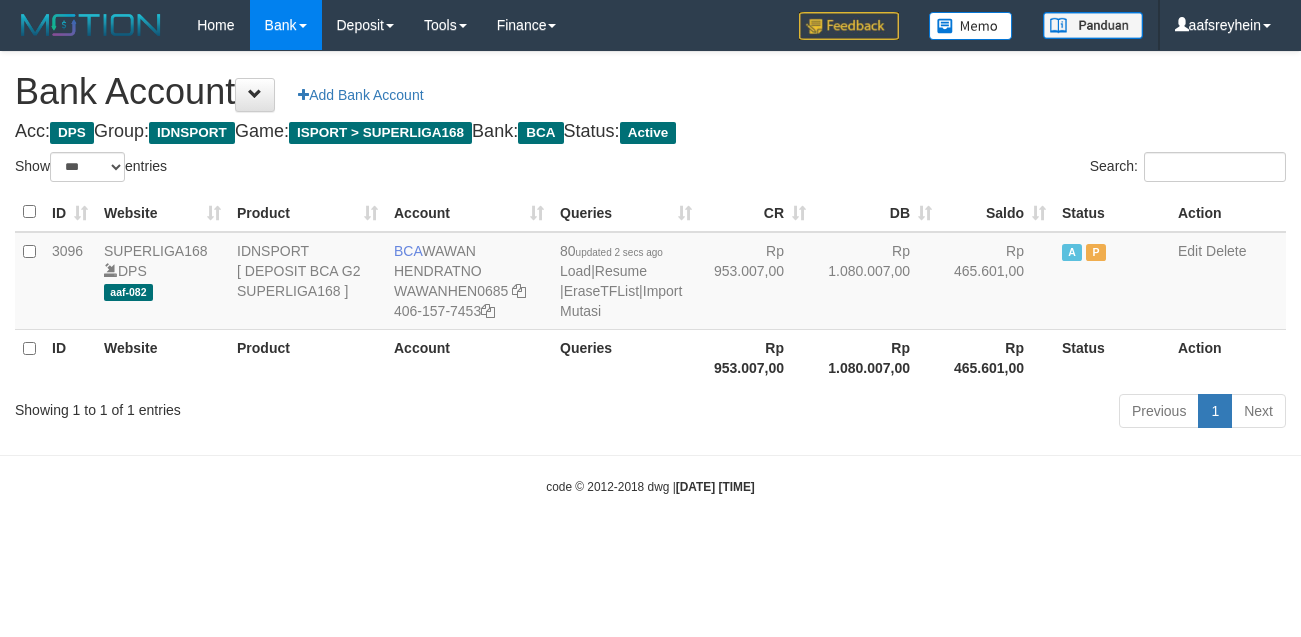 select on "***" 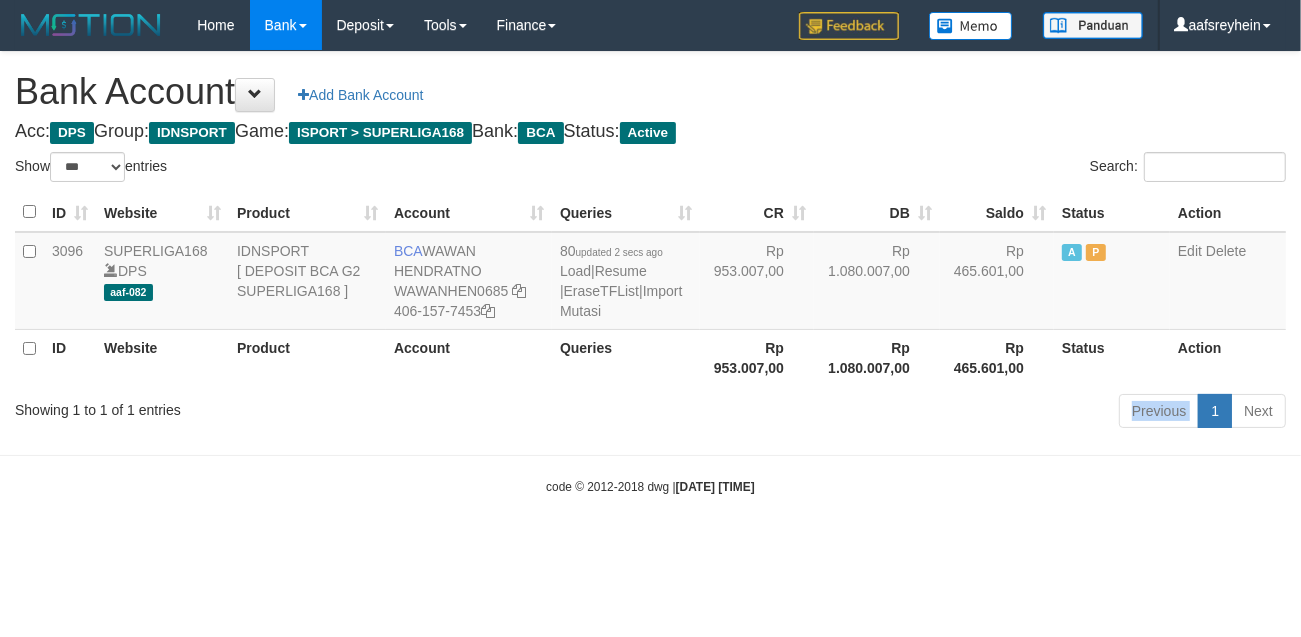 click on "Previous 1 Next" at bounding box center (921, 413) 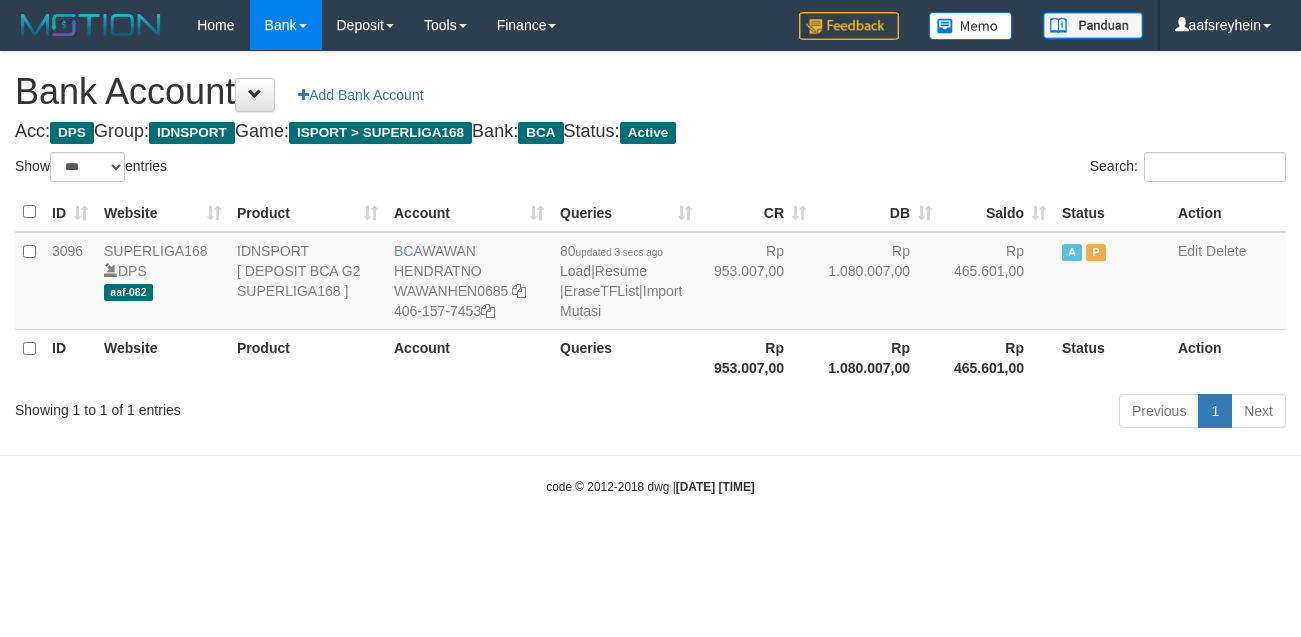 select on "***" 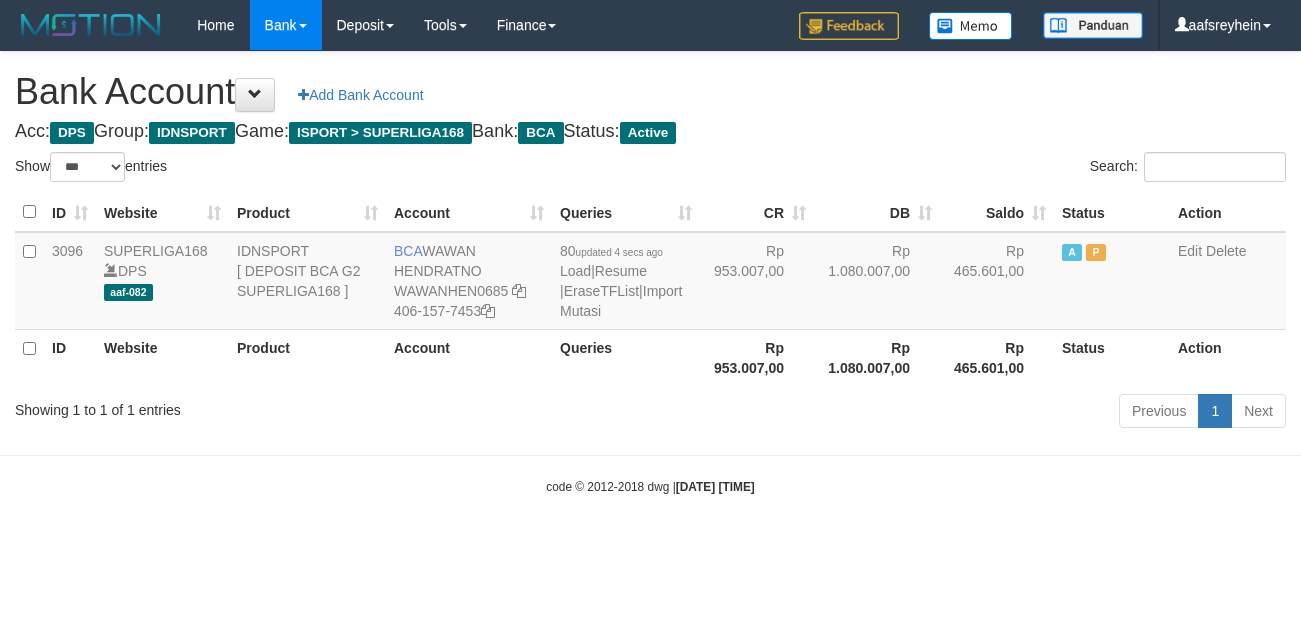 select on "***" 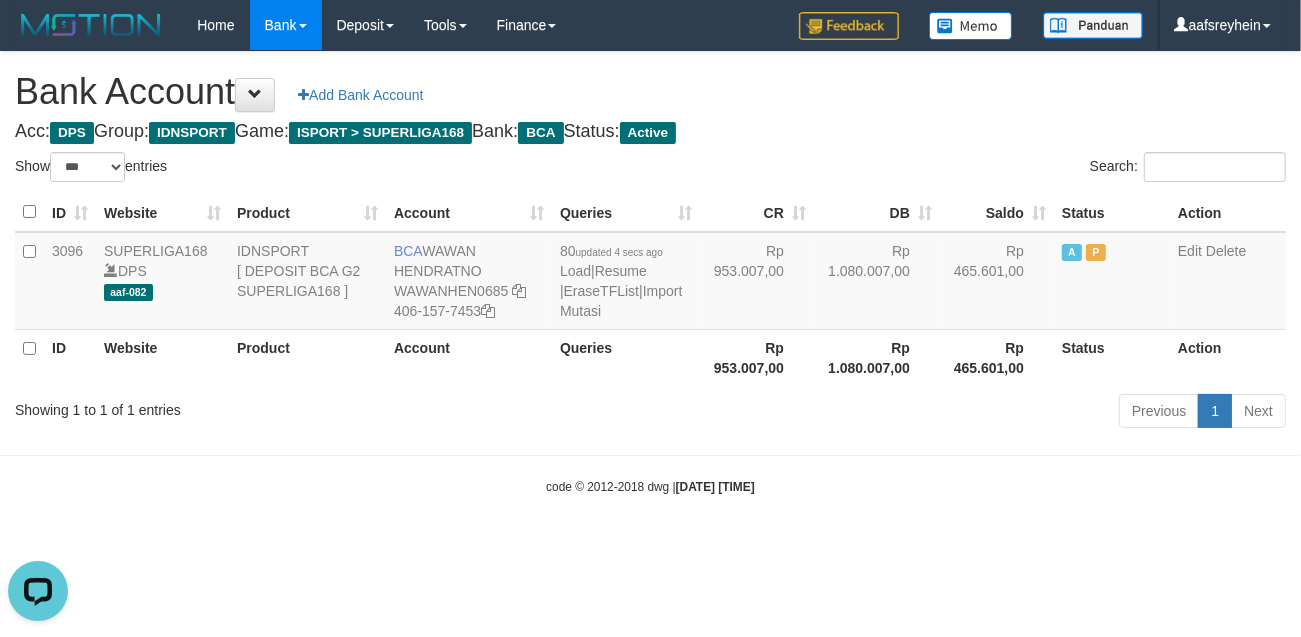 scroll, scrollTop: 0, scrollLeft: 0, axis: both 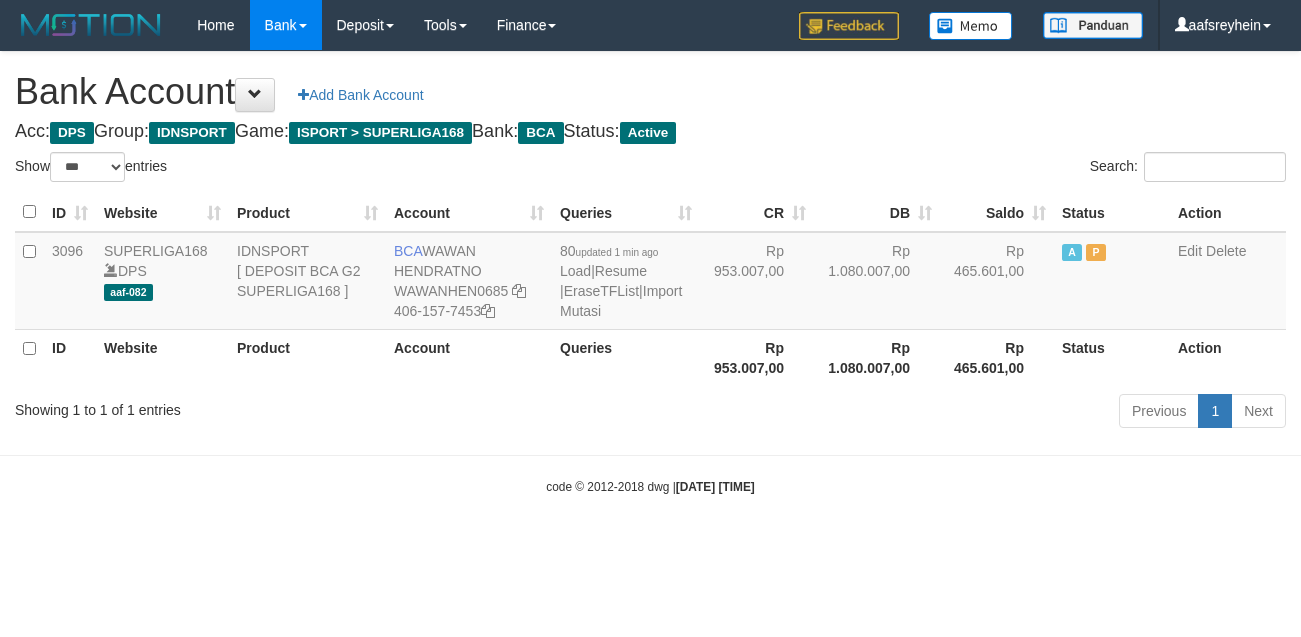 select on "***" 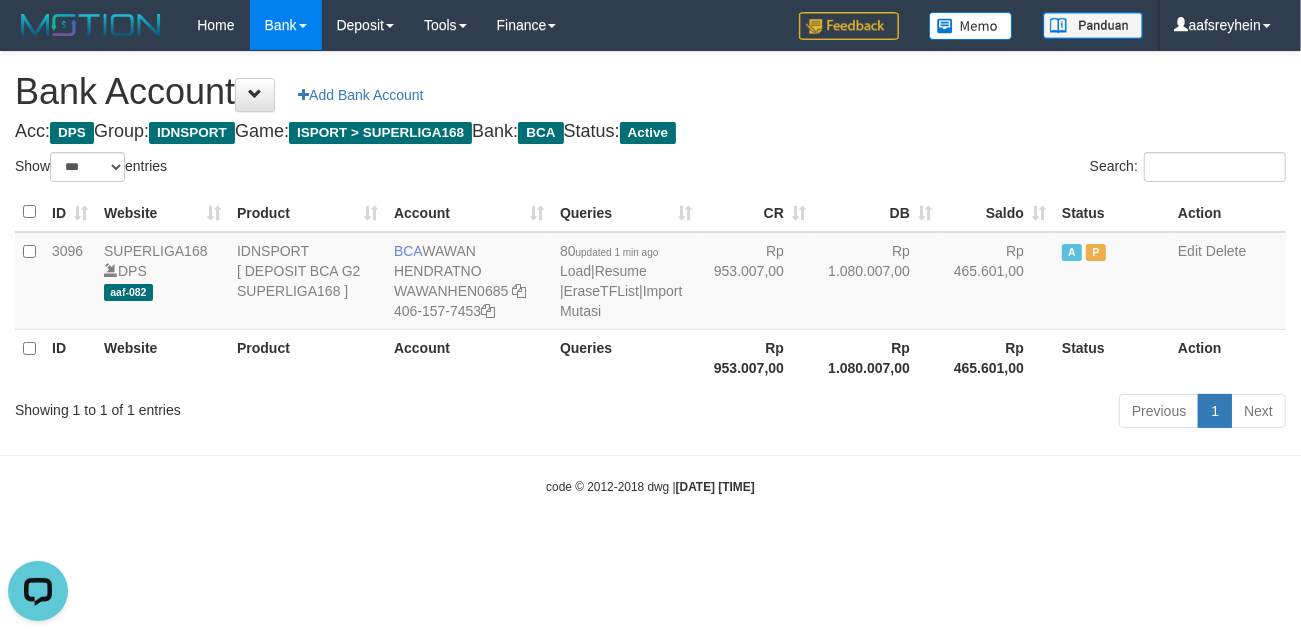 scroll, scrollTop: 0, scrollLeft: 0, axis: both 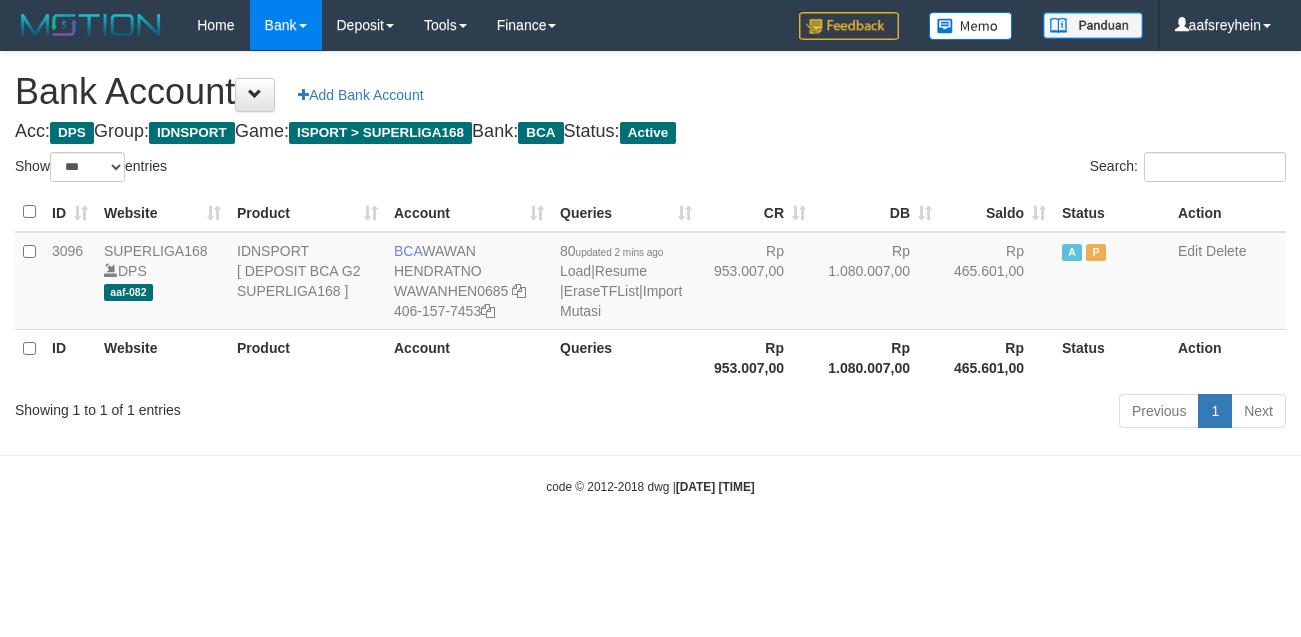 select on "***" 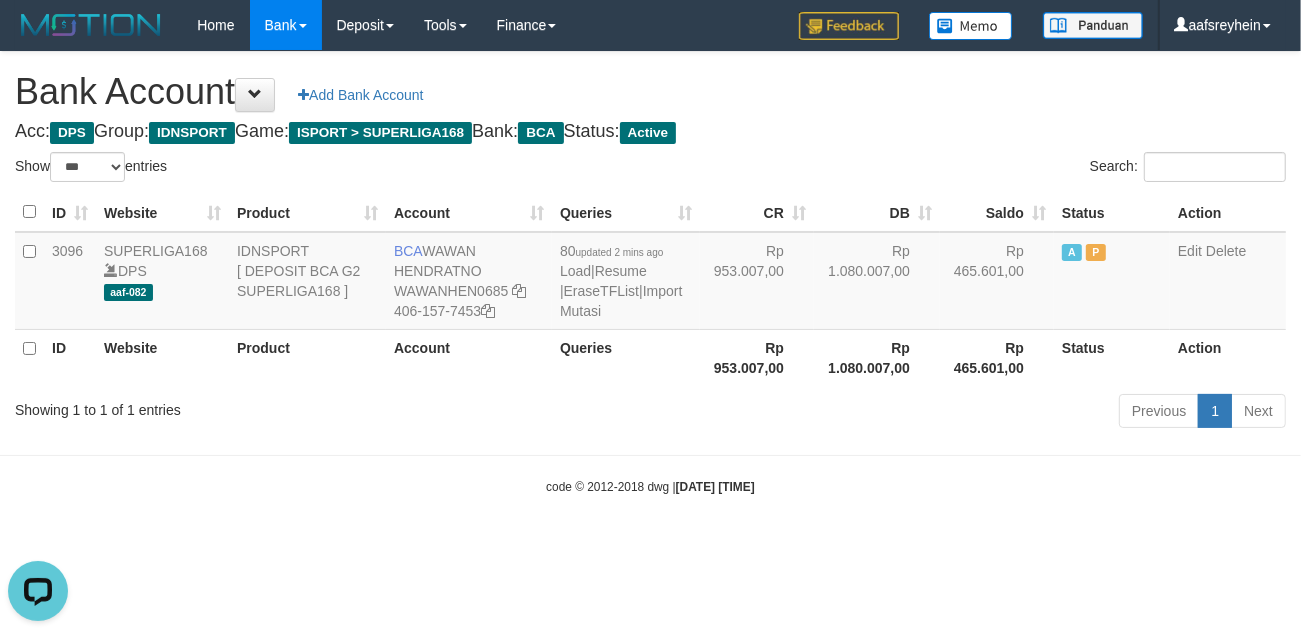 scroll, scrollTop: 0, scrollLeft: 0, axis: both 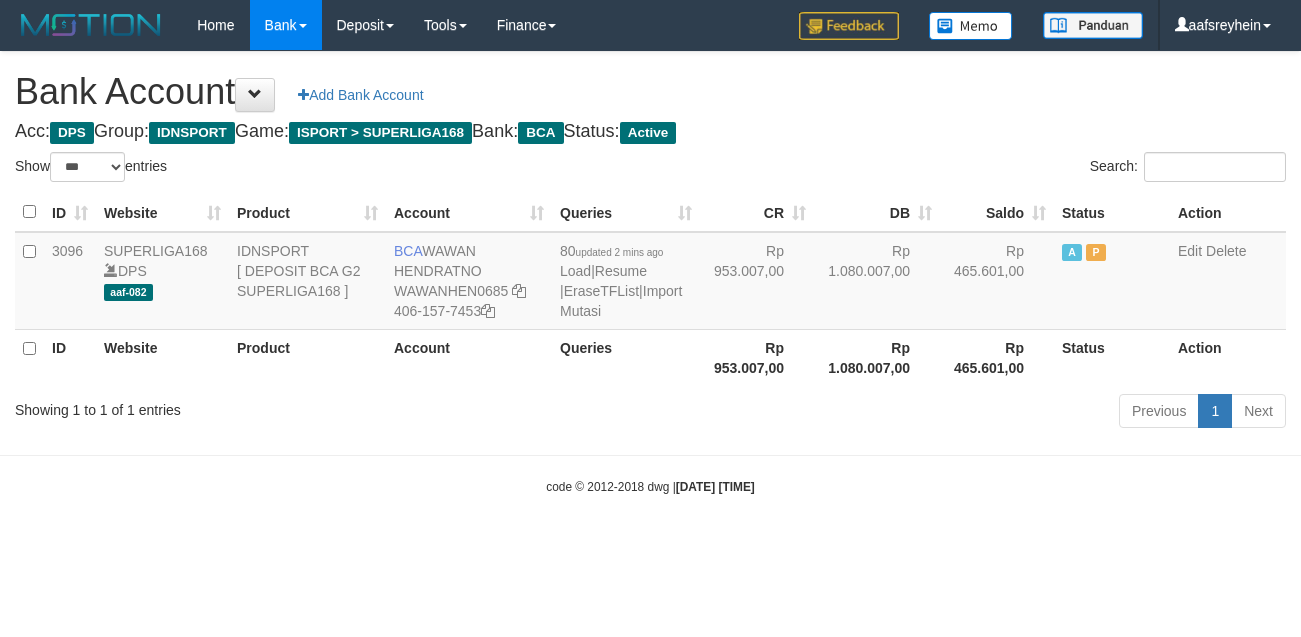 select on "***" 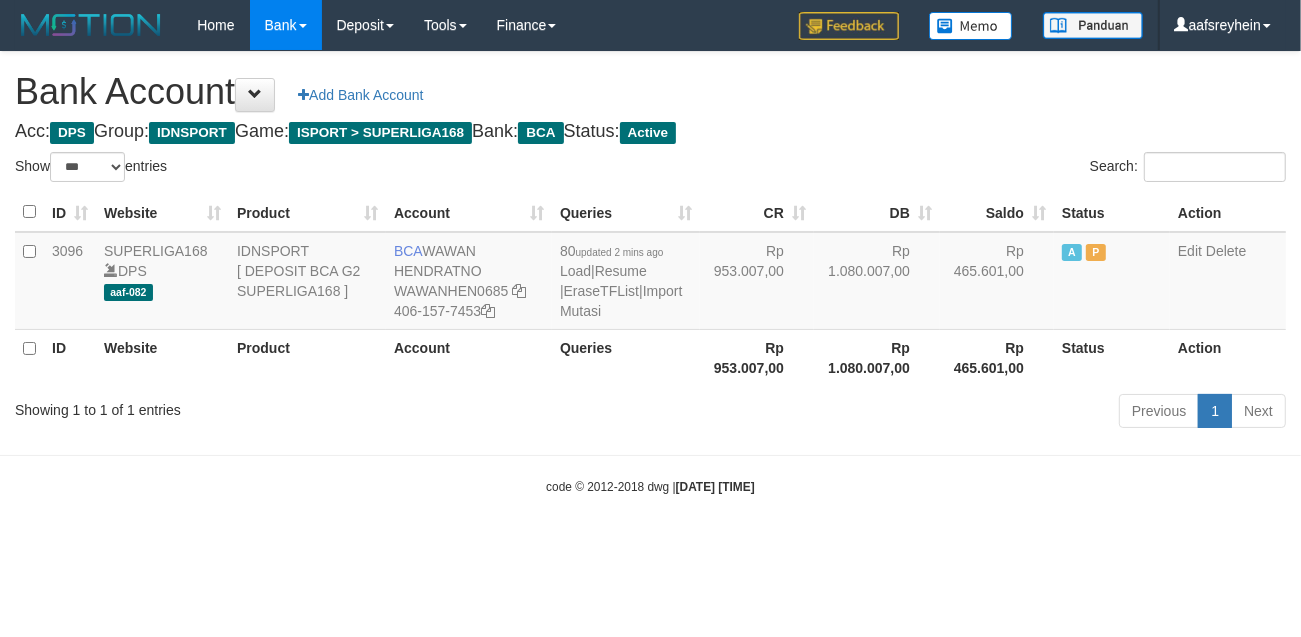click on "Toggle navigation
Home
Bank
Account List
Load
By Website
Group
[ISPORT]													SUPERLIGA168
By Load Group (DPS)
-" at bounding box center (650, 273) 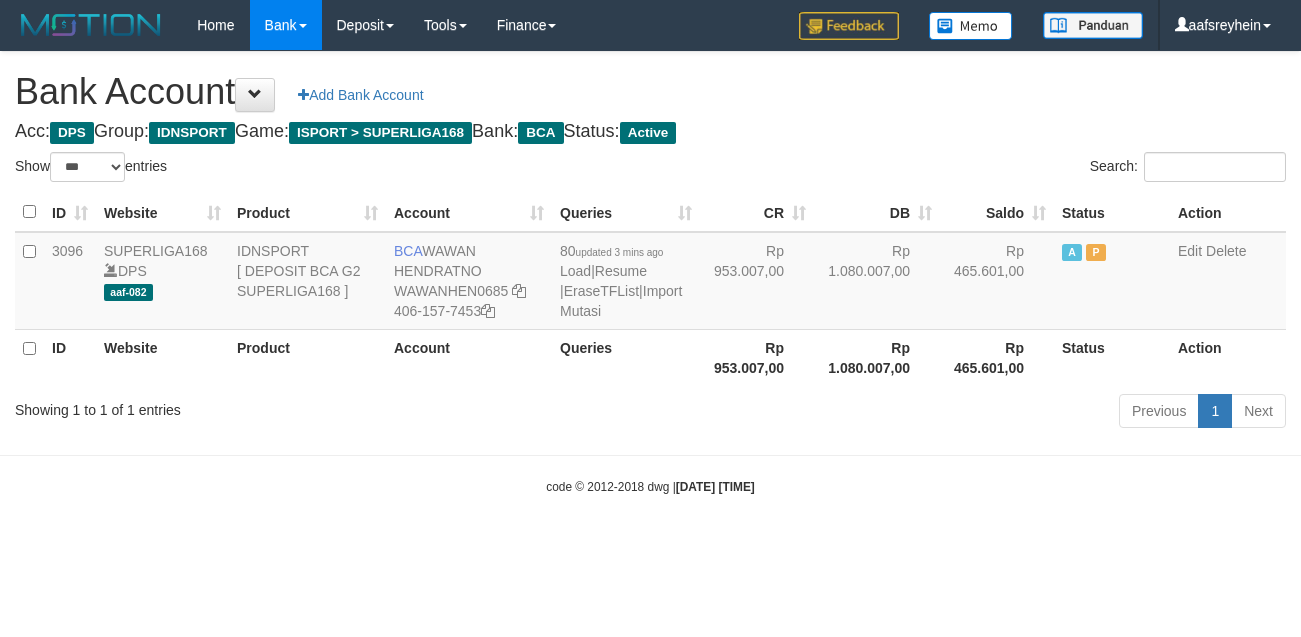 select on "***" 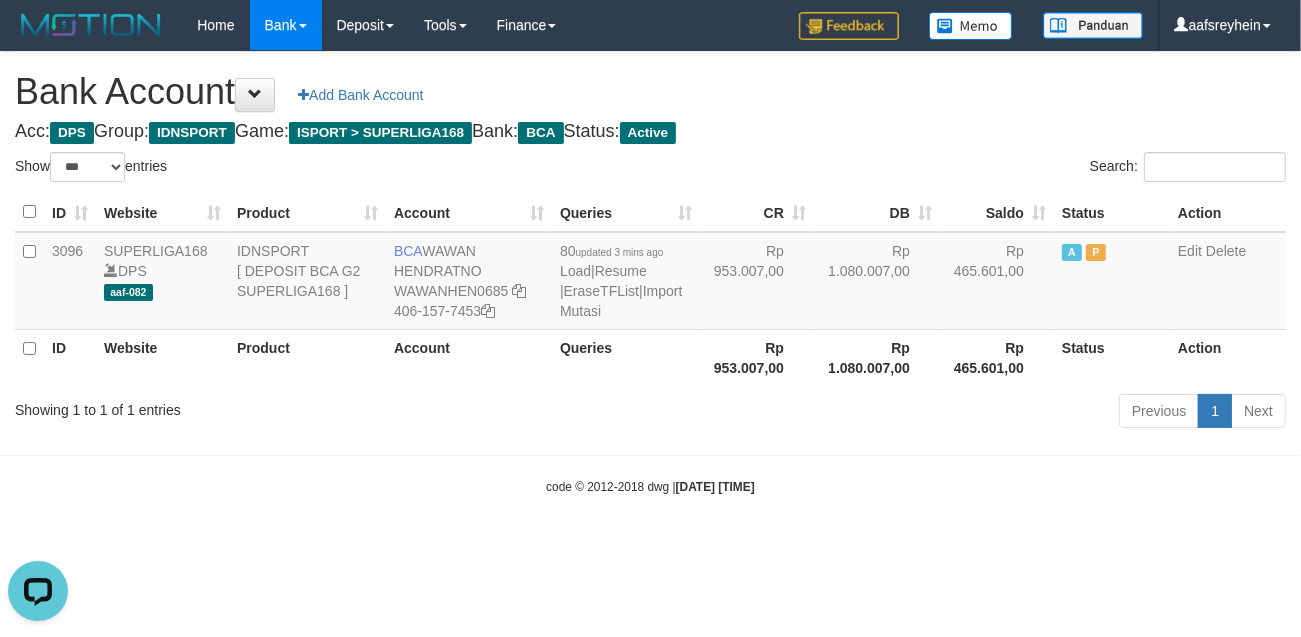 scroll, scrollTop: 0, scrollLeft: 0, axis: both 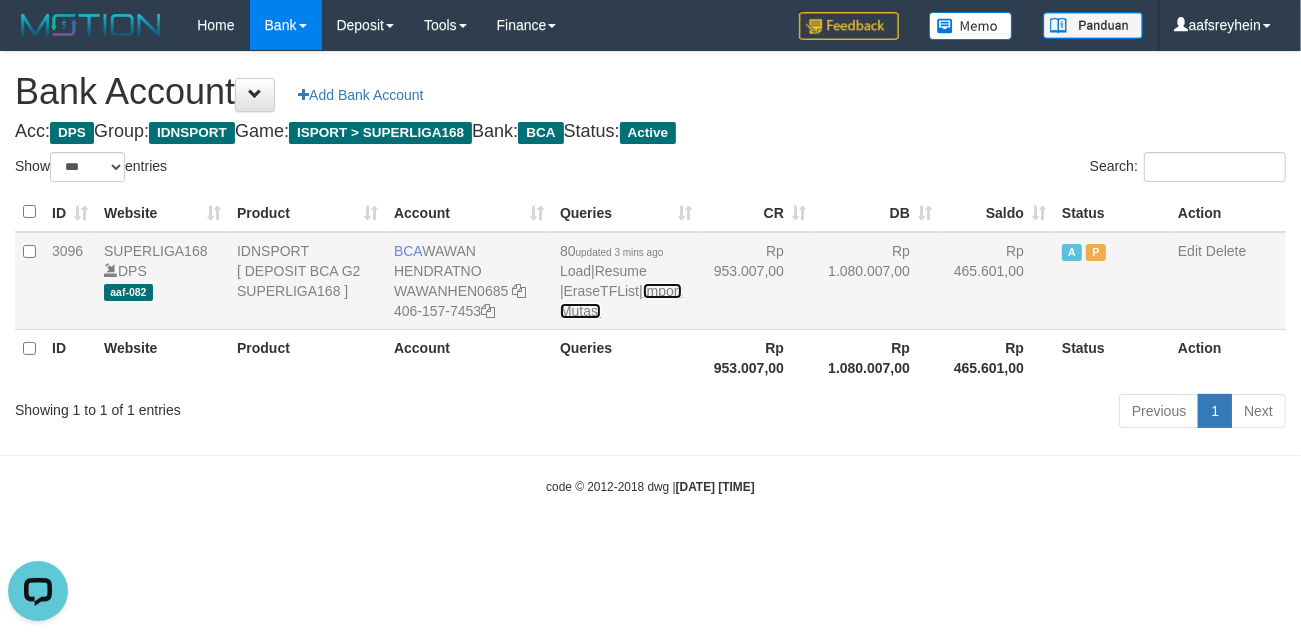 click on "Import Mutasi" at bounding box center [621, 301] 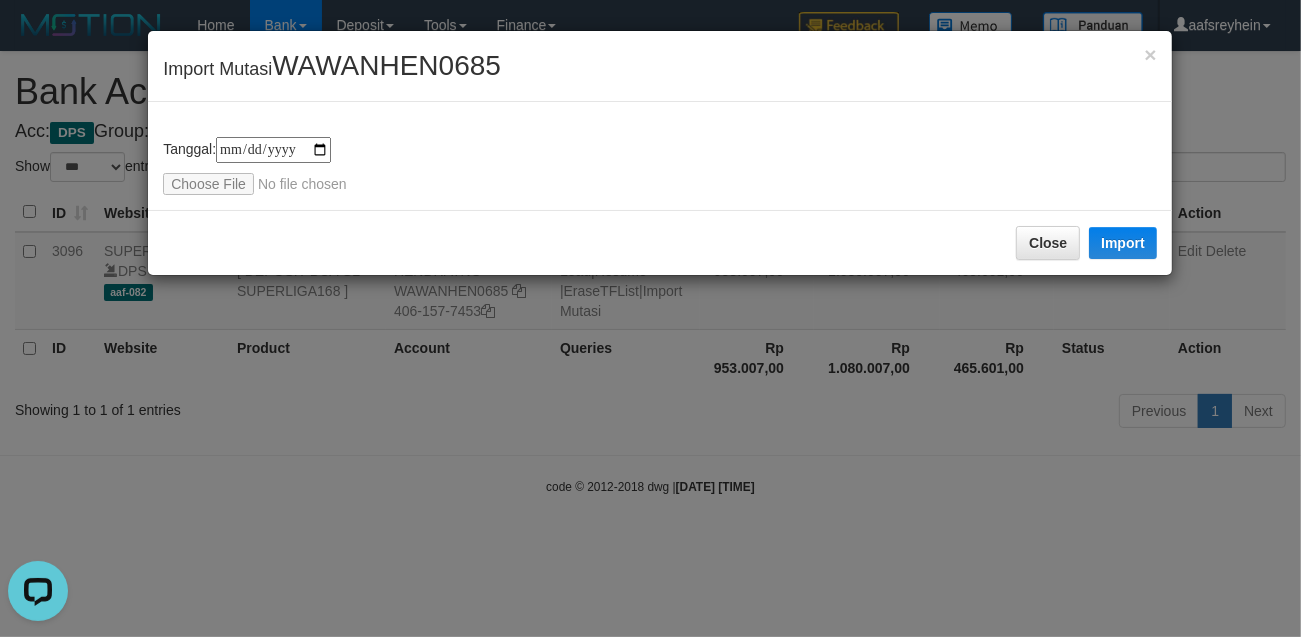 type on "**********" 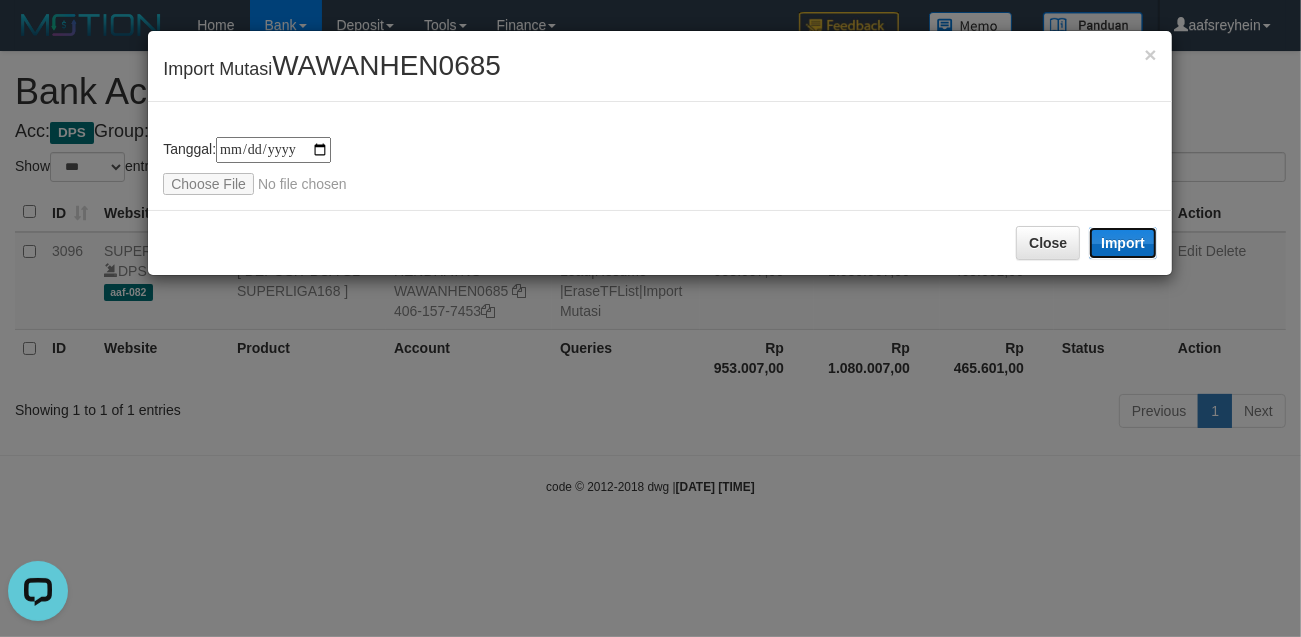 click on "Import" at bounding box center [1123, 243] 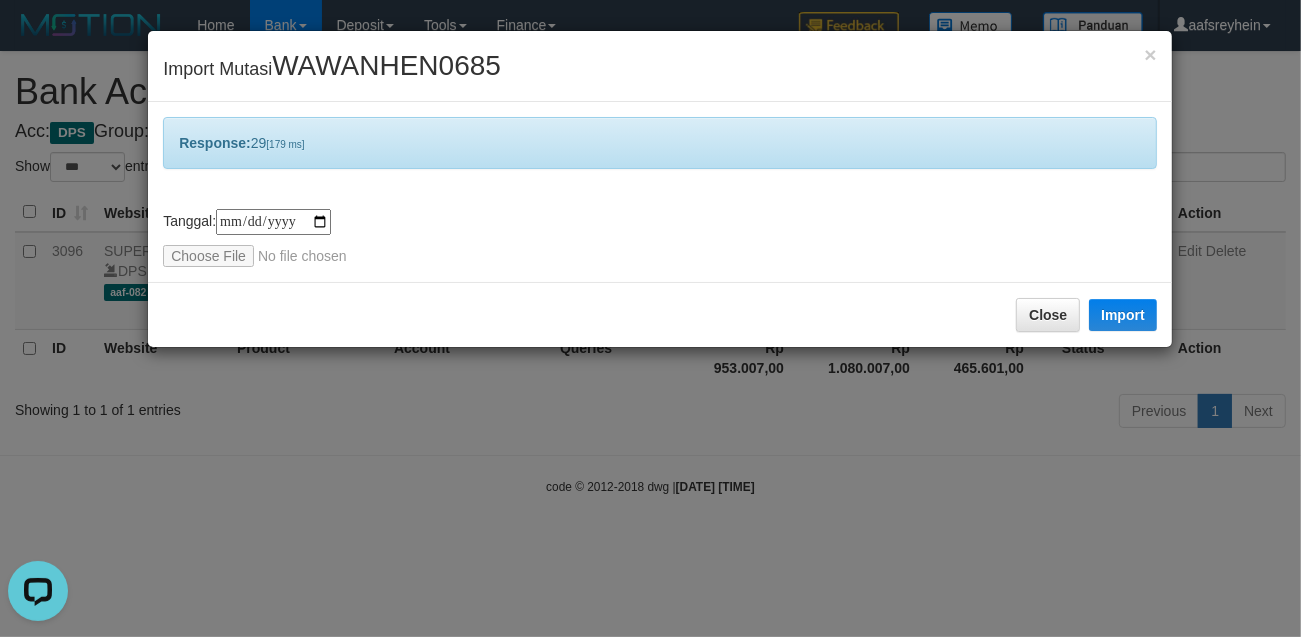 click on "**********" at bounding box center (650, 318) 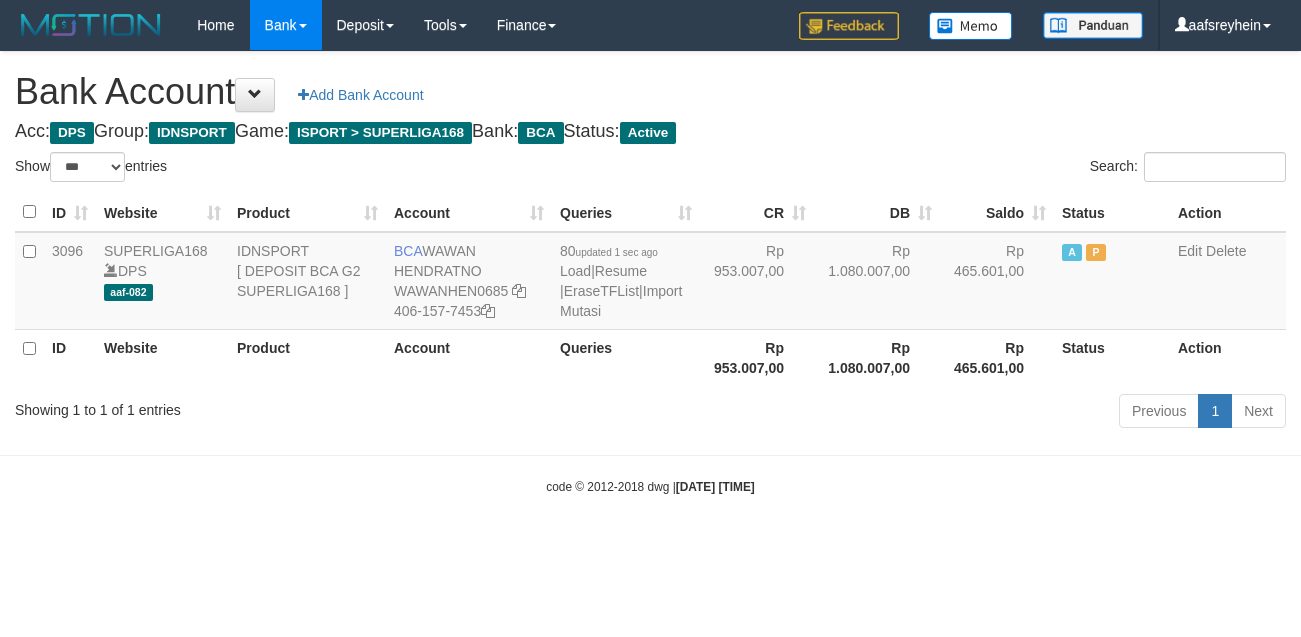 select on "***" 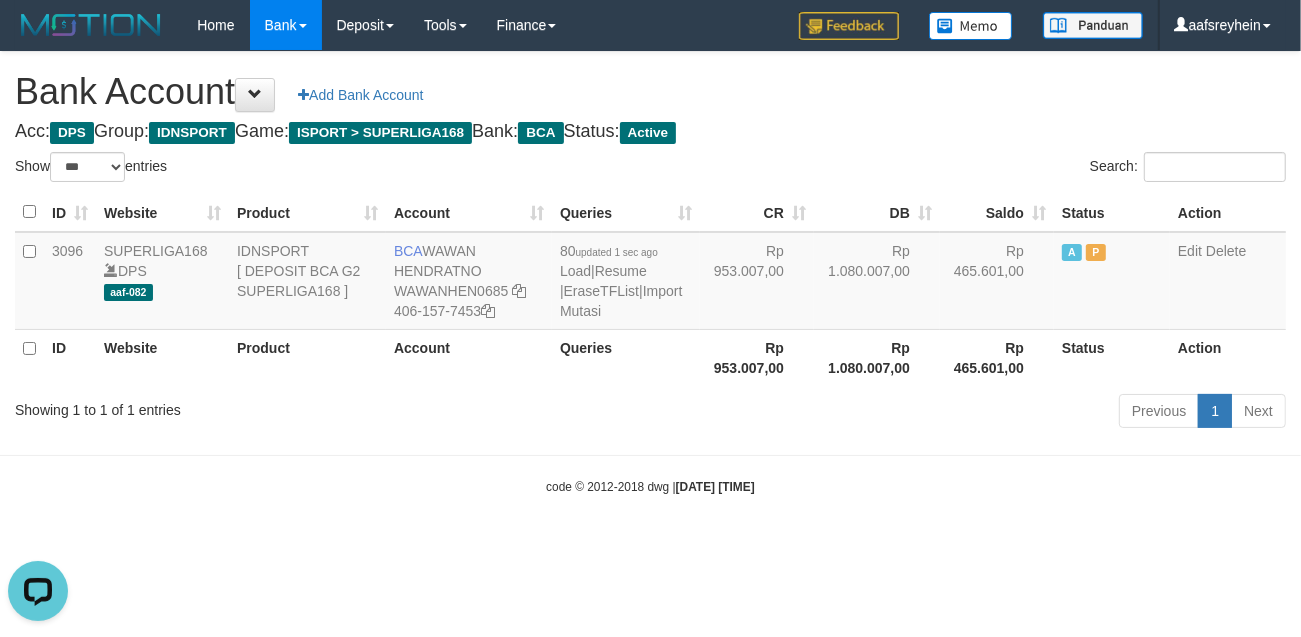 scroll, scrollTop: 0, scrollLeft: 0, axis: both 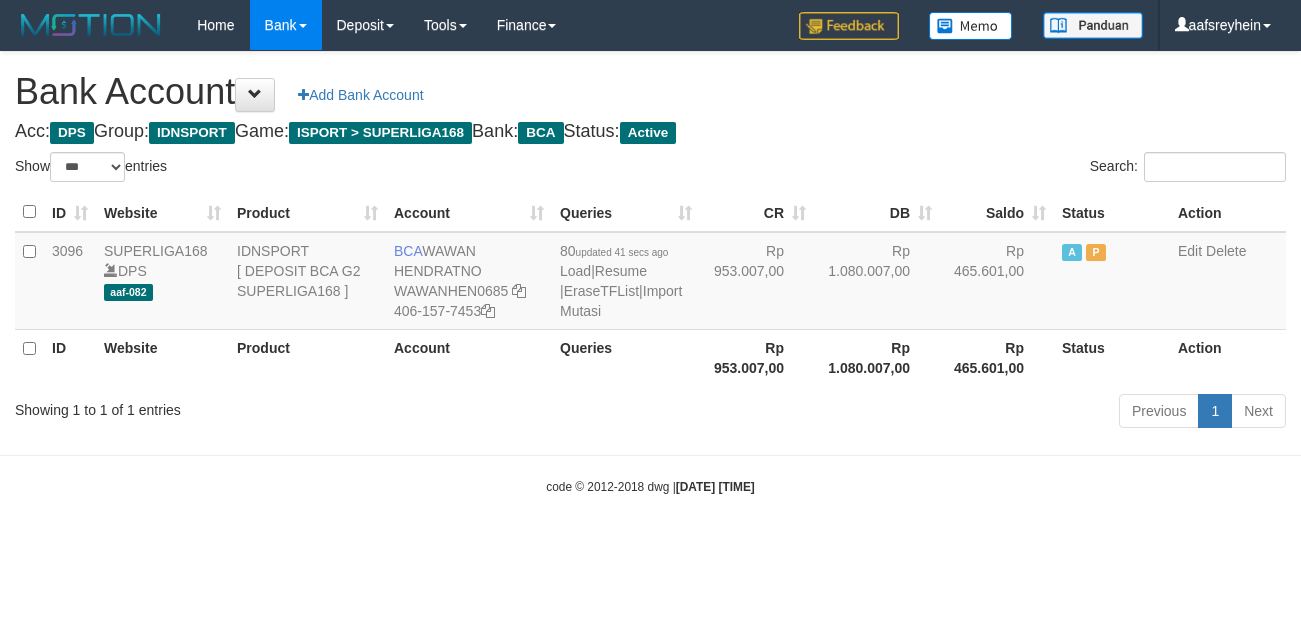 select on "***" 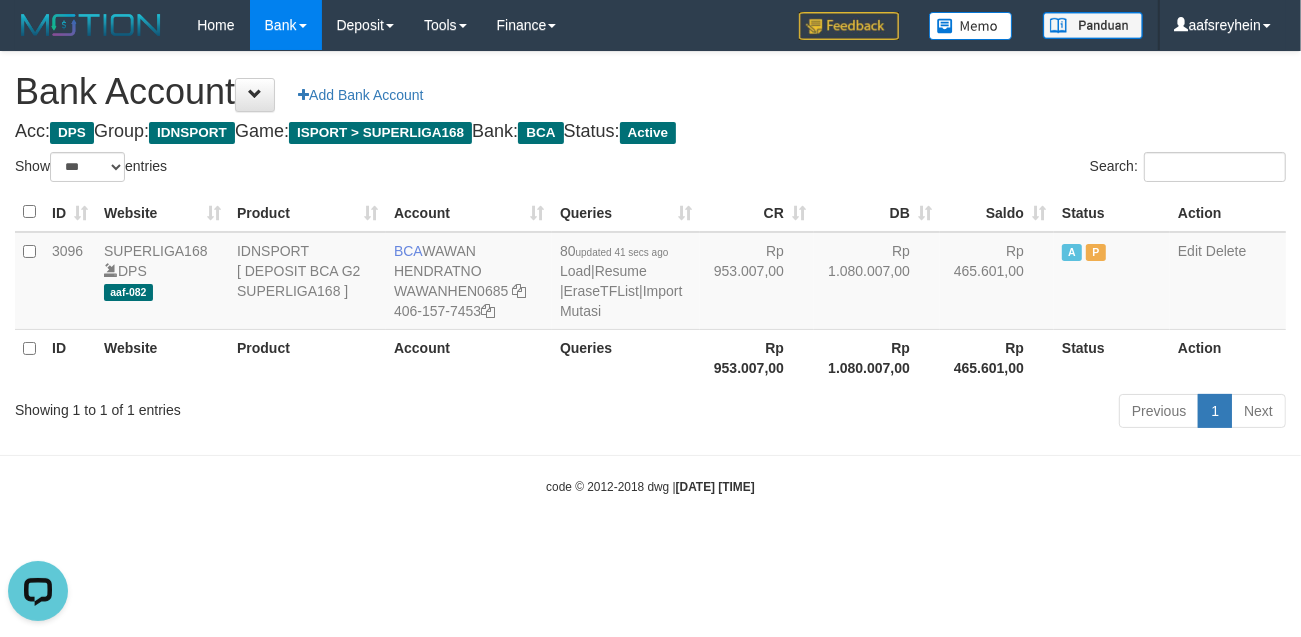 scroll, scrollTop: 0, scrollLeft: 0, axis: both 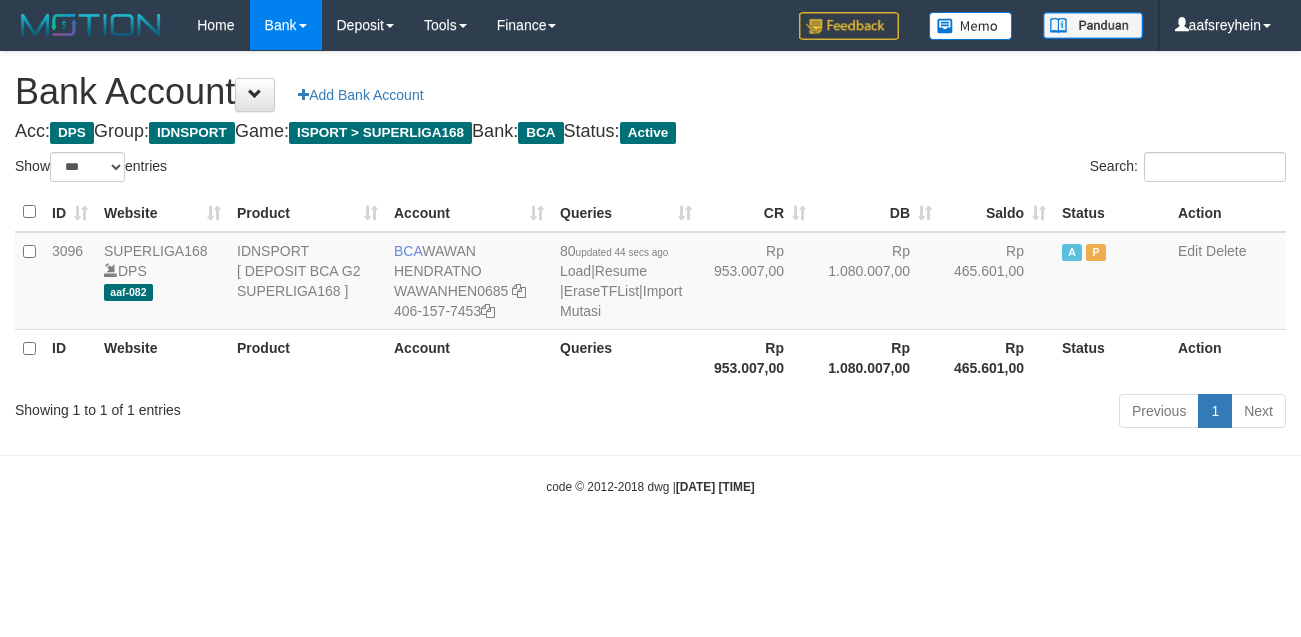 select on "***" 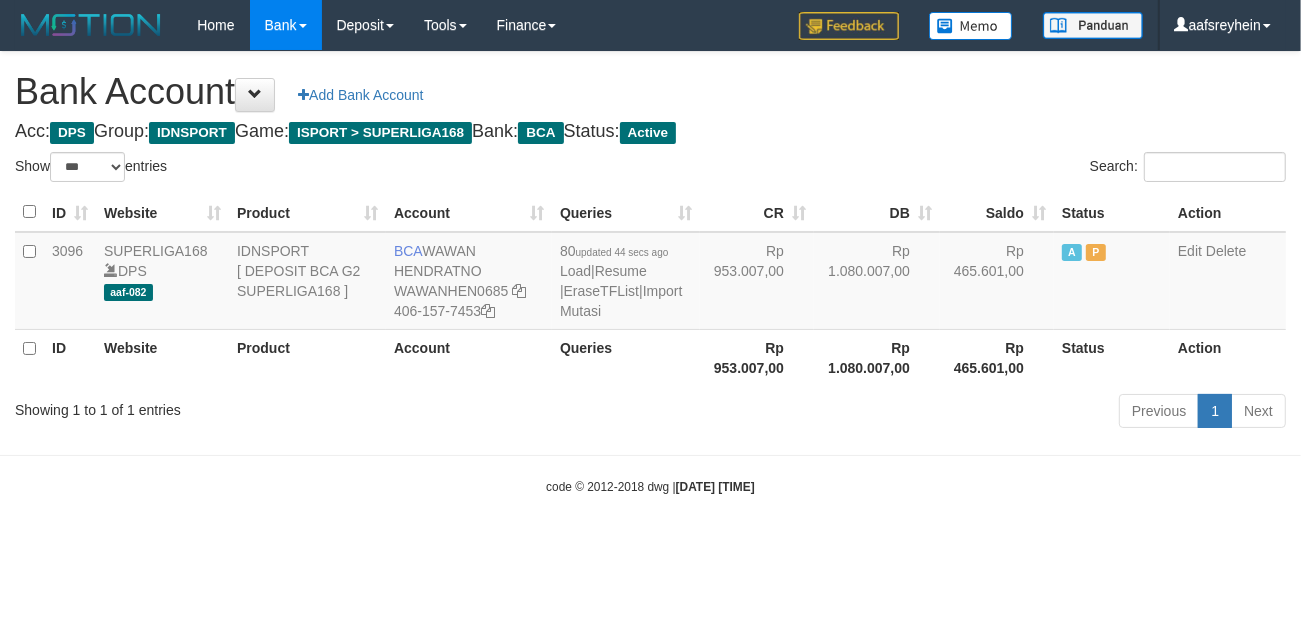 click on "Rp 953.007,00" at bounding box center [757, 357] 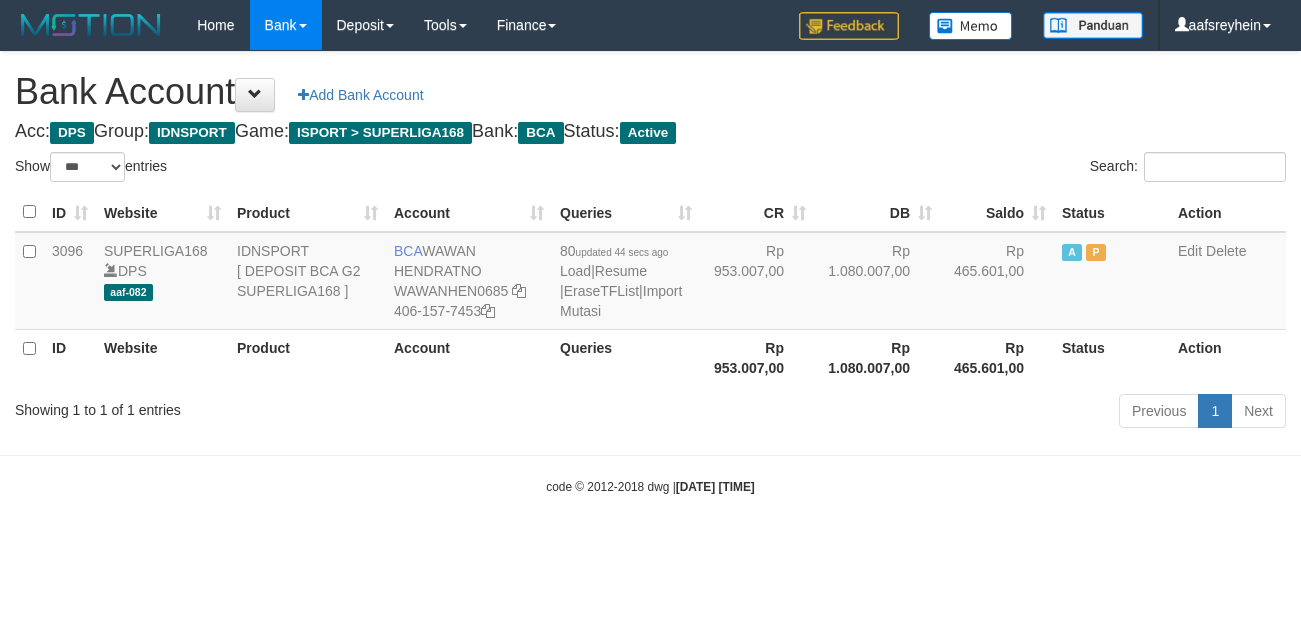 select on "***" 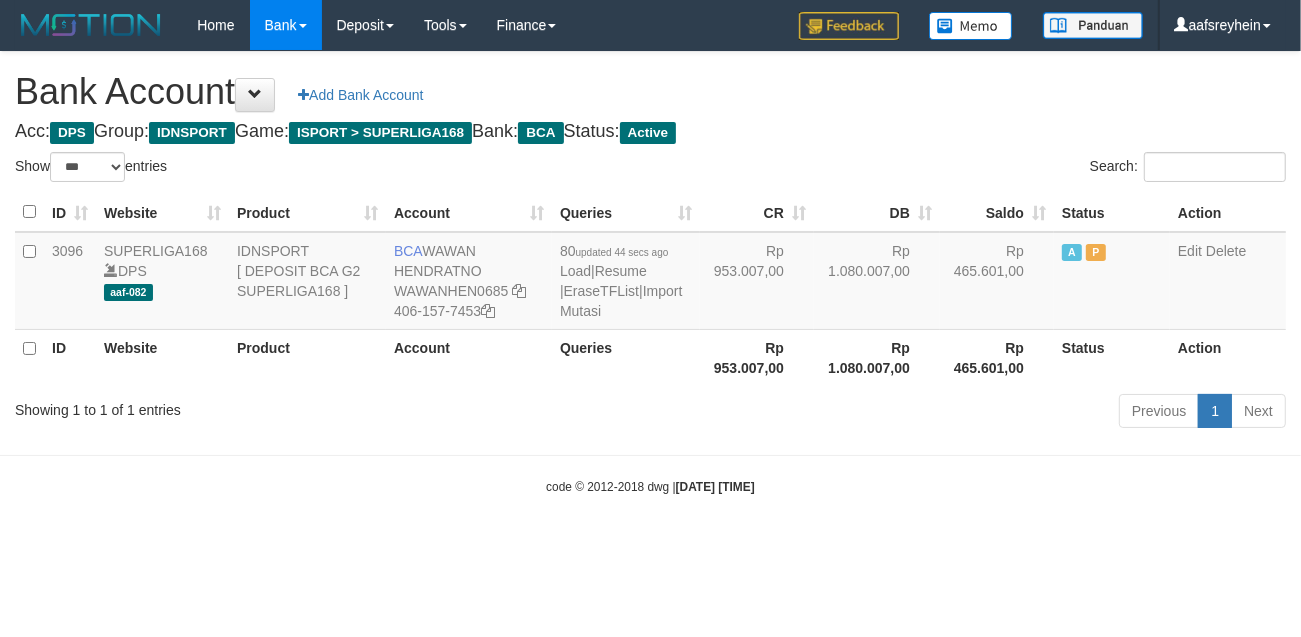 click on "Rp 953.007,00" at bounding box center (757, 357) 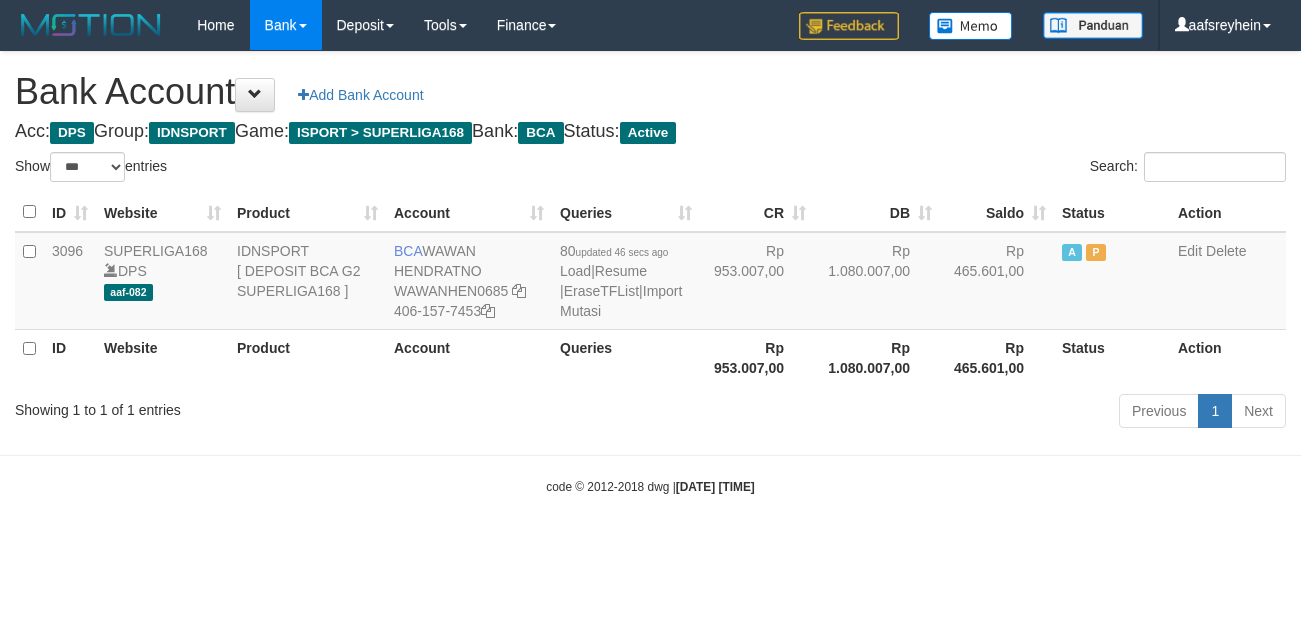 select on "***" 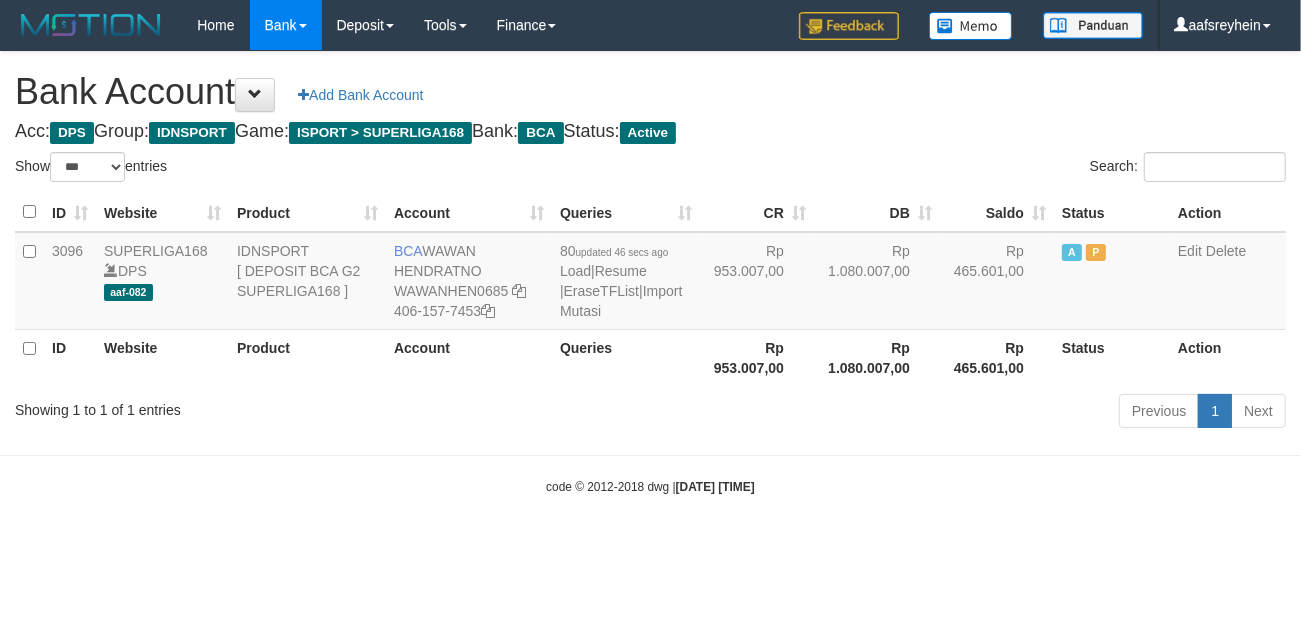 click on "Rp 953.007,00" at bounding box center [757, 357] 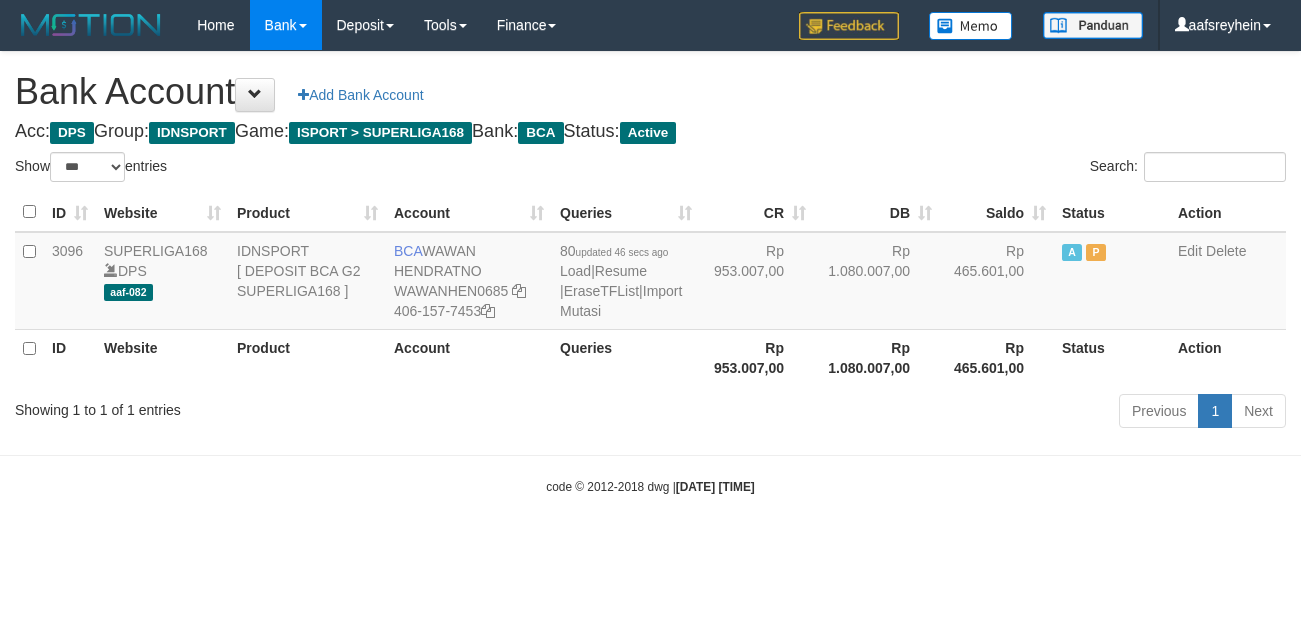 select on "***" 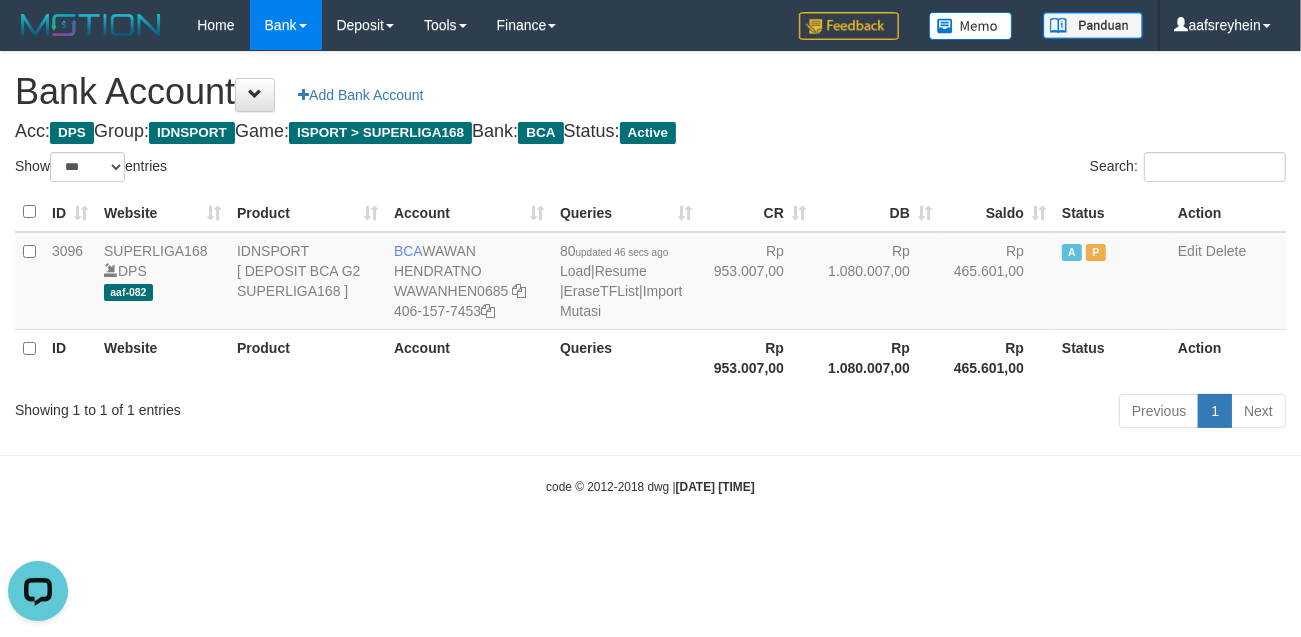 scroll, scrollTop: 0, scrollLeft: 0, axis: both 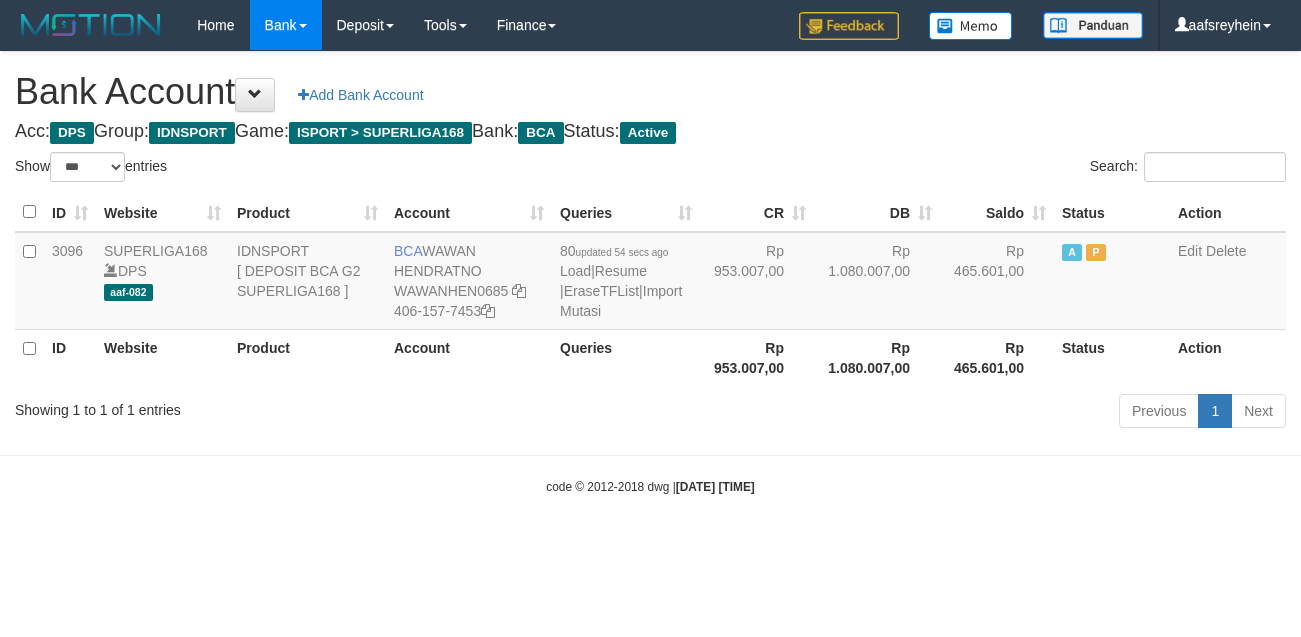 select on "***" 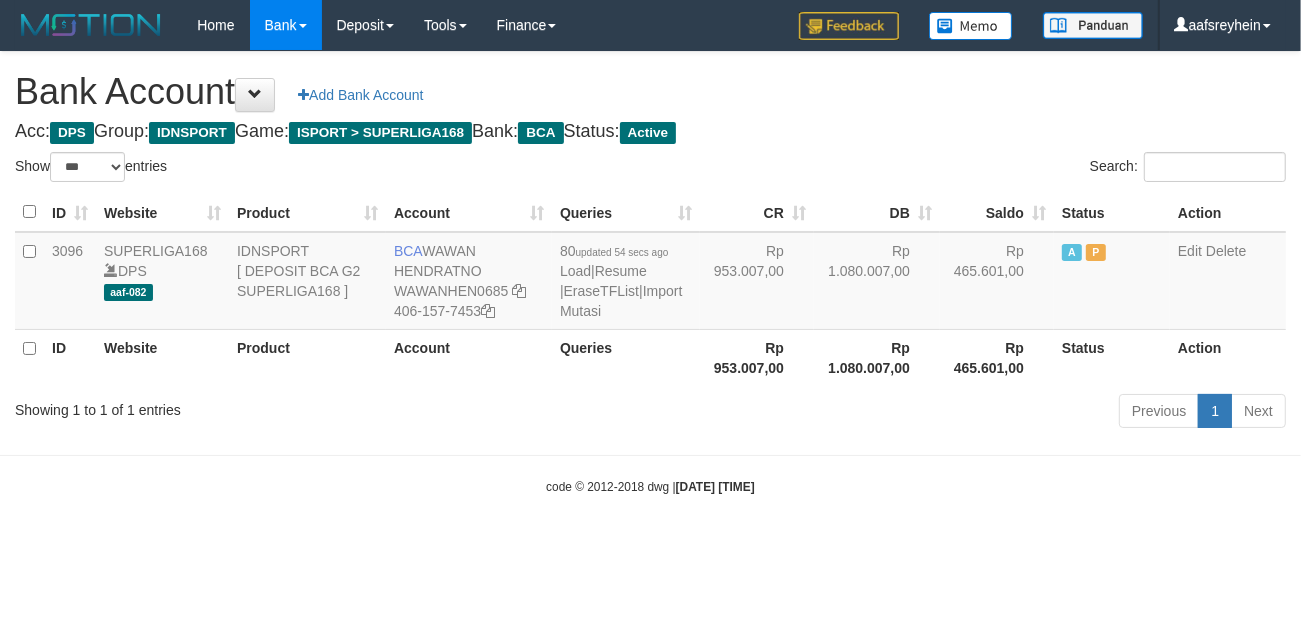 click on "Toggle navigation
Home
Bank
Account List
Load
By Website
Group
[ISPORT]													SUPERLIGA168
By Load Group (DPS)
-" at bounding box center (650, 273) 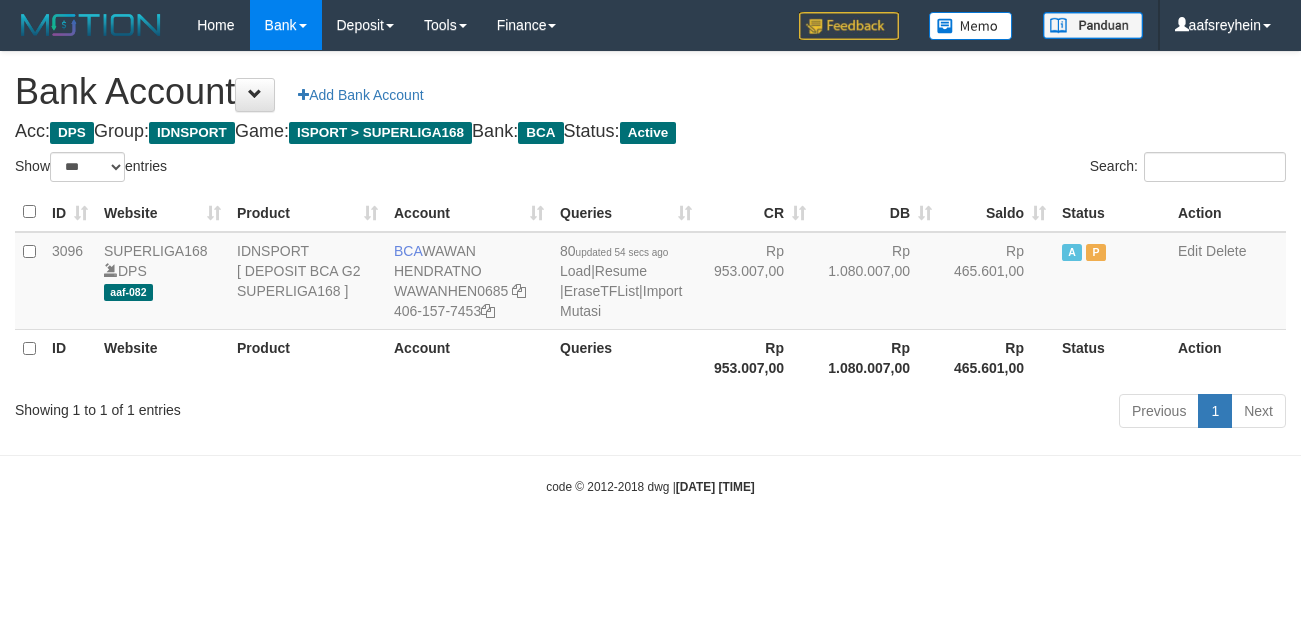 select on "***" 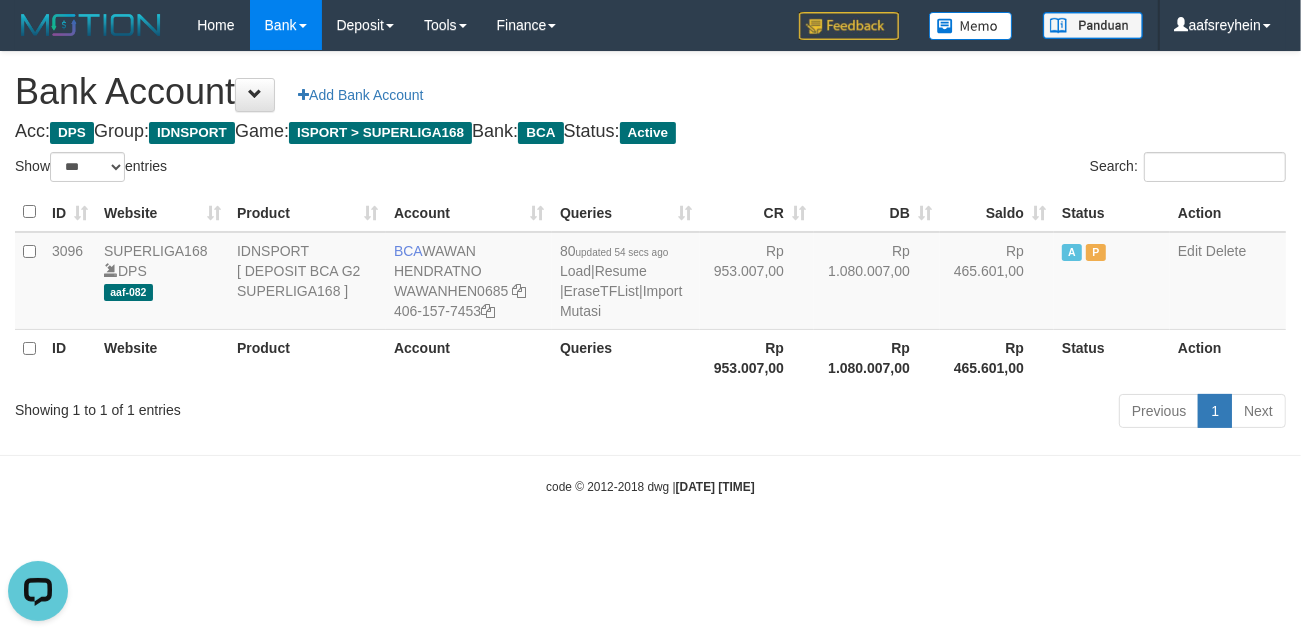 scroll, scrollTop: 0, scrollLeft: 0, axis: both 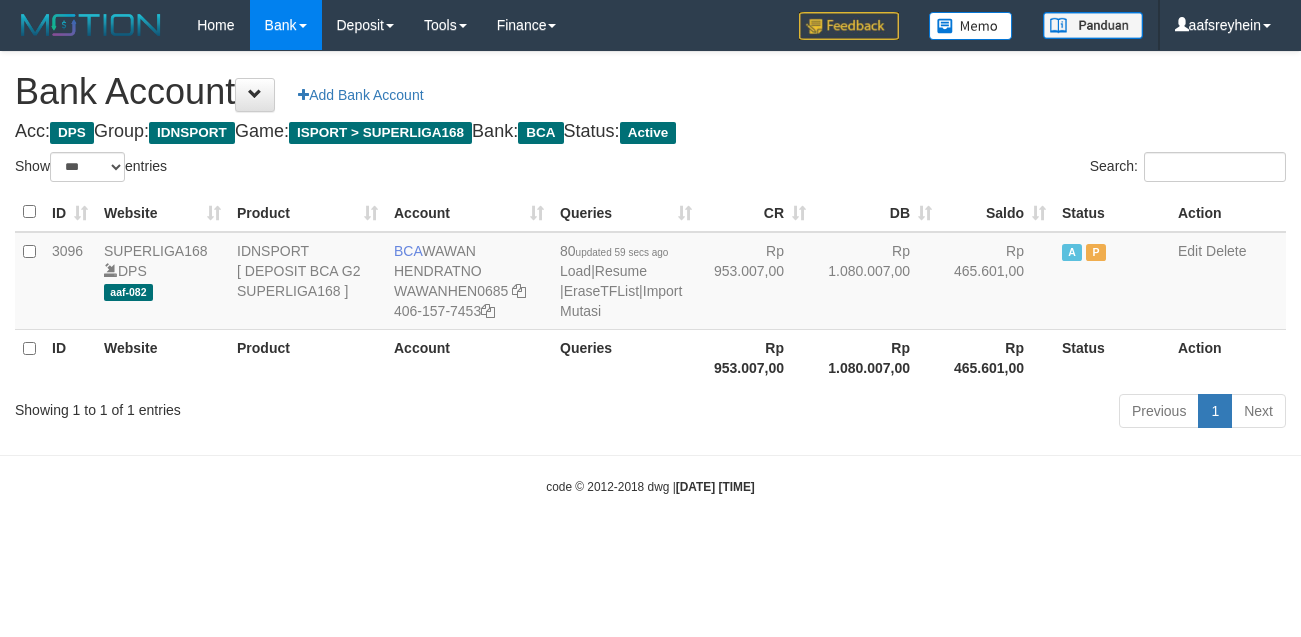 select on "***" 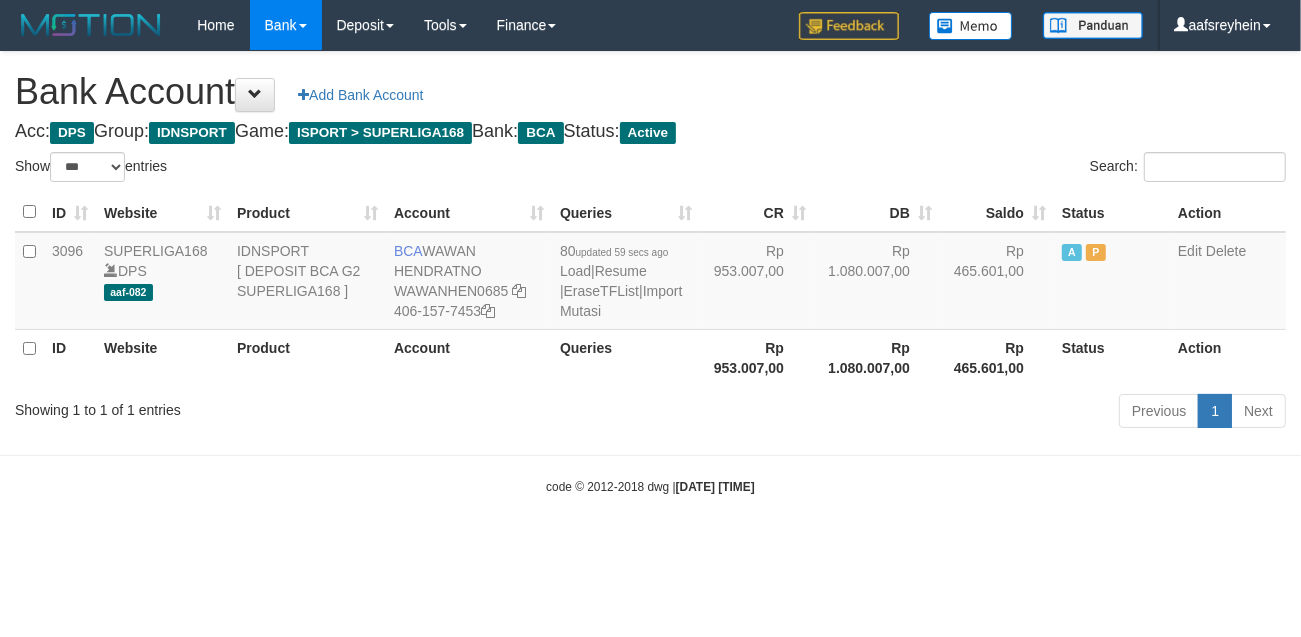 click on "code © 2012-2018 dwg |  2025/07/12 05:33:03" at bounding box center [650, 486] 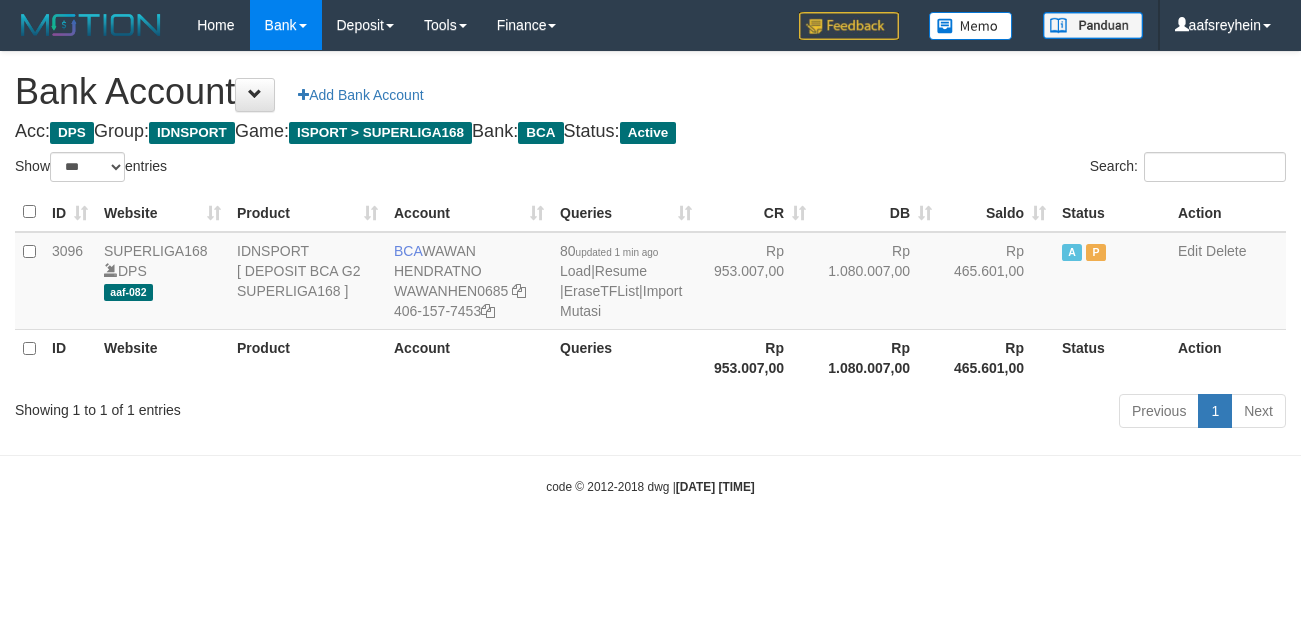 select on "***" 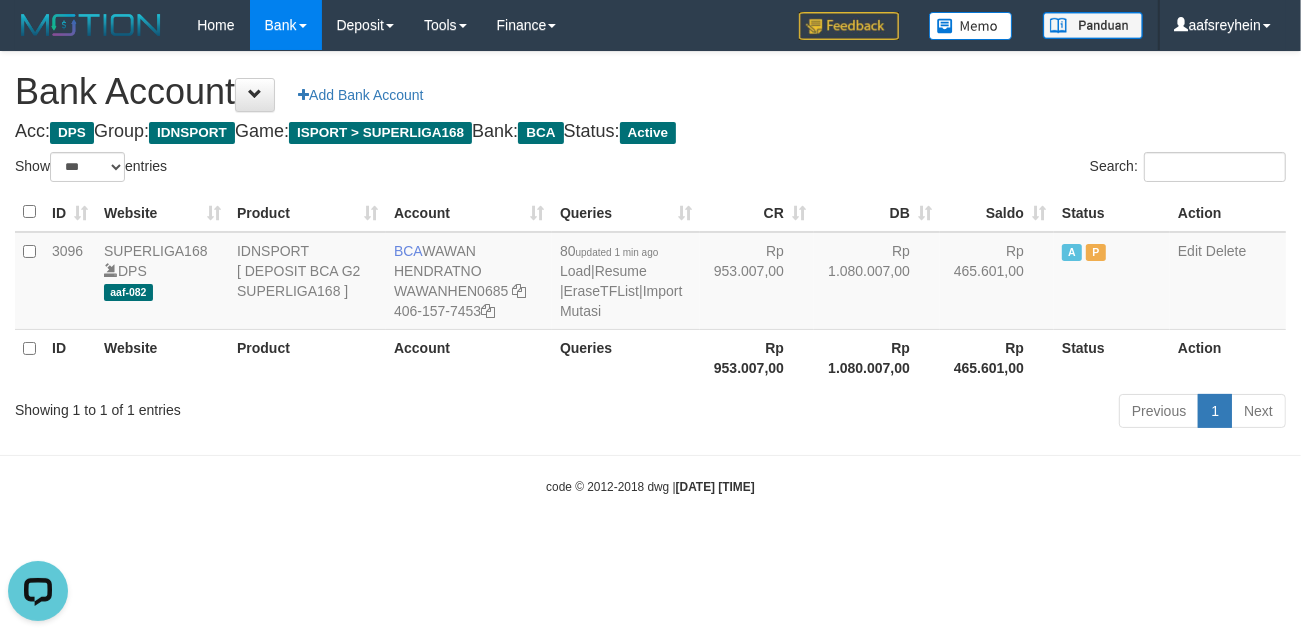 scroll, scrollTop: 0, scrollLeft: 0, axis: both 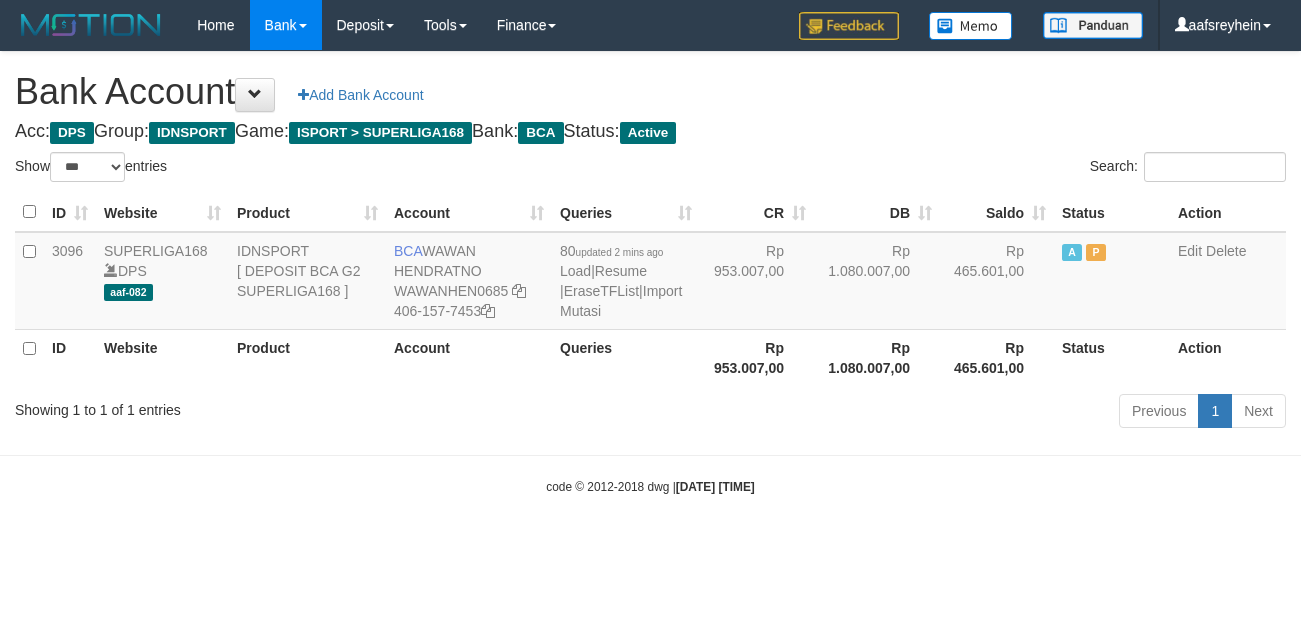 select on "***" 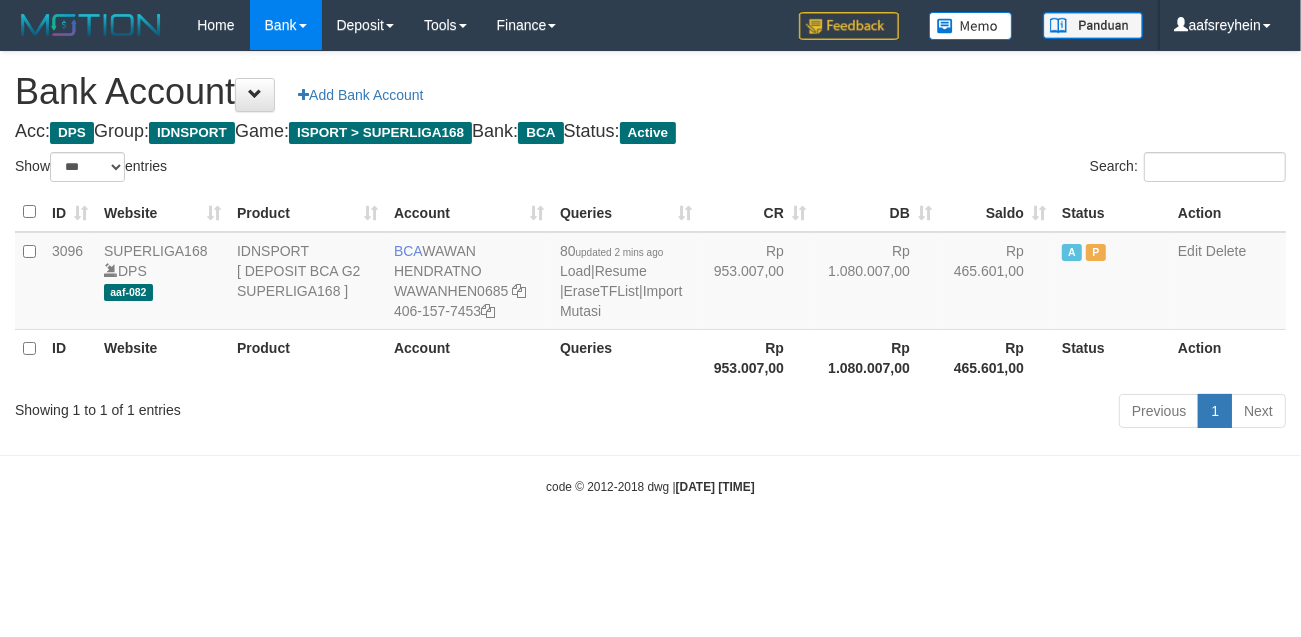 click on "Toggle navigation
Home
Bank
Account List
Load
By Website
Group
[ISPORT]													SUPERLIGA168
By Load Group (DPS)
-" at bounding box center (650, 273) 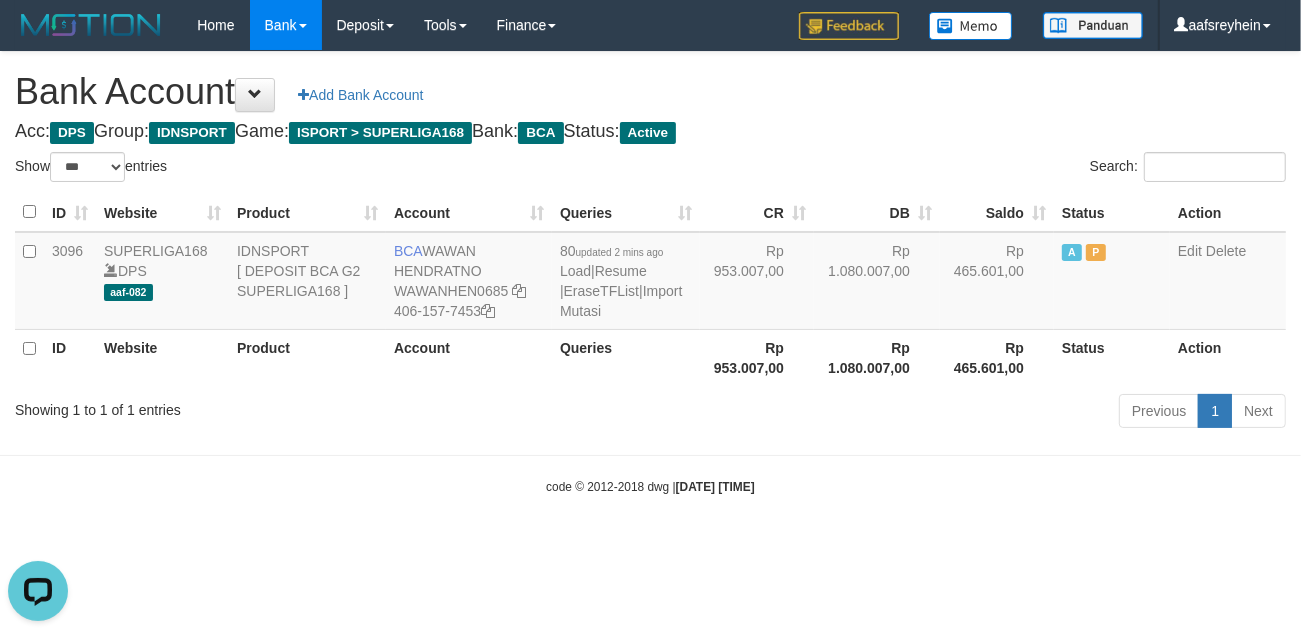 scroll, scrollTop: 0, scrollLeft: 0, axis: both 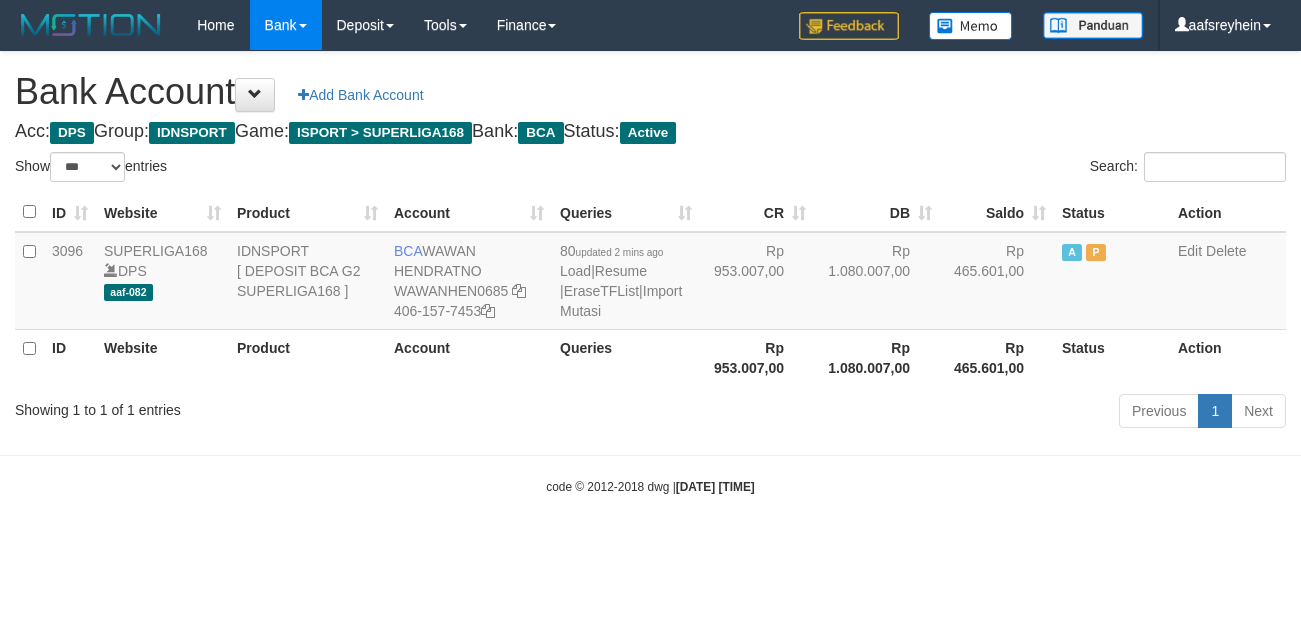 select on "***" 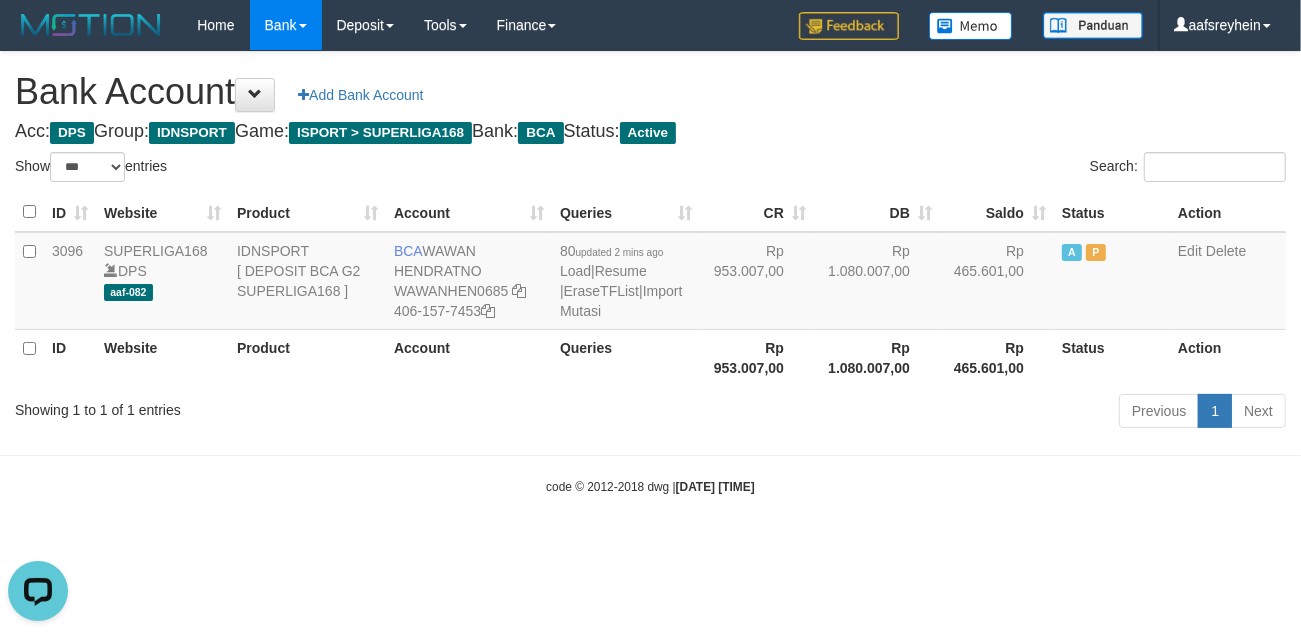 scroll, scrollTop: 0, scrollLeft: 0, axis: both 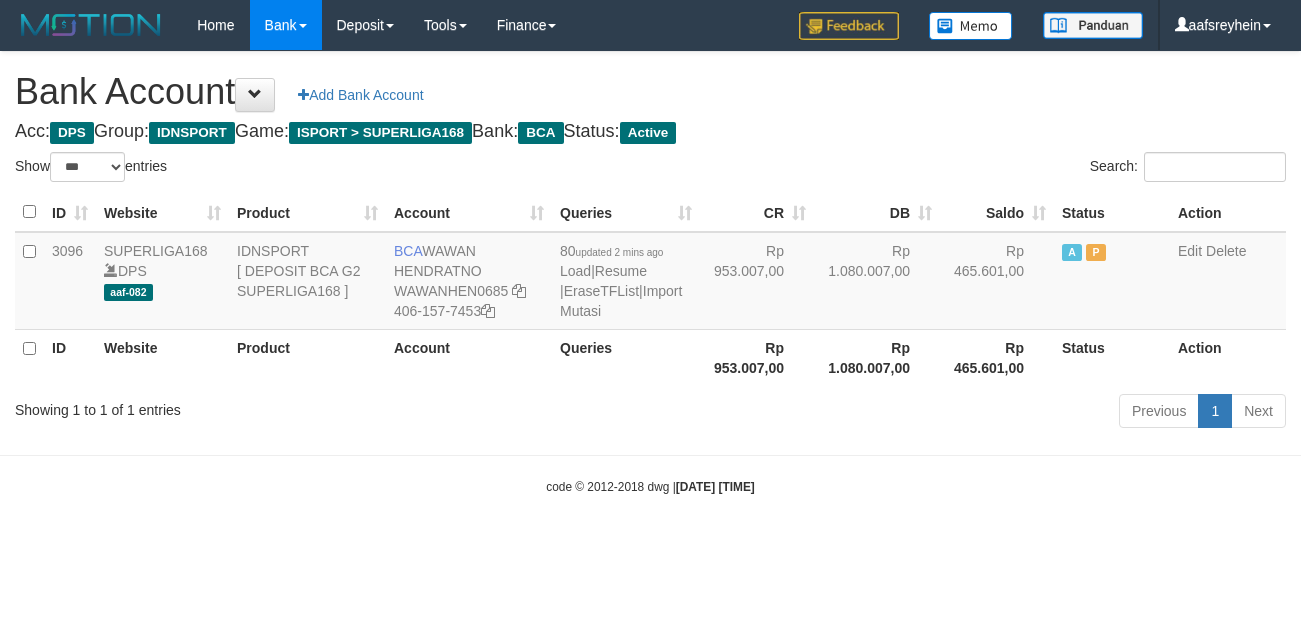 select on "***" 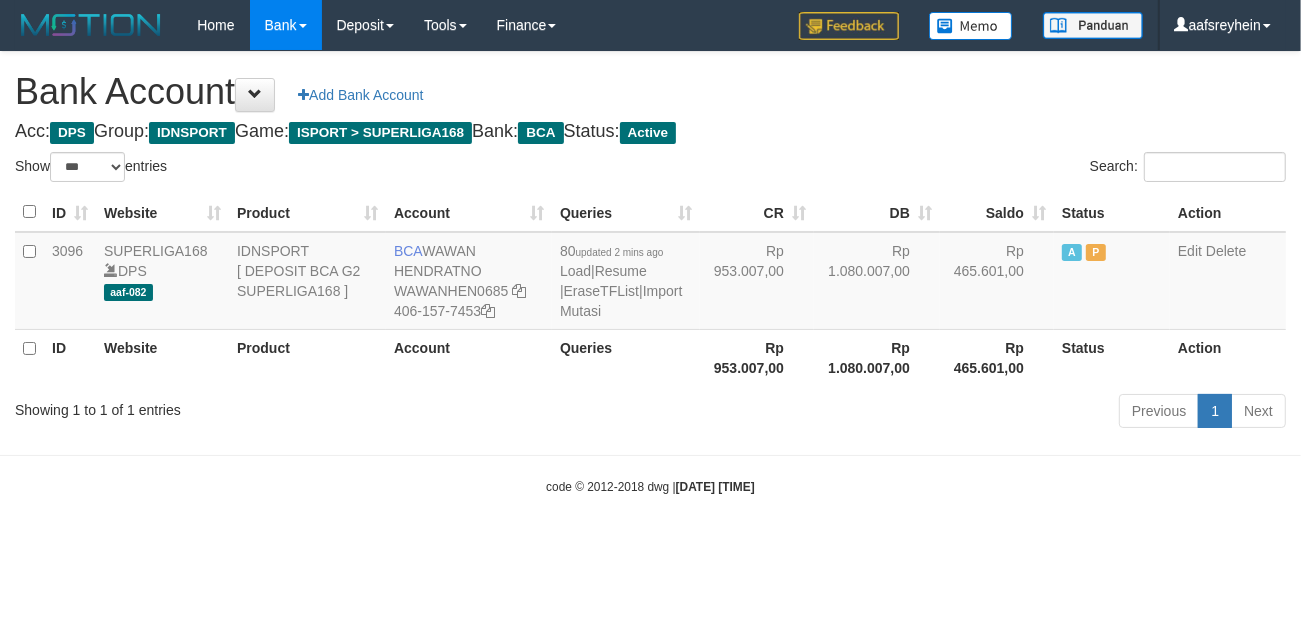 click on "2025/07/12 05:34:02" at bounding box center (715, 487) 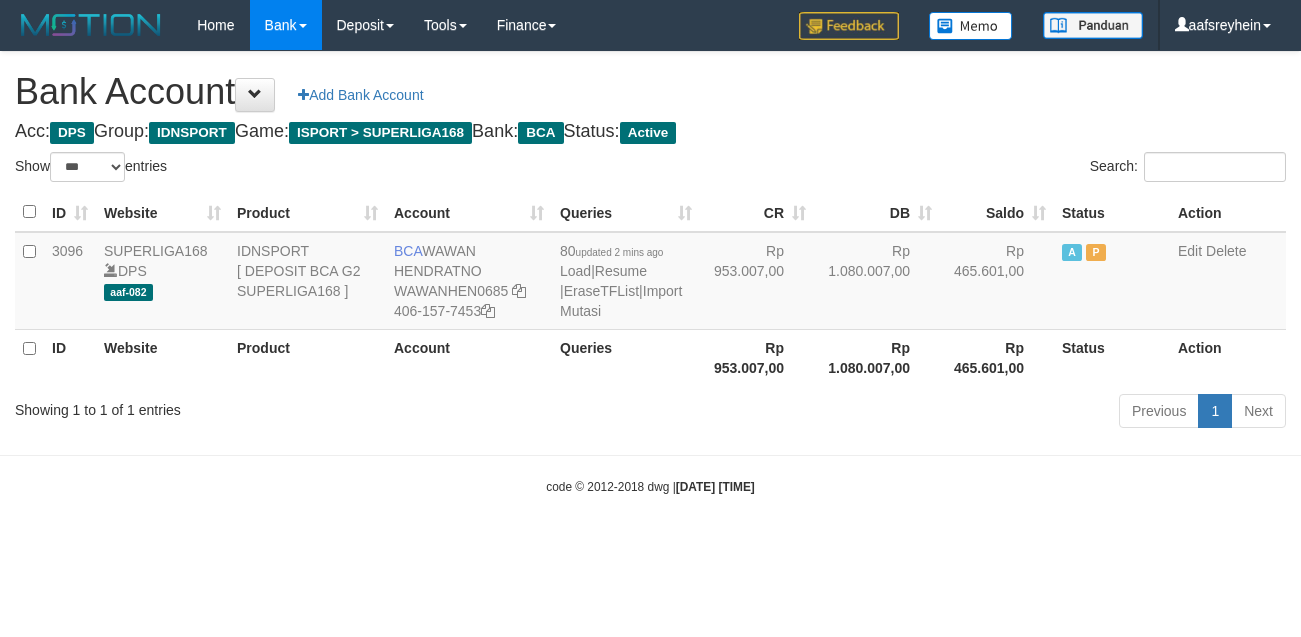 select on "***" 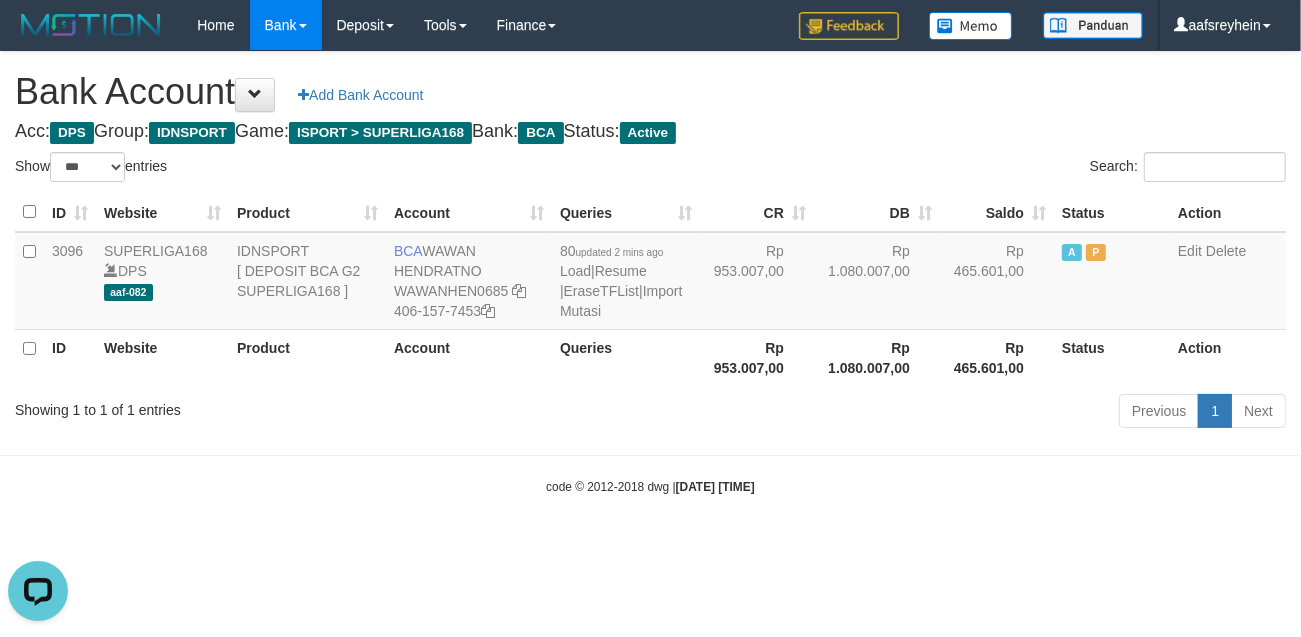 scroll, scrollTop: 0, scrollLeft: 0, axis: both 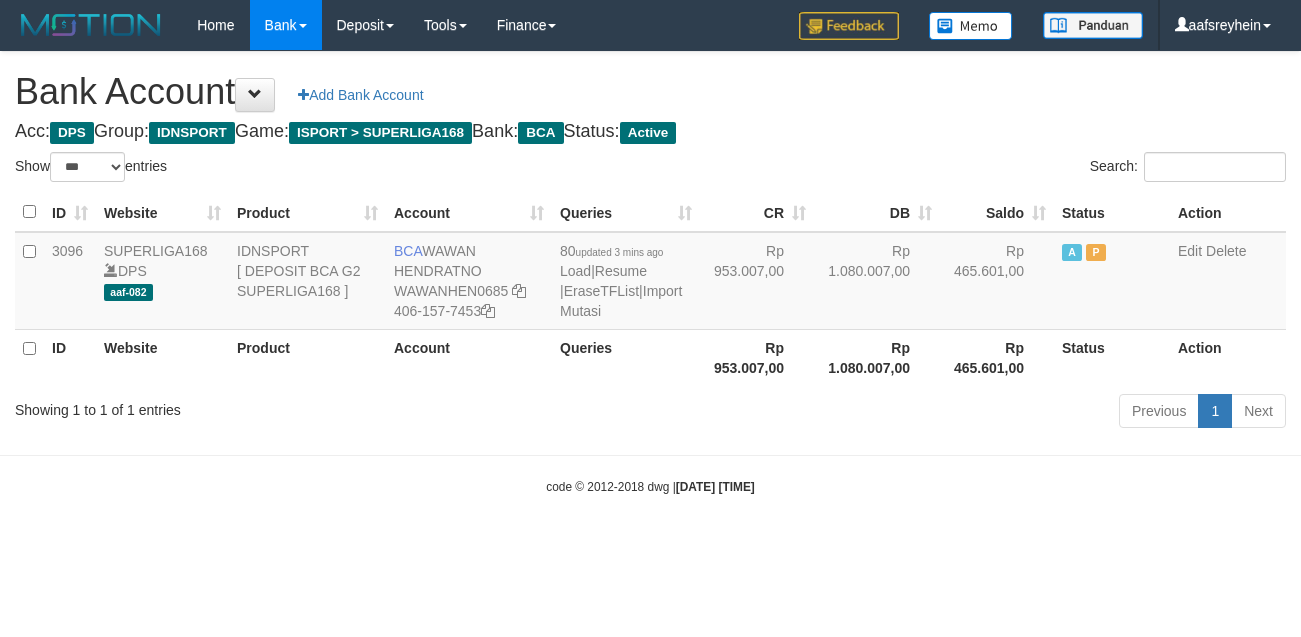 select on "***" 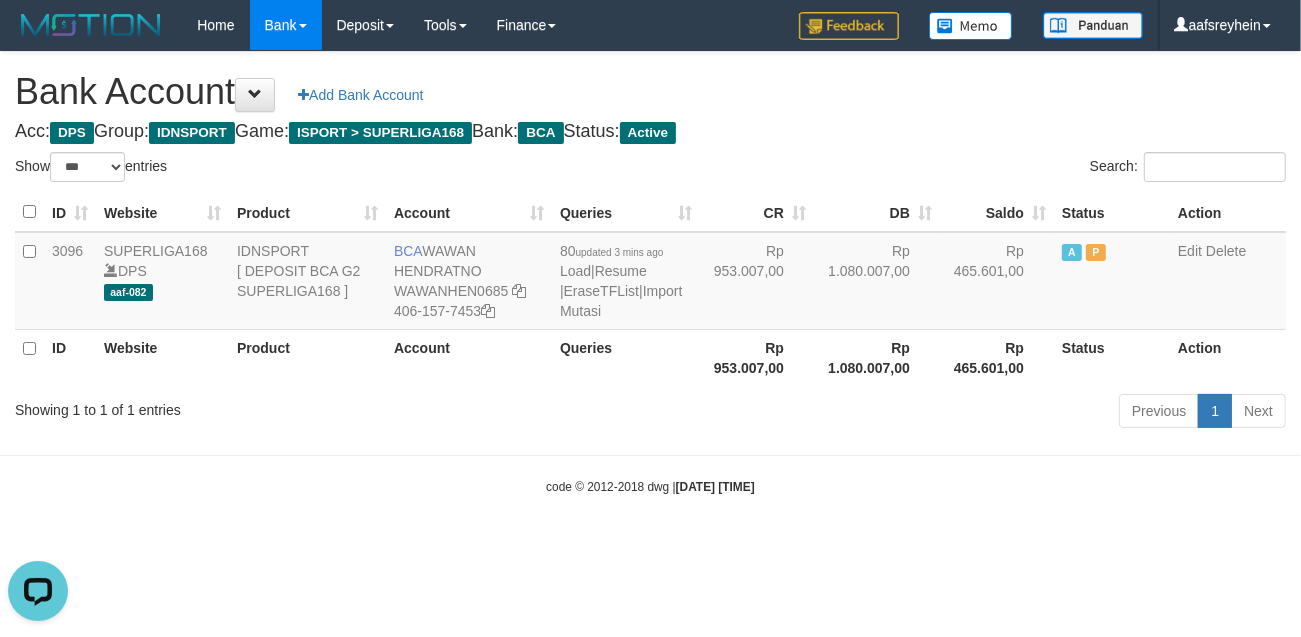 scroll, scrollTop: 0, scrollLeft: 0, axis: both 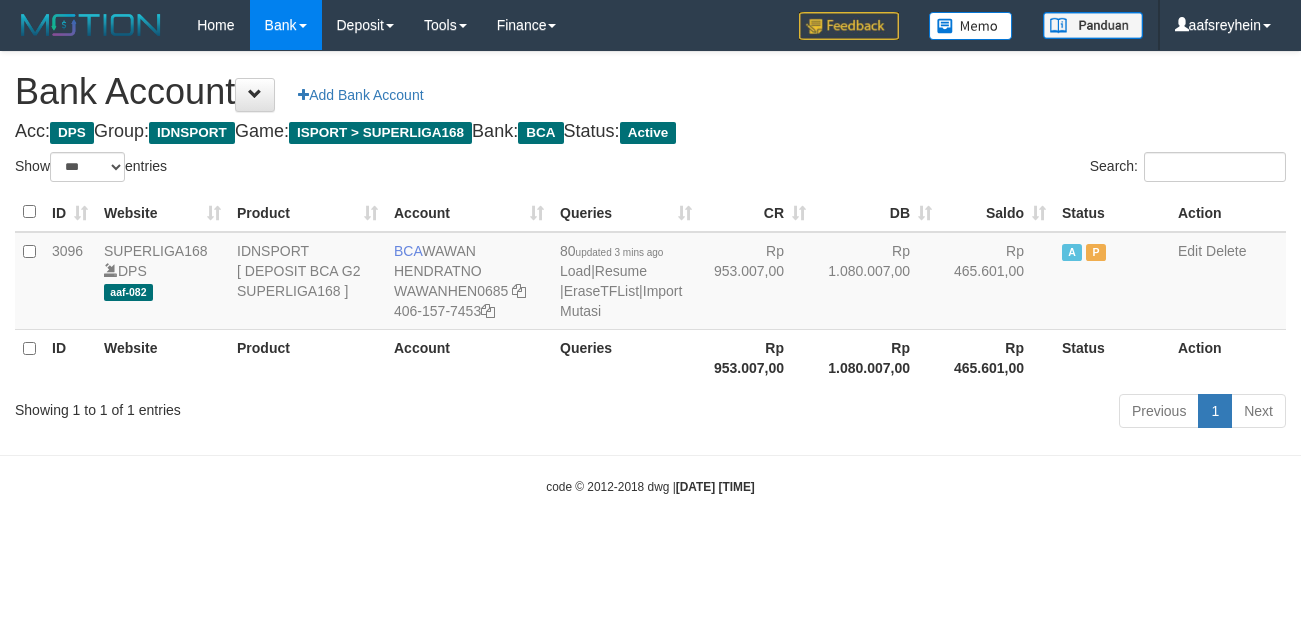 select on "***" 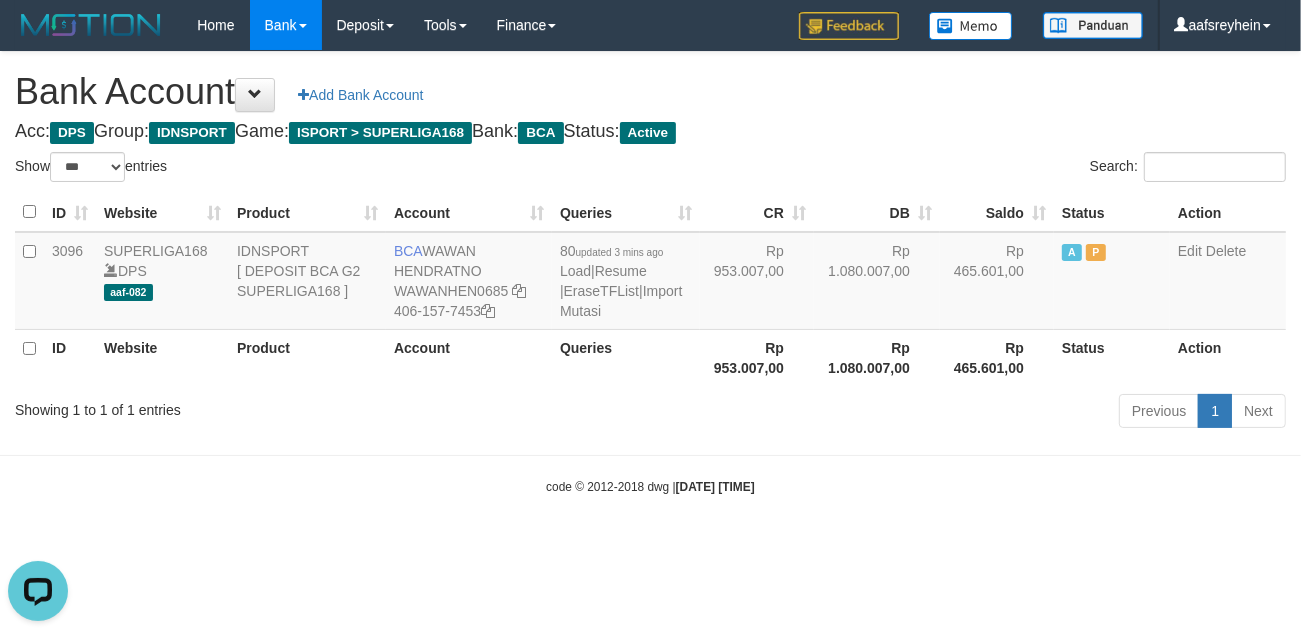 scroll, scrollTop: 0, scrollLeft: 0, axis: both 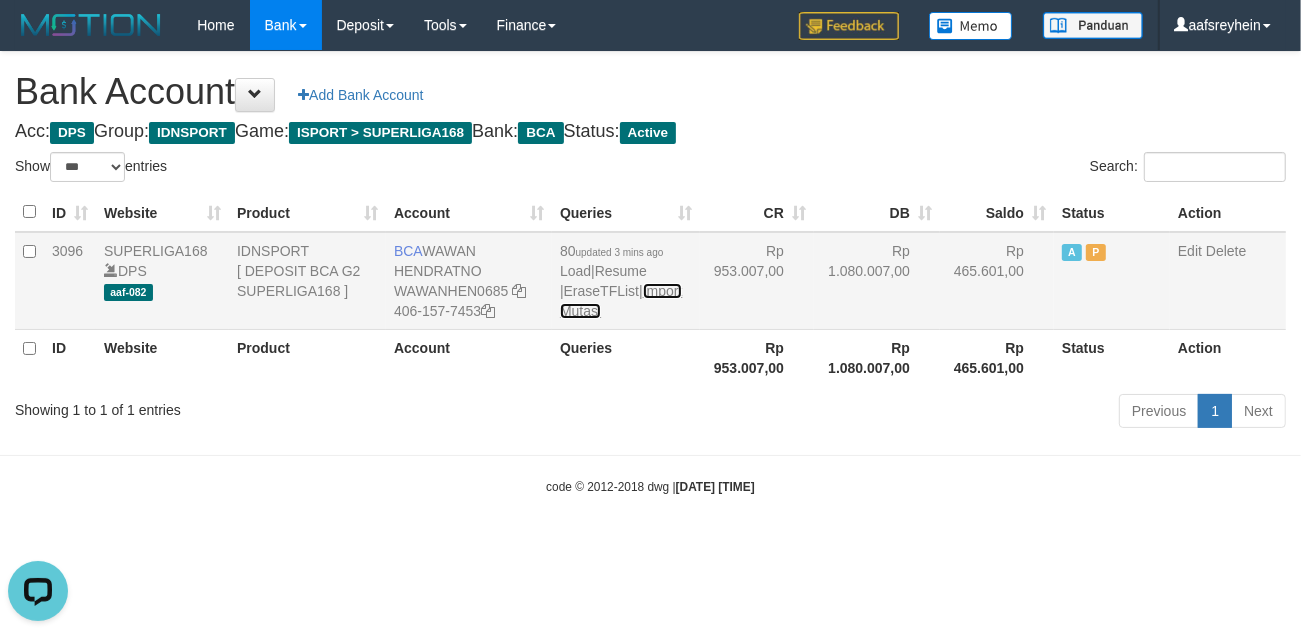 click on "Import Mutasi" at bounding box center [621, 301] 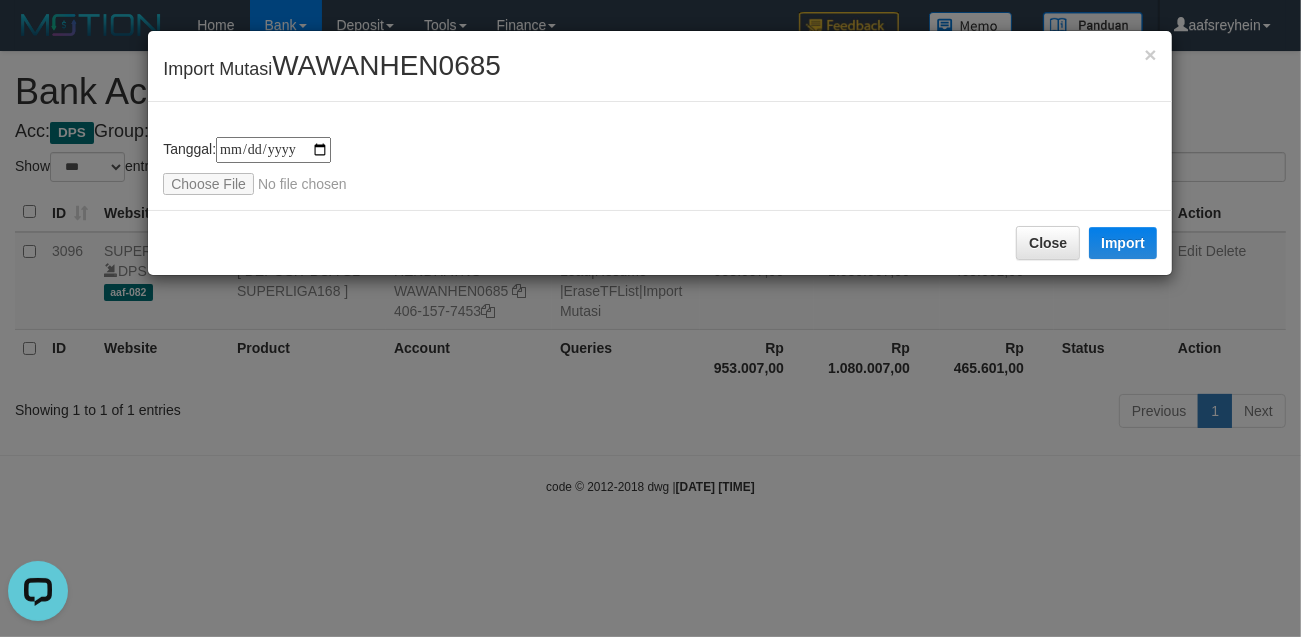 type on "**********" 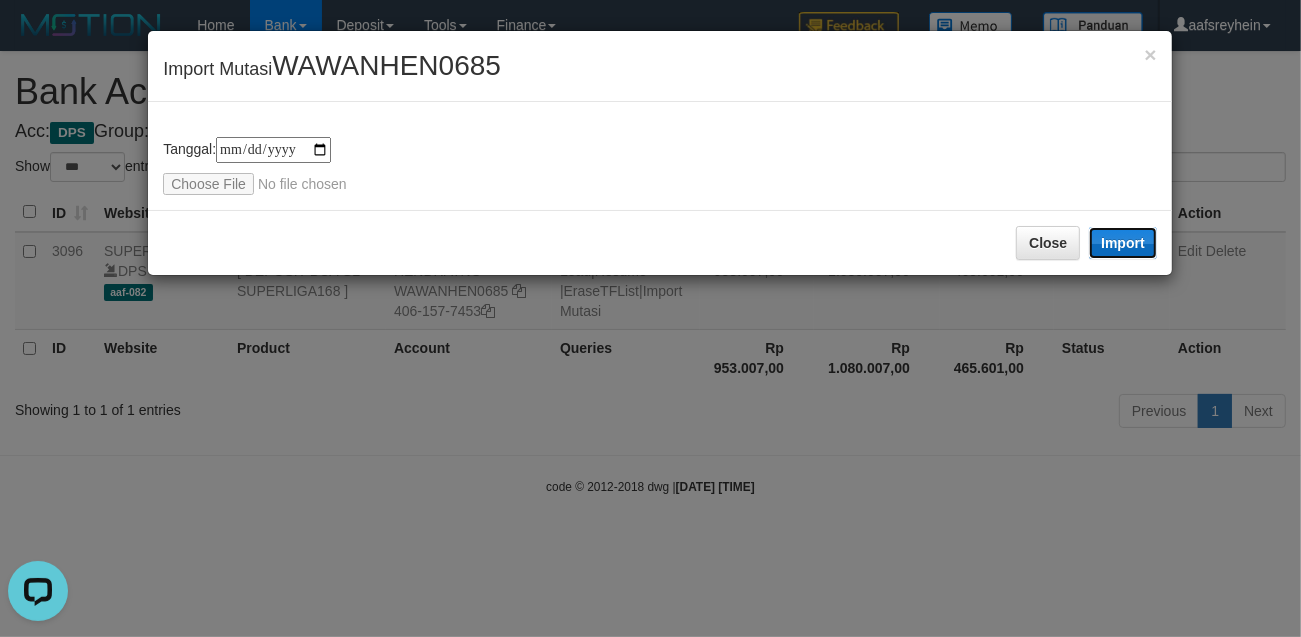 click on "Import" at bounding box center (1123, 243) 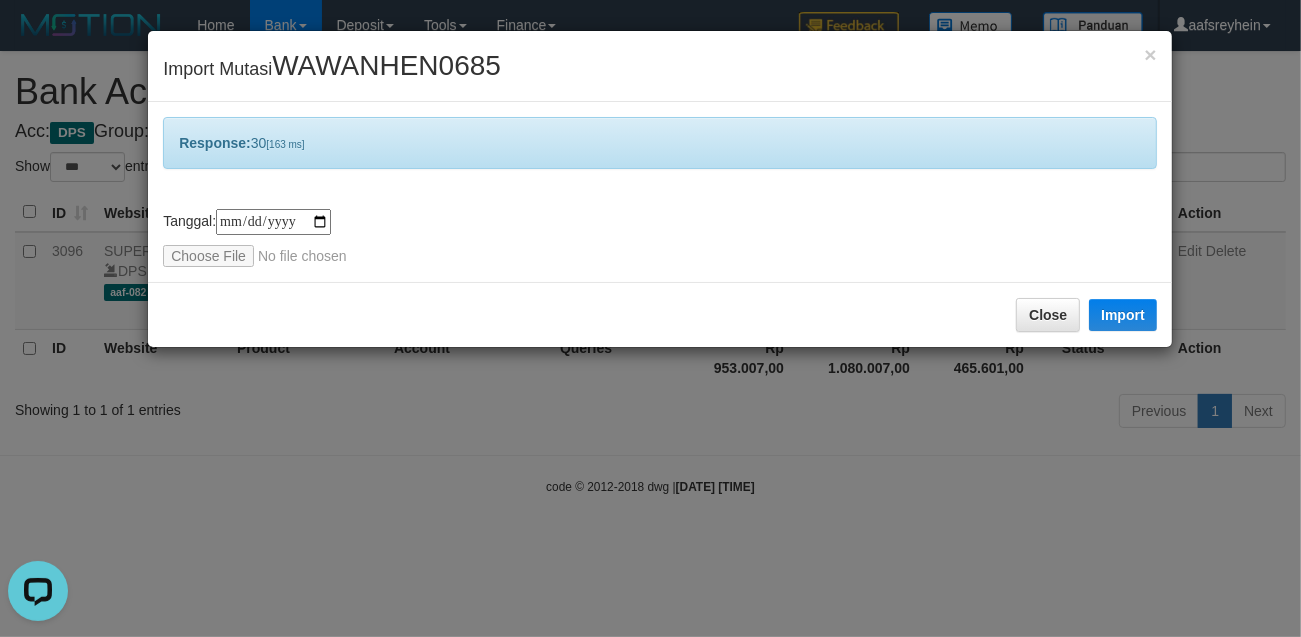 click on "**********" at bounding box center (650, 318) 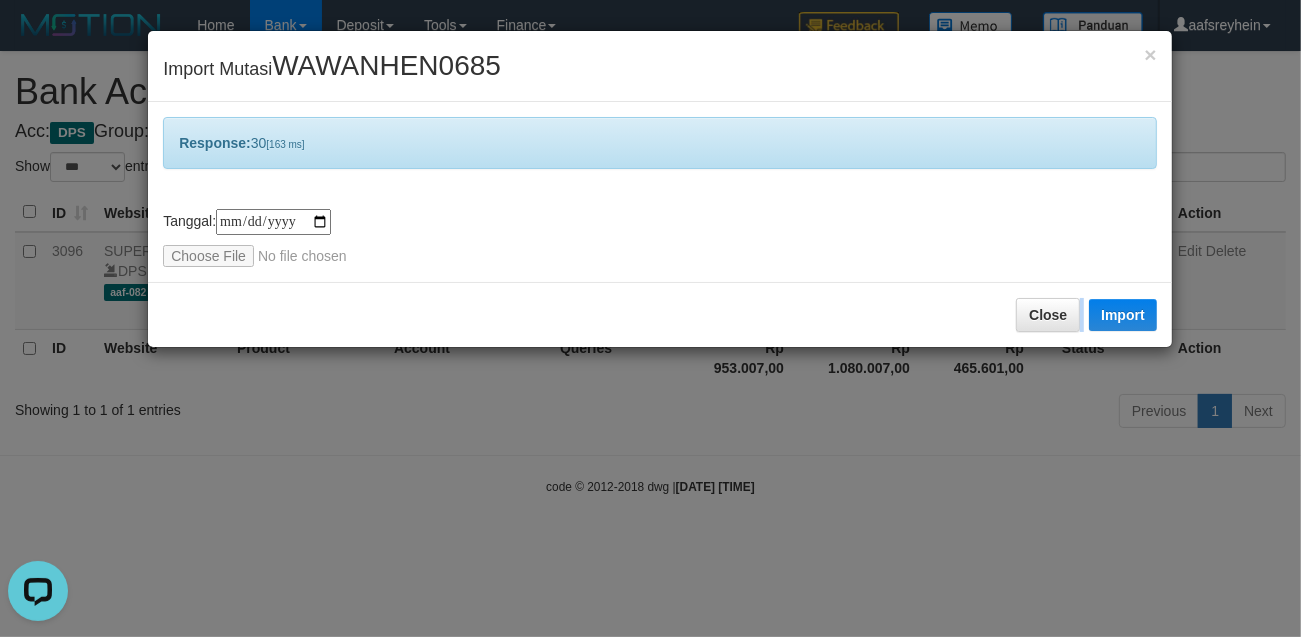 click on "**********" at bounding box center [650, 318] 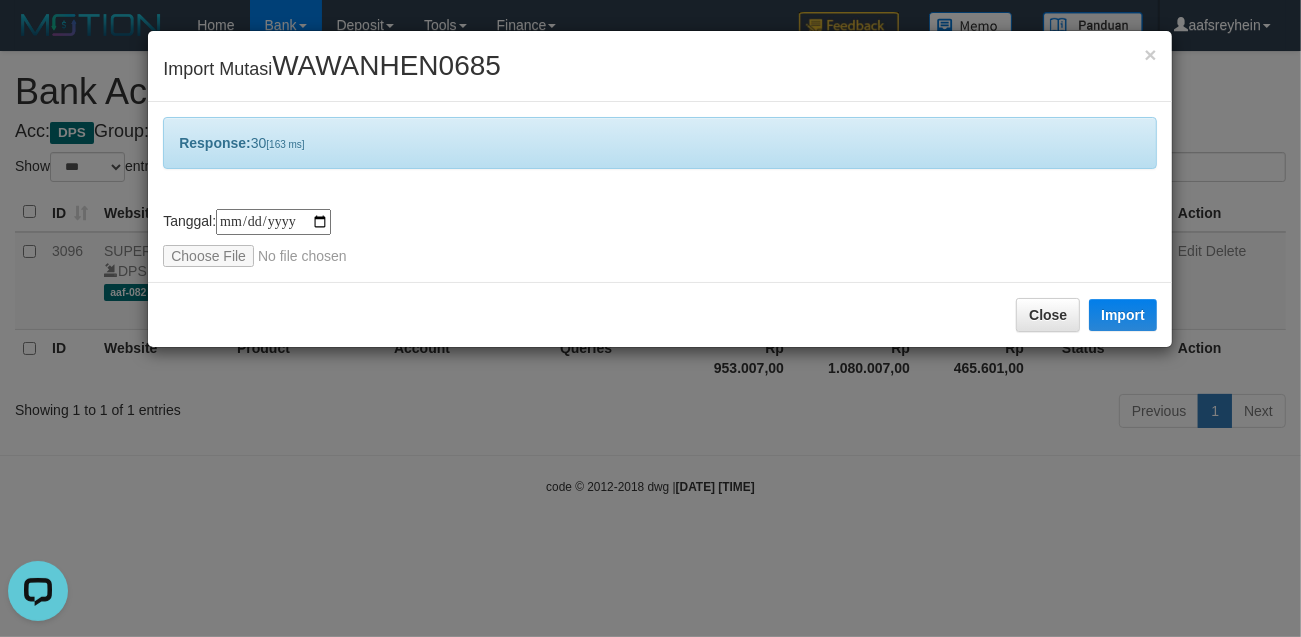 click on "**********" at bounding box center (650, 318) 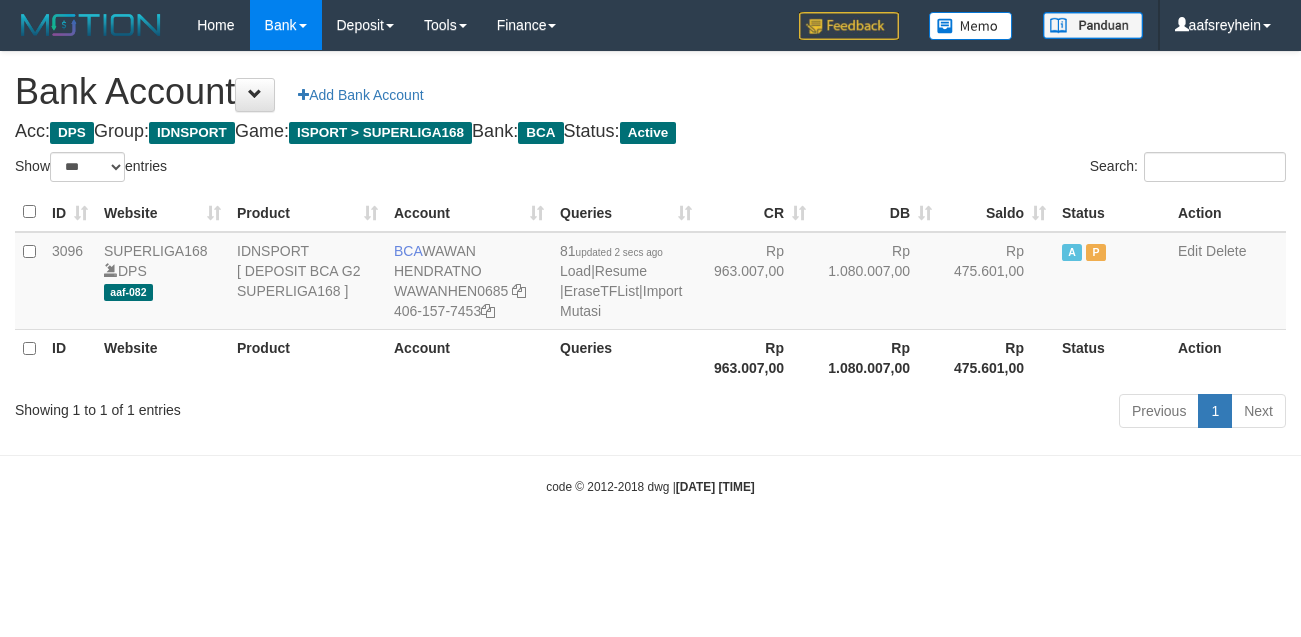 select on "***" 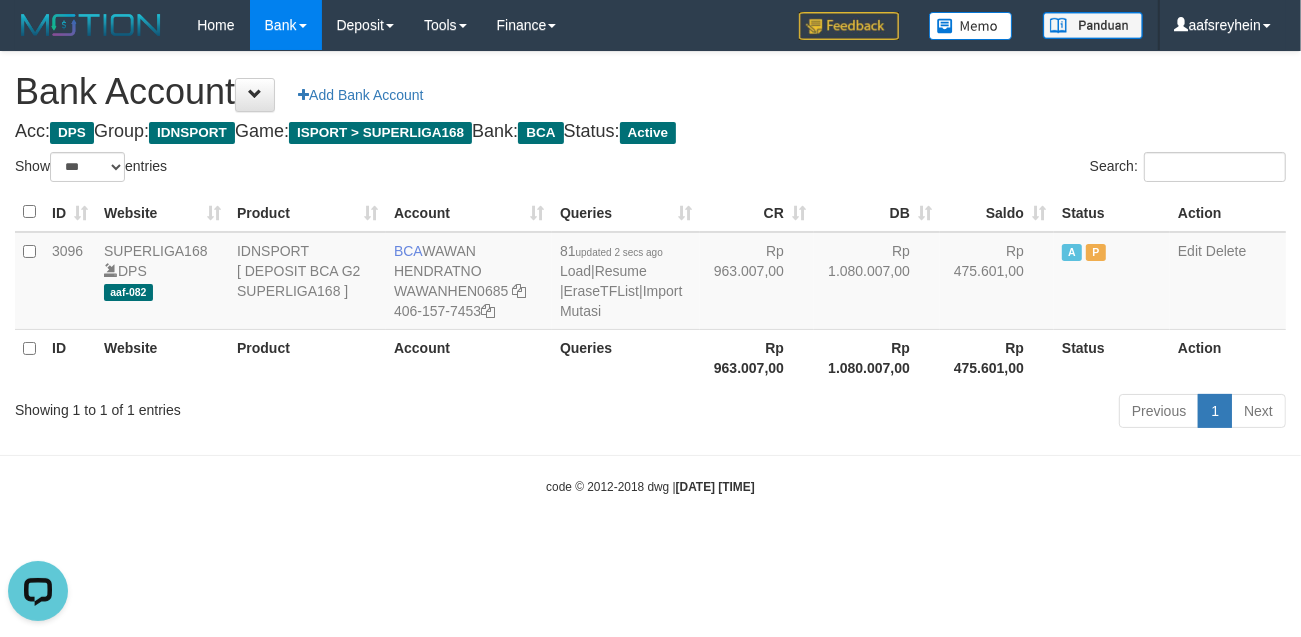 scroll, scrollTop: 0, scrollLeft: 0, axis: both 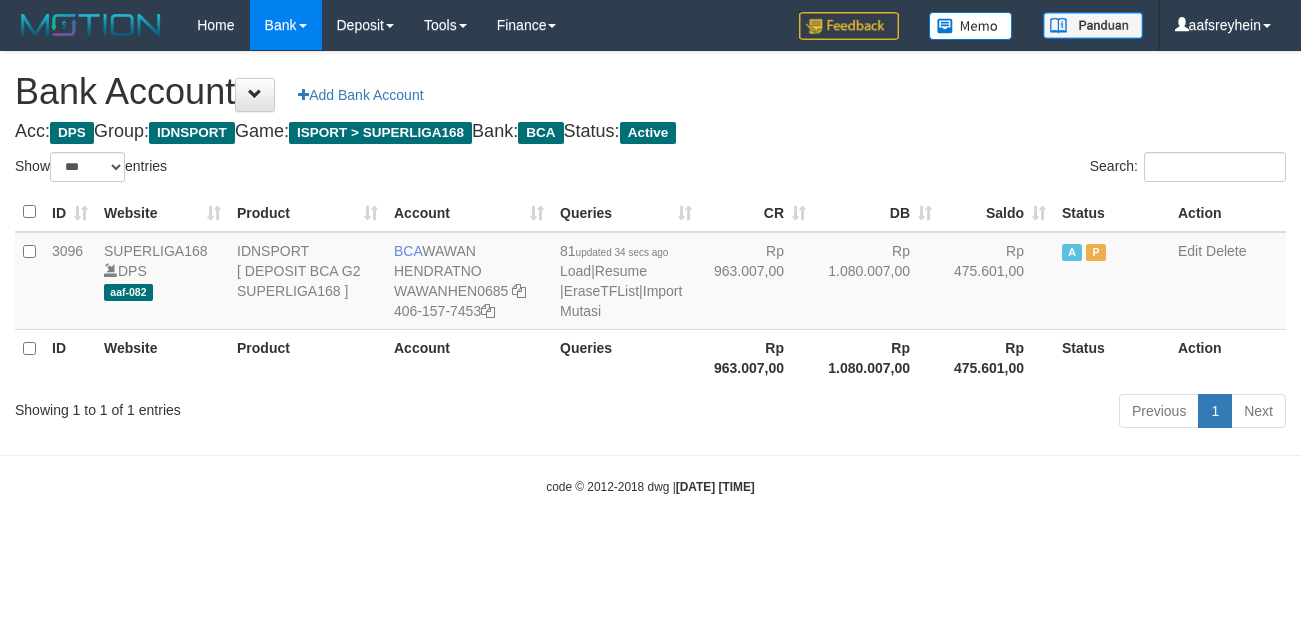 select on "***" 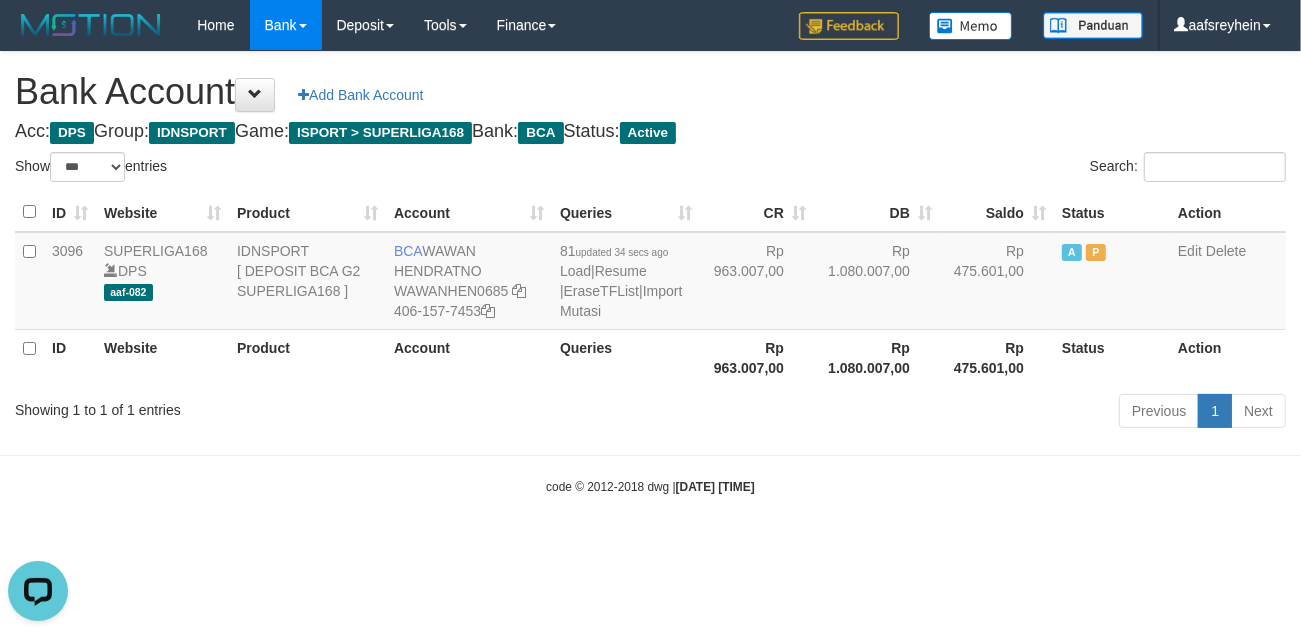 scroll, scrollTop: 0, scrollLeft: 0, axis: both 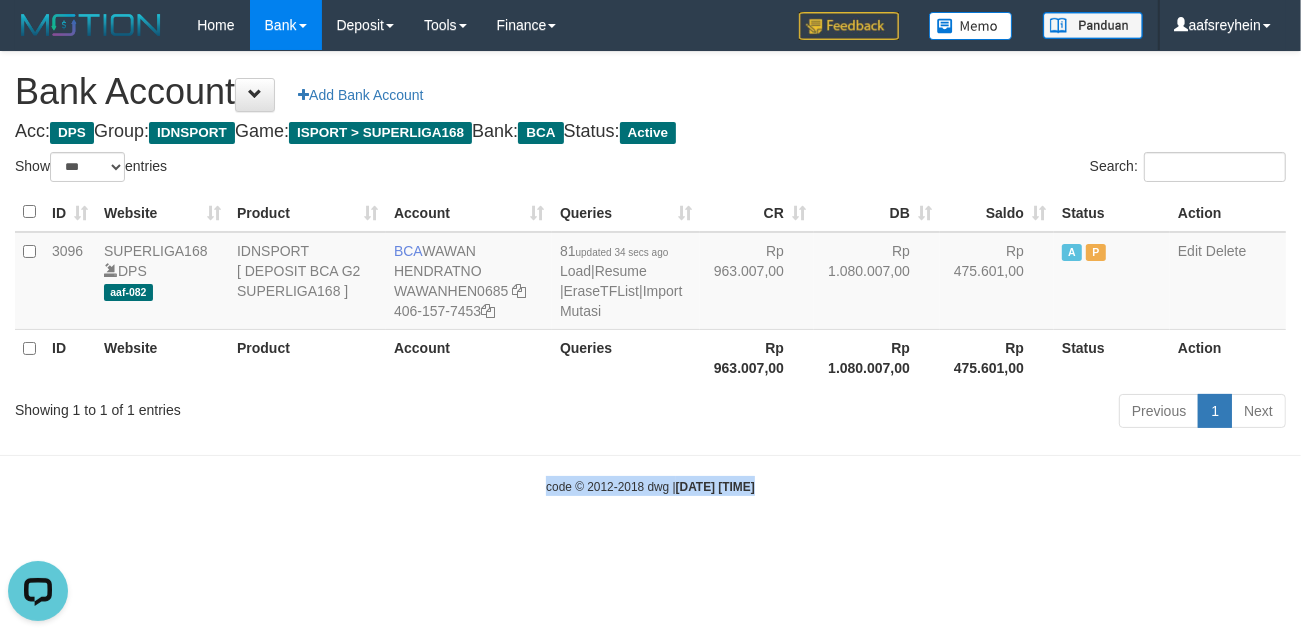 click on "Toggle navigation
Home
Bank
Account List
Load
By Website
Group
[ISPORT]													SUPERLIGA168
By Load Group (DPS)
-" at bounding box center (650, 273) 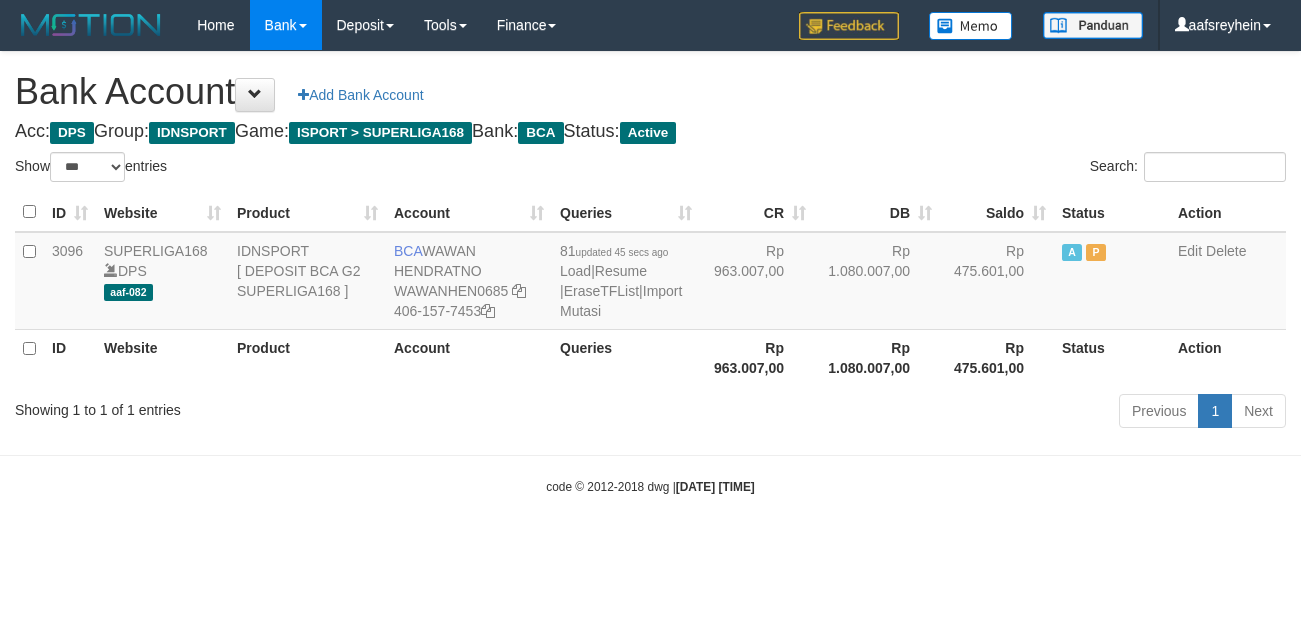 select on "***" 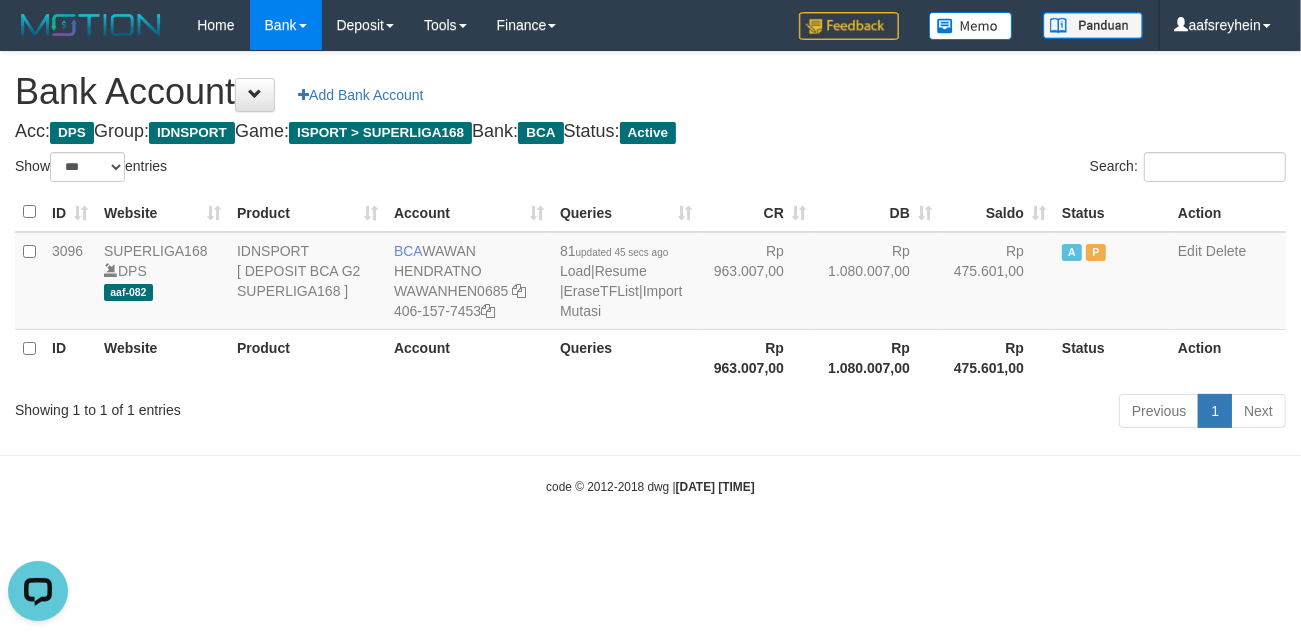scroll, scrollTop: 0, scrollLeft: 0, axis: both 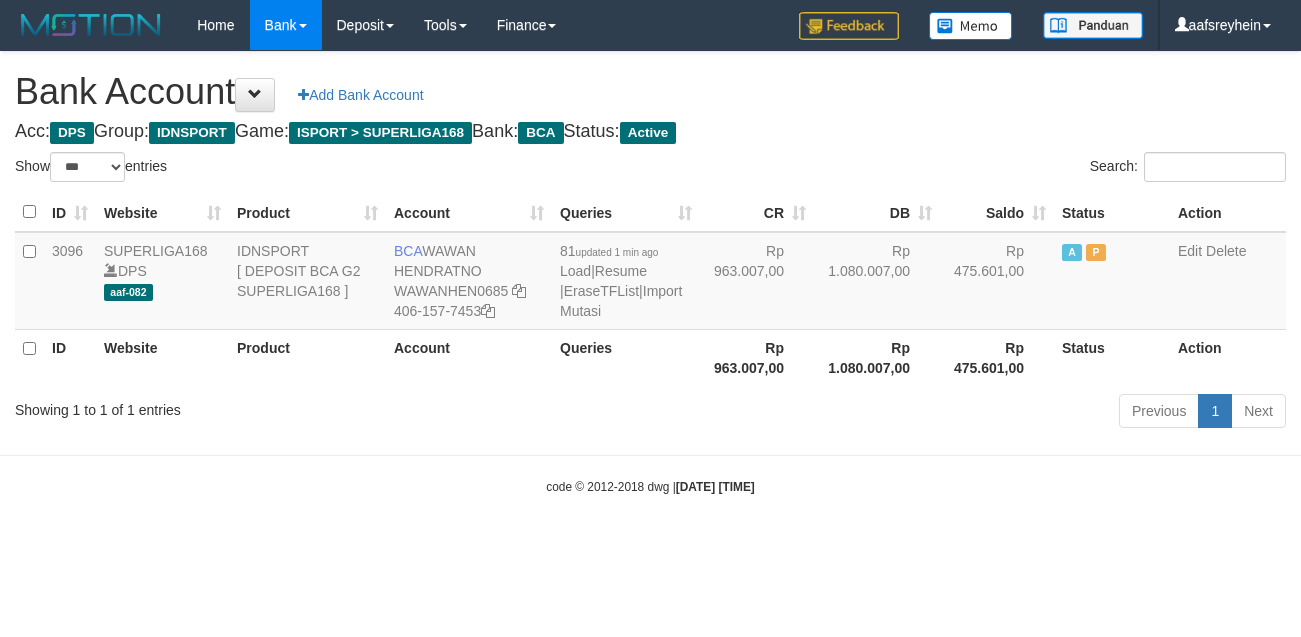 select on "***" 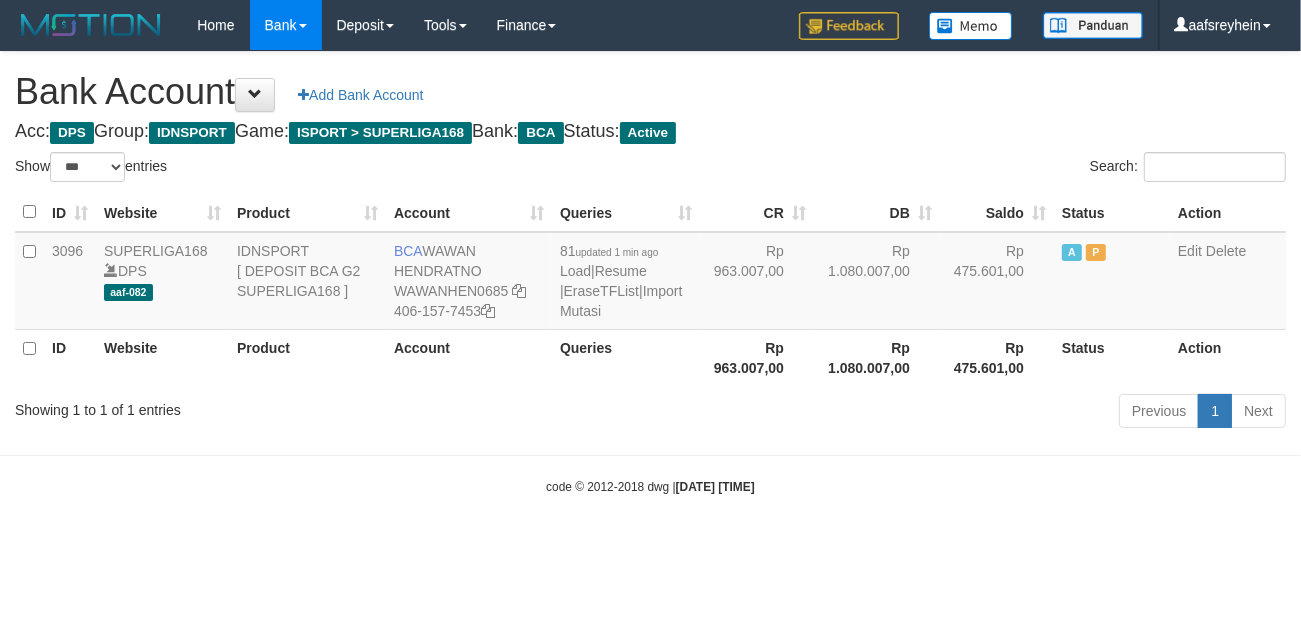 click on "Toggle navigation
Home
Bank
Account List
Load
By Website
Group
[ISPORT]													SUPERLIGA168
By Load Group (DPS)
-" at bounding box center (650, 273) 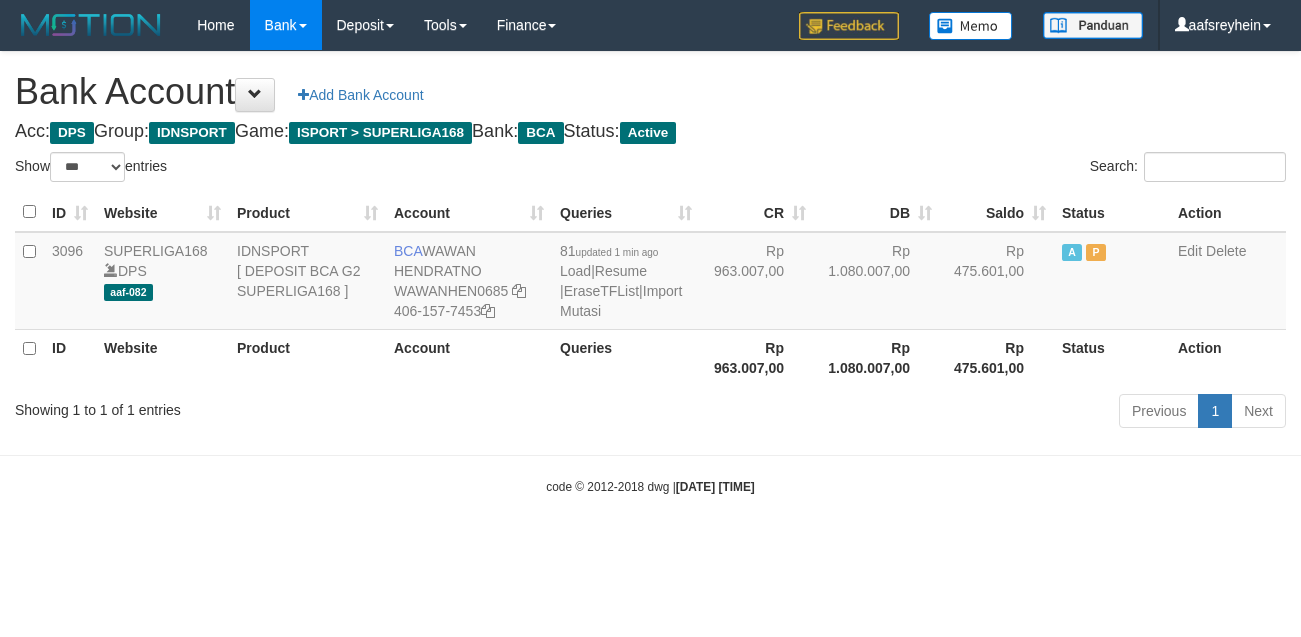 select on "***" 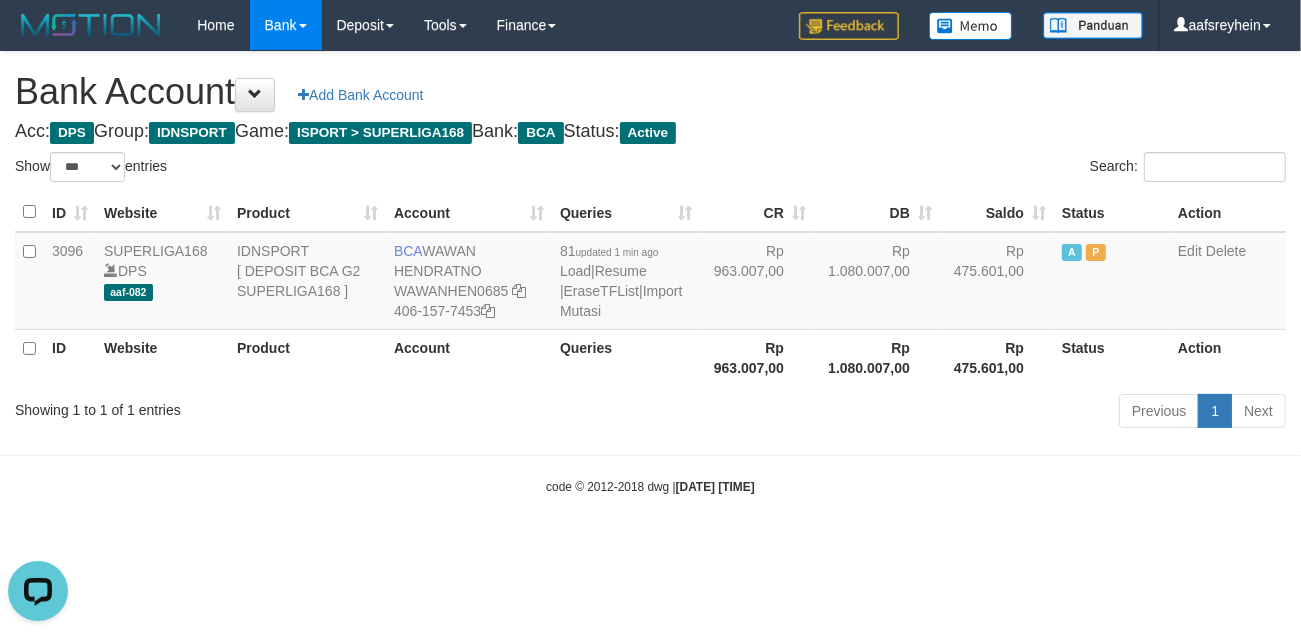 scroll, scrollTop: 0, scrollLeft: 0, axis: both 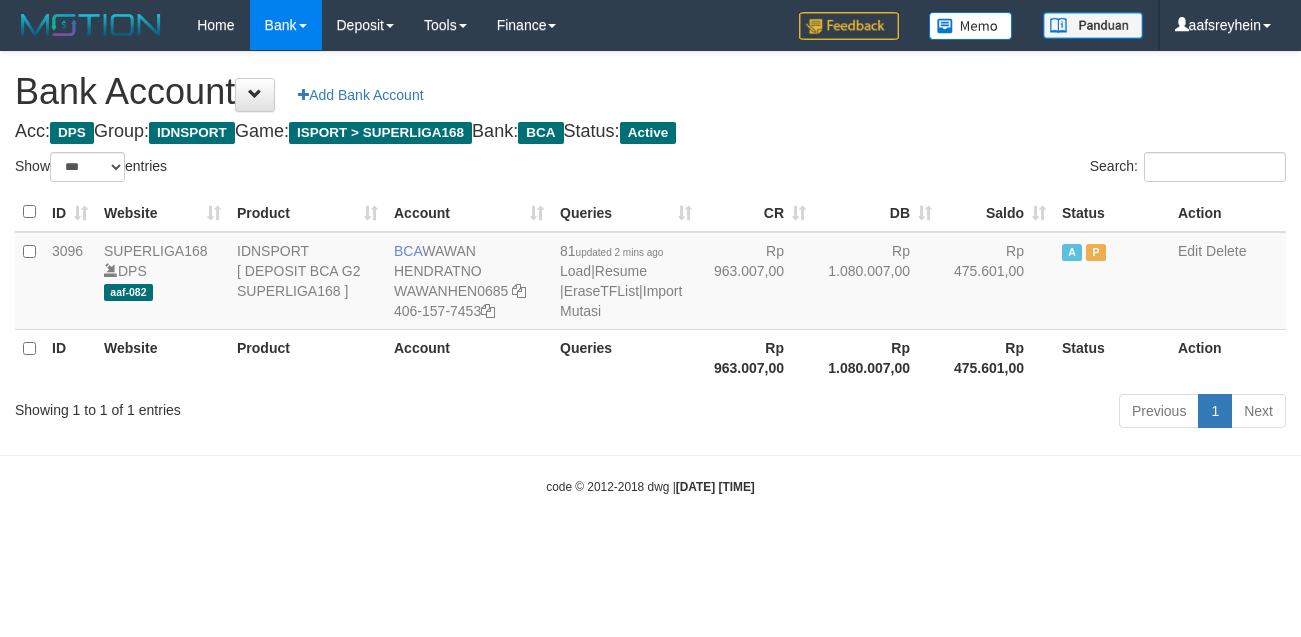 select on "***" 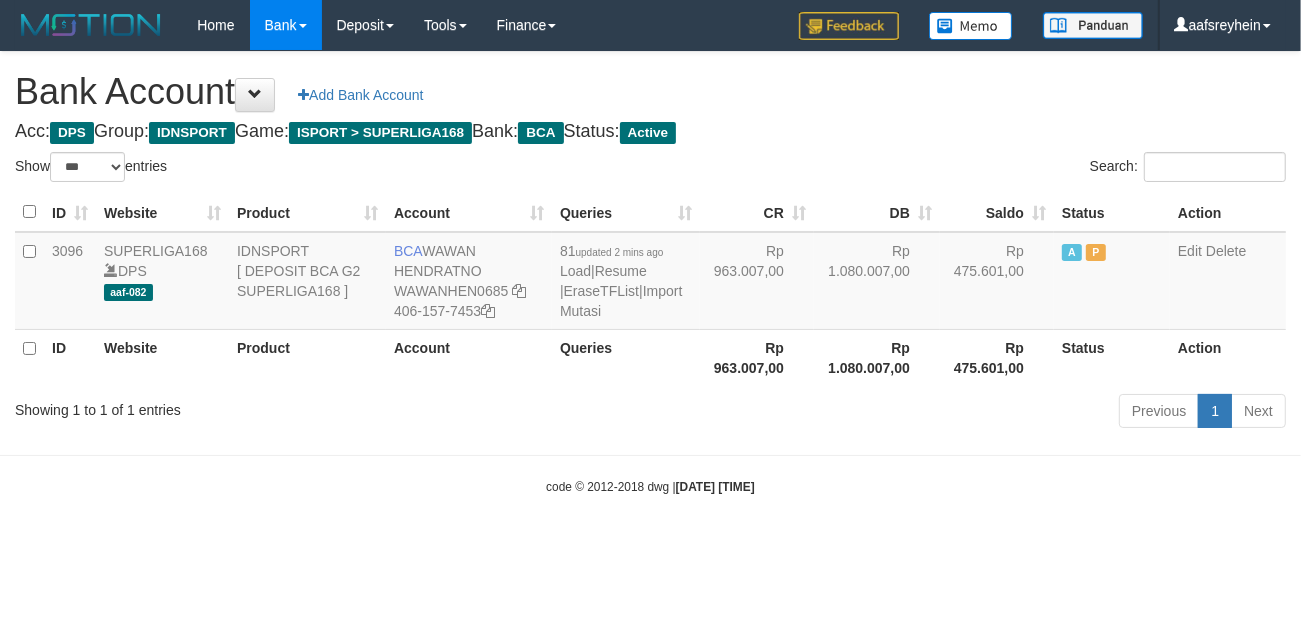 click on "Toggle navigation
Home
Bank
Account List
Load
By Website
Group
[ISPORT]													SUPERLIGA168
By Load Group (DPS)
-" at bounding box center (650, 273) 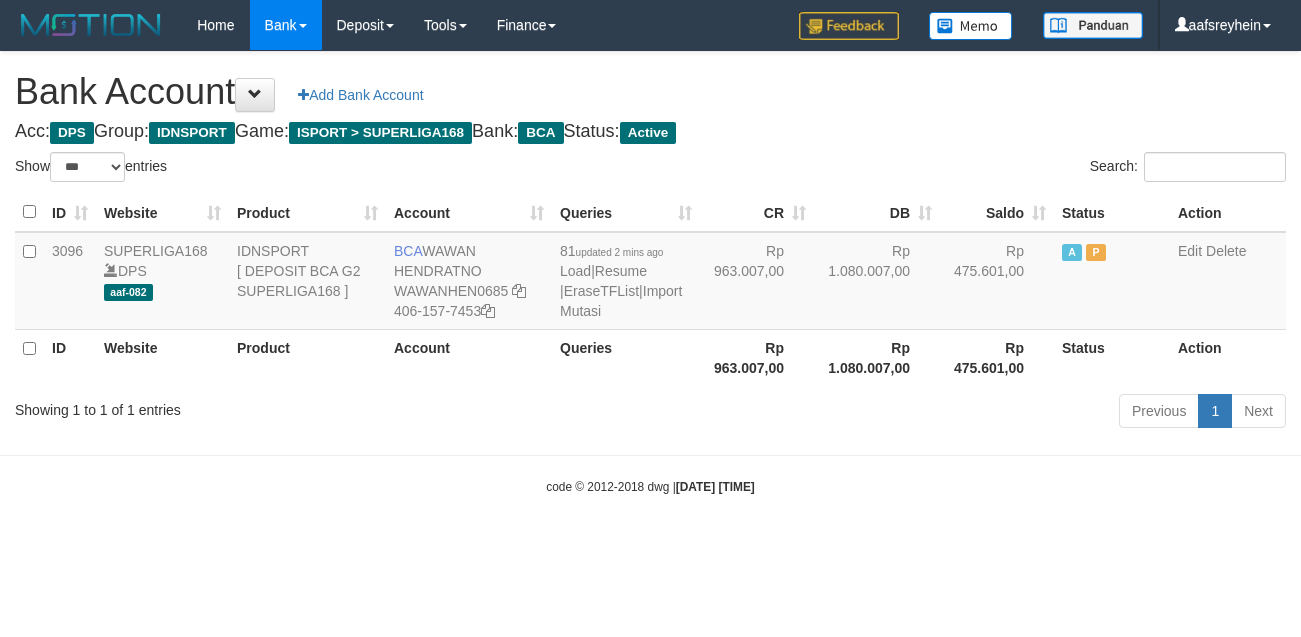 select on "***" 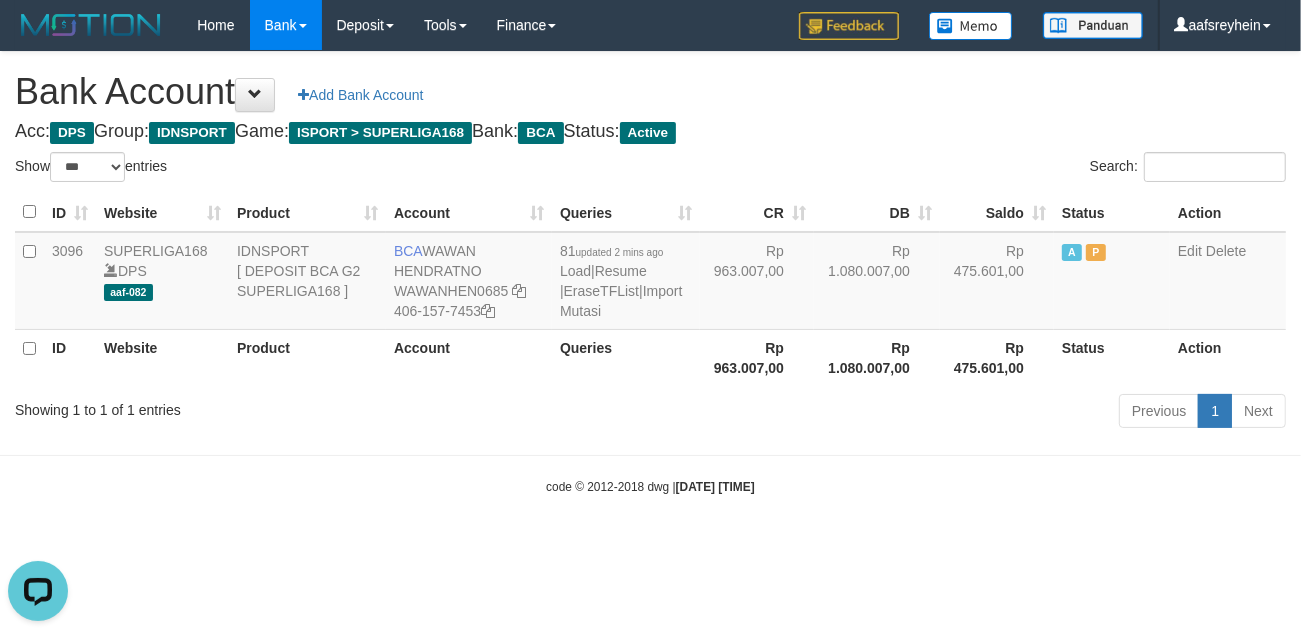 scroll, scrollTop: 0, scrollLeft: 0, axis: both 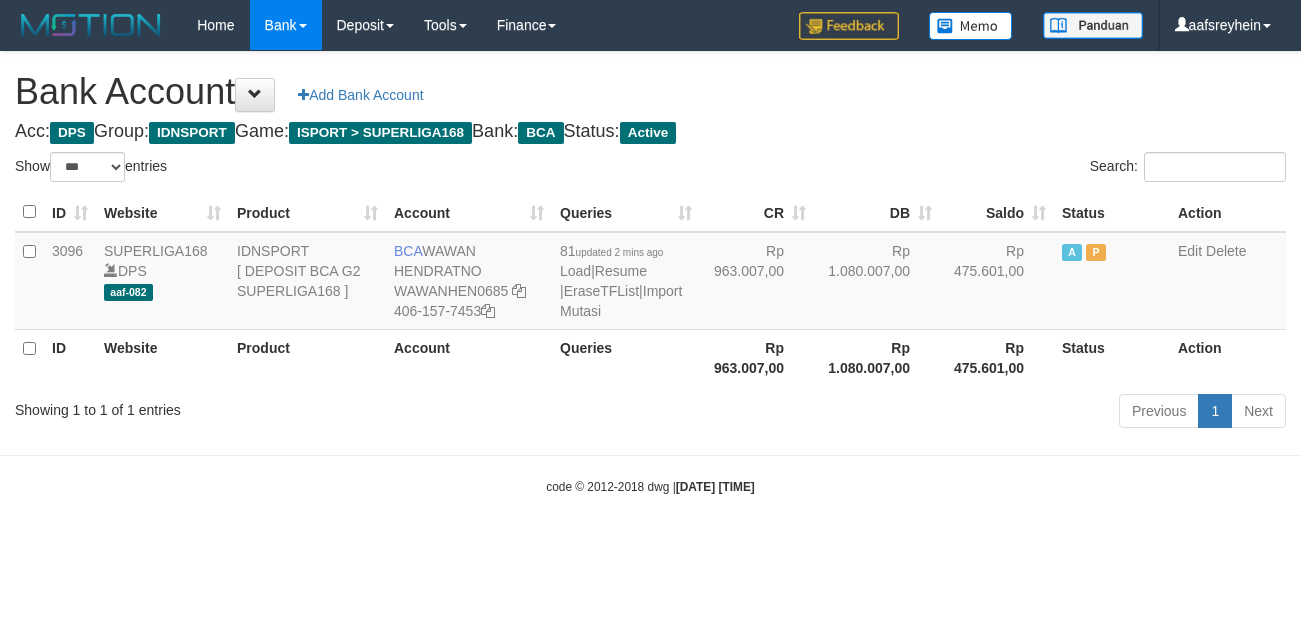 select on "***" 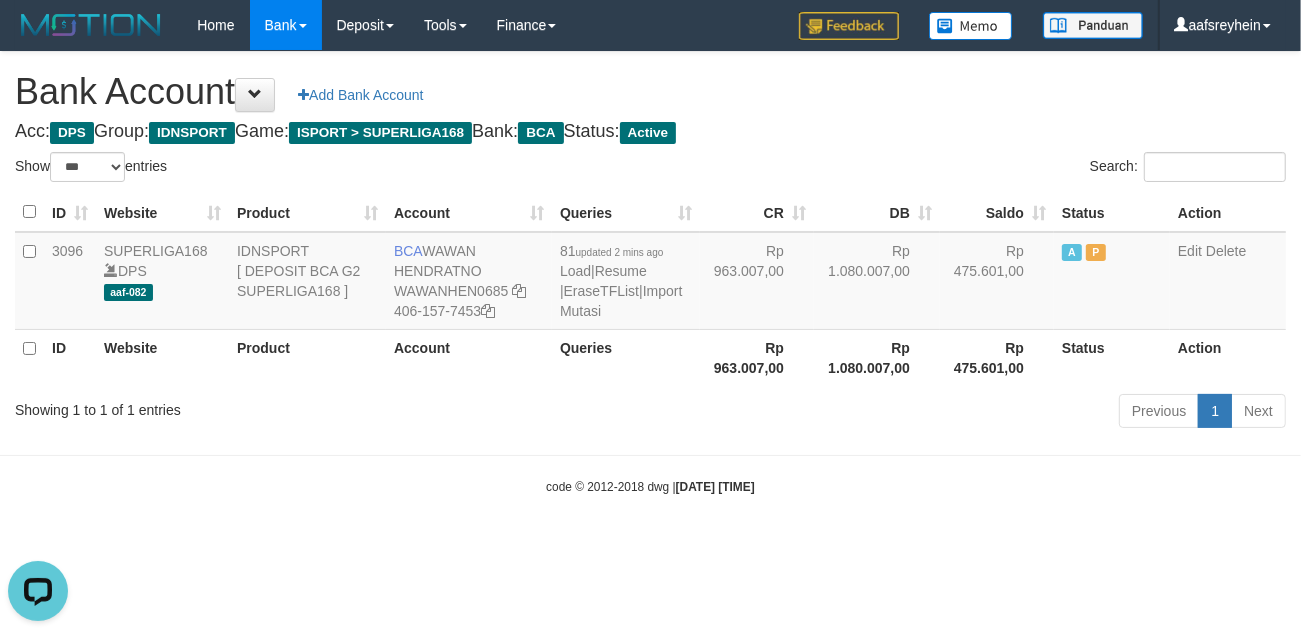 scroll, scrollTop: 0, scrollLeft: 0, axis: both 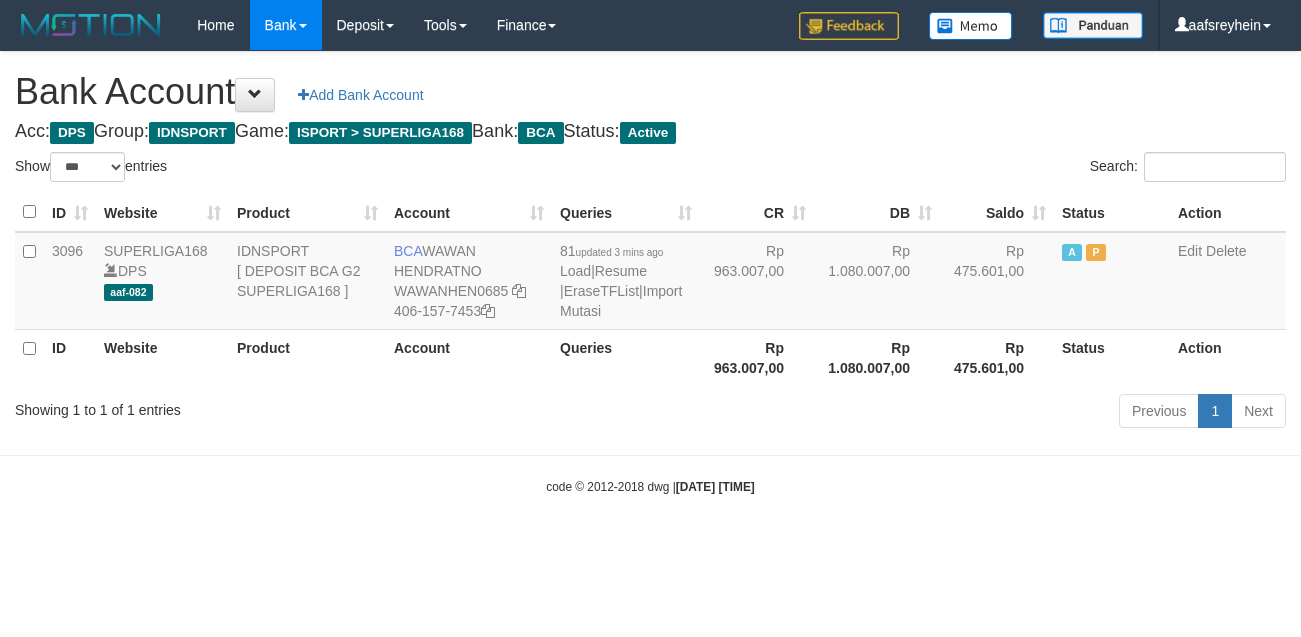 select on "***" 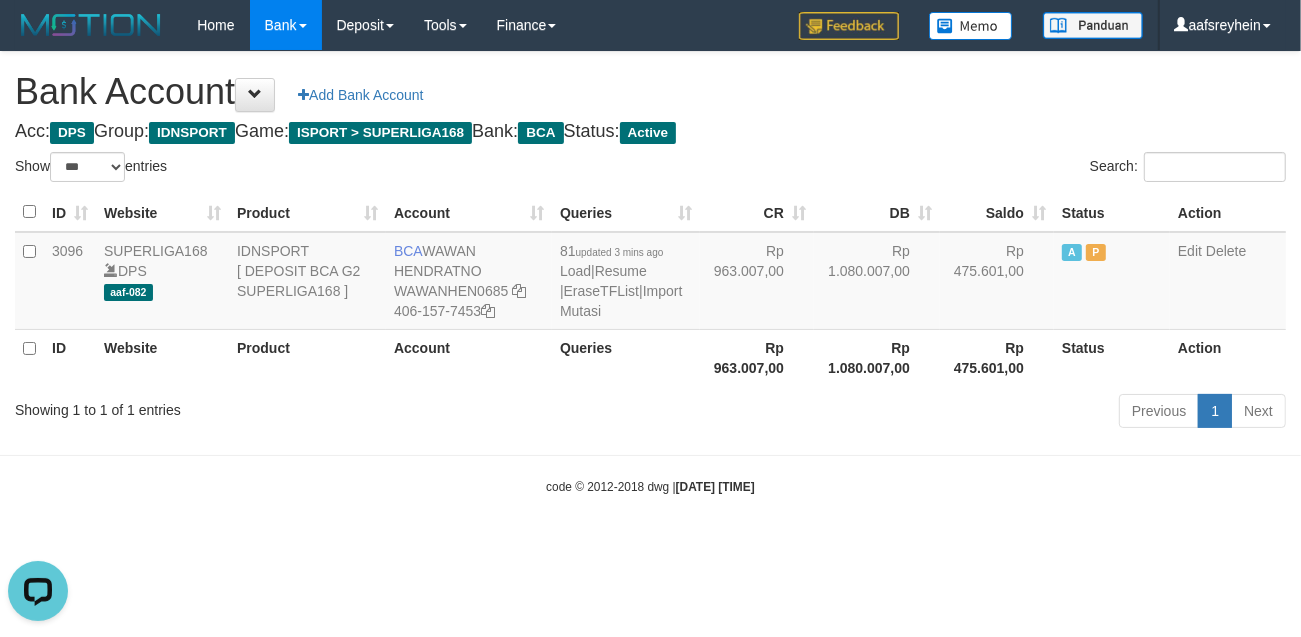 scroll, scrollTop: 0, scrollLeft: 0, axis: both 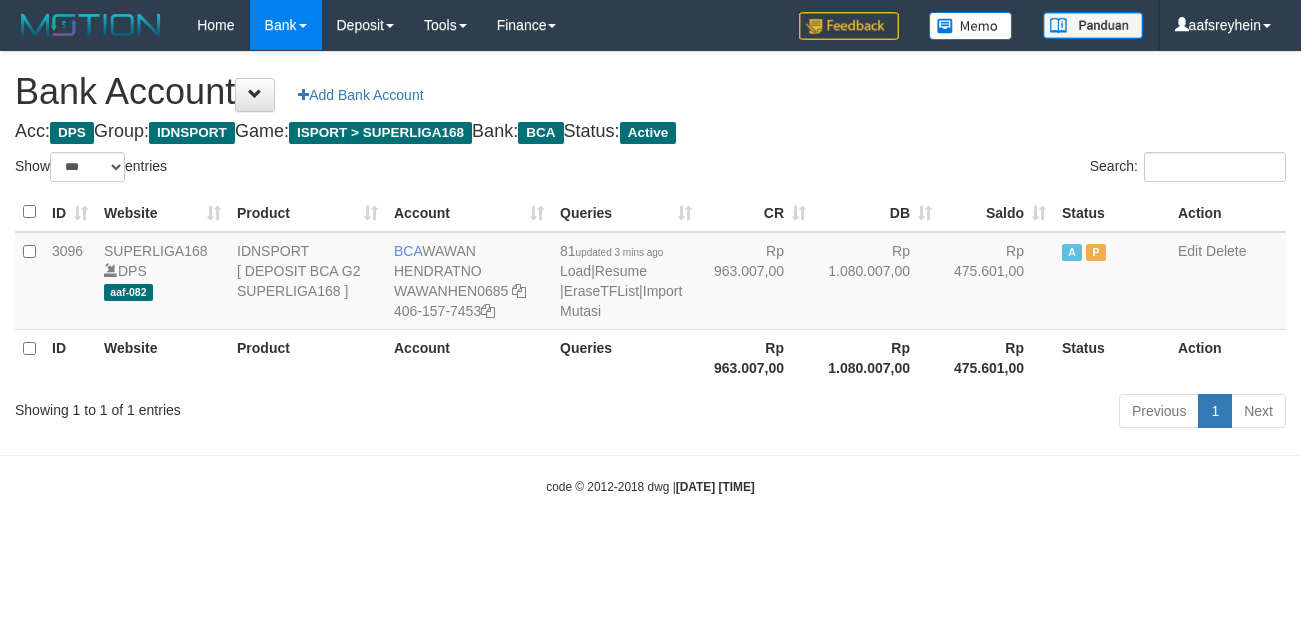 select on "***" 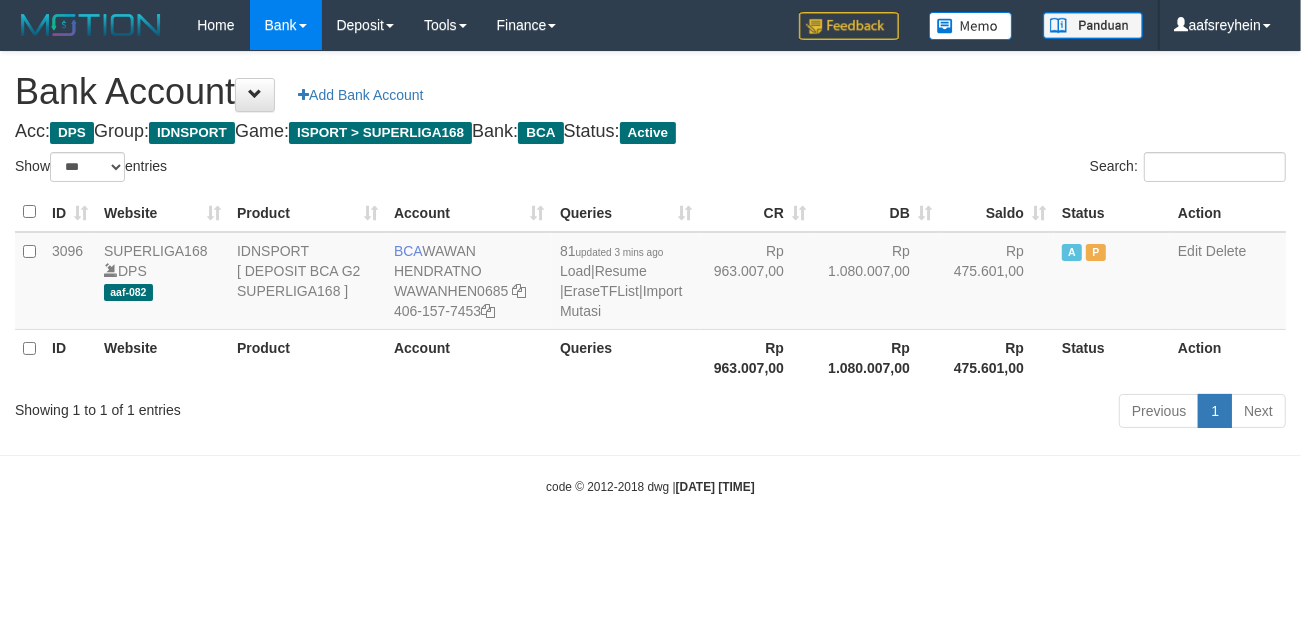 click on "code © 2012-2018 dwg |  2025/07/12 05:38:29" at bounding box center (650, 486) 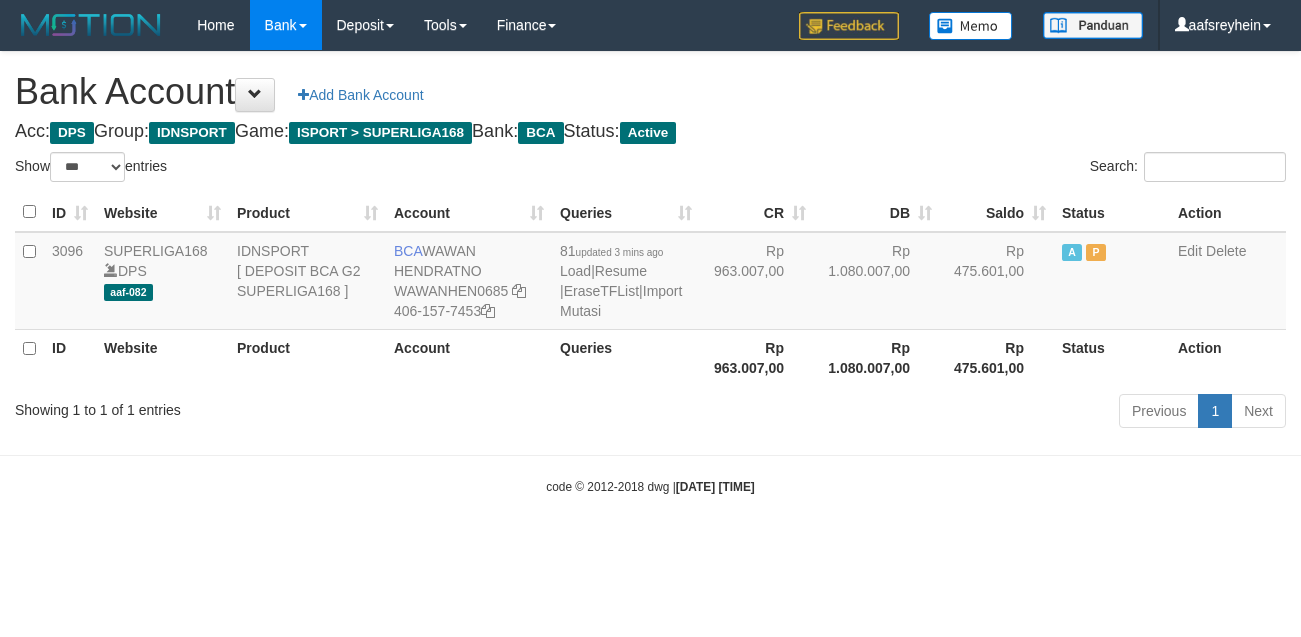 select on "***" 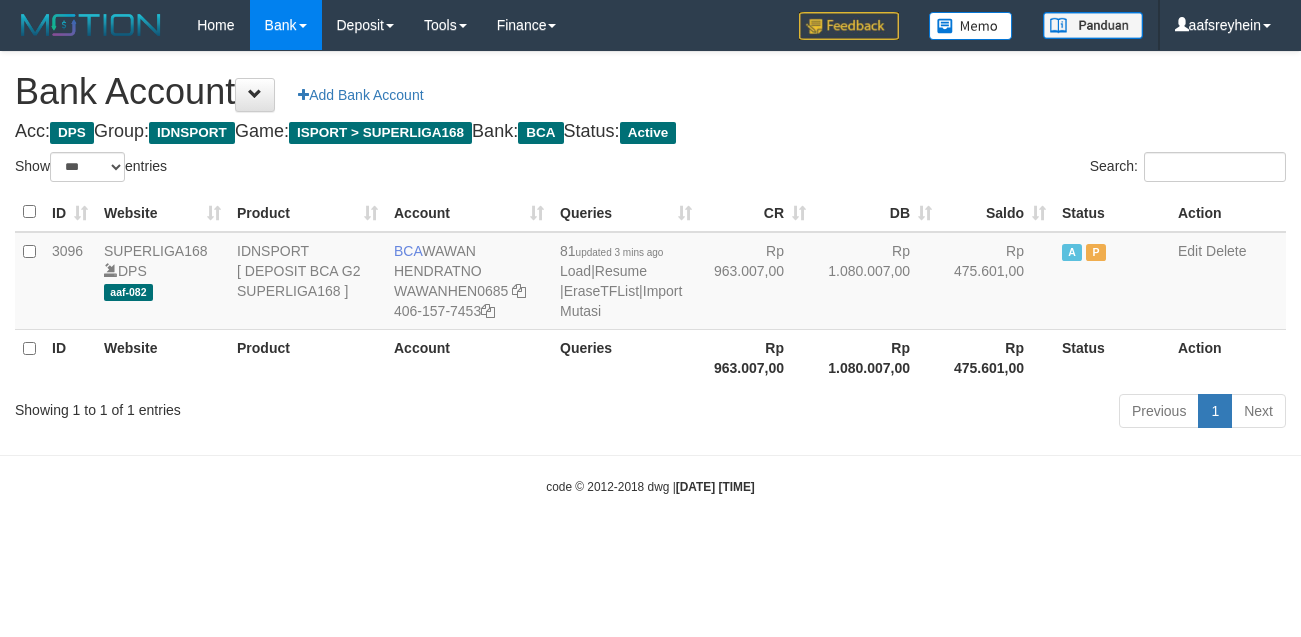 scroll, scrollTop: 0, scrollLeft: 0, axis: both 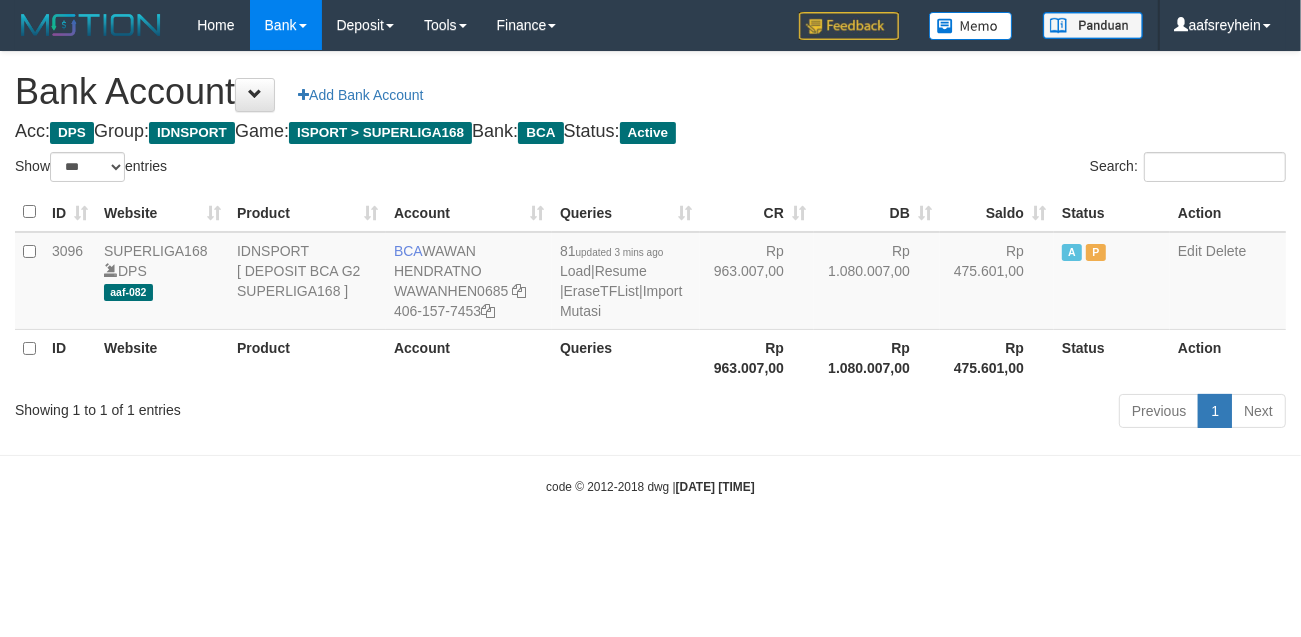 click on "code © 2012-2018 dwg |  2025/07/12 05:38:30" at bounding box center (650, 486) 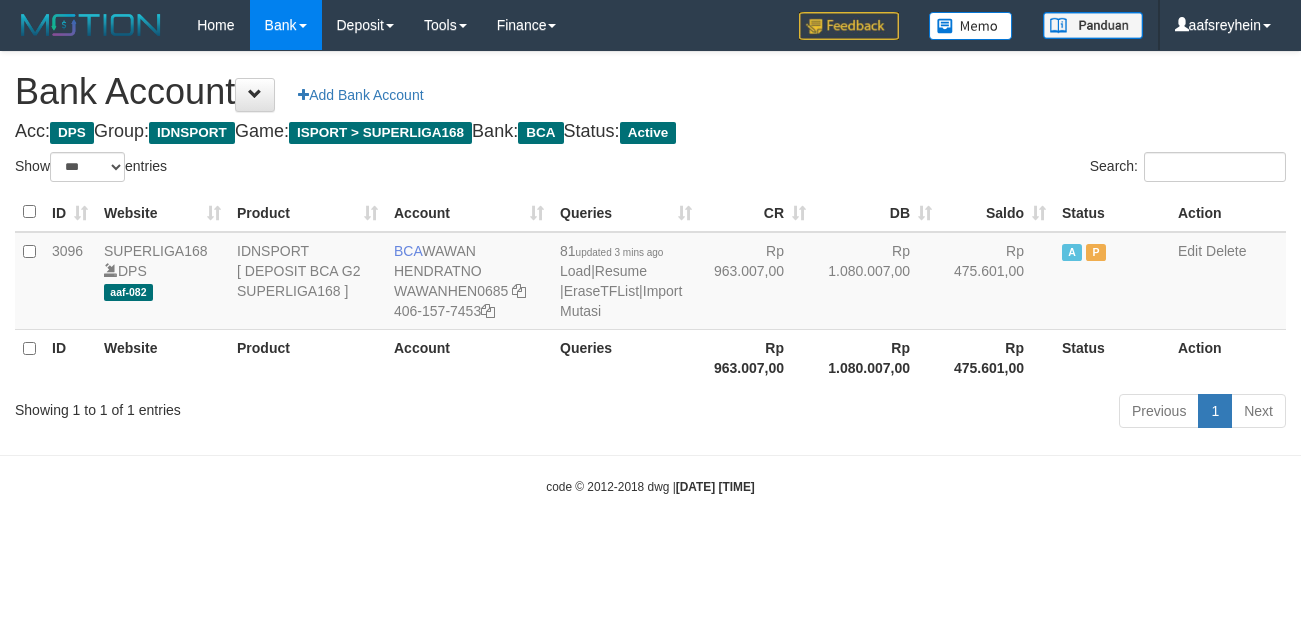 select on "***" 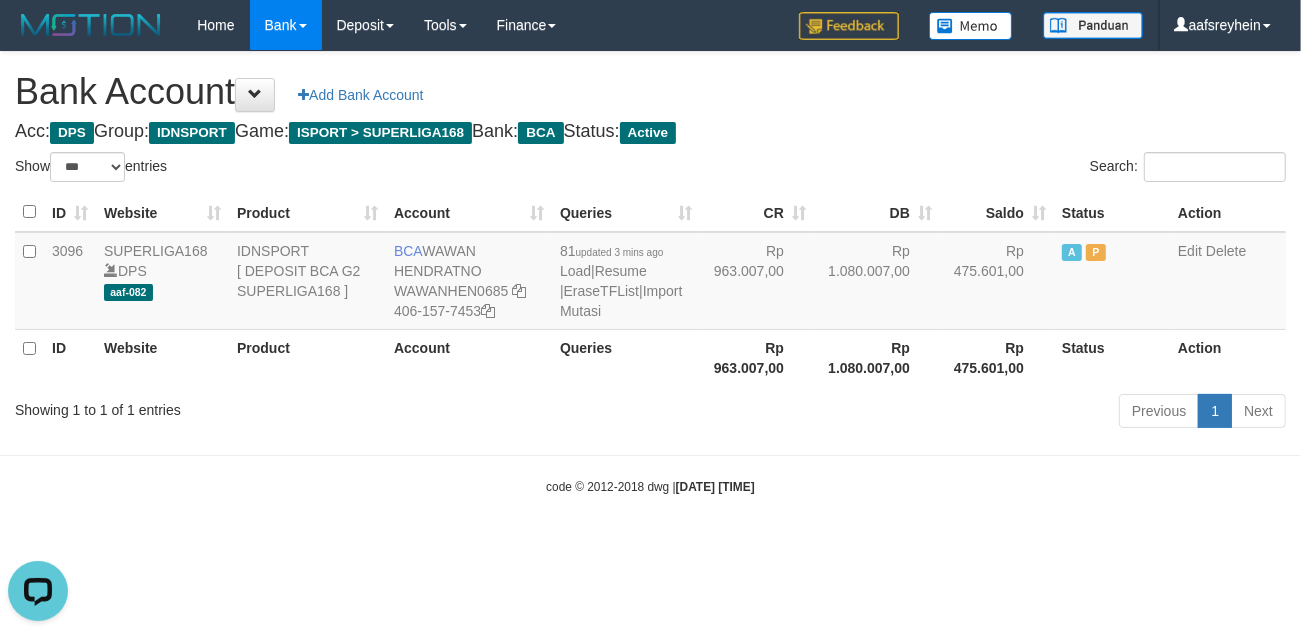 scroll, scrollTop: 0, scrollLeft: 0, axis: both 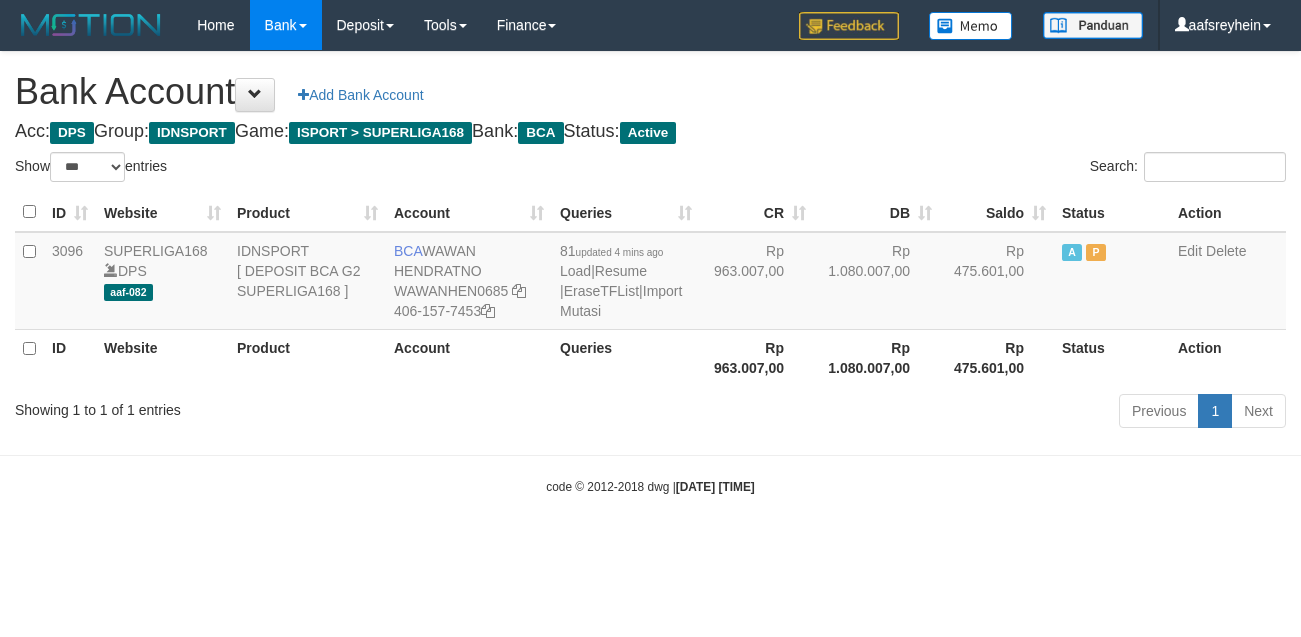 select on "***" 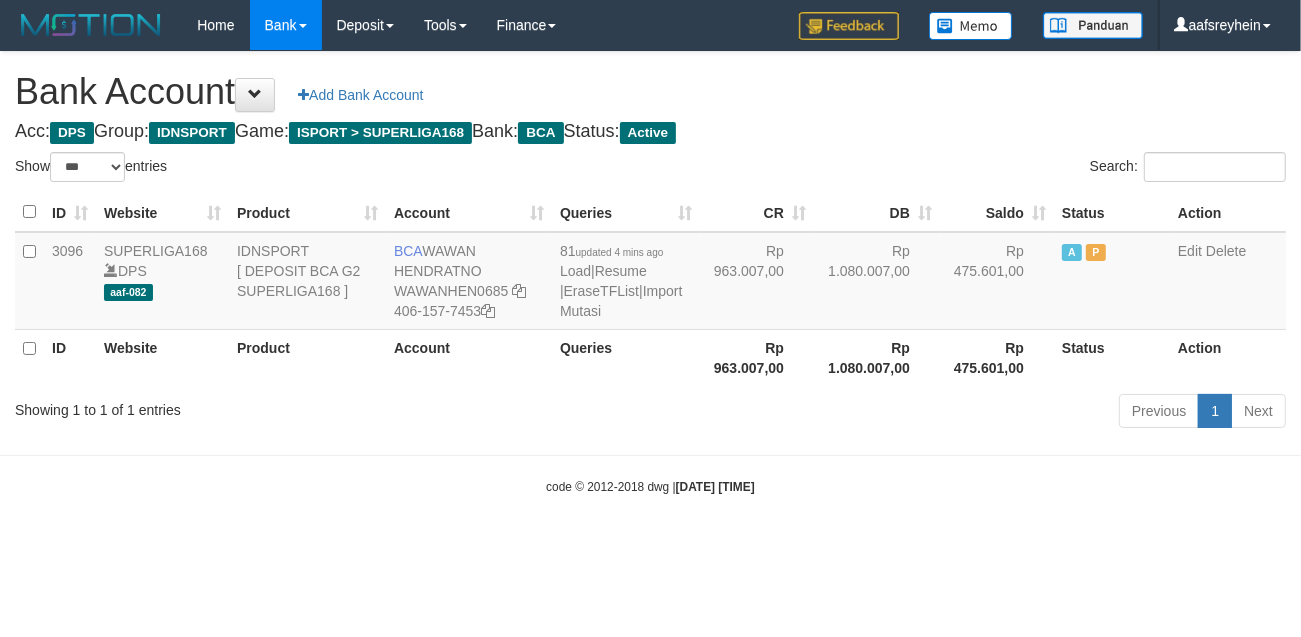 click on "Toggle navigation
Home
Bank
Account List
Load
By Website
Group
[ISPORT]													SUPERLIGA168
By Load Group (DPS)
-" at bounding box center [650, 273] 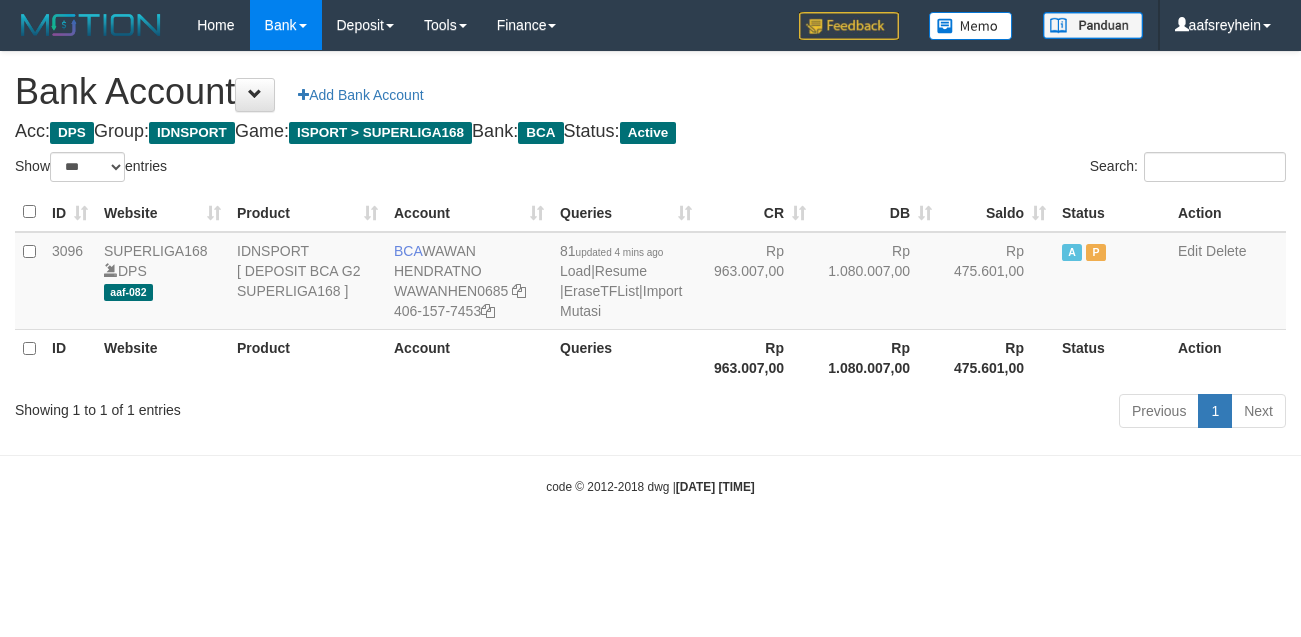 select on "***" 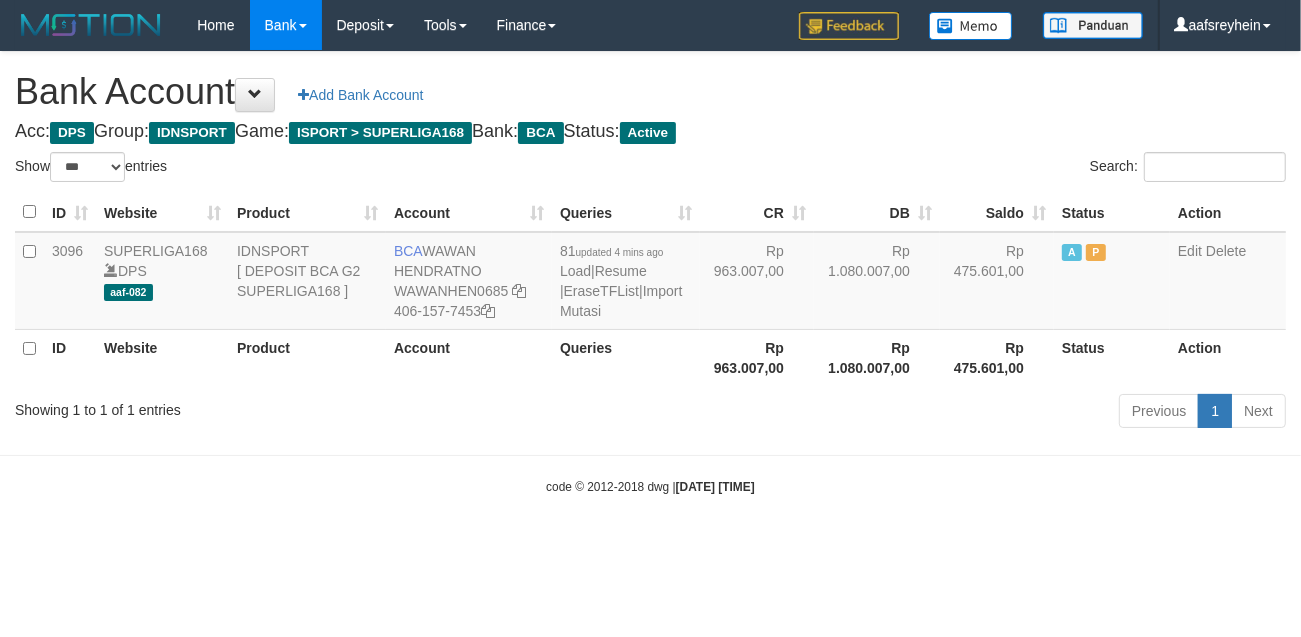 click on "Toggle navigation
Home
Bank
Account List
Load
By Website
Group
[ISPORT]													SUPERLIGA168
By Load Group (DPS)
-" at bounding box center (650, 273) 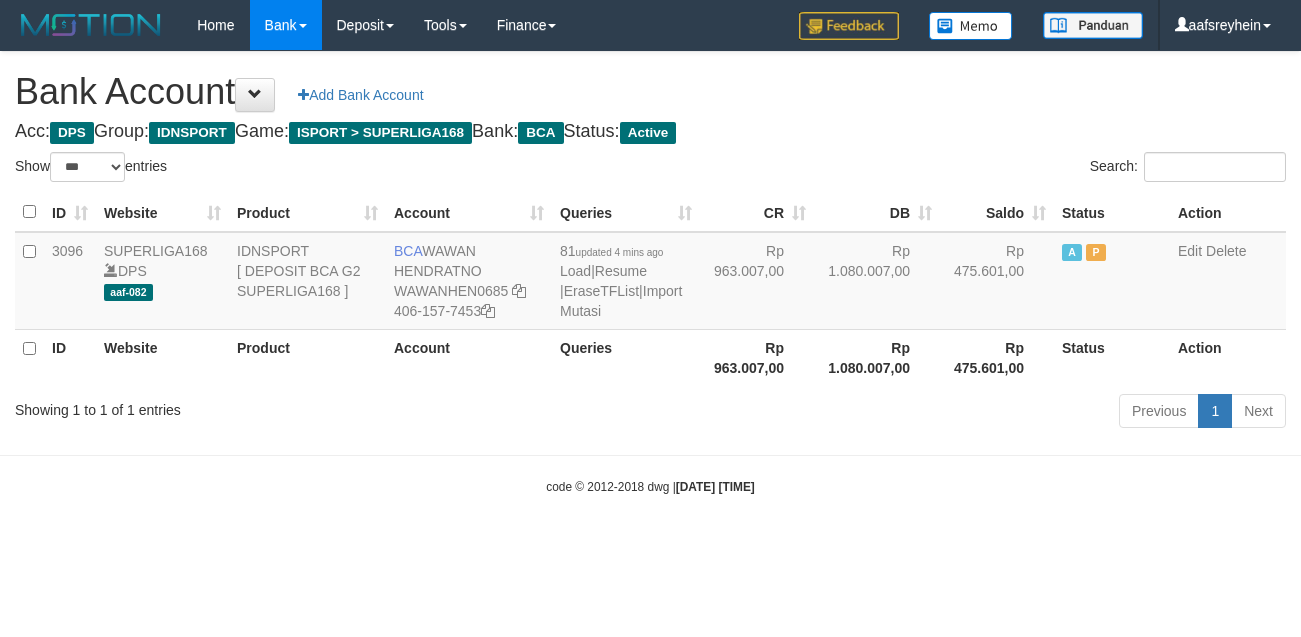 select on "***" 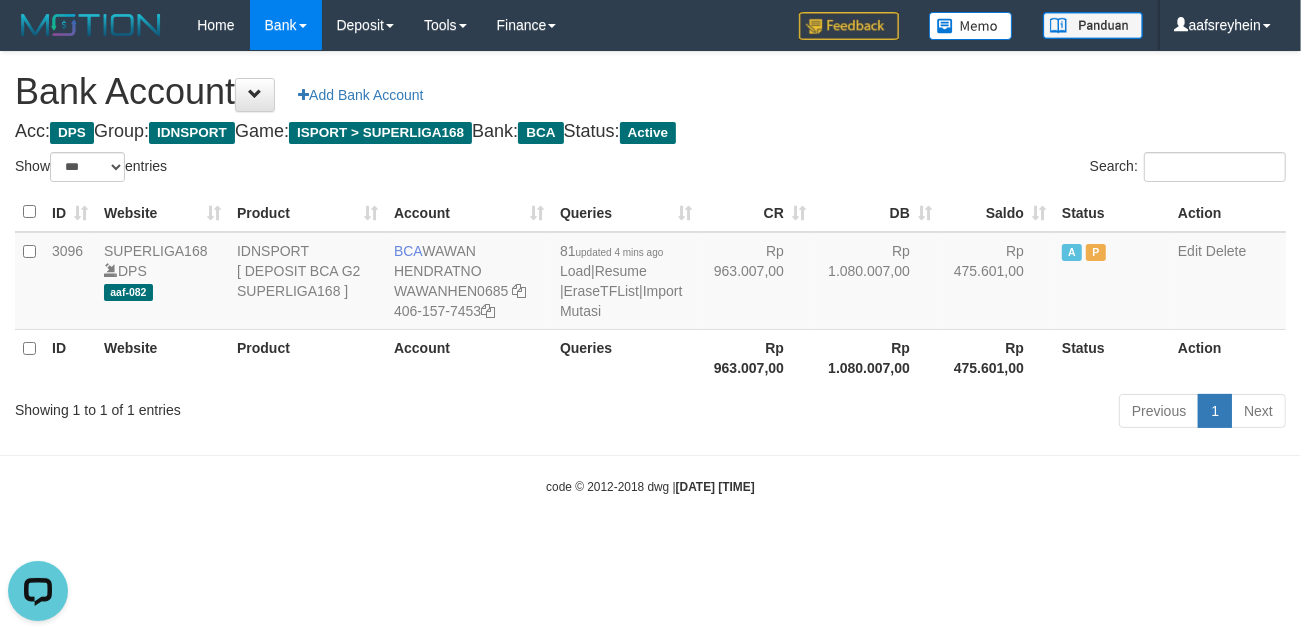 scroll, scrollTop: 0, scrollLeft: 0, axis: both 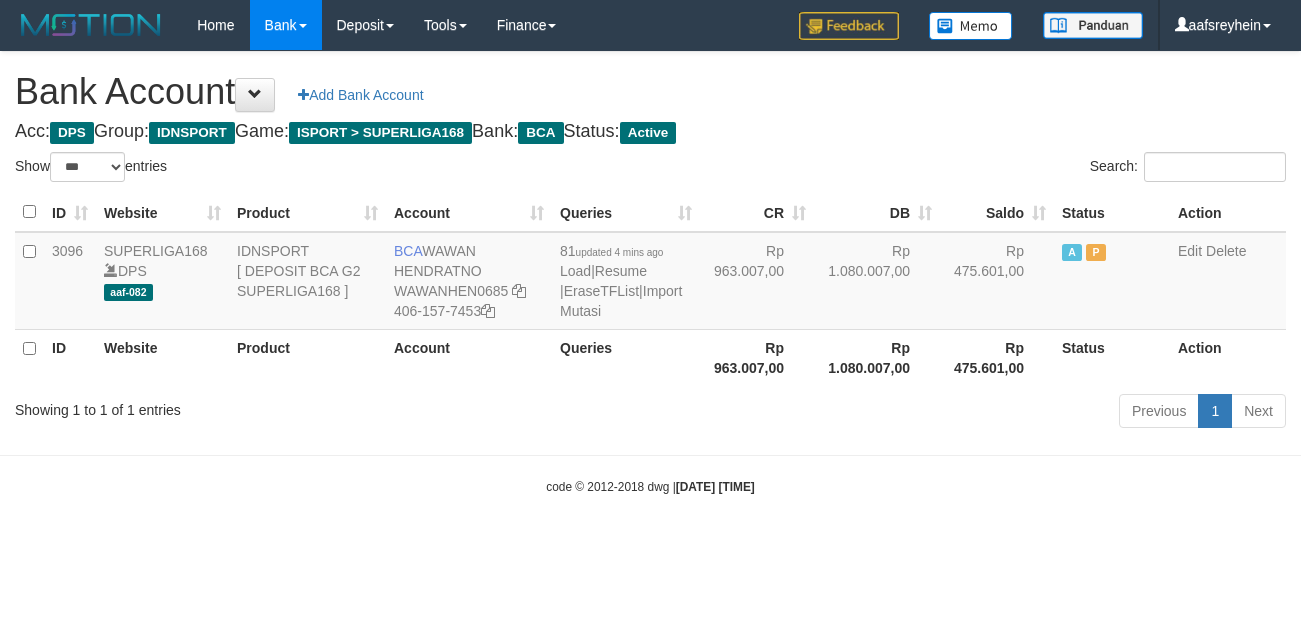 select on "***" 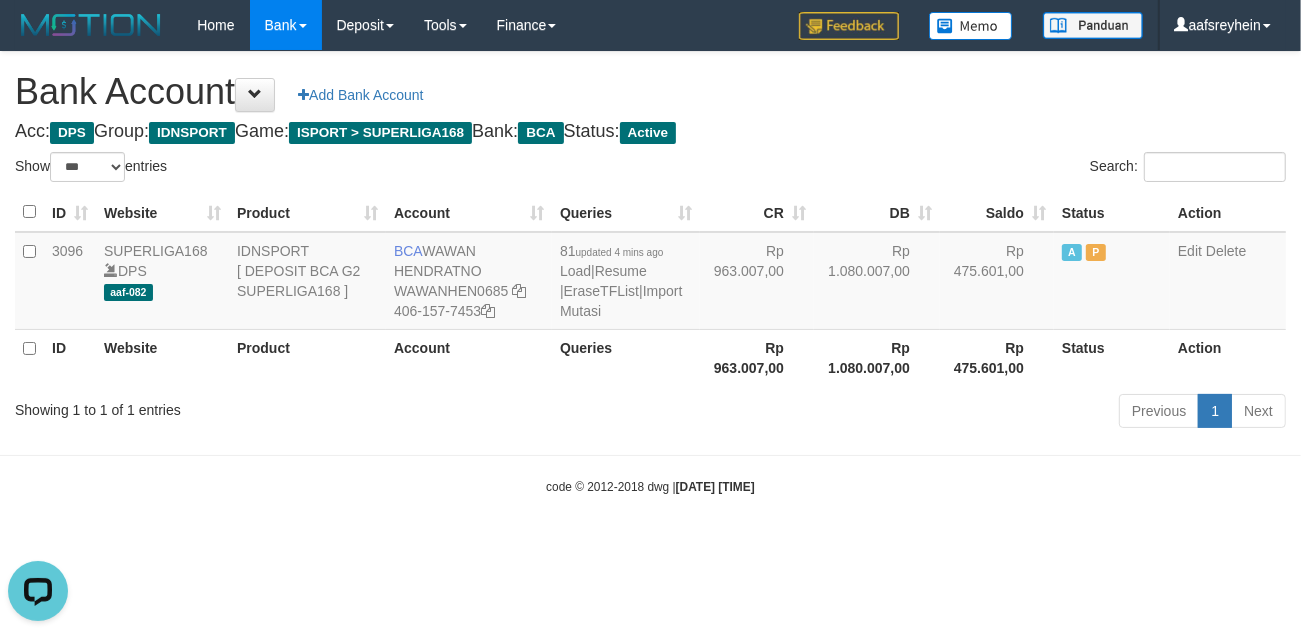 scroll, scrollTop: 0, scrollLeft: 0, axis: both 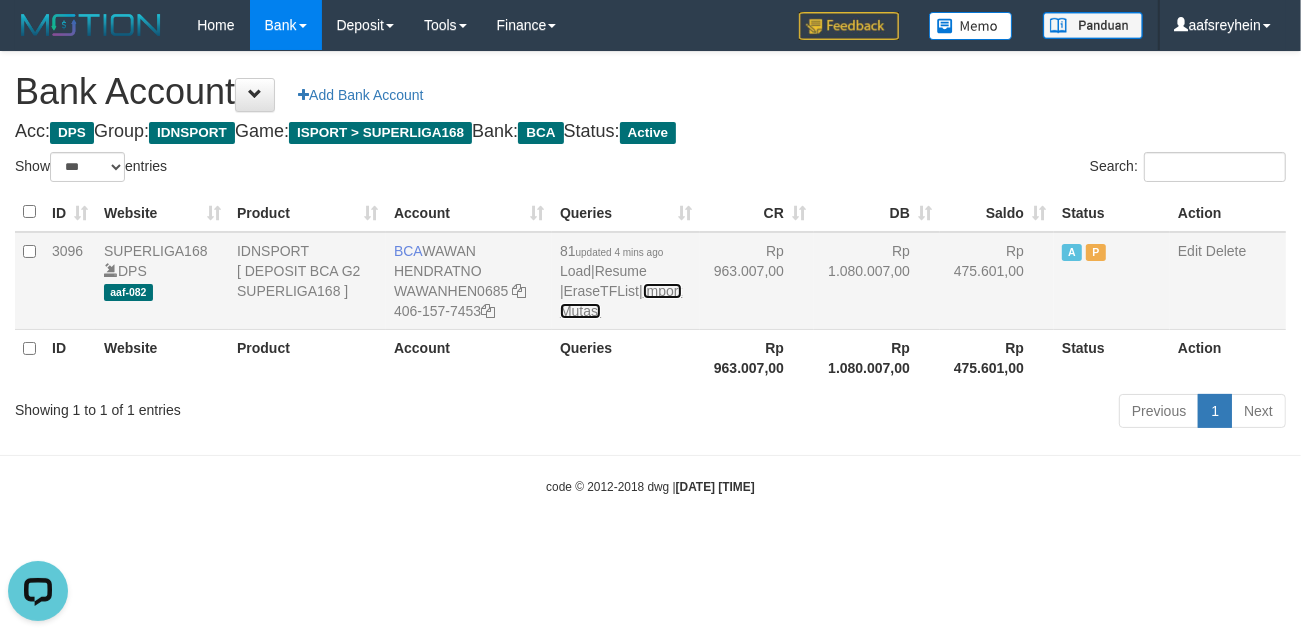 click on "Import Mutasi" at bounding box center (621, 301) 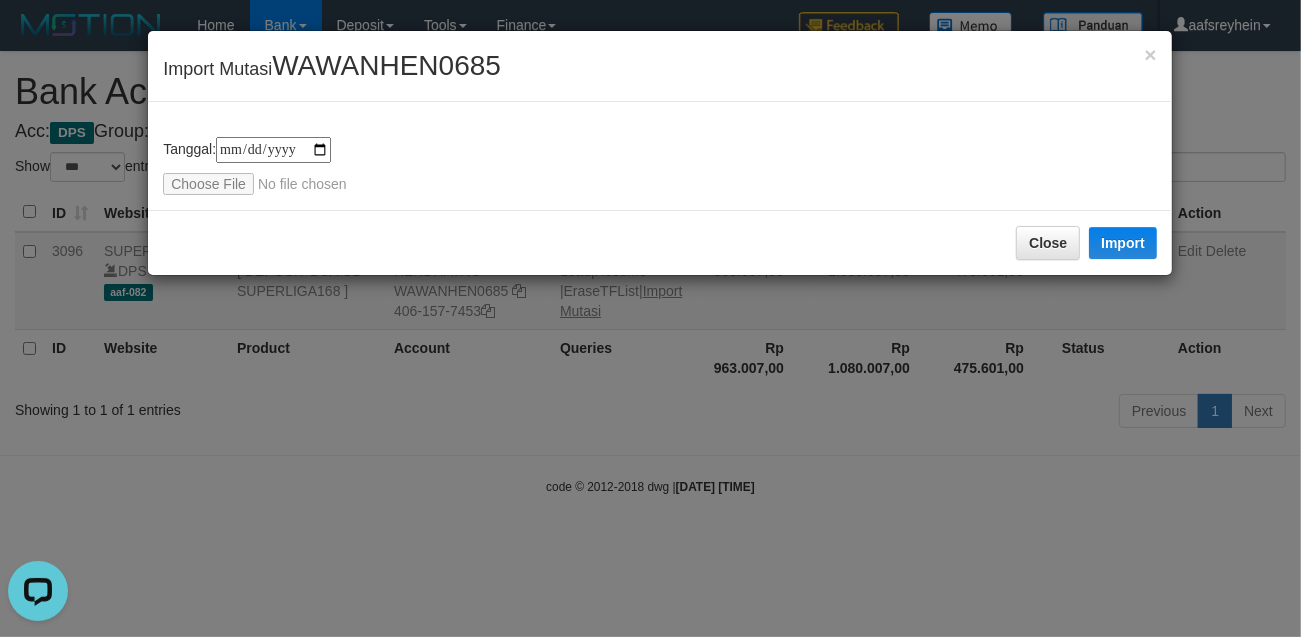 type on "**********" 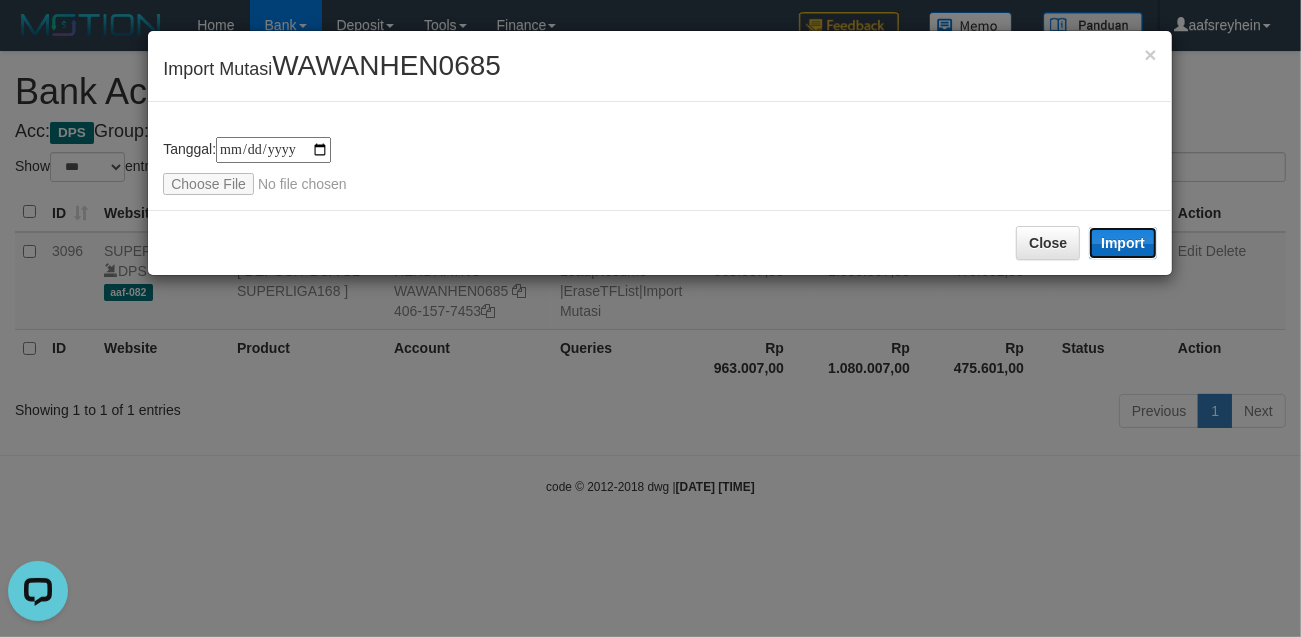 click on "Import" at bounding box center (1123, 243) 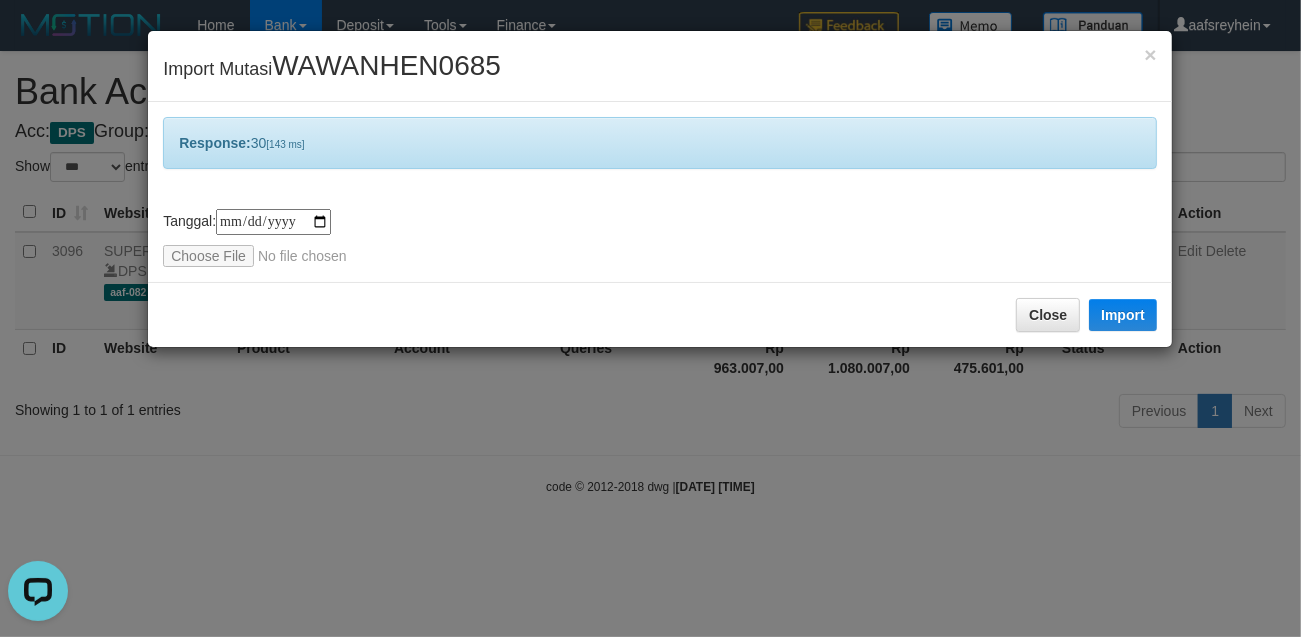 drag, startPoint x: 995, startPoint y: 465, endPoint x: 1185, endPoint y: 428, distance: 193.5691 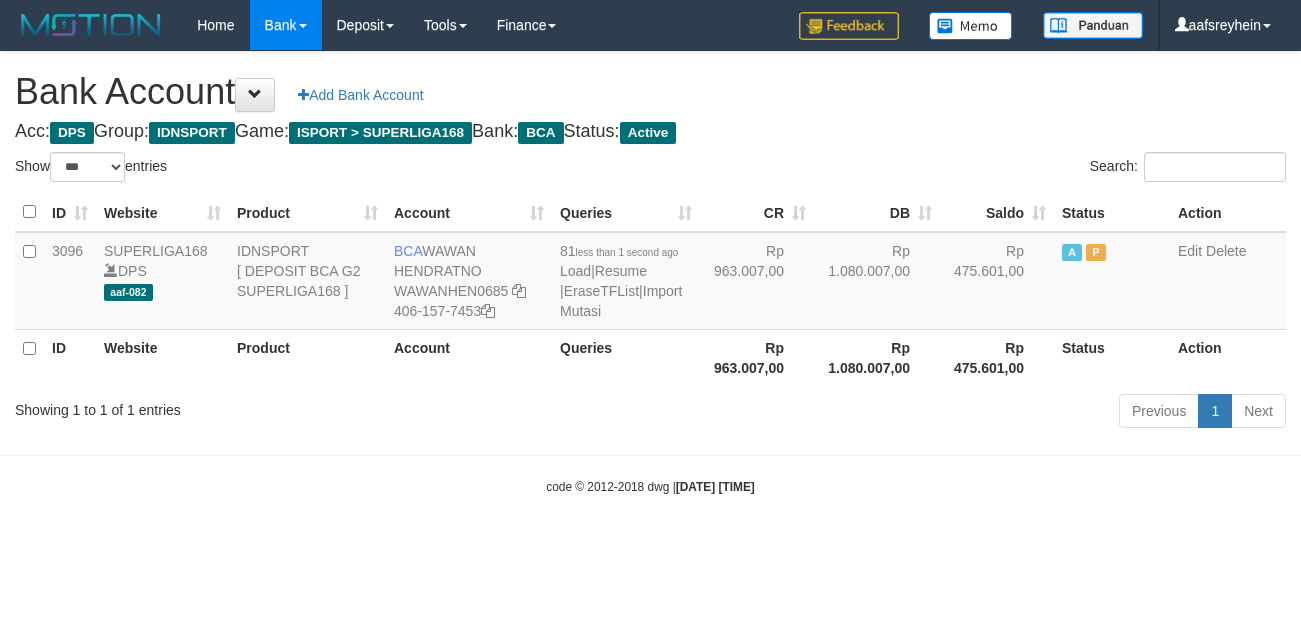select on "***" 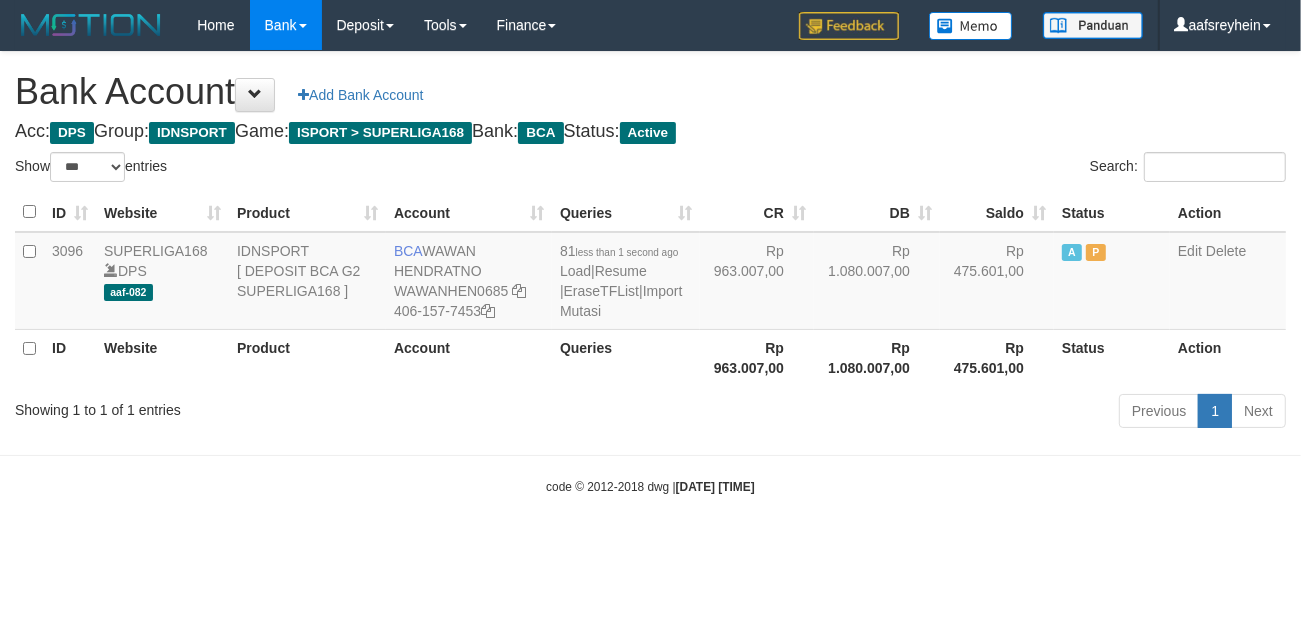 click on "Toggle navigation
Home
Bank
Account List
Load
By Website
Group
[ISPORT]													SUPERLIGA168
By Load Group (DPS)
-" at bounding box center (650, 273) 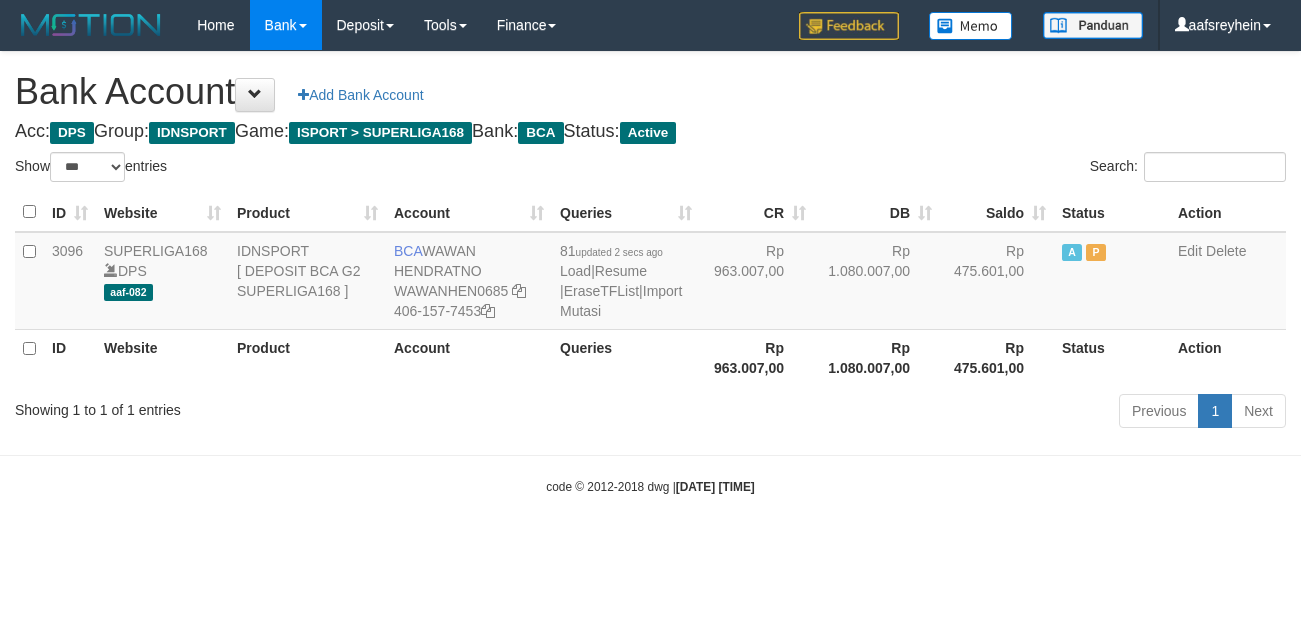 select on "***" 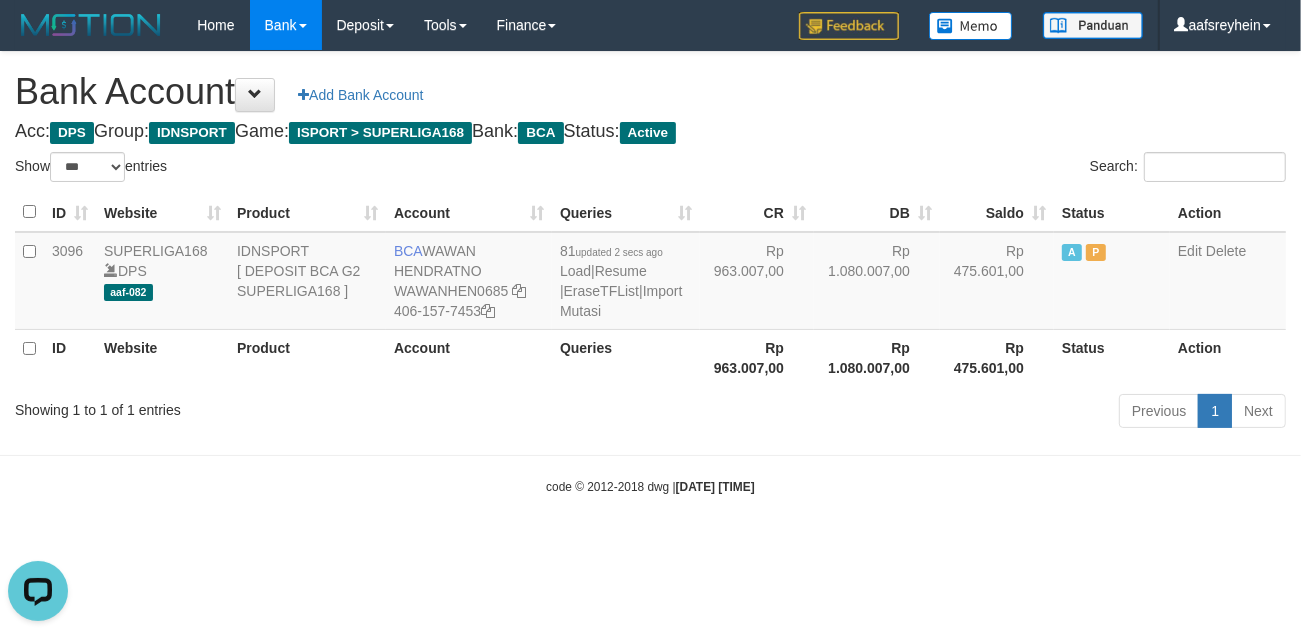 scroll, scrollTop: 0, scrollLeft: 0, axis: both 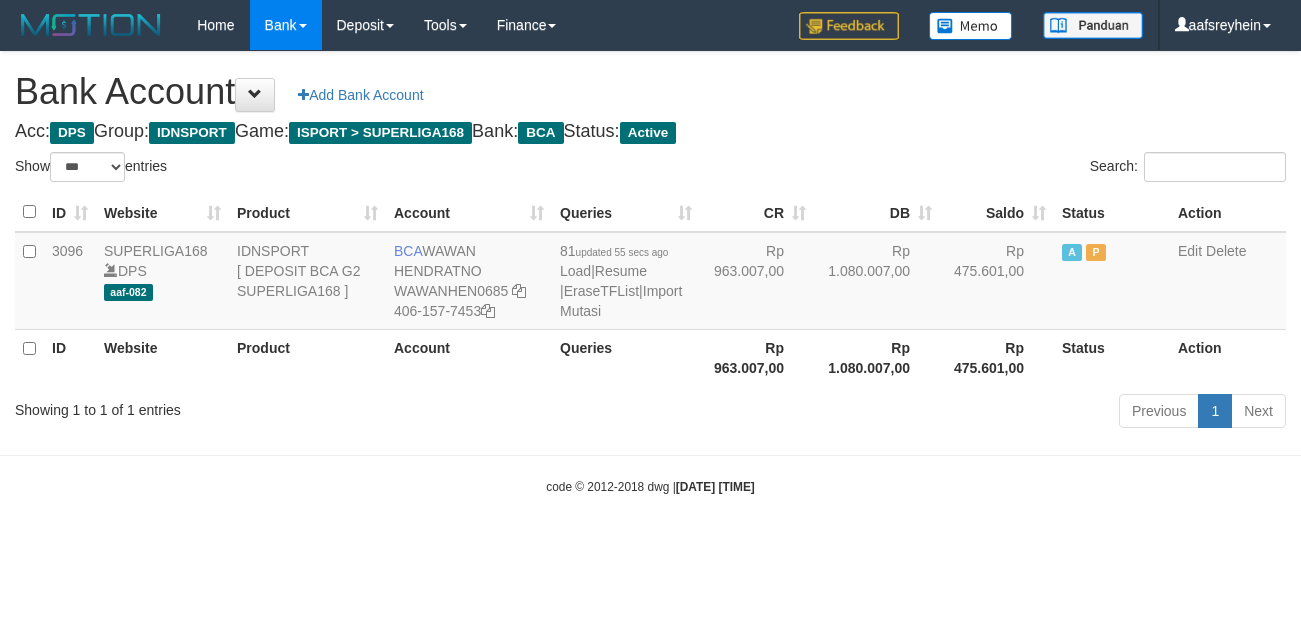 select on "***" 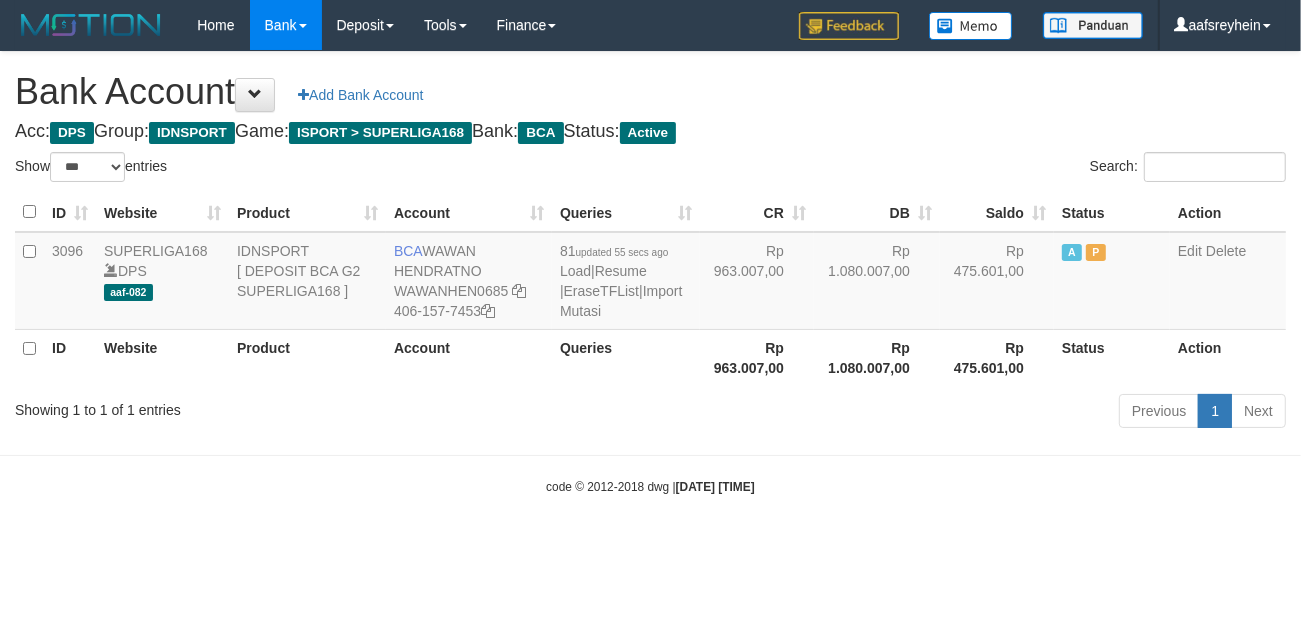click on "Toggle navigation
Home
Bank
Account List
Load
By Website
Group
[ISPORT]													SUPERLIGA168
By Load Group (DPS)
-" at bounding box center (650, 273) 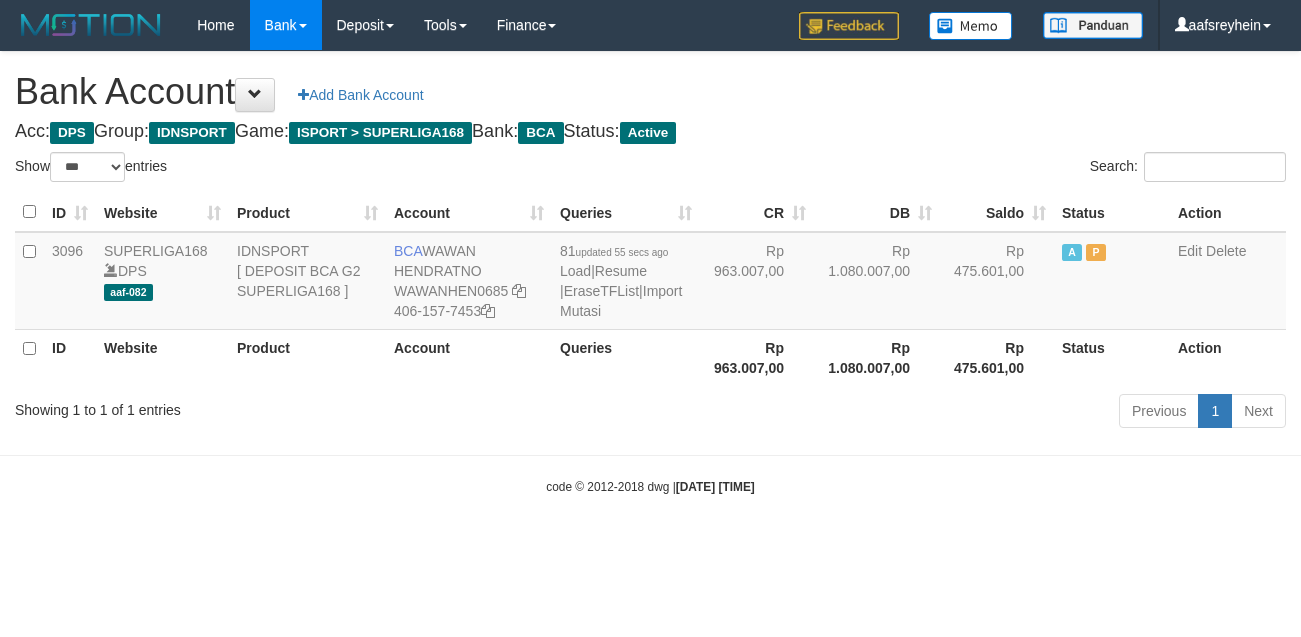 select on "***" 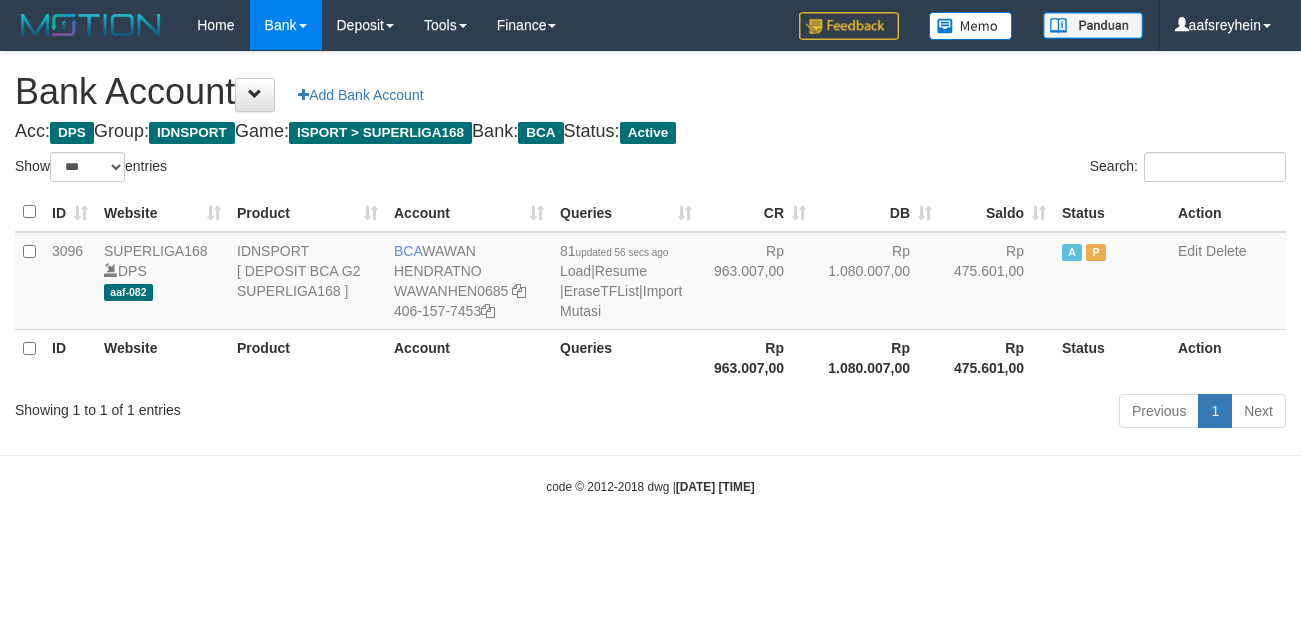 select on "***" 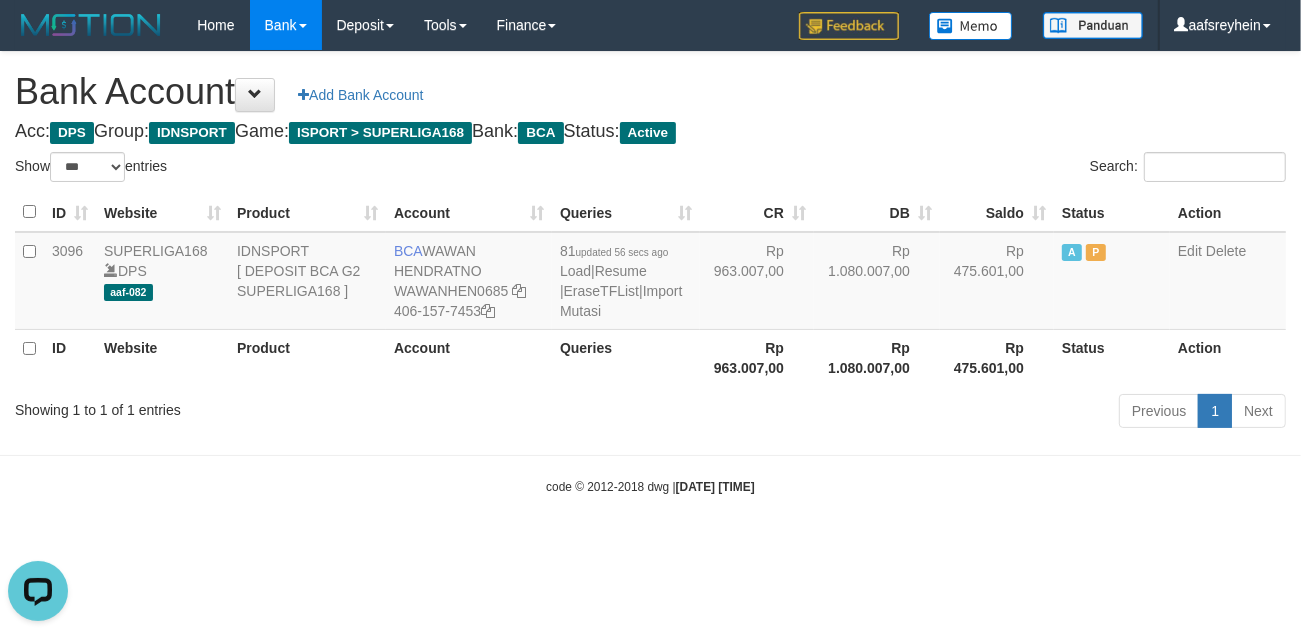 scroll, scrollTop: 0, scrollLeft: 0, axis: both 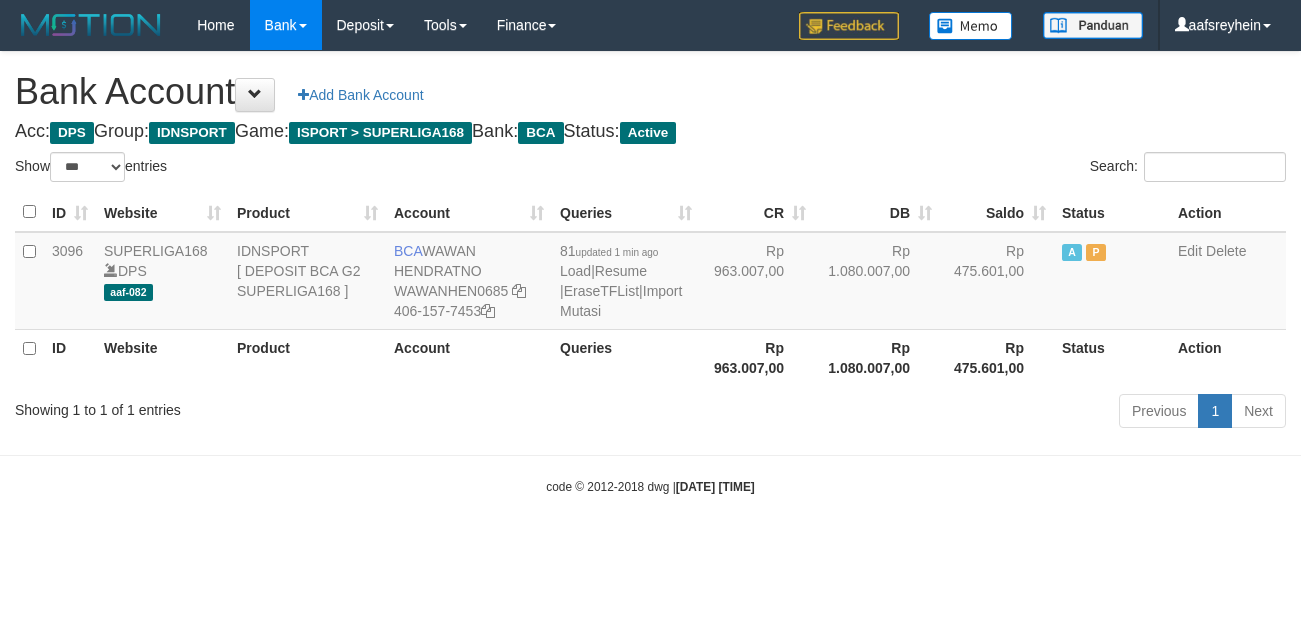 select on "***" 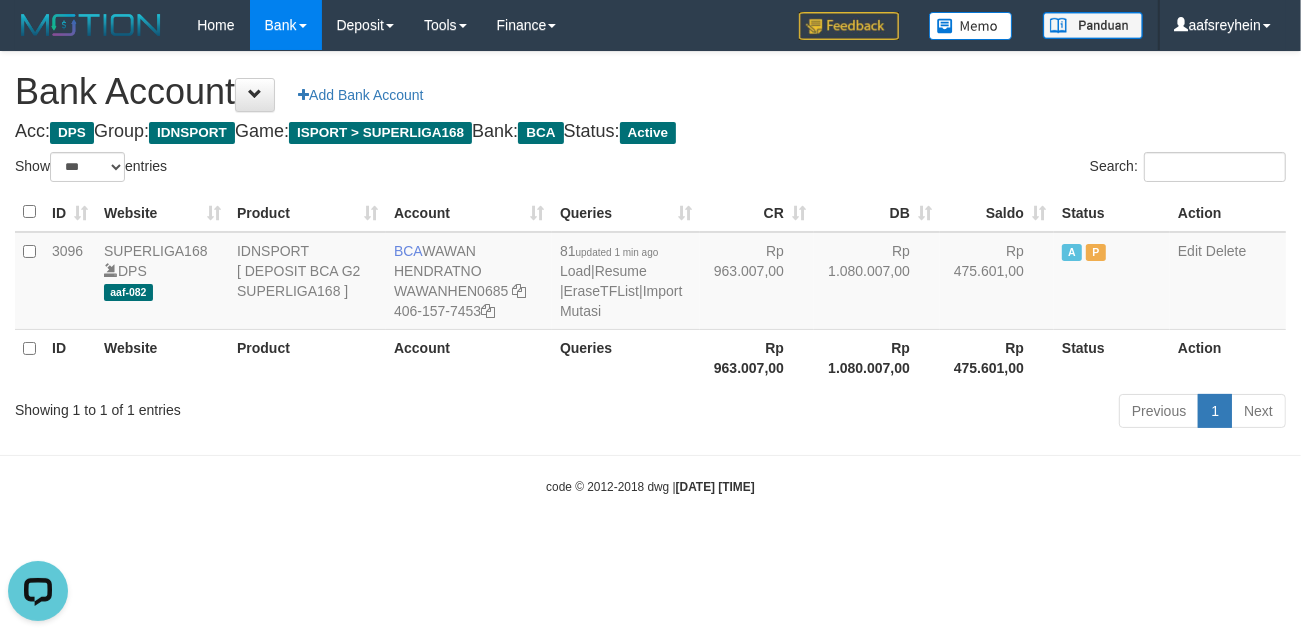 scroll, scrollTop: 0, scrollLeft: 0, axis: both 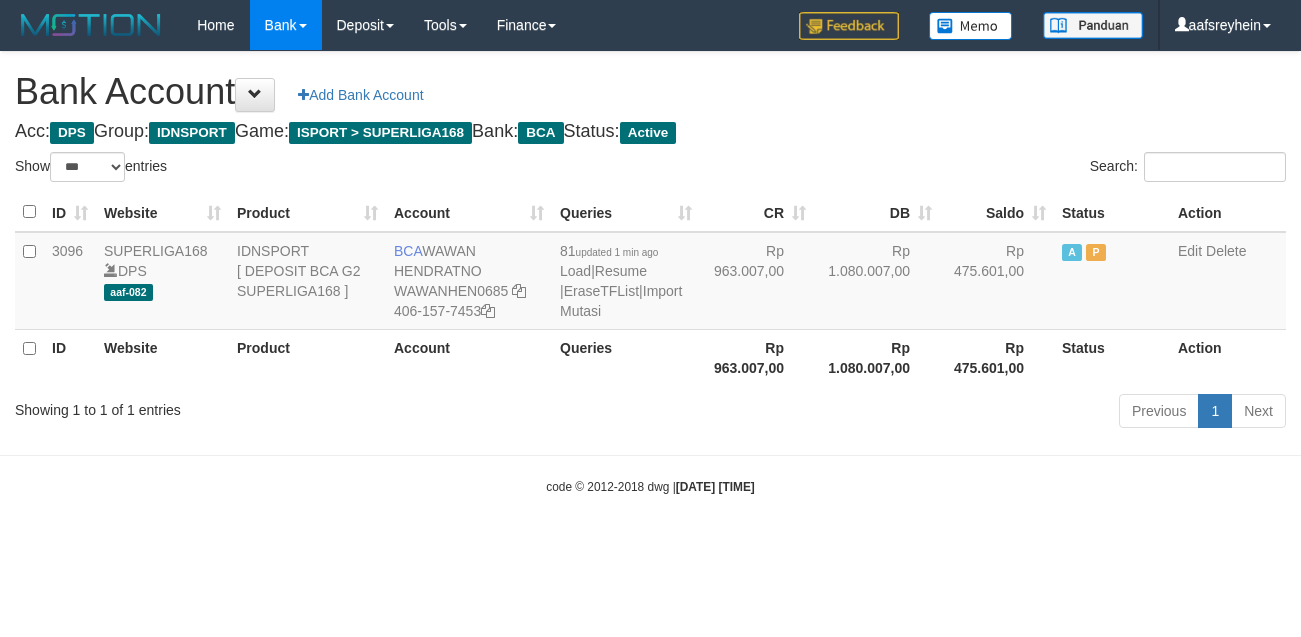 select on "***" 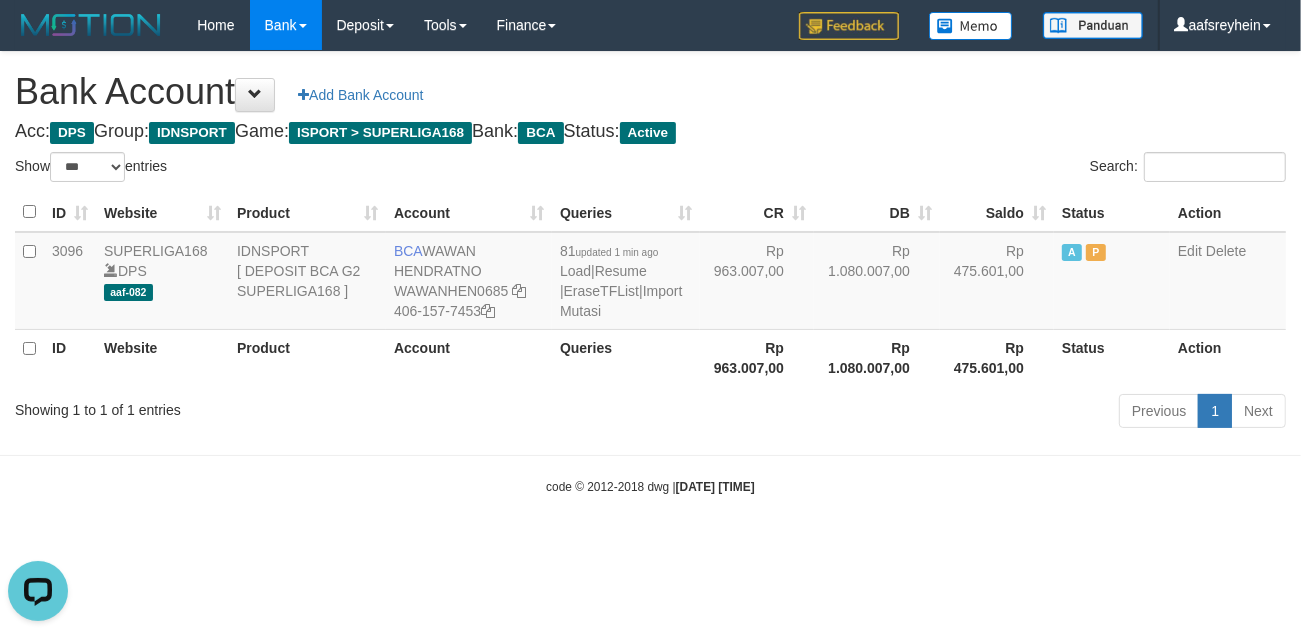 scroll, scrollTop: 0, scrollLeft: 0, axis: both 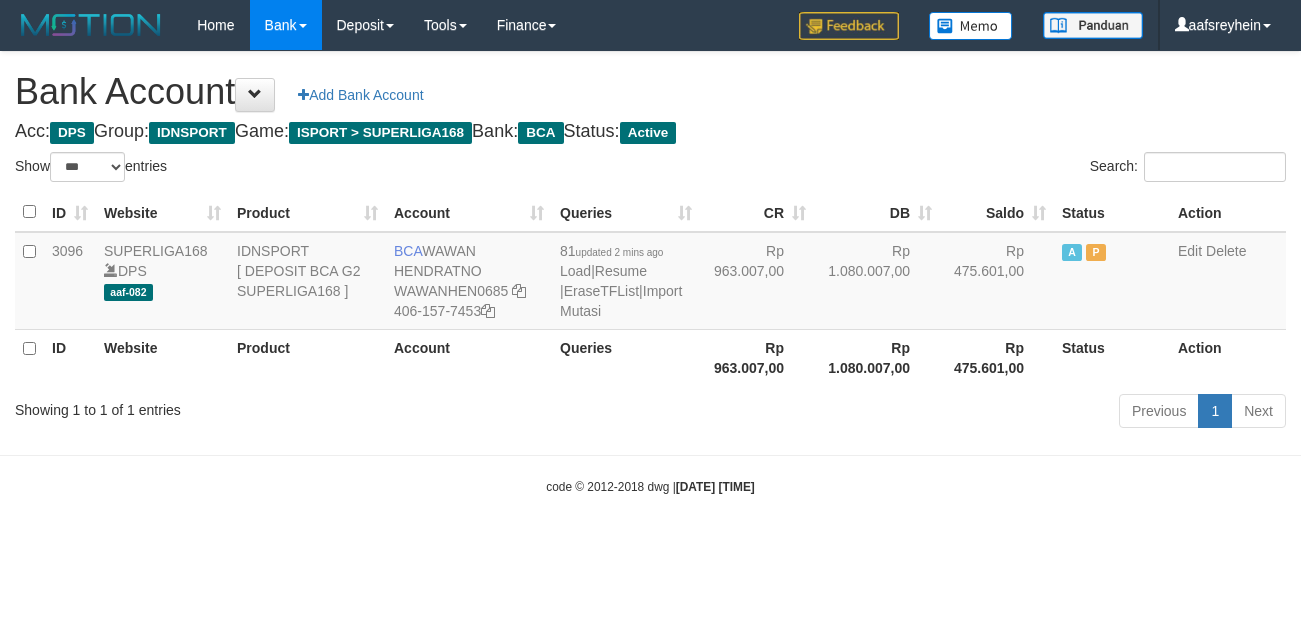 select on "***" 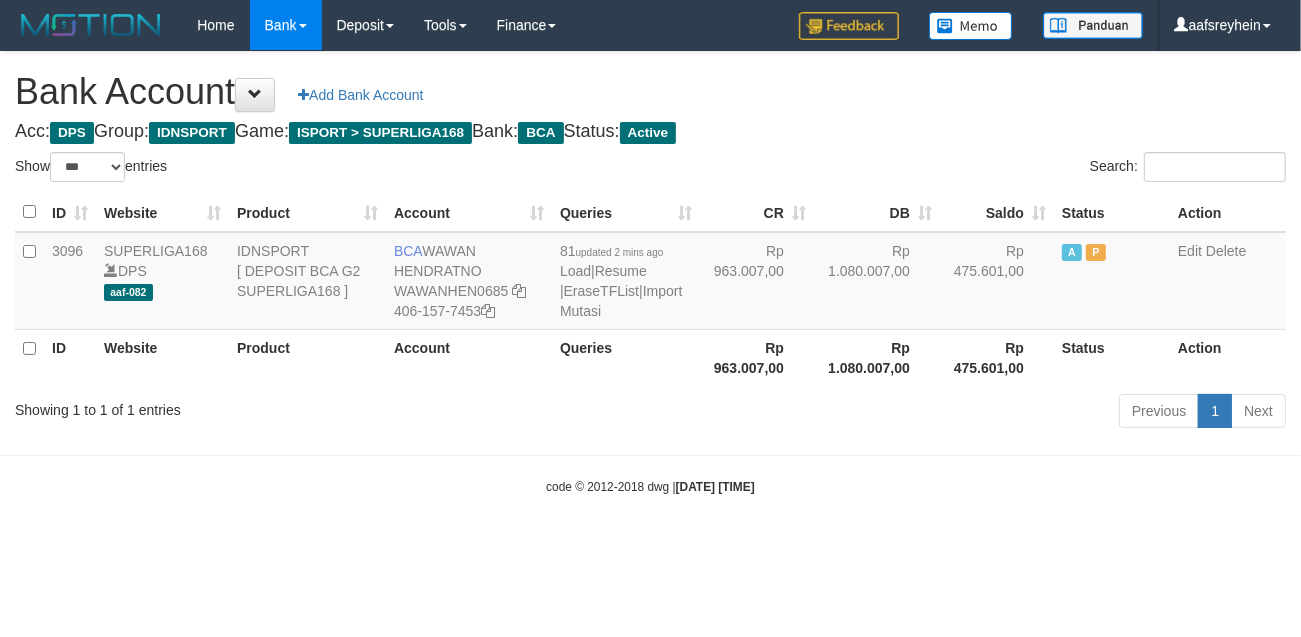 click on "Bank Account
Add Bank Account
Acc: 										 DPS
Group:   IDNSPORT    		Game:   ISPORT > SUPERLIGA168    		Bank:   BCA    		Status:  Active
Filter Account Type
*******
***
**
***
DPS
SELECT ALL  SELECT TYPE  - ALL -
DPS
WD
TMP
Filter Product
*******
******
********
********
*******
********
IDNSPORT
SELECT ALL  SELECT GROUP  - ALL -
BETHUB
IDNPOKER
IDNSPORT
IDNTOTO
LOADONLY
Filter Website
*******" at bounding box center [650, 243] 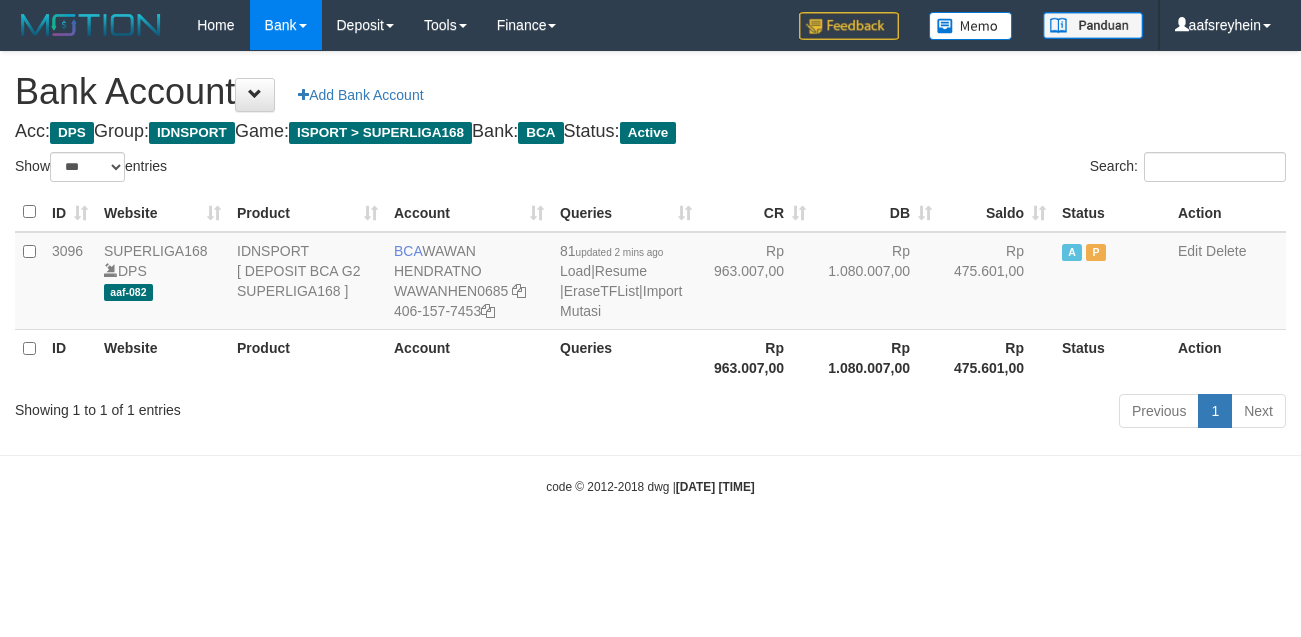 select on "***" 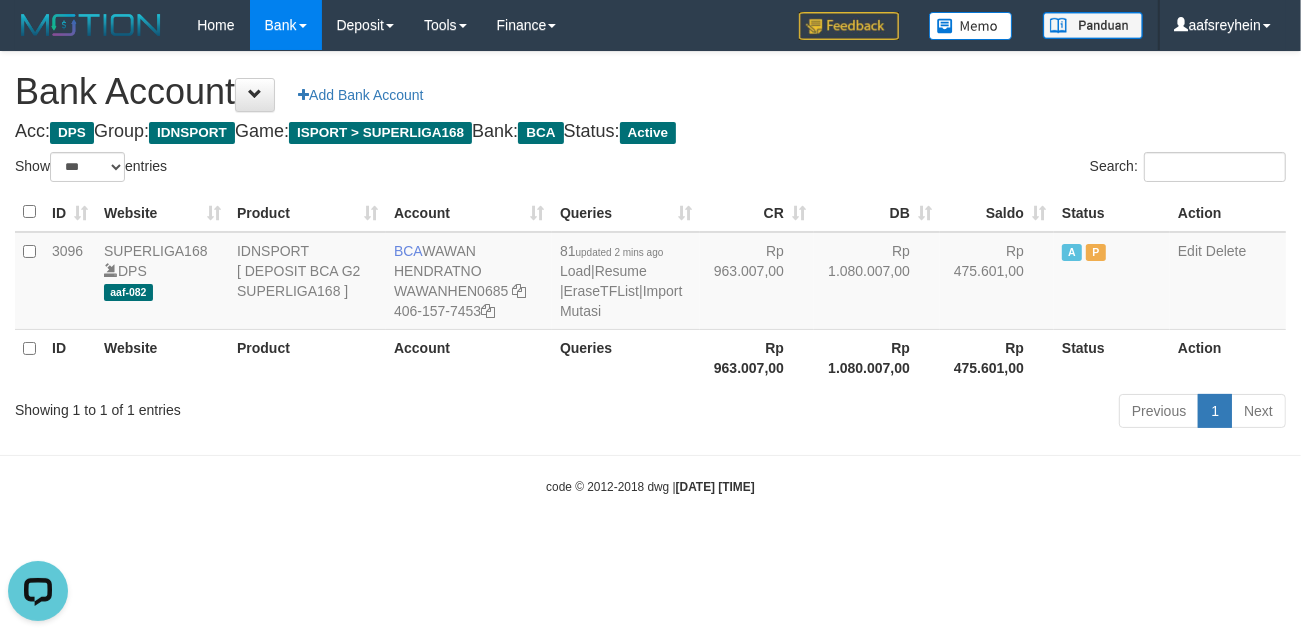 scroll, scrollTop: 0, scrollLeft: 0, axis: both 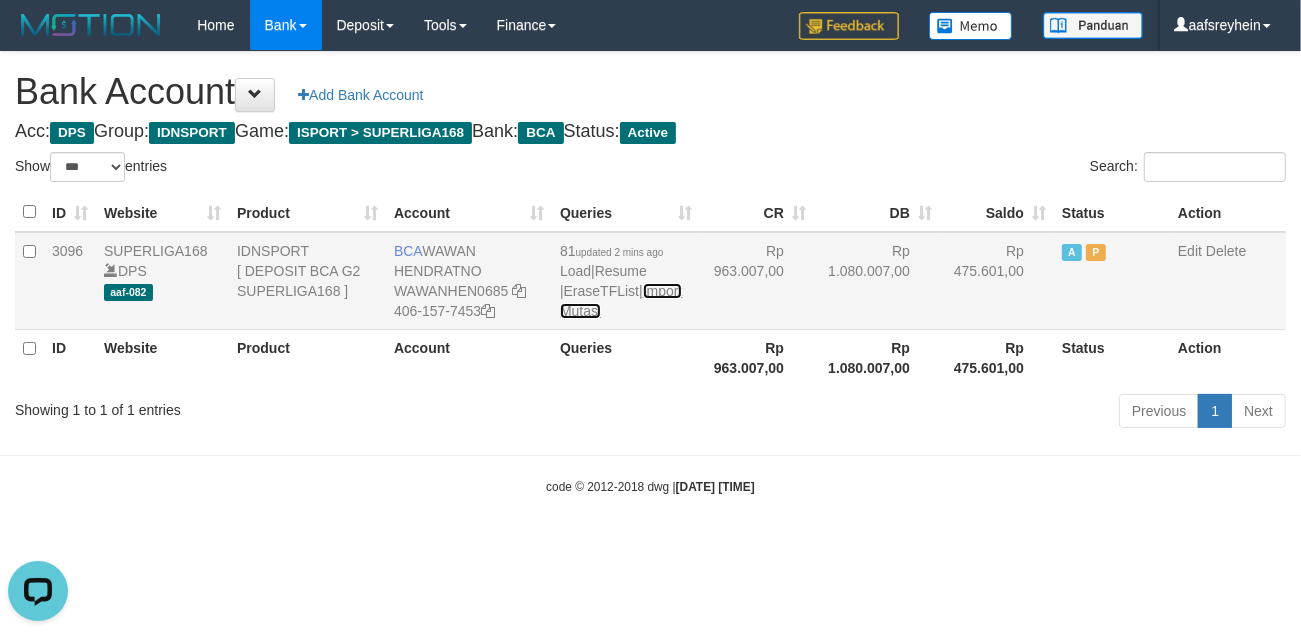 click on "Import Mutasi" at bounding box center (621, 301) 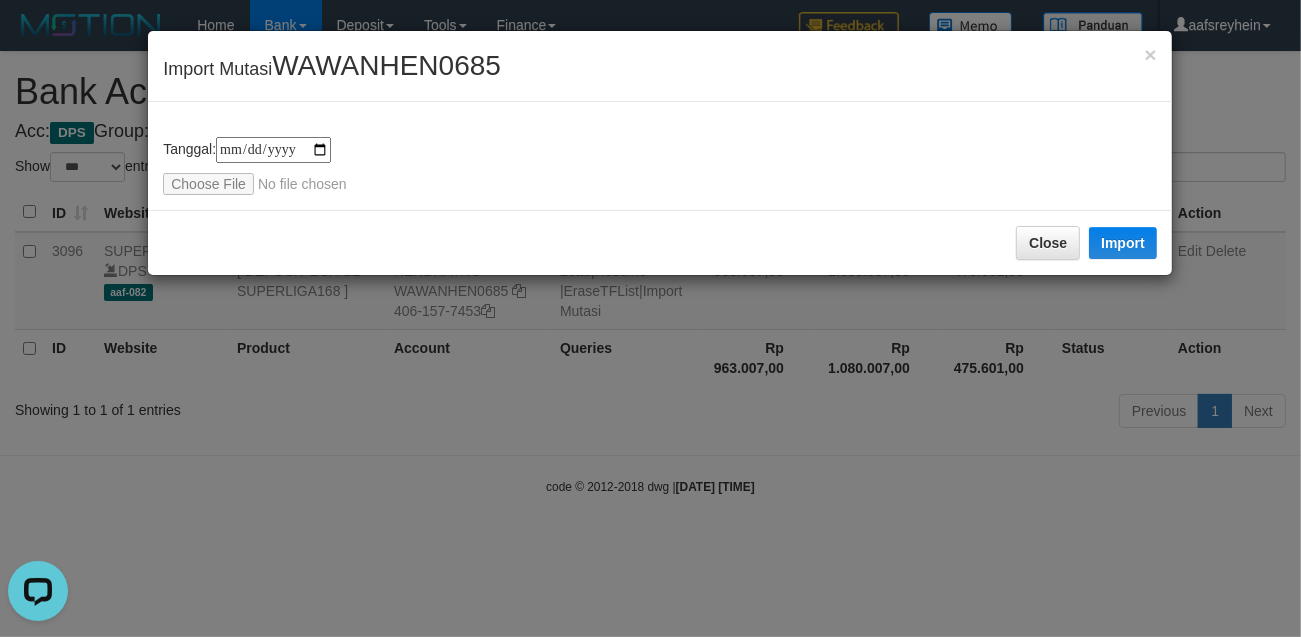 type on "**********" 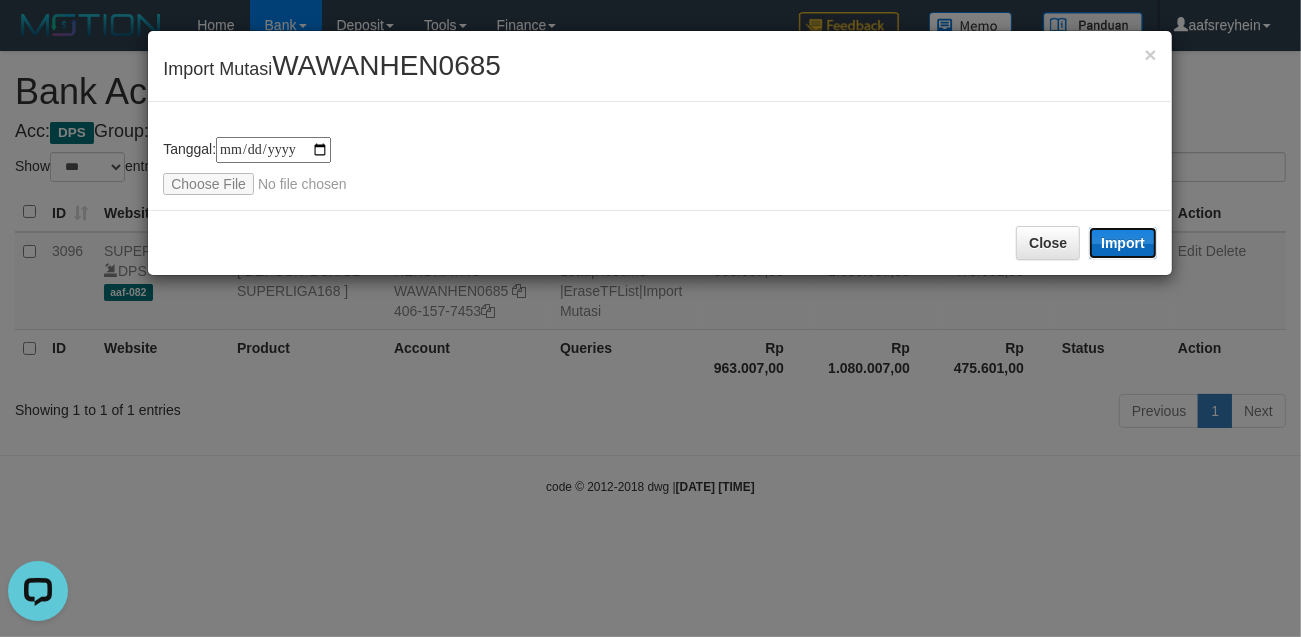 click on "Import" at bounding box center [1123, 243] 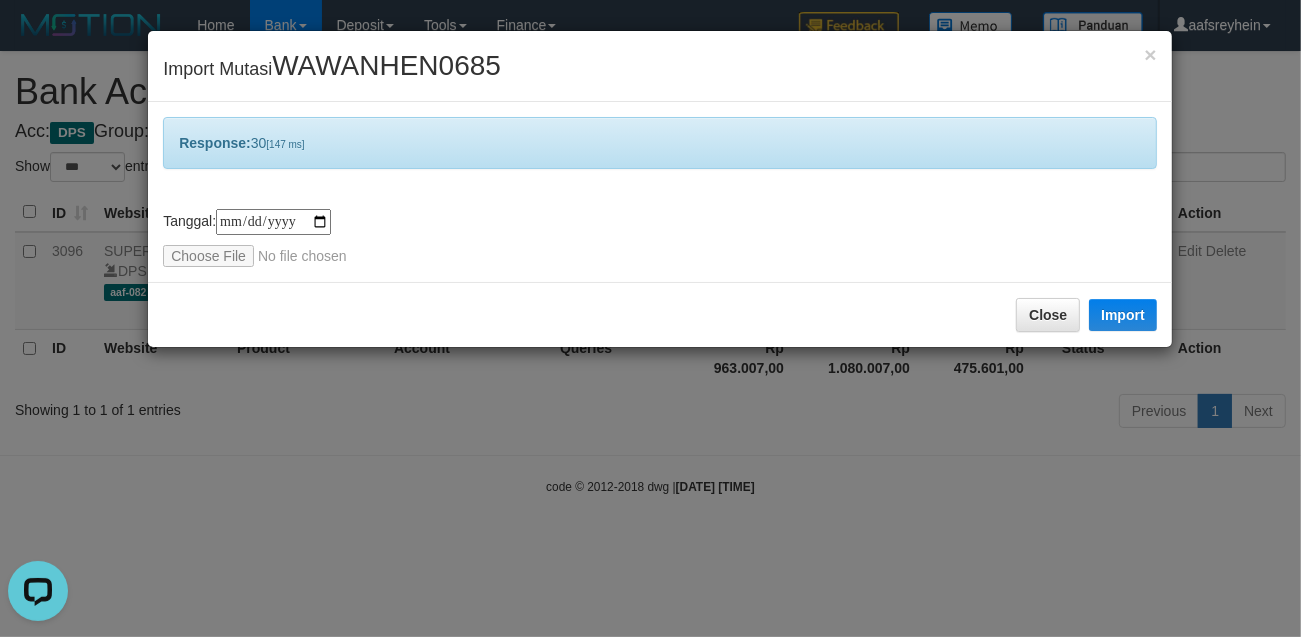 drag, startPoint x: 938, startPoint y: 490, endPoint x: 1295, endPoint y: 461, distance: 358.17593 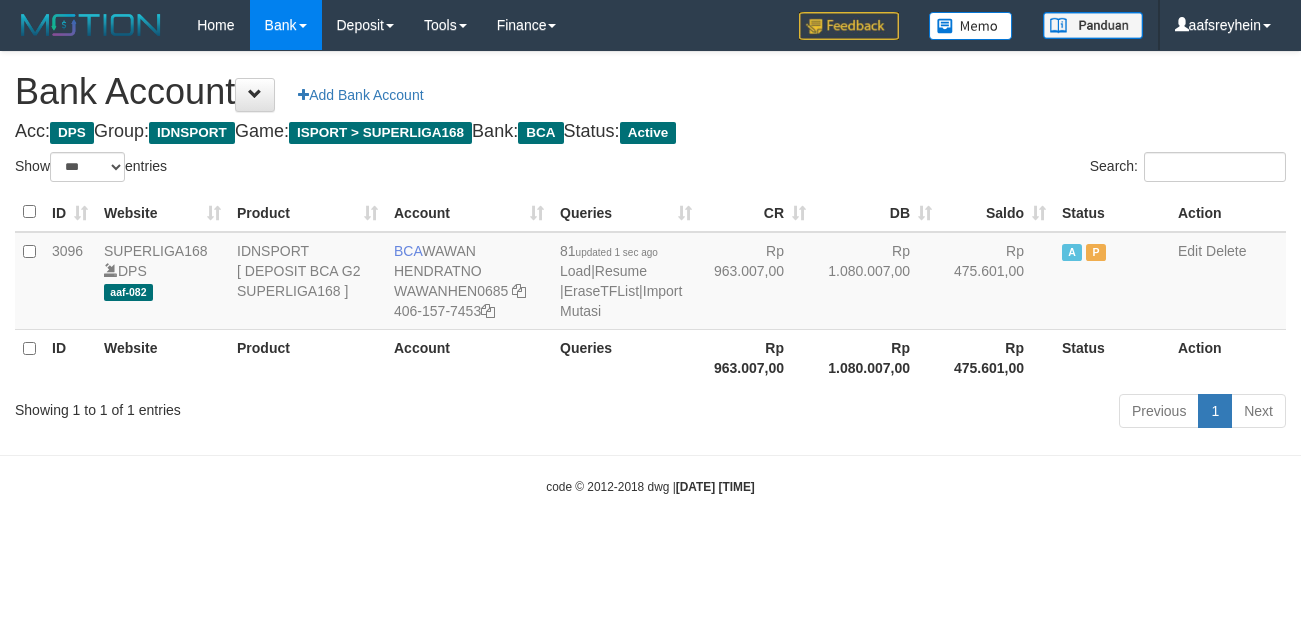 select on "***" 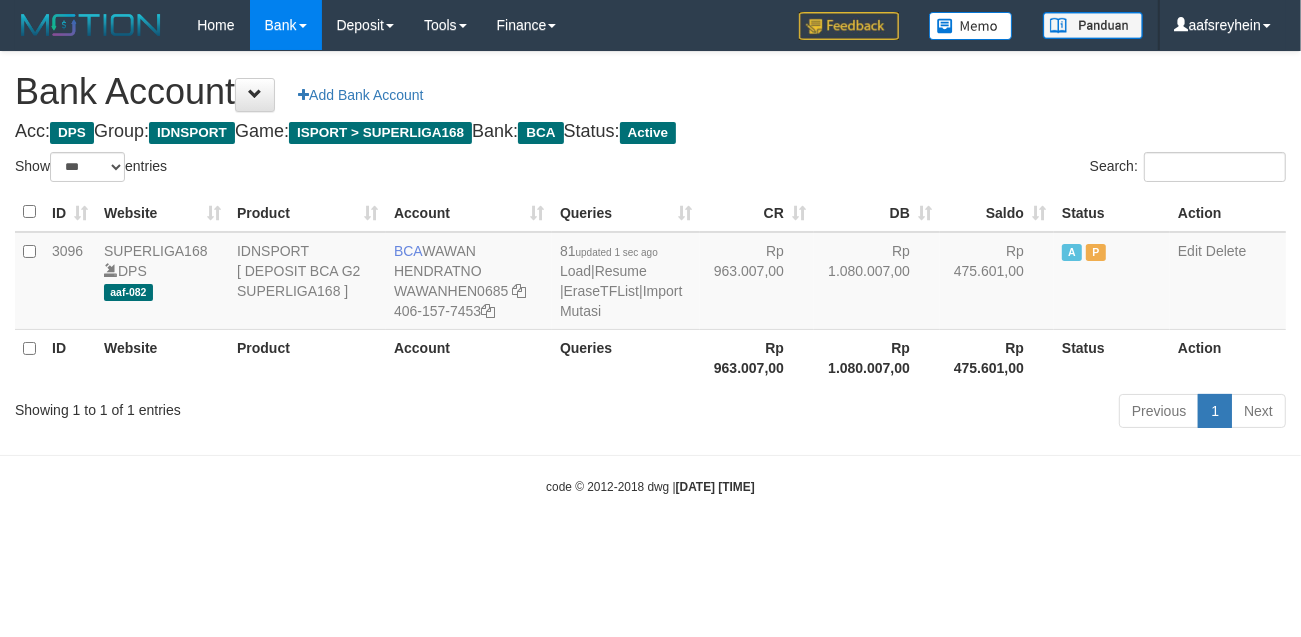 click on "Toggle navigation
Home
Bank
Account List
Load
By Website
Group
[ISPORT]													SUPERLIGA168
By Load Group (DPS)
-" at bounding box center (650, 273) 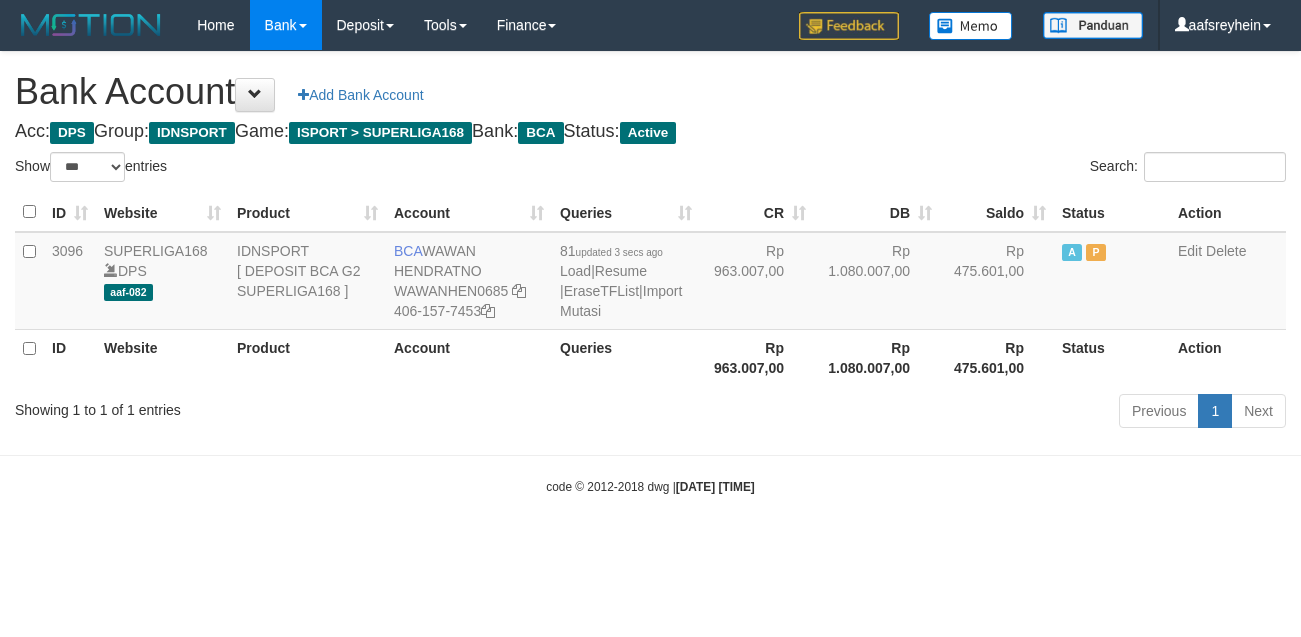 select on "***" 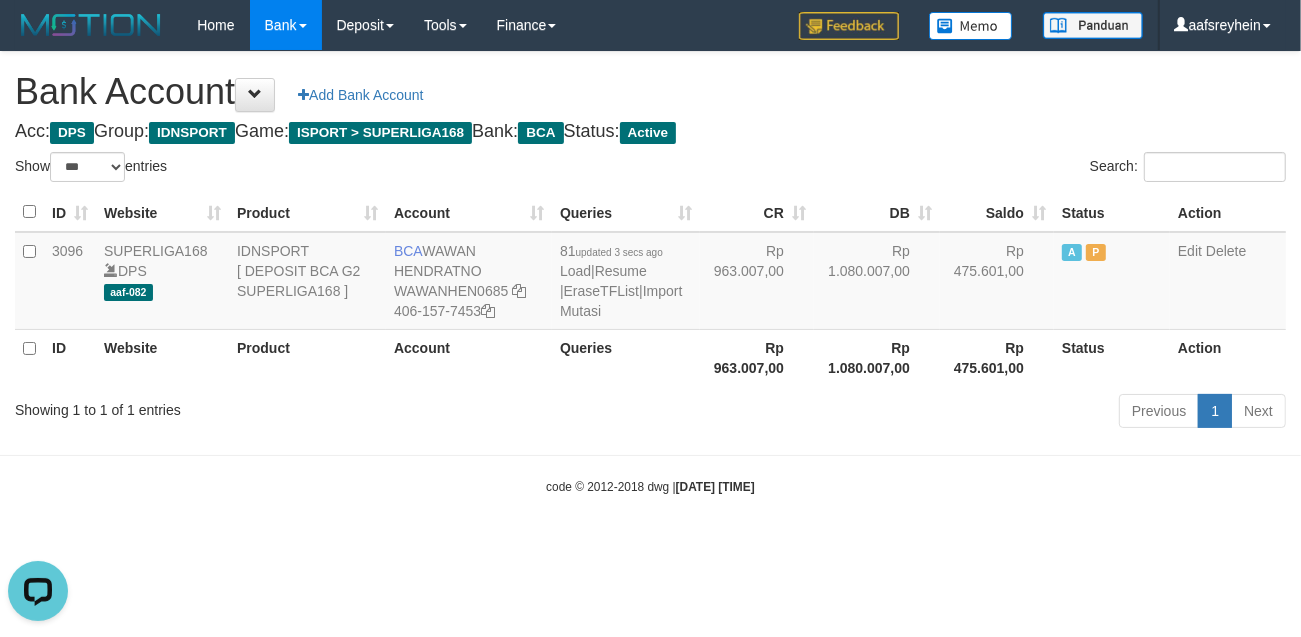 scroll, scrollTop: 0, scrollLeft: 0, axis: both 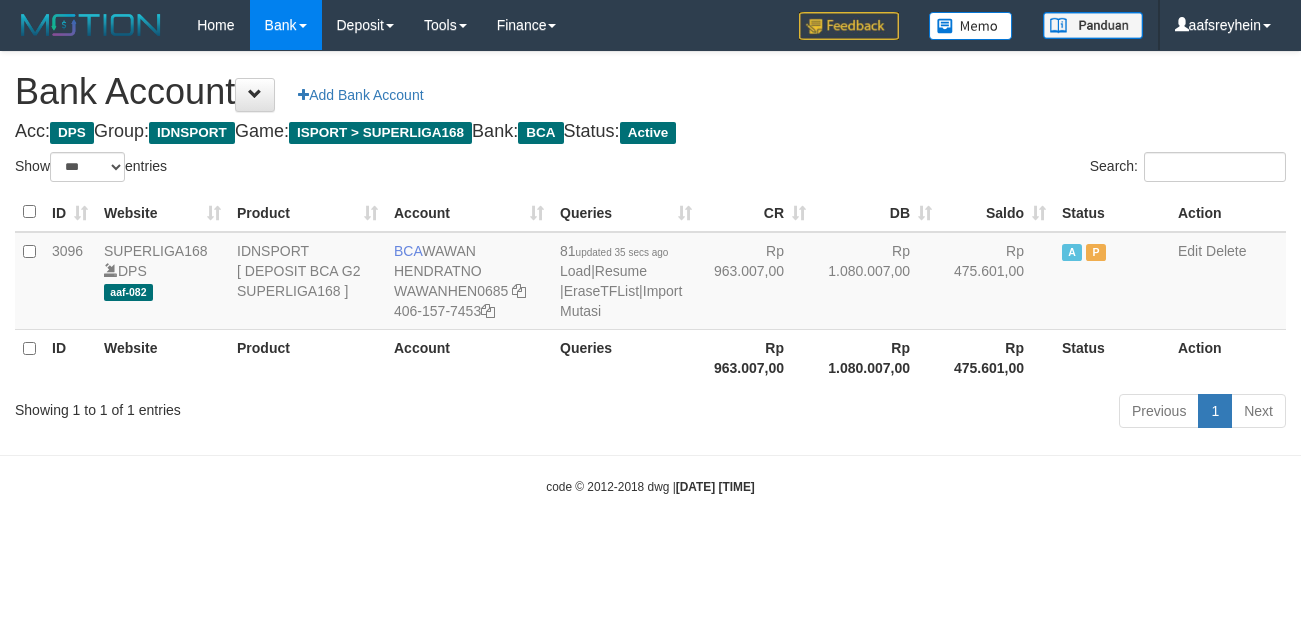 select on "***" 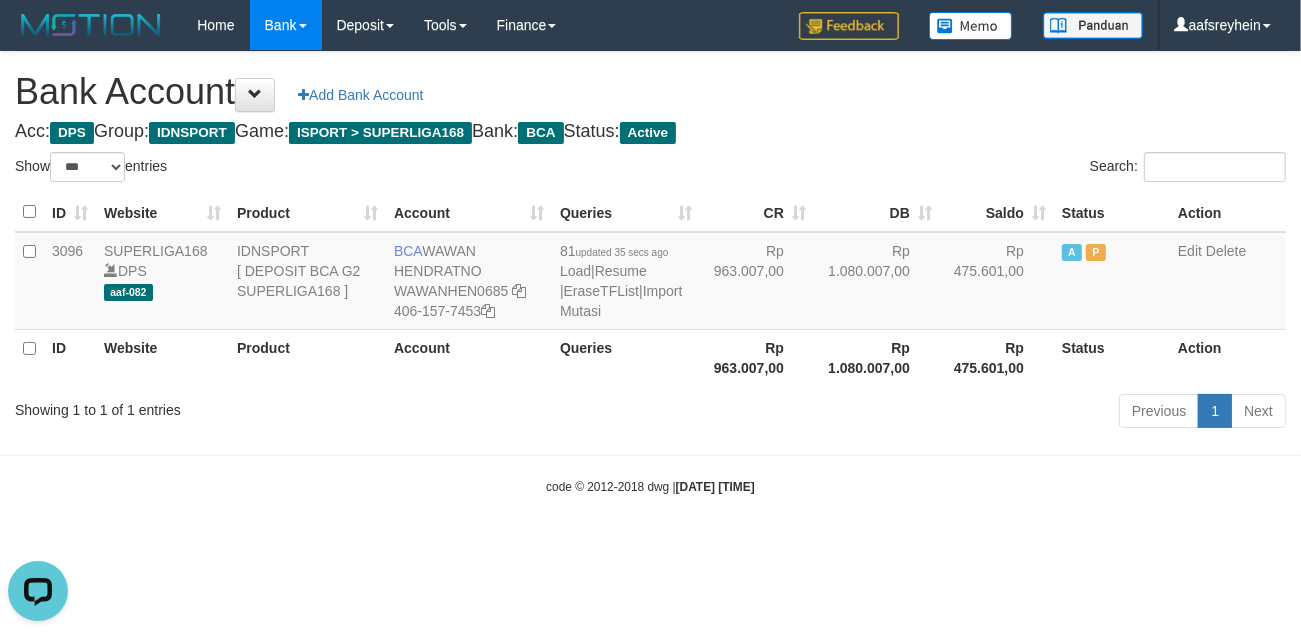 scroll, scrollTop: 0, scrollLeft: 0, axis: both 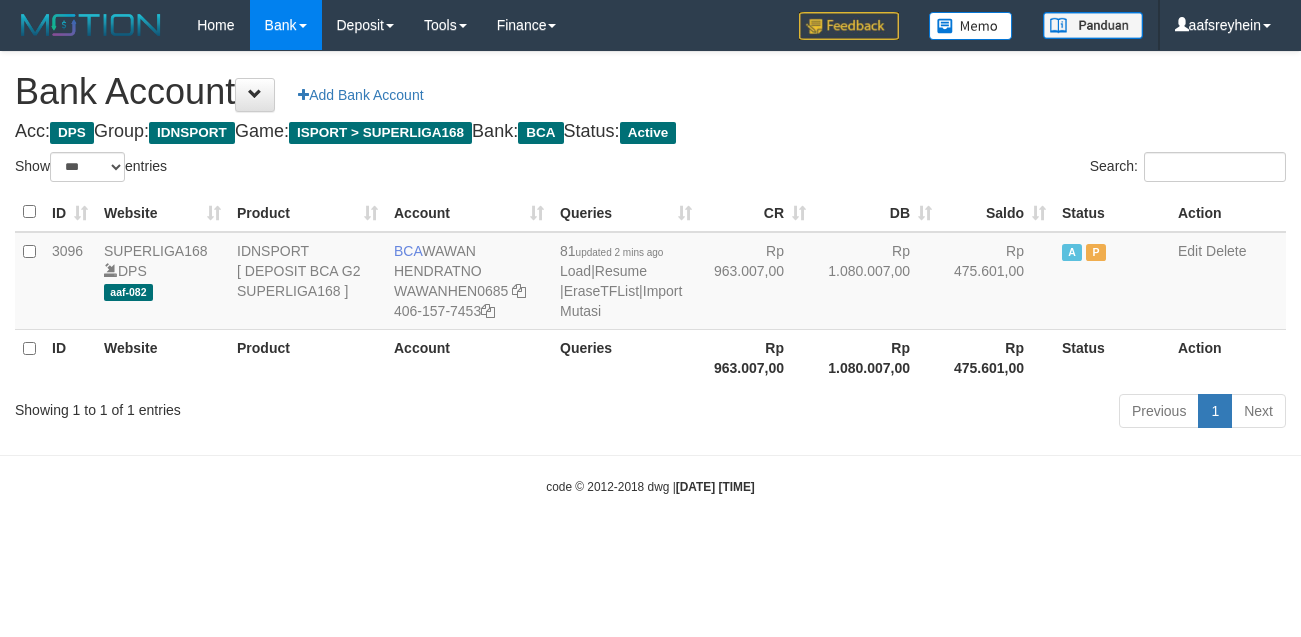 select on "***" 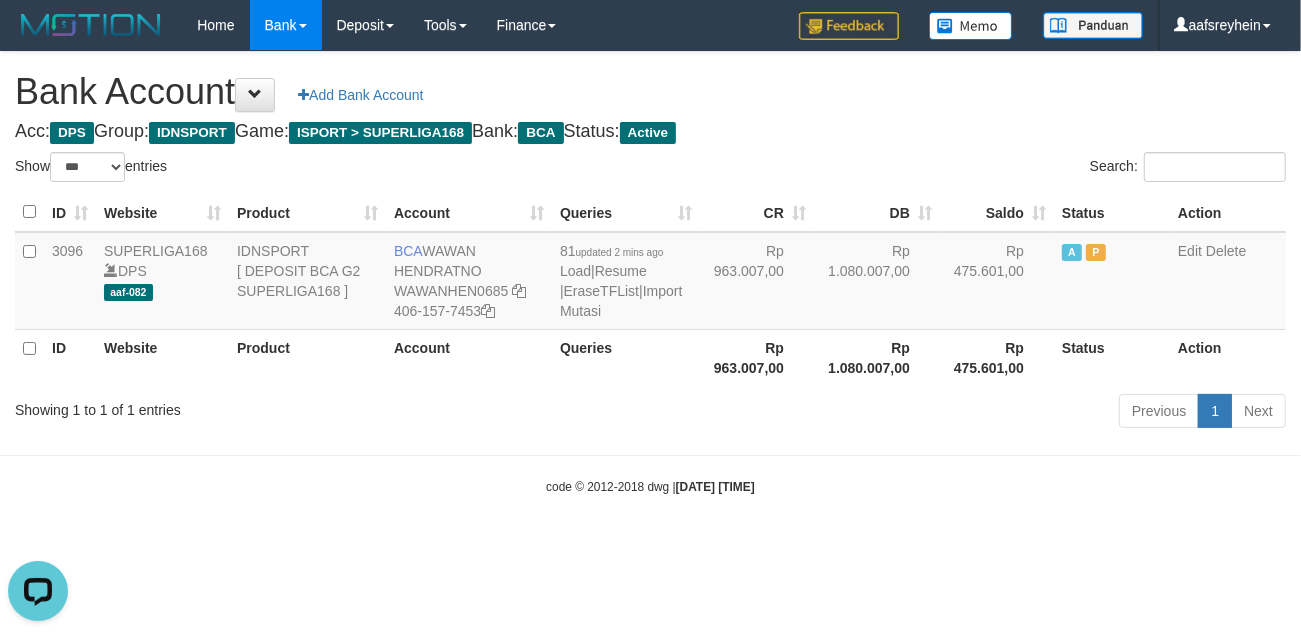 scroll, scrollTop: 0, scrollLeft: 0, axis: both 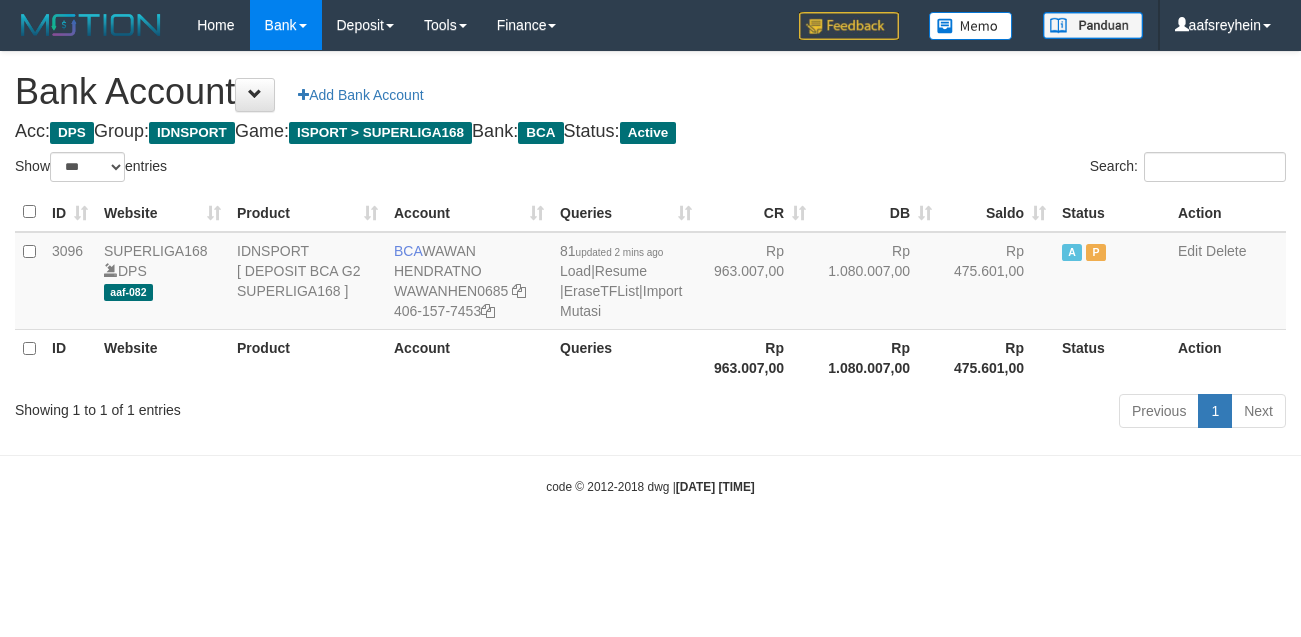 select on "***" 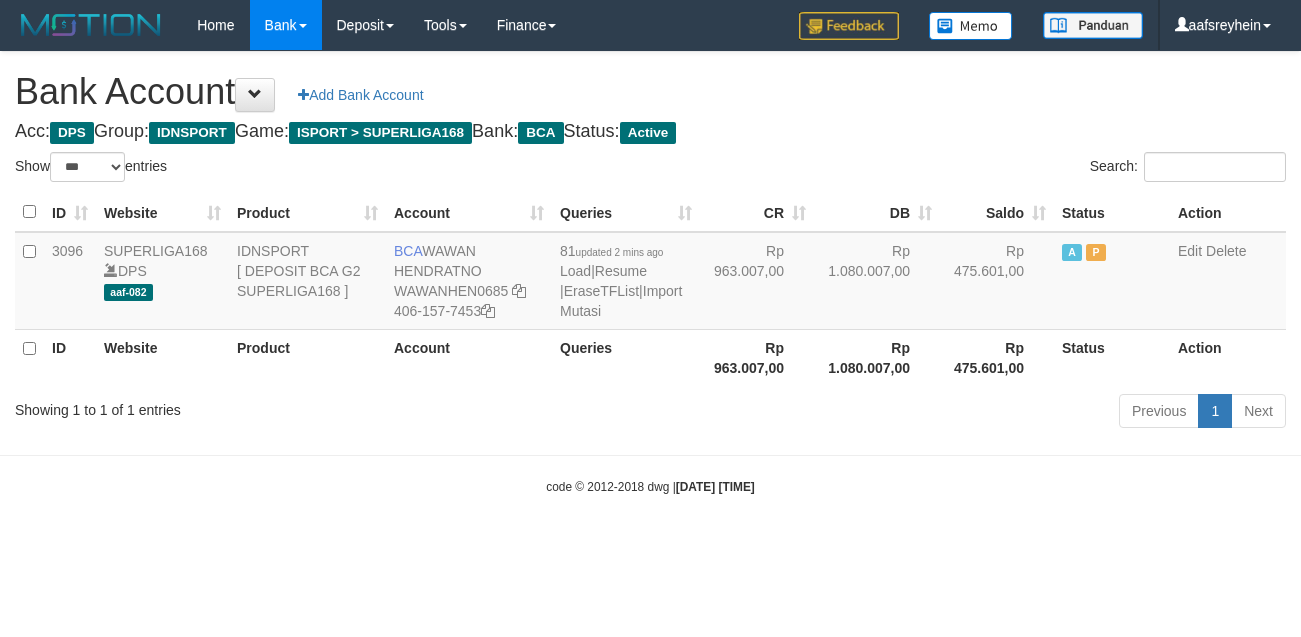 scroll, scrollTop: 0, scrollLeft: 0, axis: both 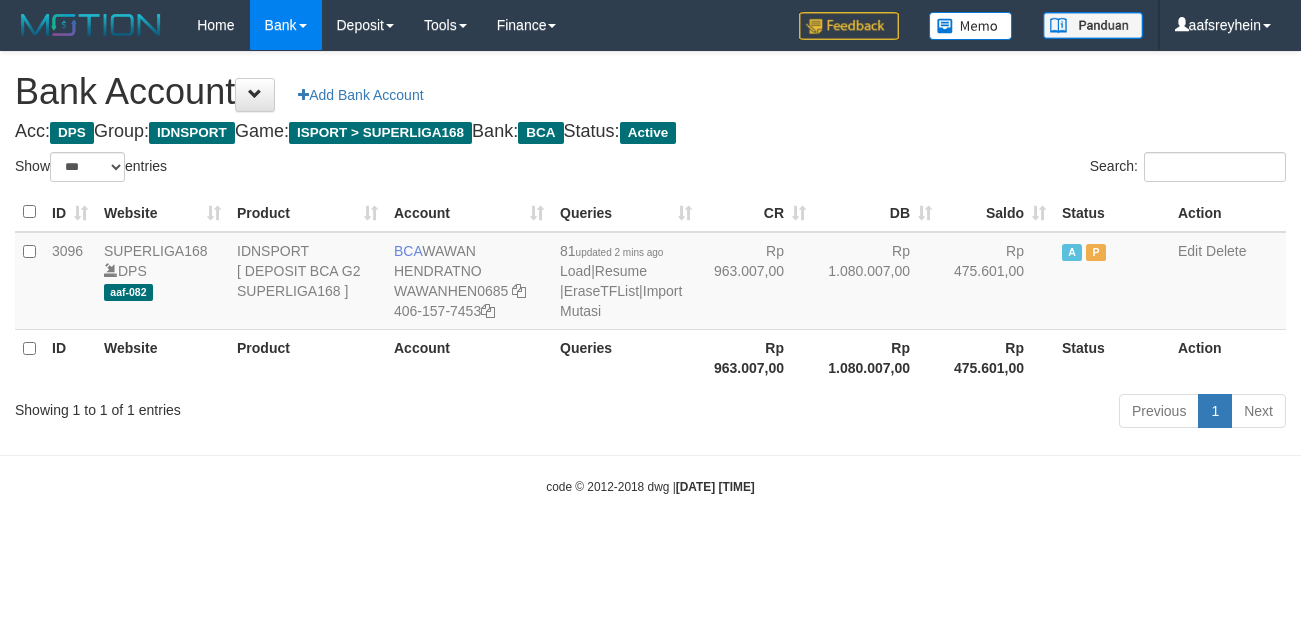 select on "***" 